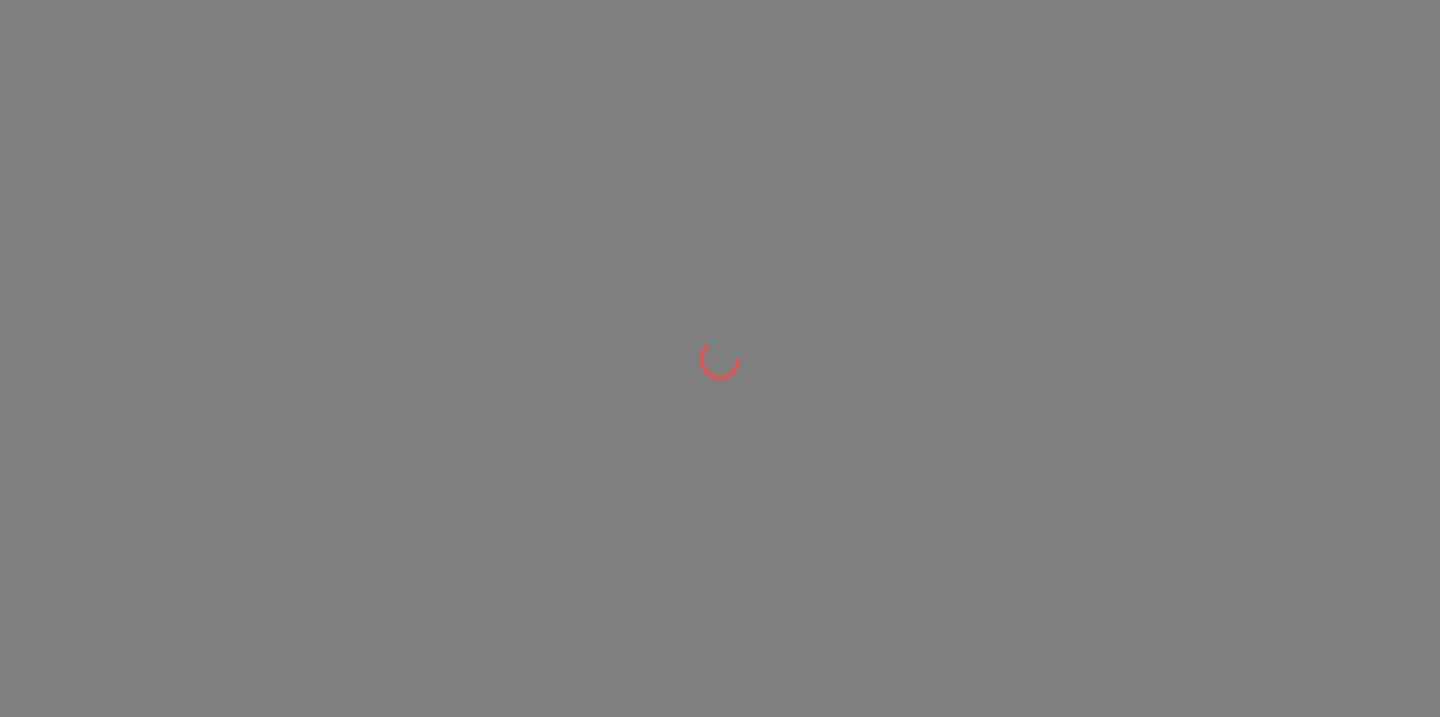 scroll, scrollTop: 0, scrollLeft: 0, axis: both 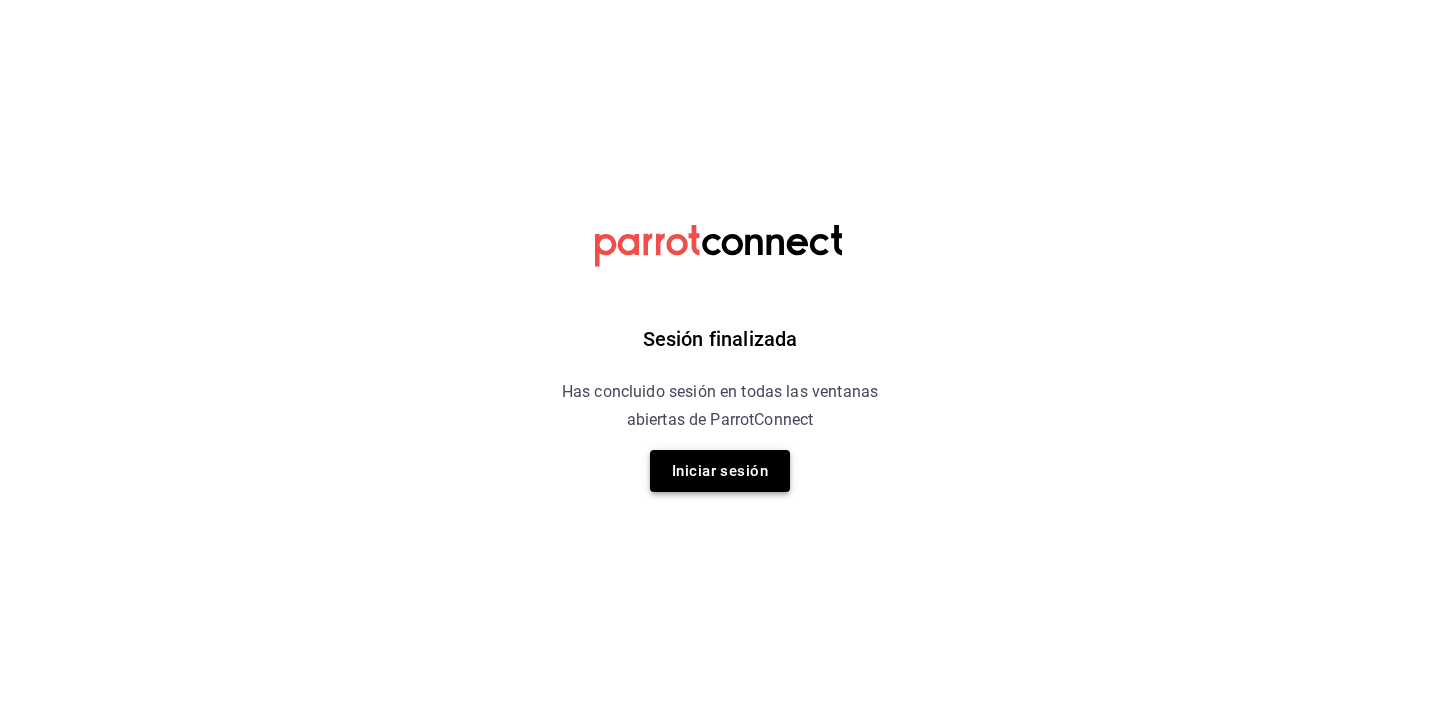 click on "Iniciar sesión" at bounding box center (720, 471) 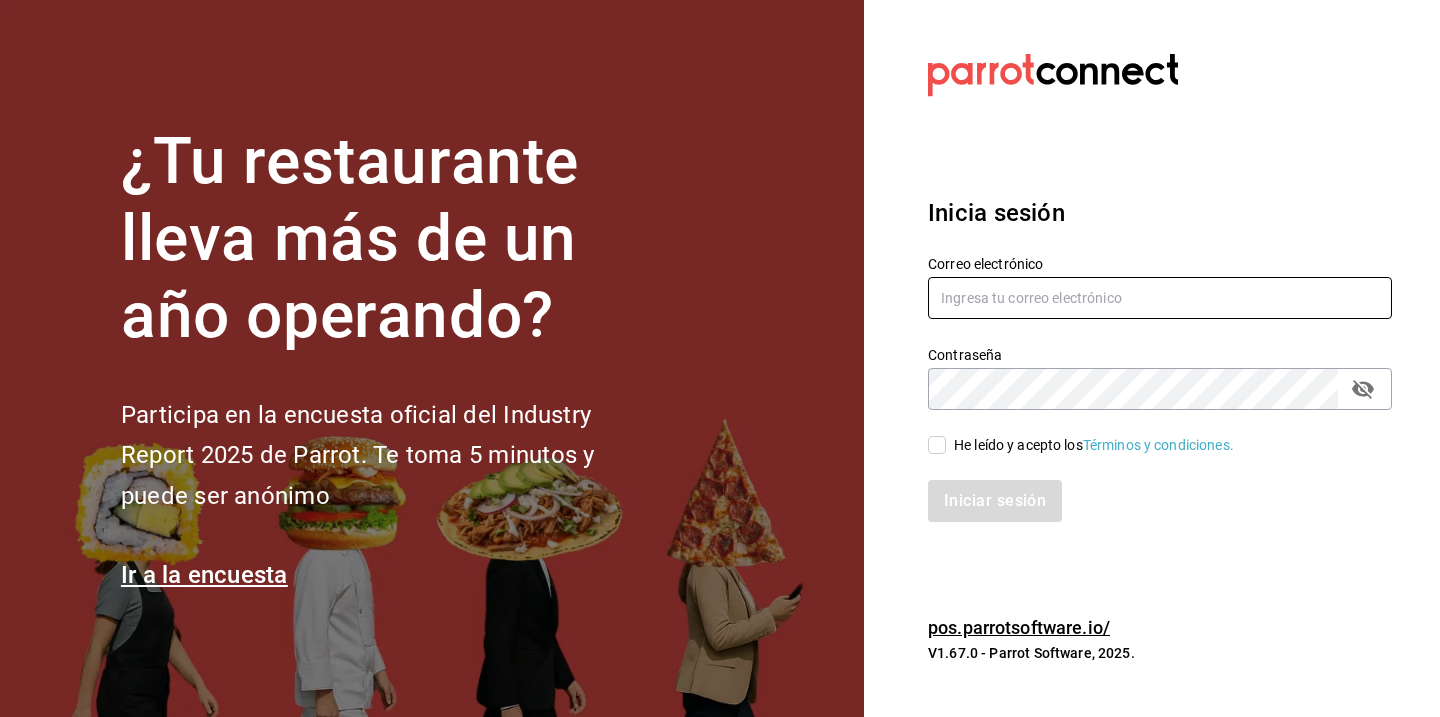 type on "[EMAIL]" 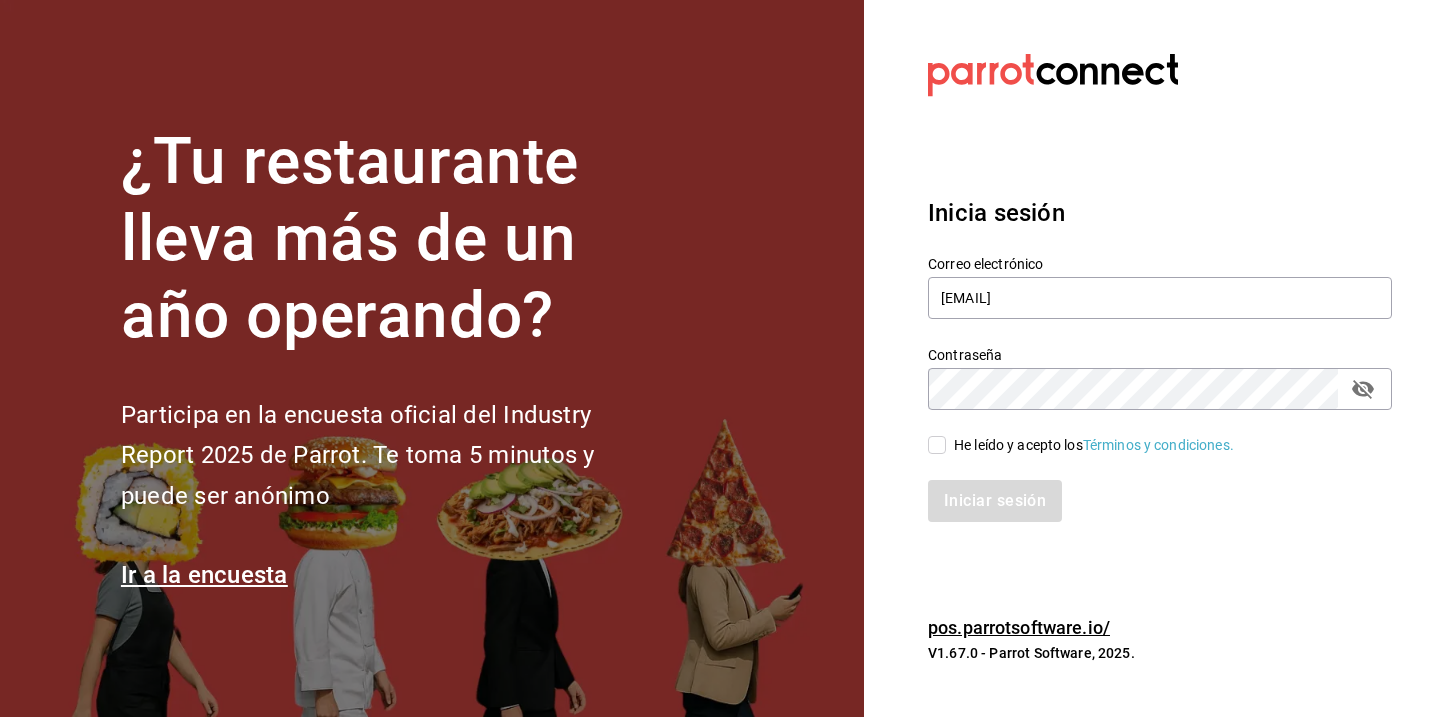 click on "He leído y acepto los  Términos y condiciones." at bounding box center [937, 445] 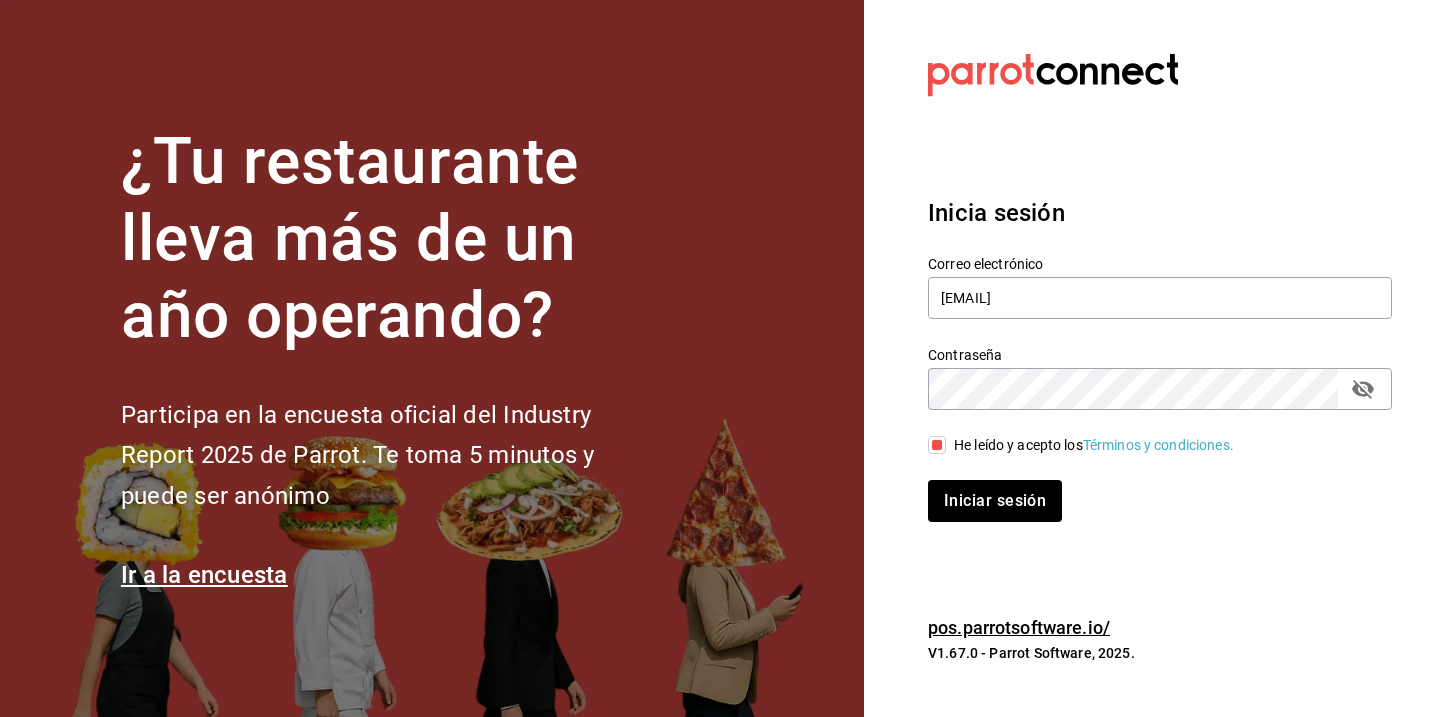 click on "Inicia sesión Correo electrónico [EMAIL] Contraseña Contraseña He leído y acepto los Términos y condiciones. Iniciar sesión" at bounding box center (1160, 358) 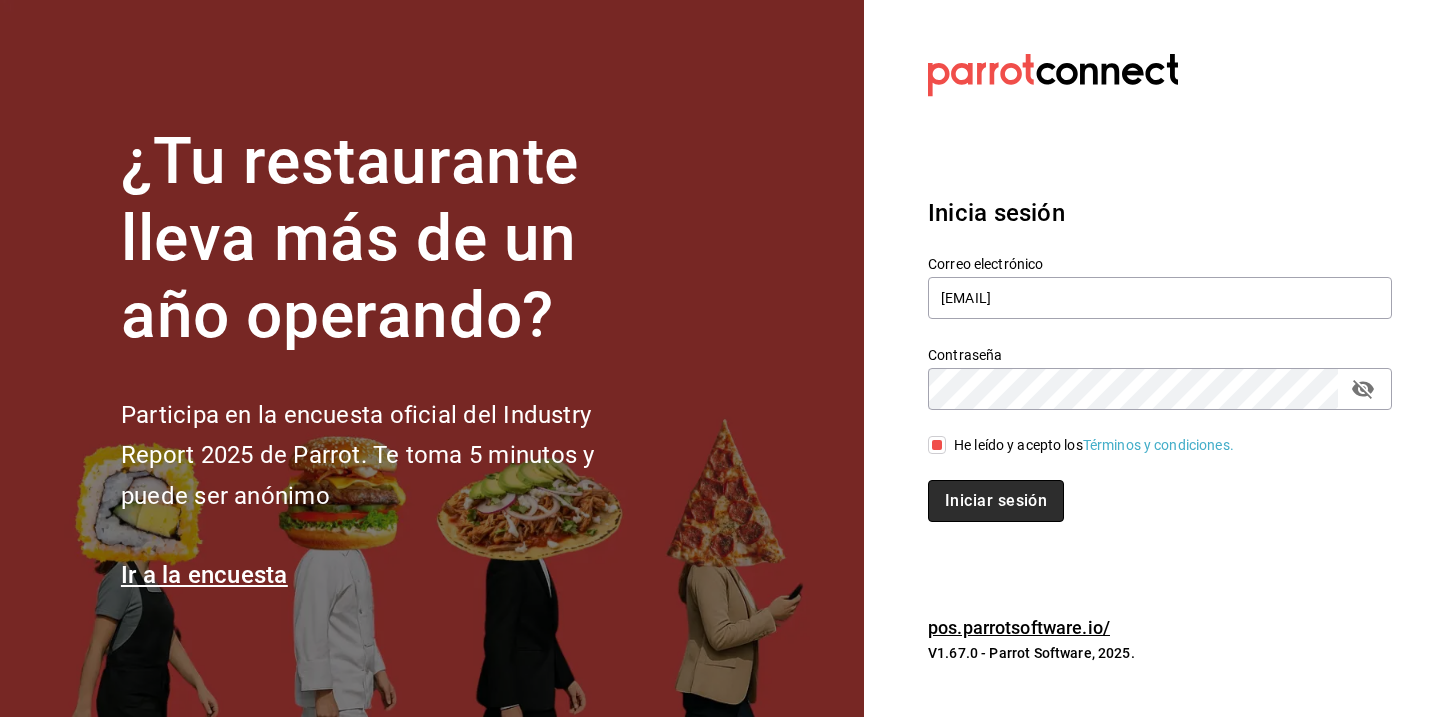 click on "Iniciar sesión" at bounding box center (996, 501) 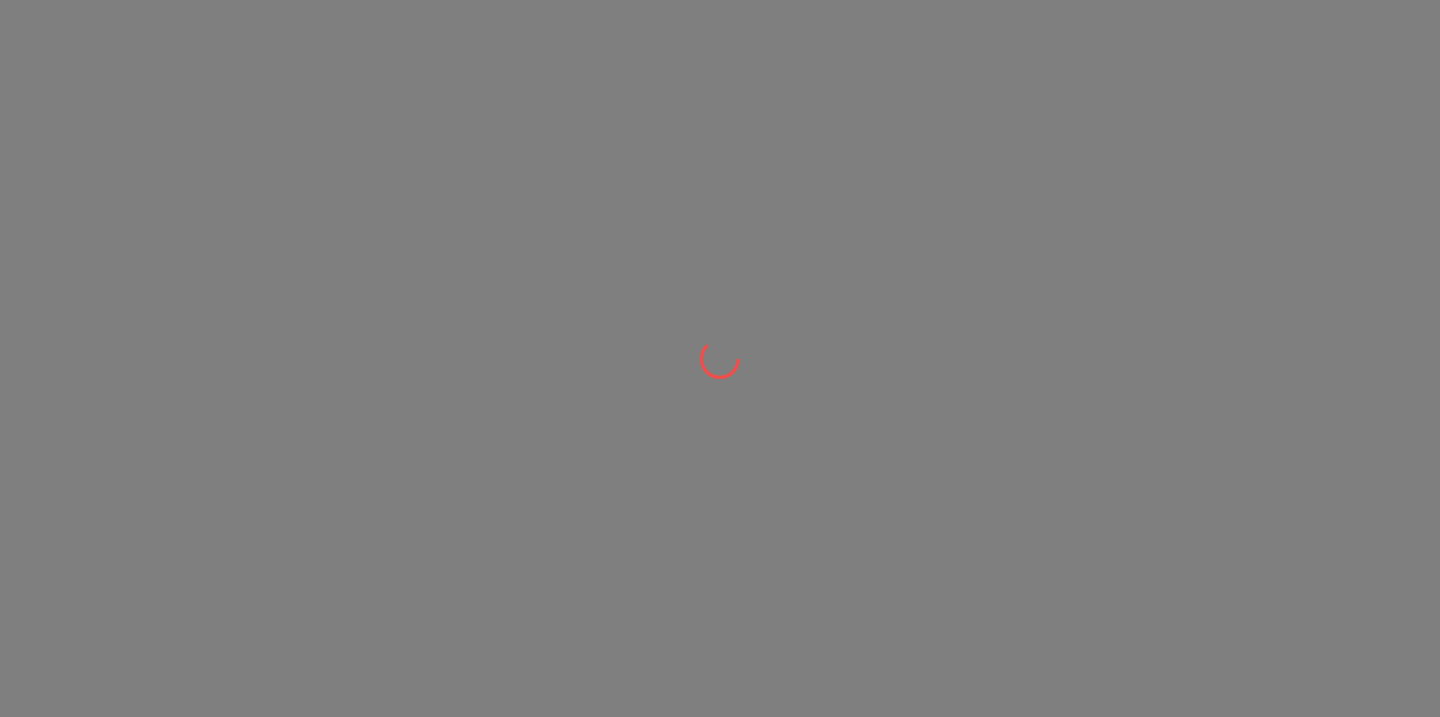 scroll, scrollTop: 0, scrollLeft: 0, axis: both 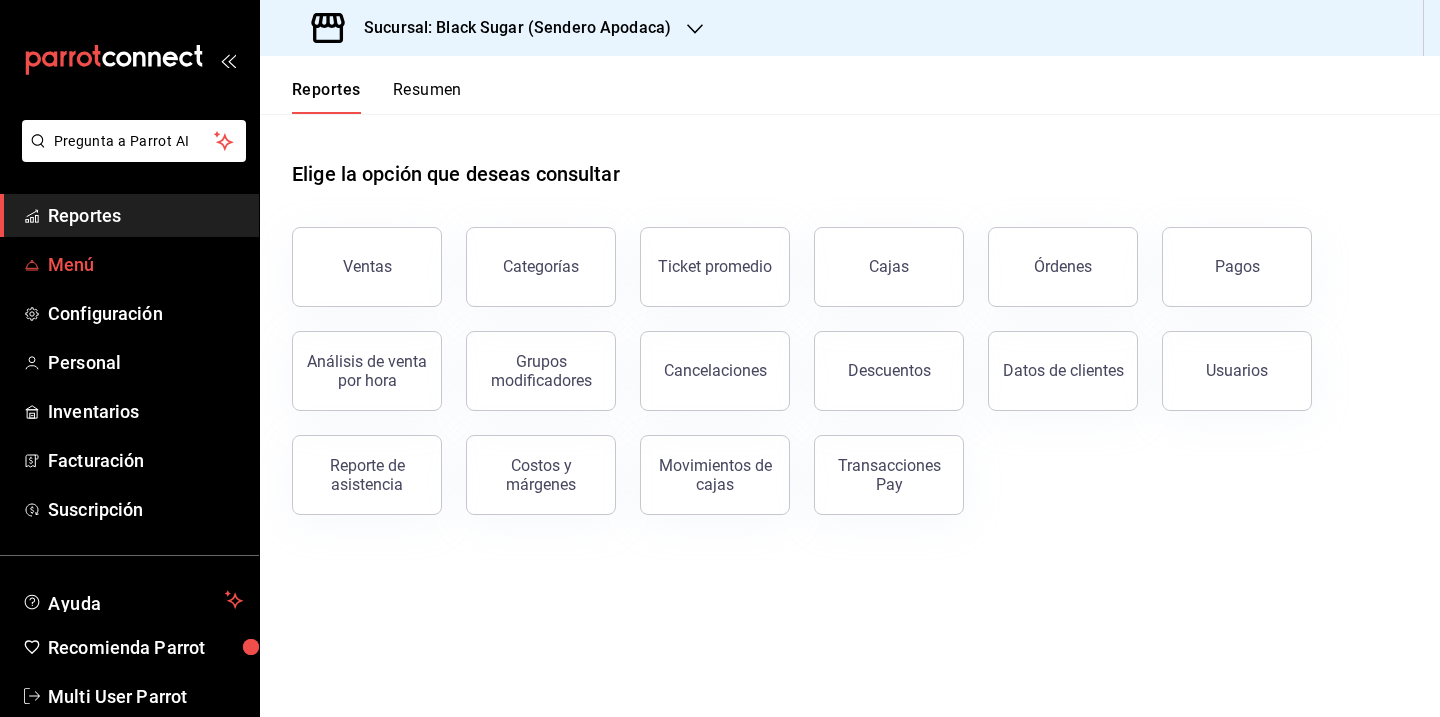click on "Menú" at bounding box center [145, 264] 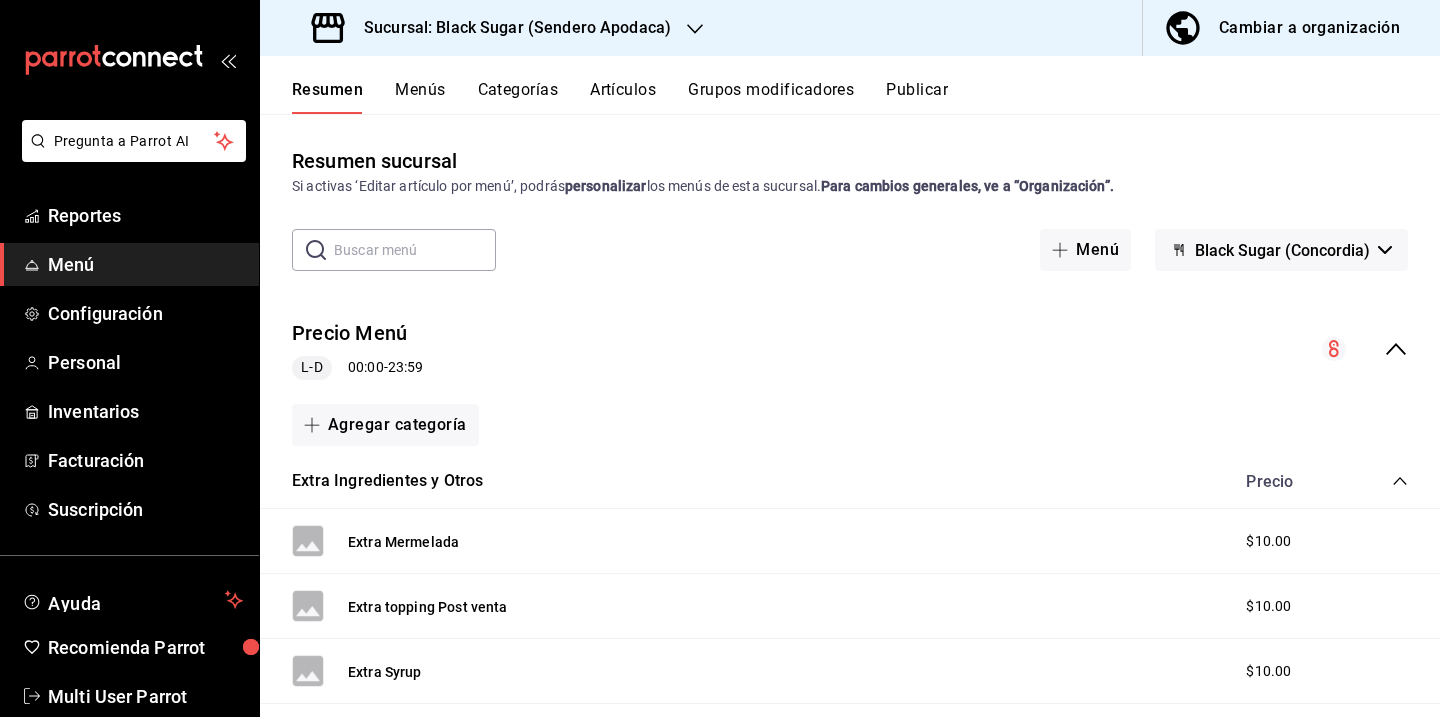 click on "Cambiar a organización" at bounding box center (1309, 28) 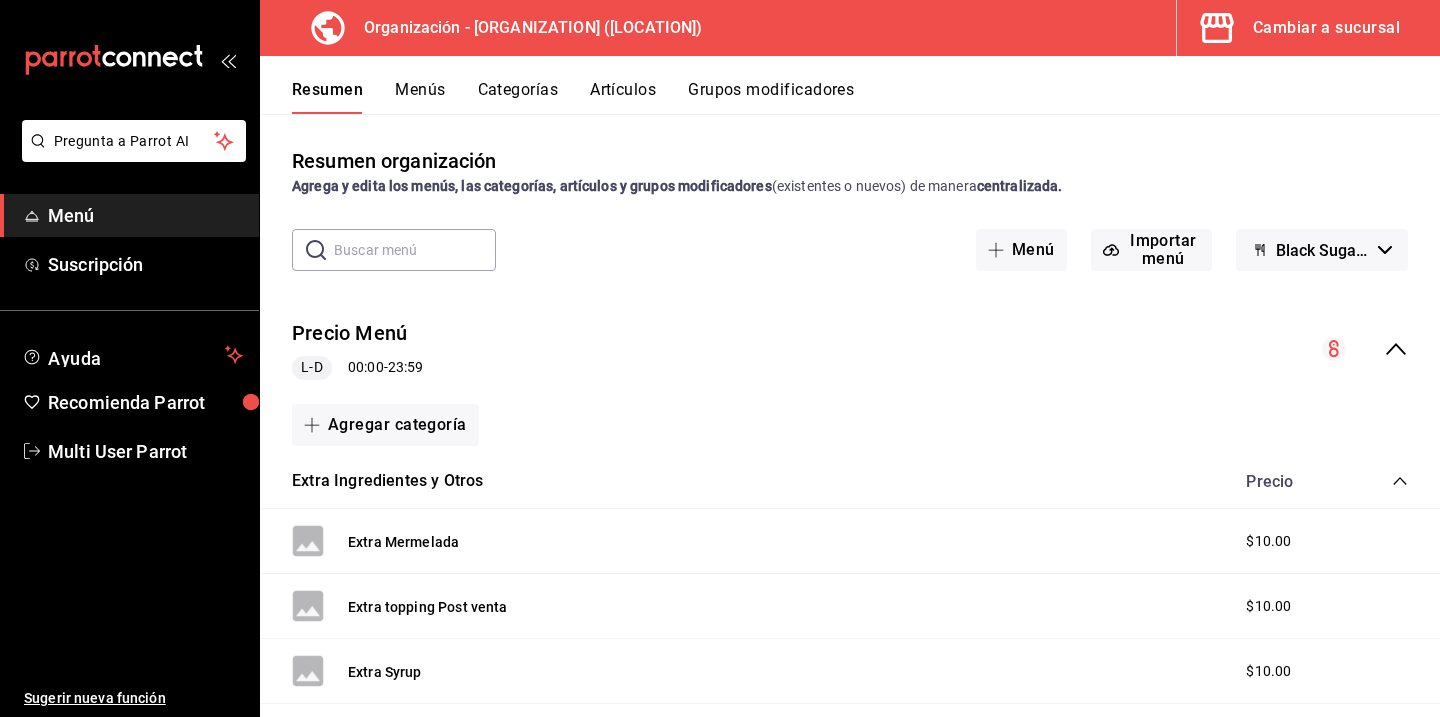 click on "Menús" at bounding box center [420, 97] 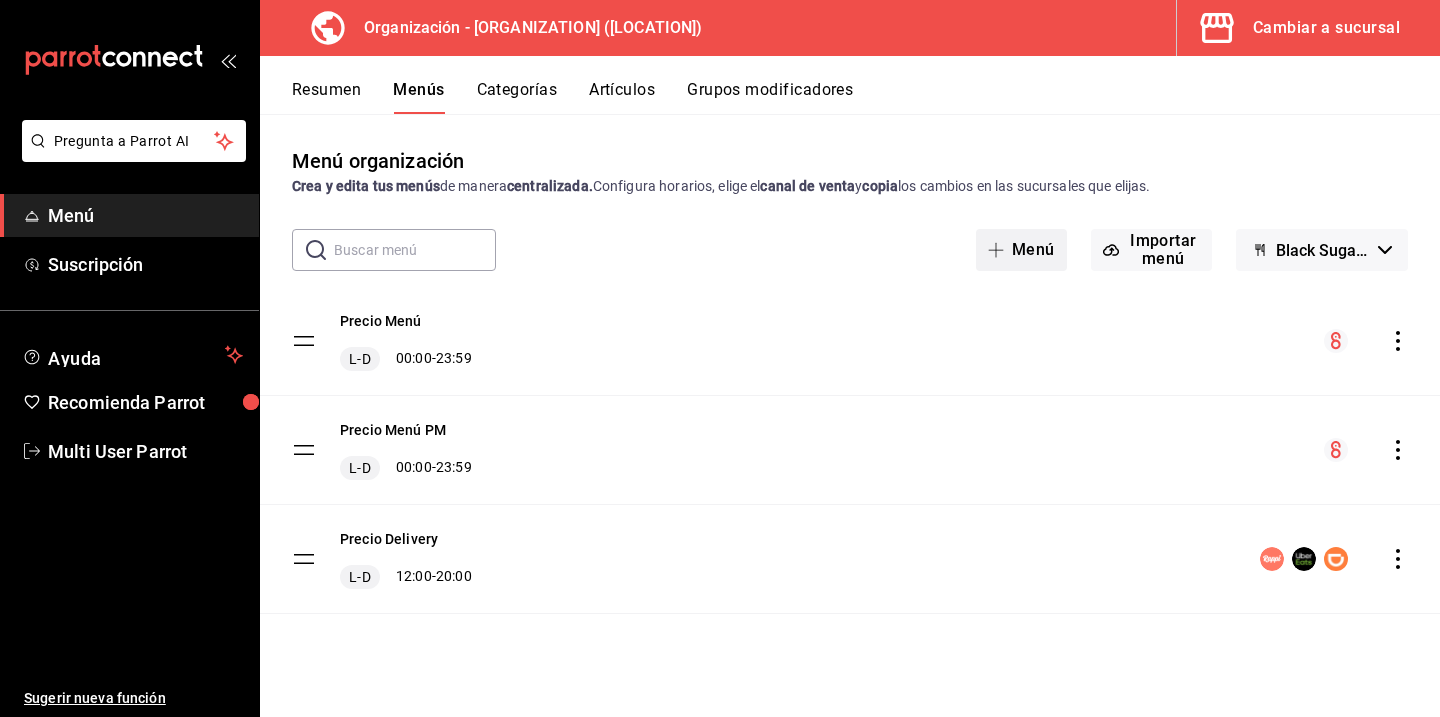 click on "Menú" at bounding box center [1021, 250] 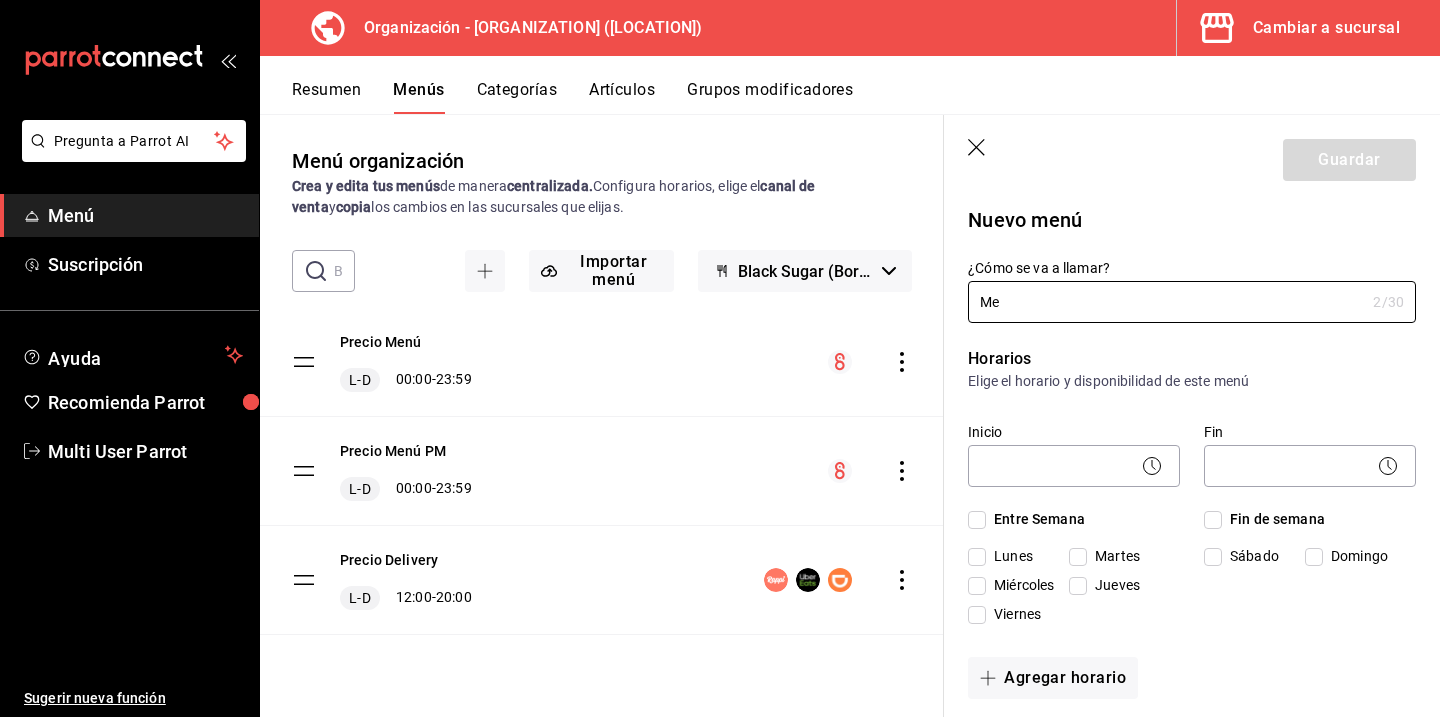 type on "M" 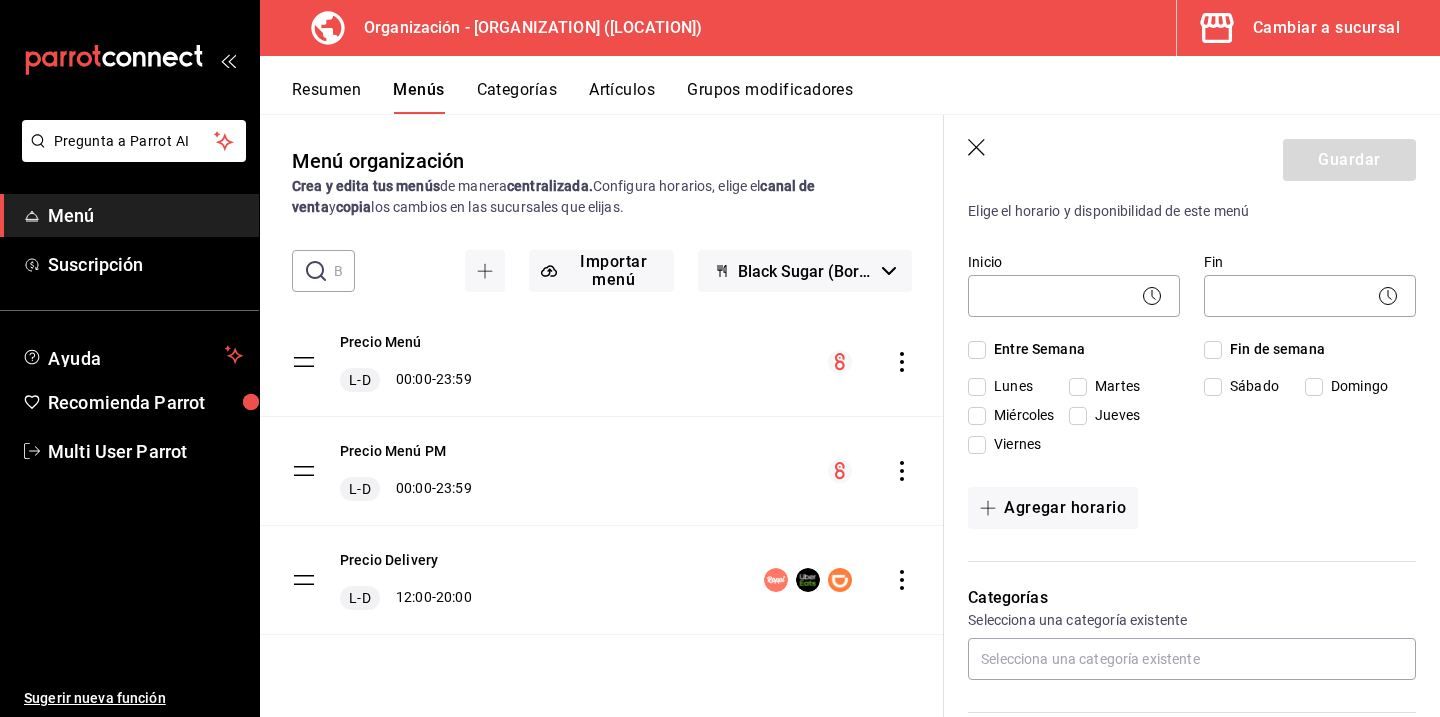 scroll, scrollTop: 171, scrollLeft: 0, axis: vertical 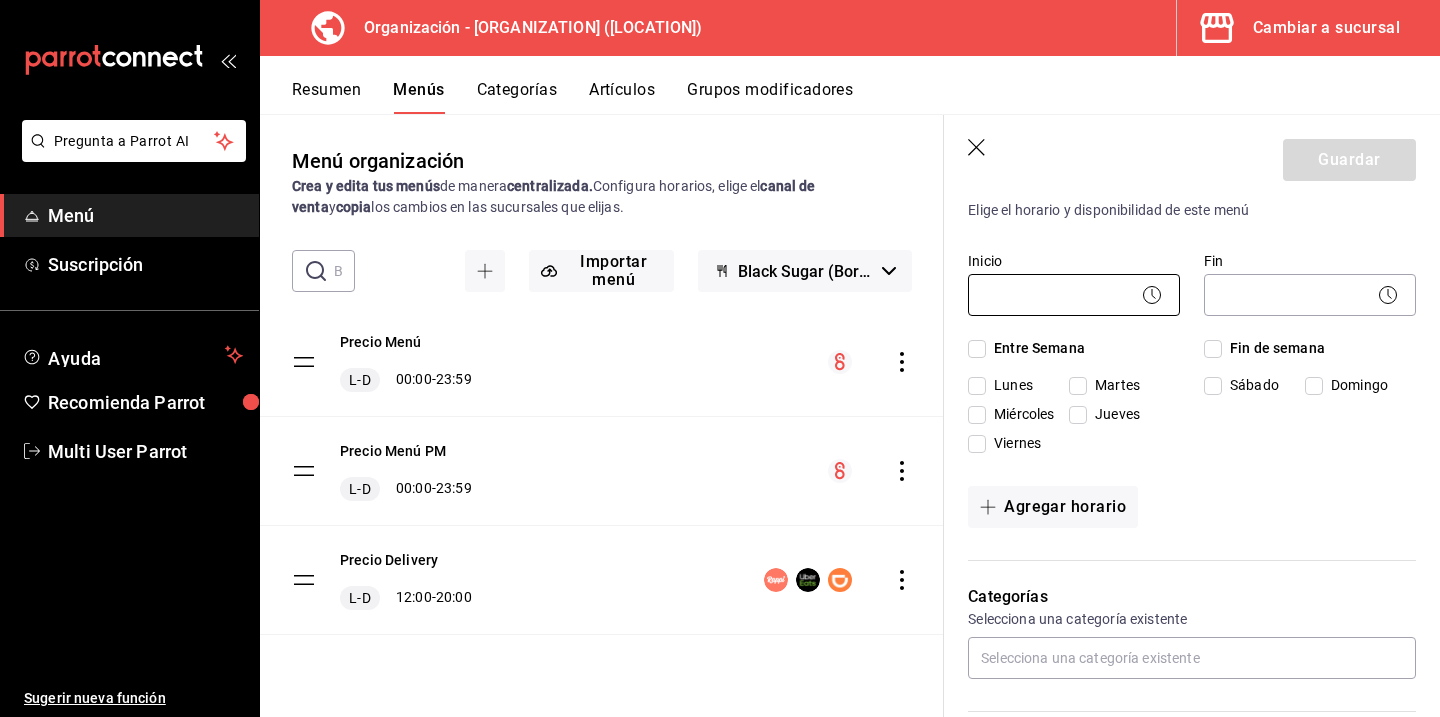 type on "Precio Menu Tanarah" 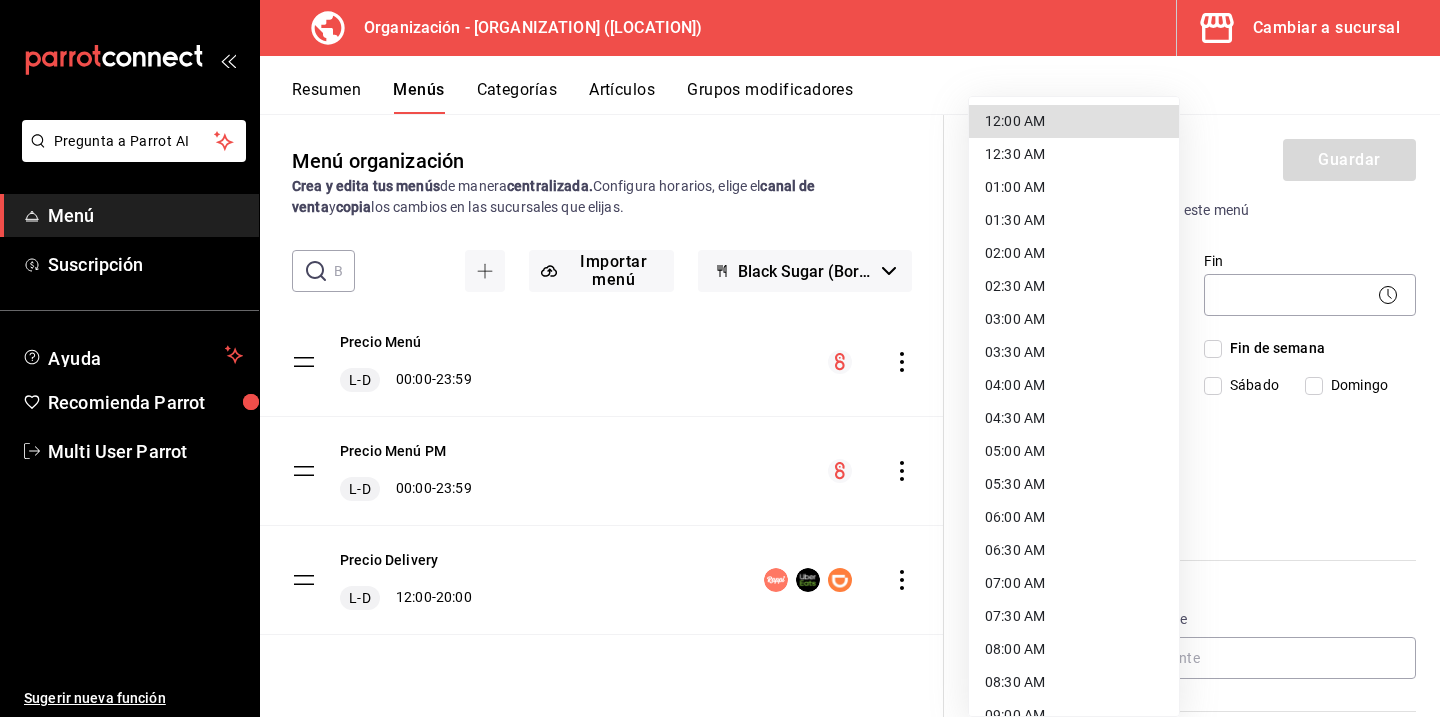 click at bounding box center (720, 358) 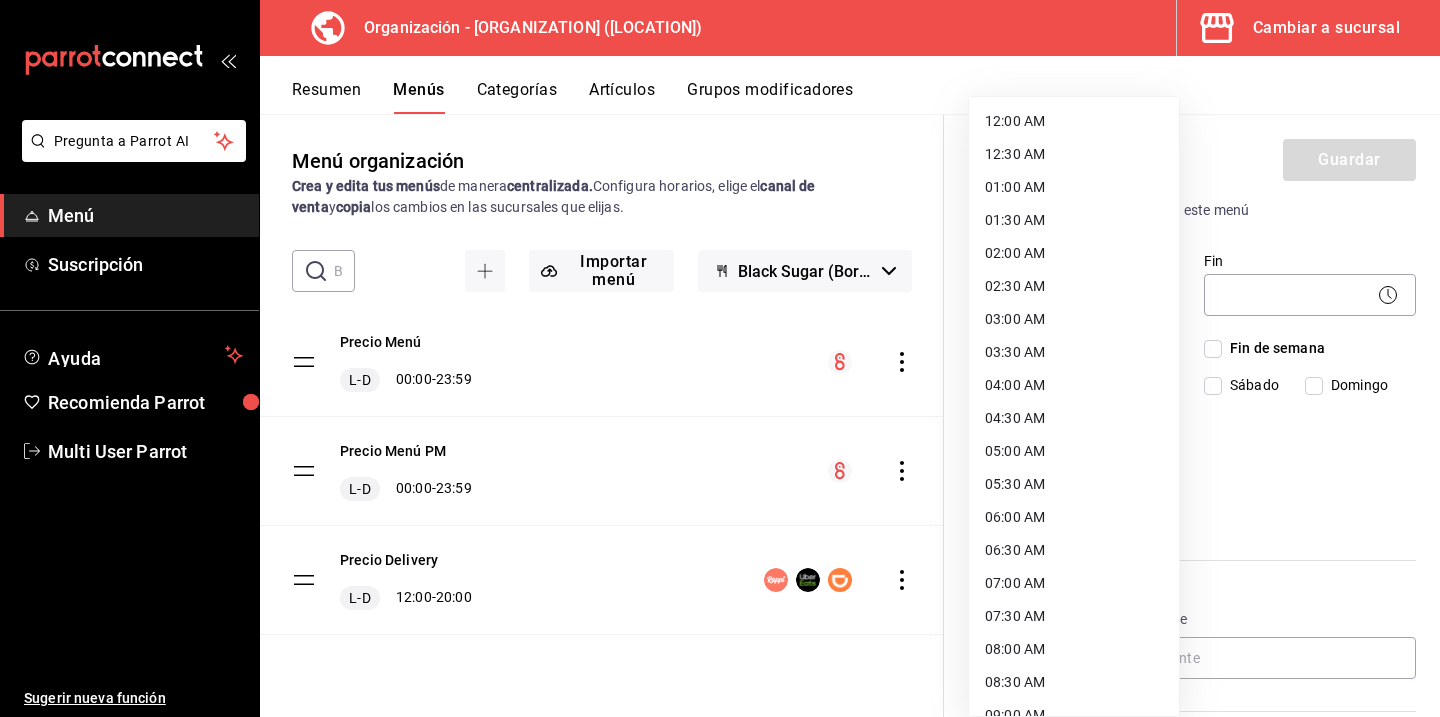 click on "Organización - [ORGANIZATION] ([LOCATION]) Cambiar a sucursal Resumen Menús Categorías Artículos Grupos modificadores Menú organización Crea y edita tus menús de manera centralizada. Configura horarios, elige el canal de venta y copia los cambios en las sucursales que elijas. ​ ​ Importar menú Black Sugar (Borrador) Precio Menú L-D 00:00 - 23:59 Precio Menú PM L-D 00:00 - 23:59 Precio Delivery L-D 12:00 - 20:00 Guardar Nuevo menú ¿Cómo se va a llamar? Precio Menu Tanarah 19 /30 ¿Cómo se va a llamar? Horarios Elige el horario y disponibilidad de este menú Inicio ​ Fin ​ Entre Semana Lunes Martes Miércoles Jueves Viernes Fin de semana Sábado Domingo Agregar horario Categorías Selecciona una categoría existente ¿Dónde se va a mostrar tu menú? Selecciona los canales de venta disponibles Punto de venta Uber Eats DiDi Food Rappi Pedidos Online Clave ME- [ID] /" at bounding box center (720, 358) 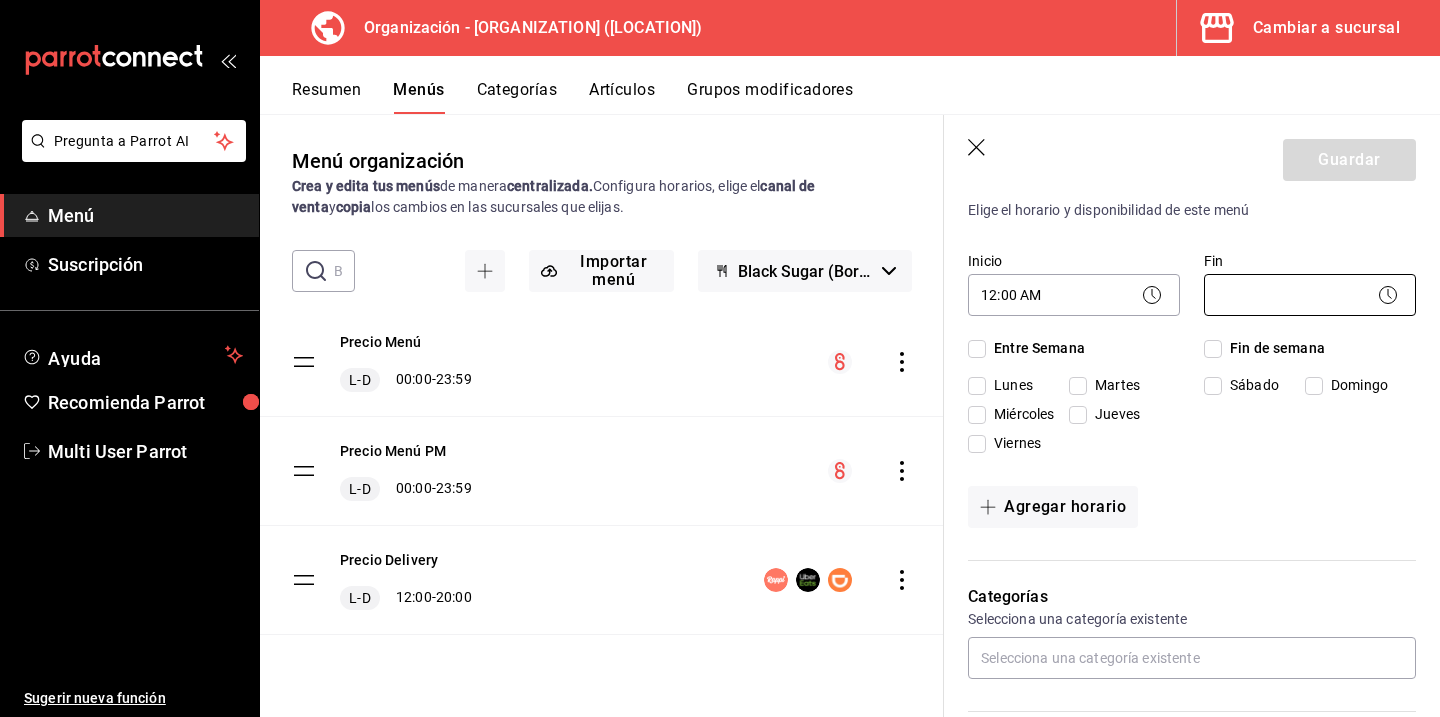 click on "Pregunta a Parrot AI Menú   Suscripción   Ayuda Recomienda Parrot   Multi User Parrot   Sugerir nueva función   Organización - Black Sugar (MTY) Cambiar a sucursal Resumen Menús Categorías Artículos Grupos modificadores Menú organización Crea y edita tus menús  de manera  centralizada.  Configura horarios, elige el  canal de venta  y  copia  los cambios en las sucursales que elijas. ​ ​ Importar menú Black Sugar (Borrador) Precio Menú L-D 00:00  -  23:59 Precio Menú PM L-D 00:00  -  23:59 Precio Delivery L-D 12:00  -  20:00 Guardar Nuevo menú ¿Cómo se va a llamar? Precio Menu Tanarah 19 /30 ¿Cómo se va a llamar? Horarios Elige el horario y disponibilidad de este menú Inicio 12:00 AM 00:00 Fin ​ Entre Semana Lunes Martes Miércoles Jueves Viernes Fin de semana Sábado Domingo Agregar horario Categorías Selecciona una categoría existente ¿Dónde se va a mostrar tu menú? Selecciona los canales de venta disponibles Punto de venta Uber Eats DiDi Food Rappi Pedidos Online Clave ME- 13 /" at bounding box center (720, 358) 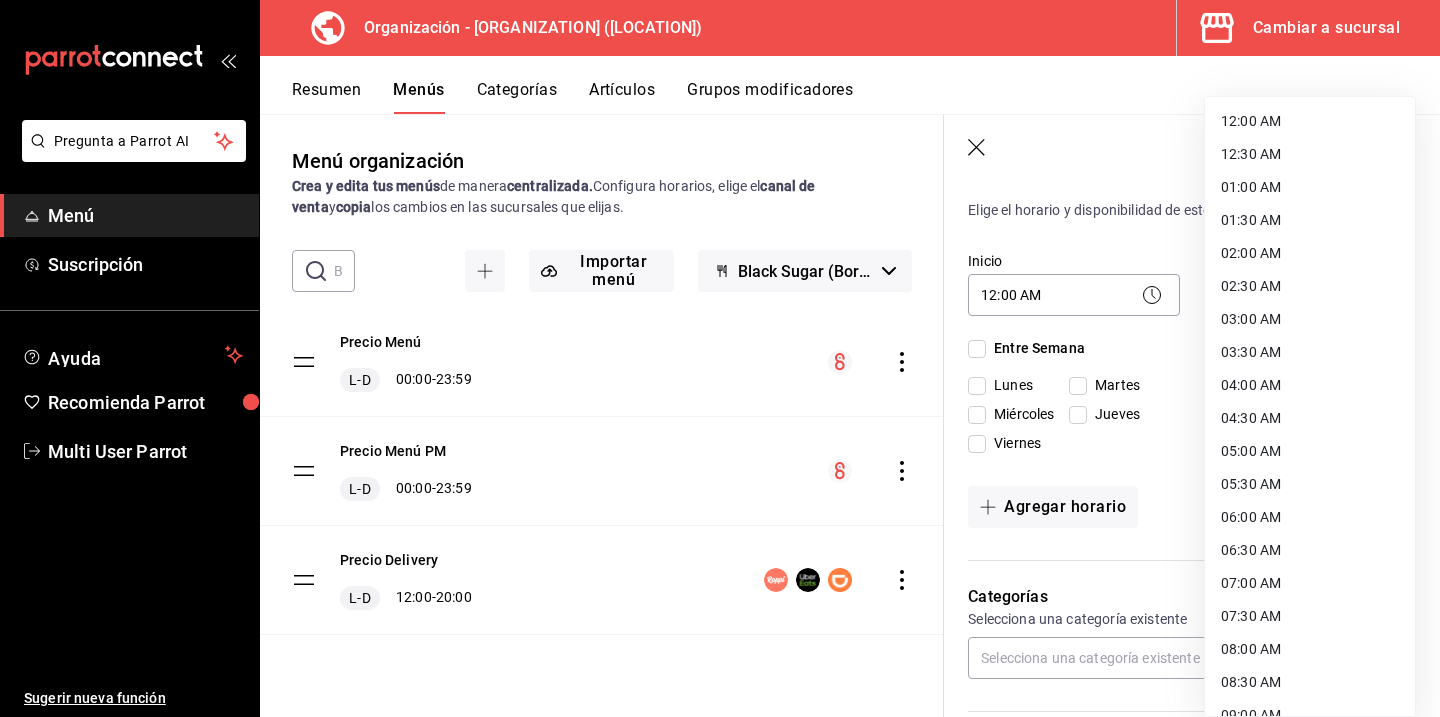 scroll, scrollTop: 1014, scrollLeft: 0, axis: vertical 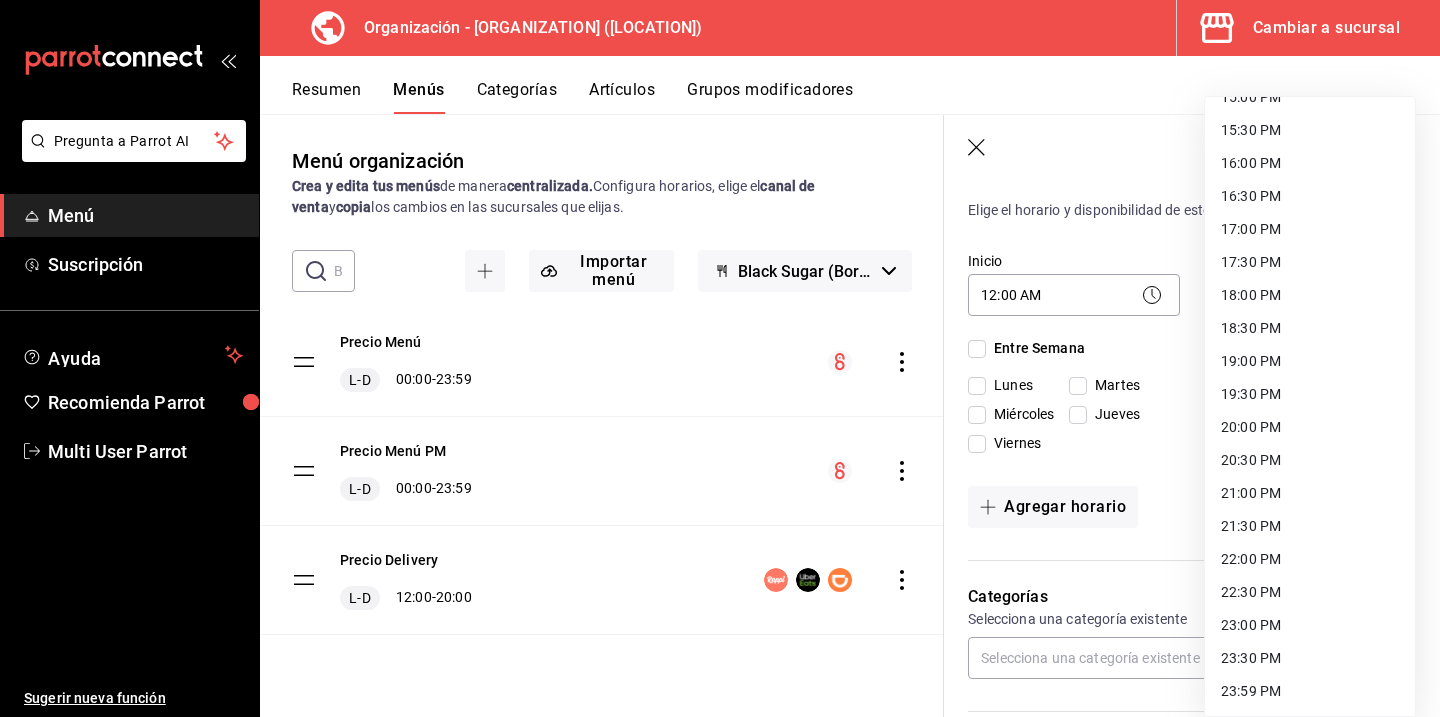 click on "23:59 PM" at bounding box center (1310, 691) 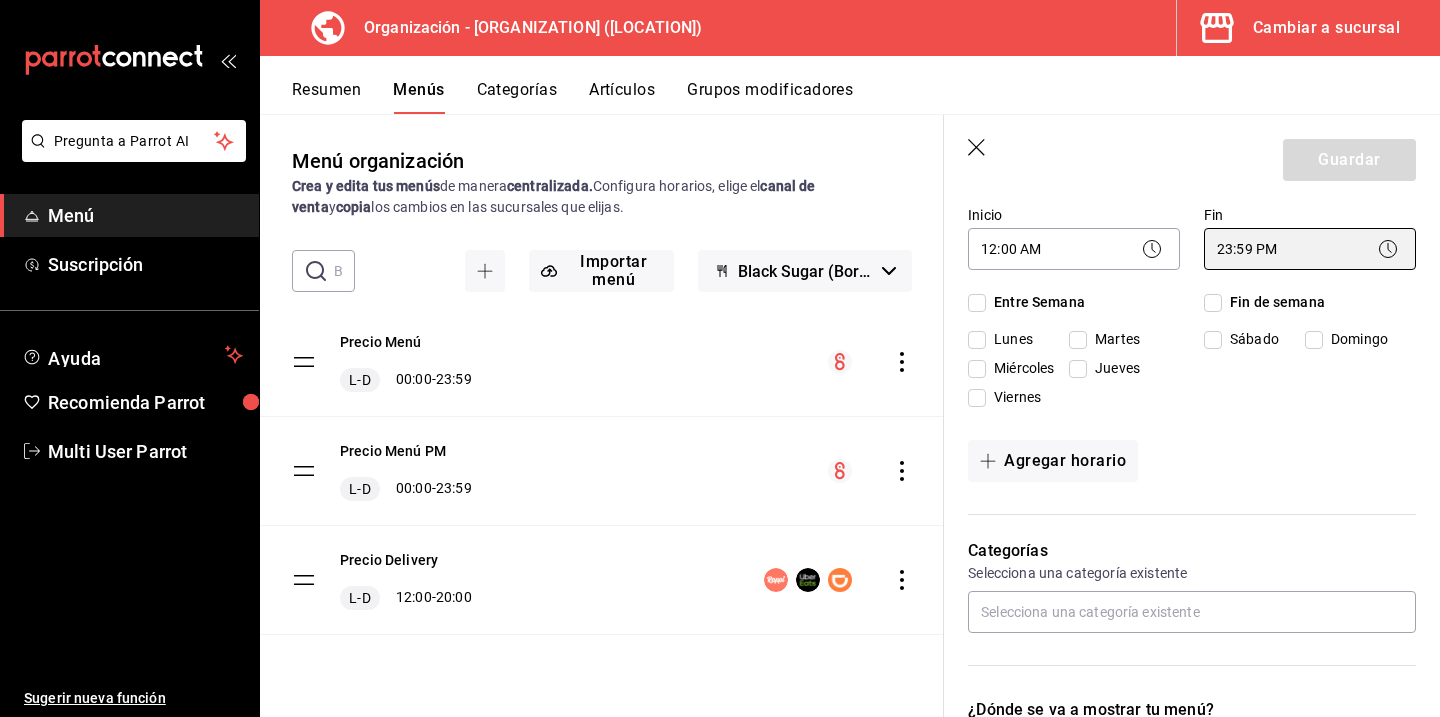scroll, scrollTop: 212, scrollLeft: 0, axis: vertical 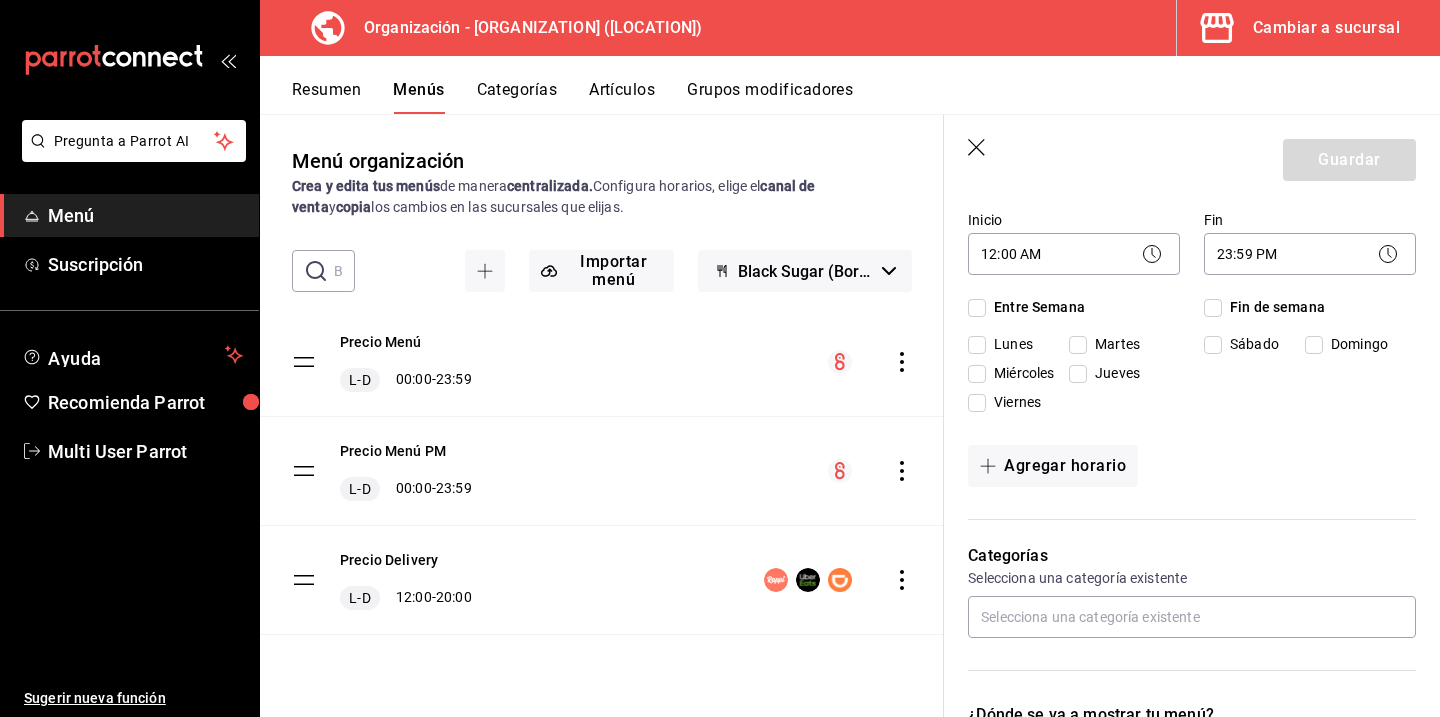 click on "Entre Semana" at bounding box center (977, 308) 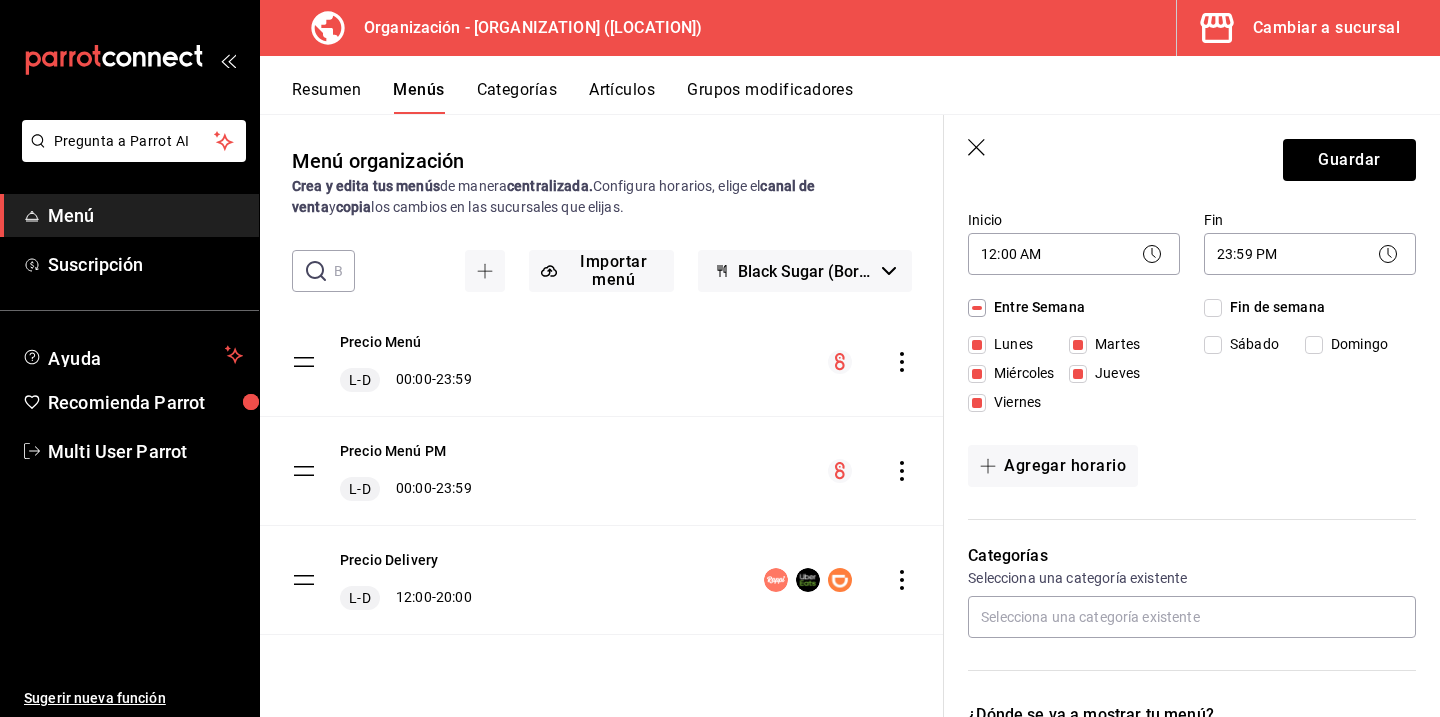 click on "Fin de semana" at bounding box center [1213, 308] 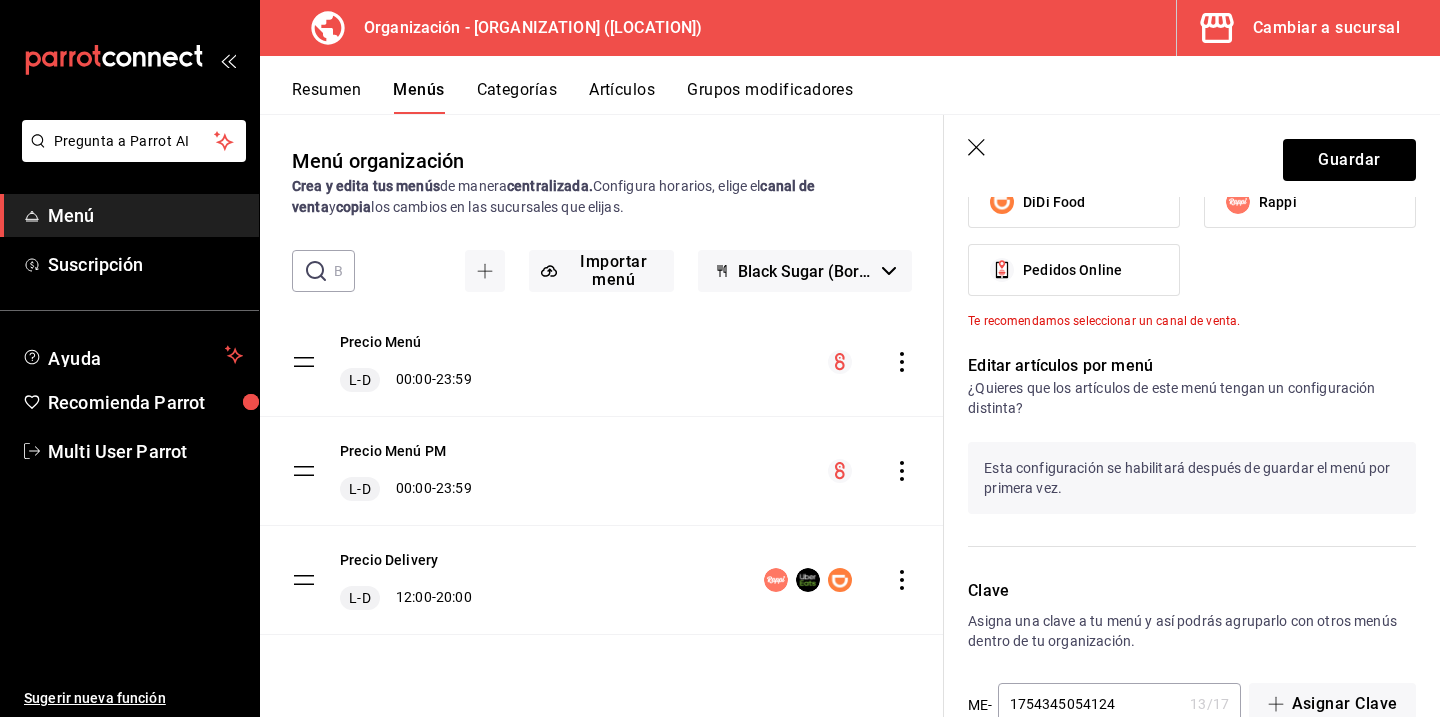 scroll, scrollTop: 925, scrollLeft: 0, axis: vertical 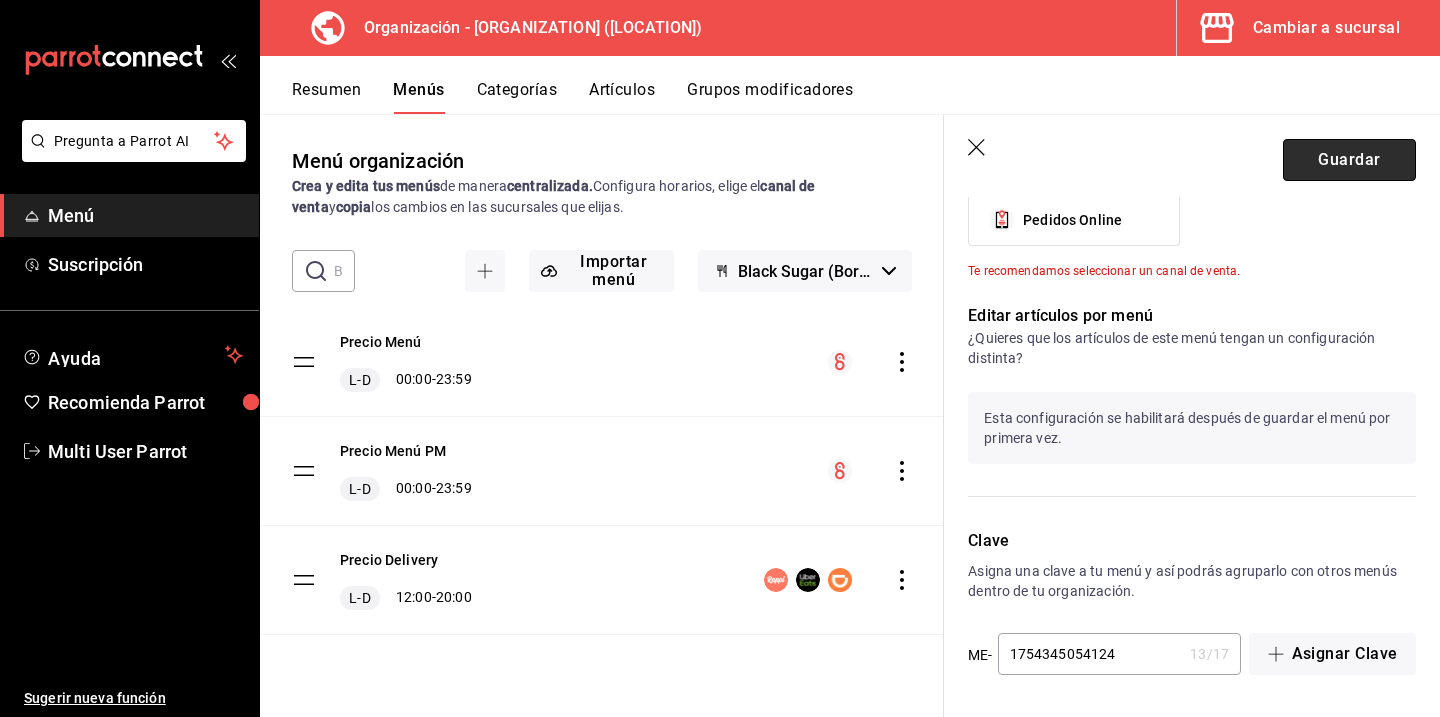 click on "Guardar" at bounding box center [1349, 160] 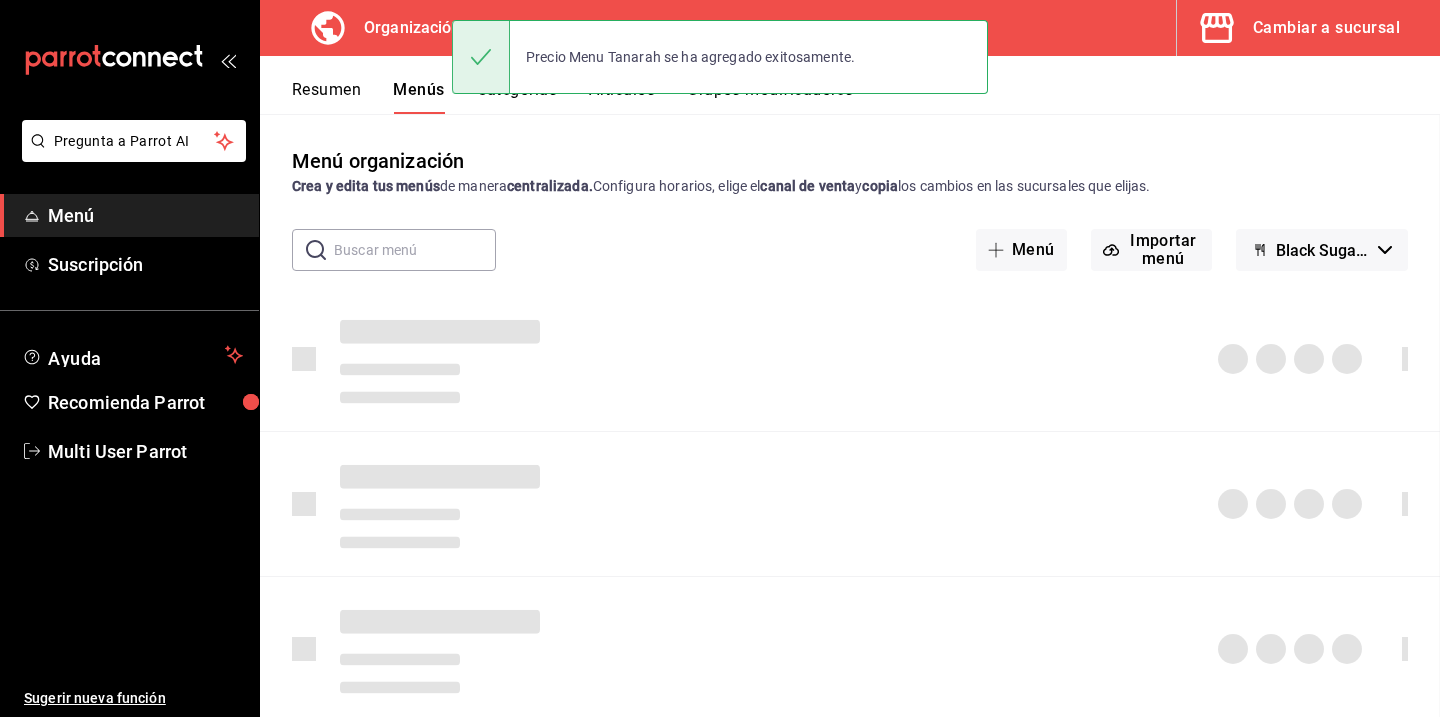 scroll, scrollTop: 0, scrollLeft: 0, axis: both 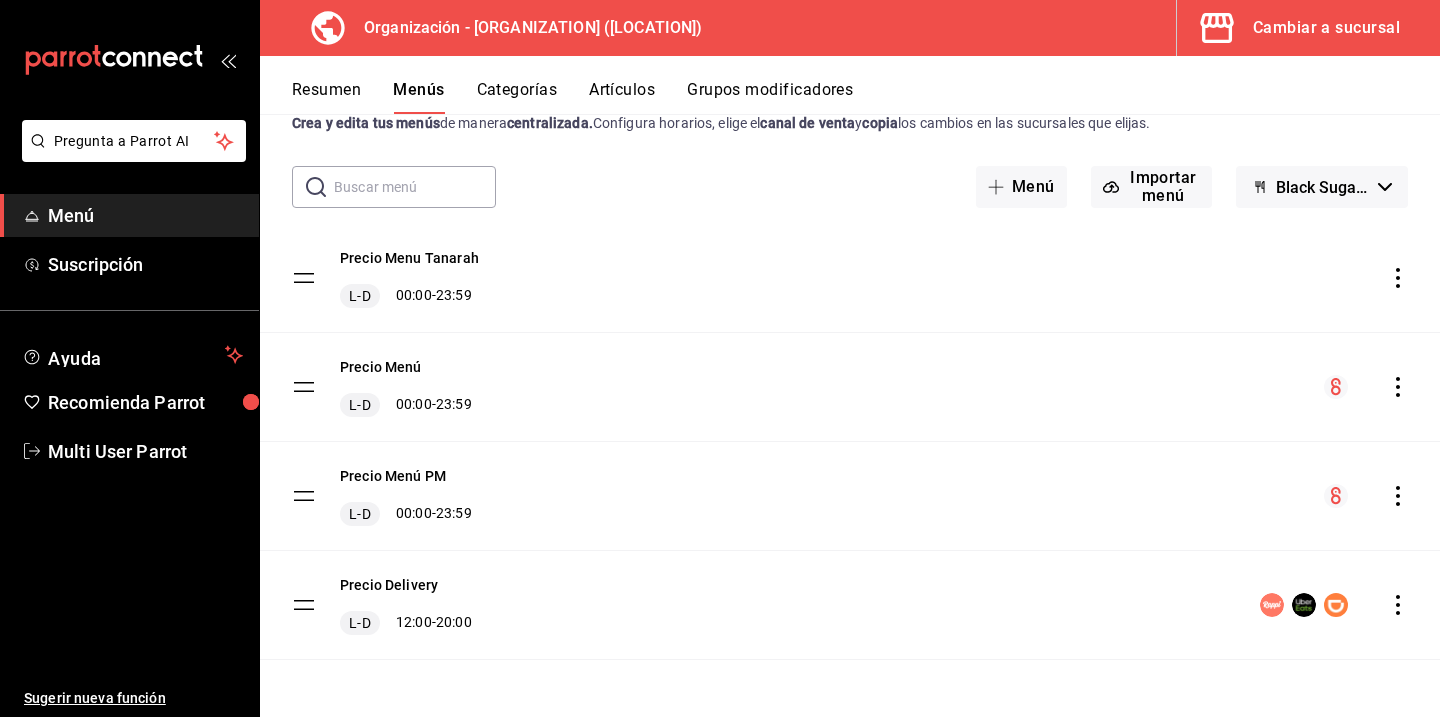 click 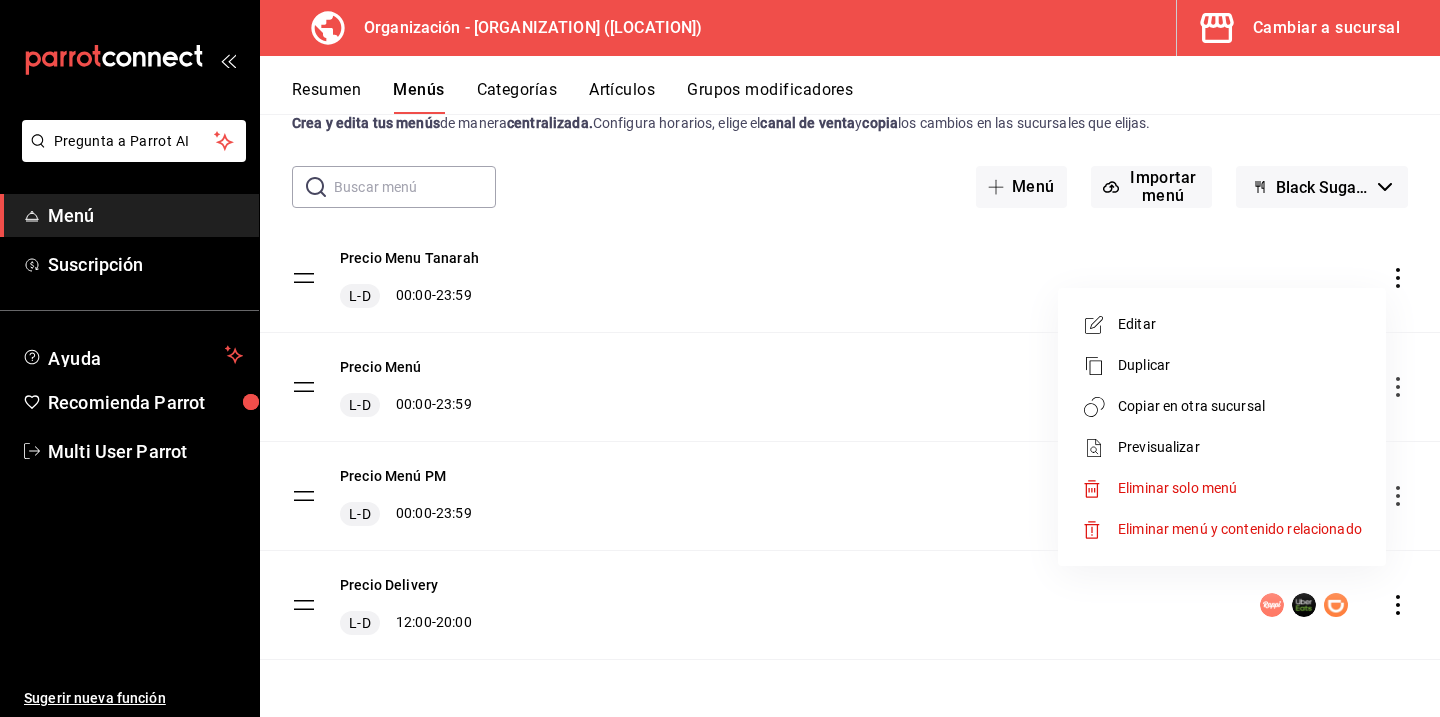click at bounding box center (720, 358) 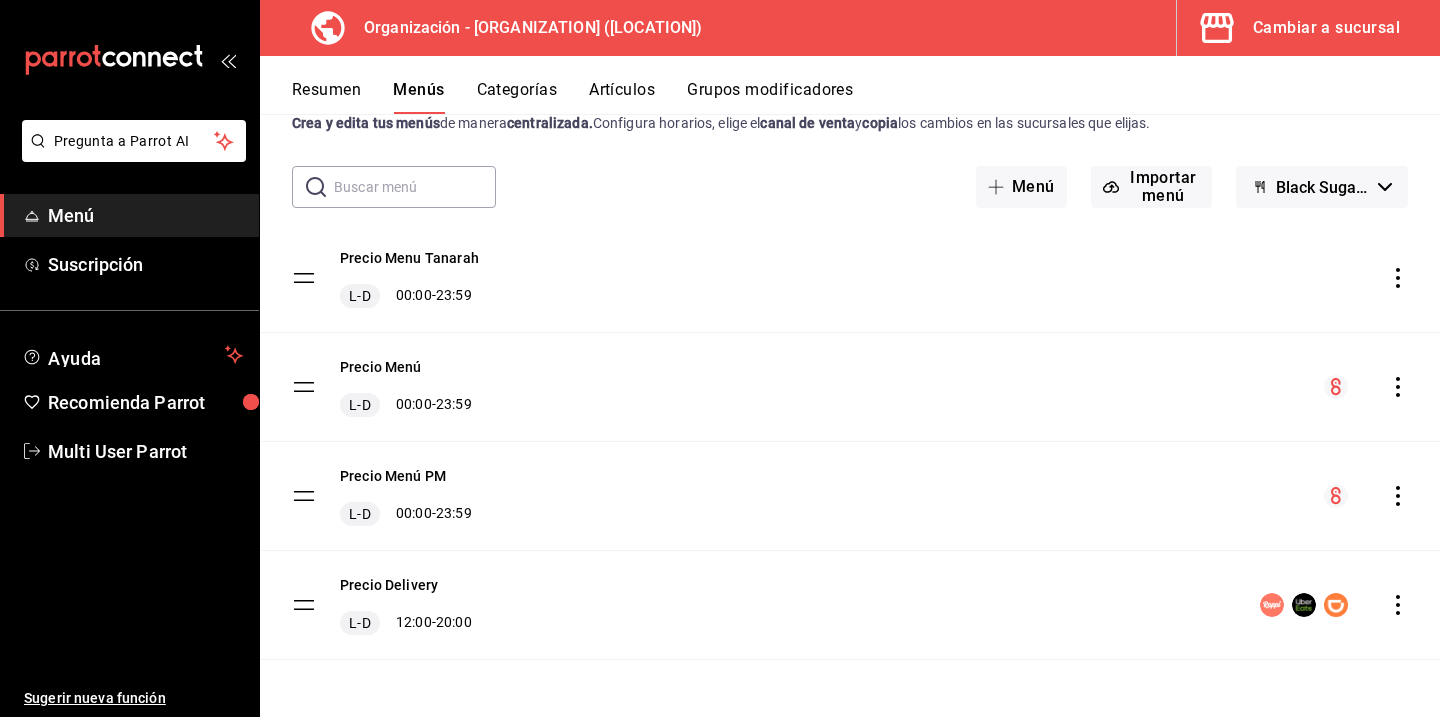 click 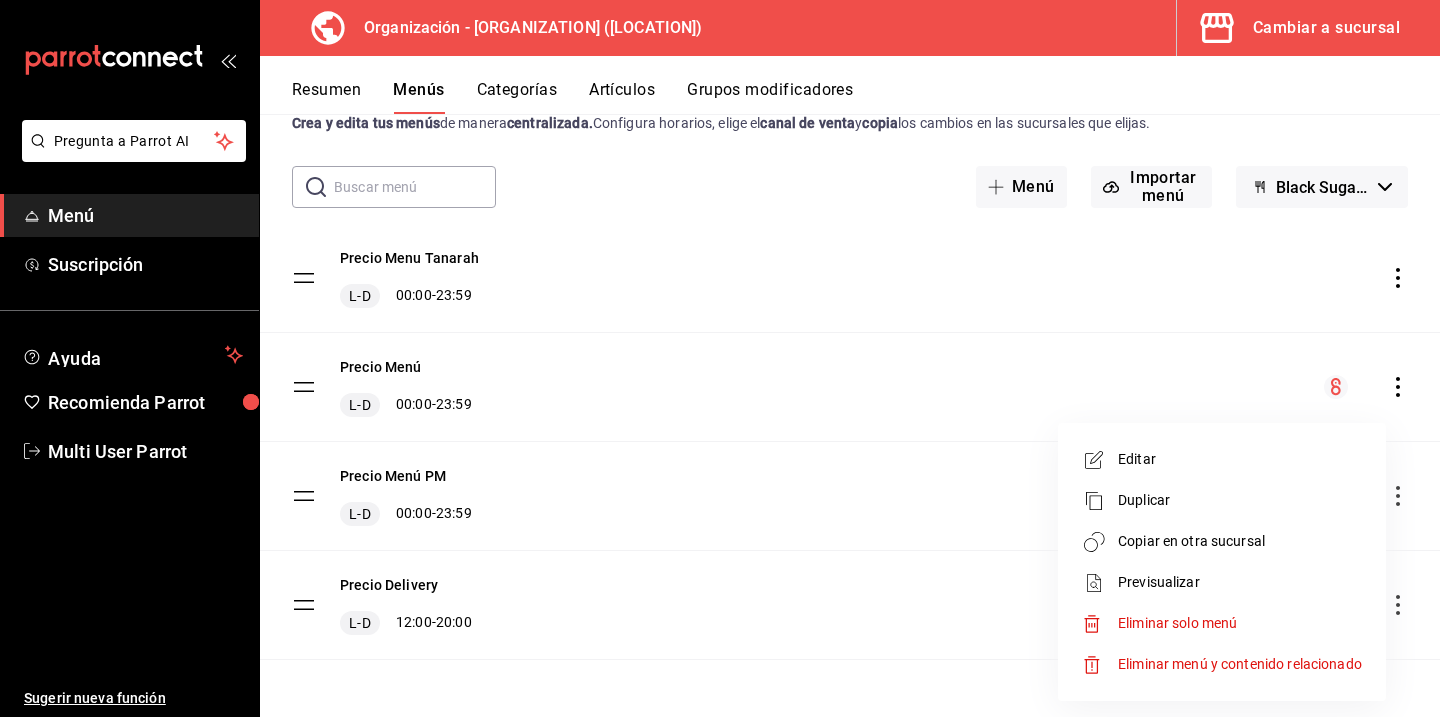 click on "Duplicar" at bounding box center [1222, 500] 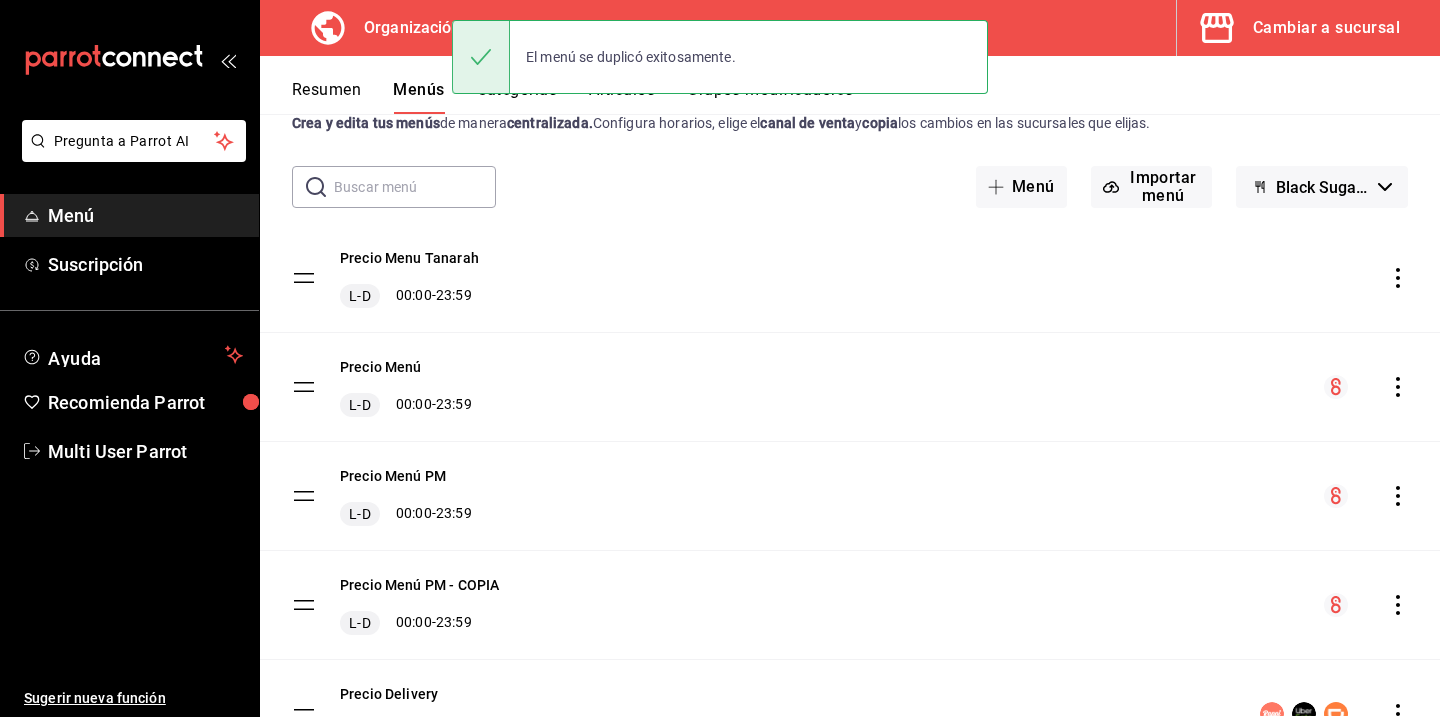click 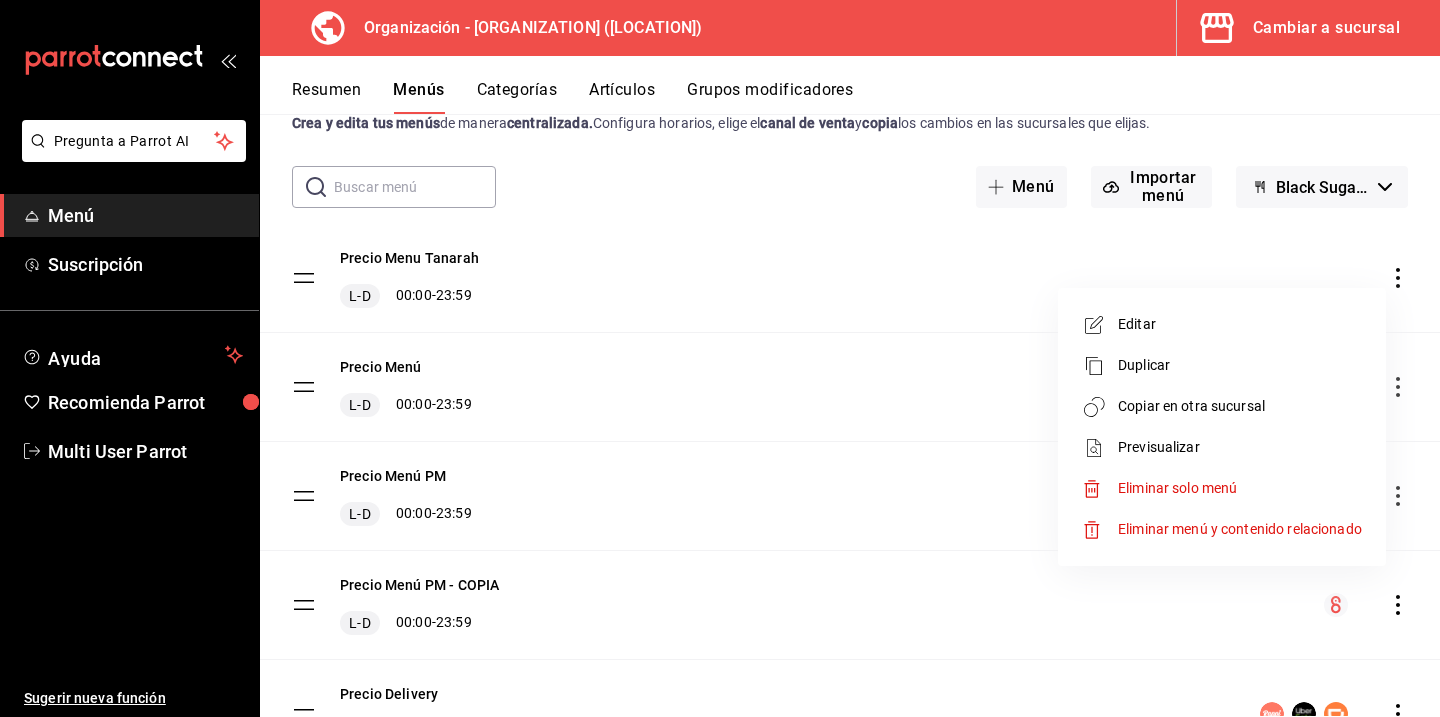 click on "Eliminar menú y contenido relacionado" at bounding box center [1240, 529] 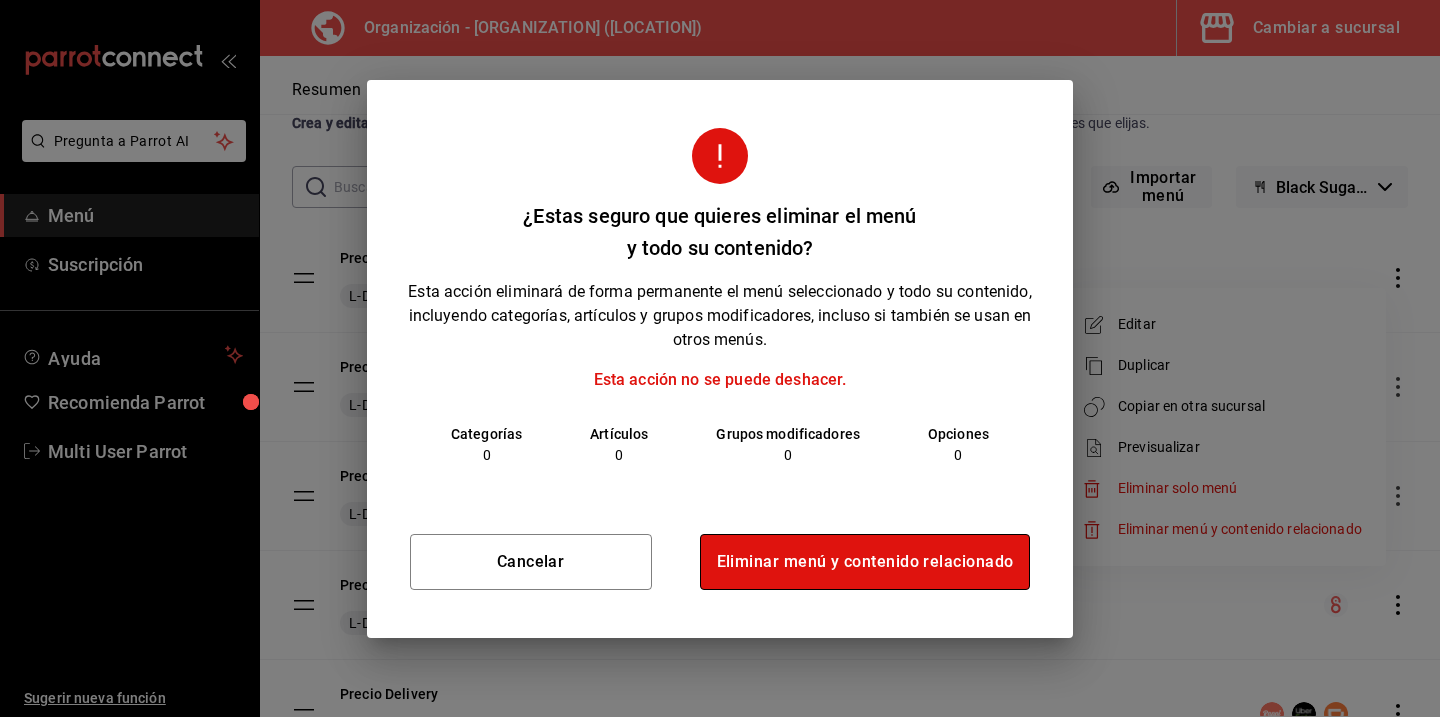 click on "Eliminar menú y contenido relacionado" at bounding box center [865, 562] 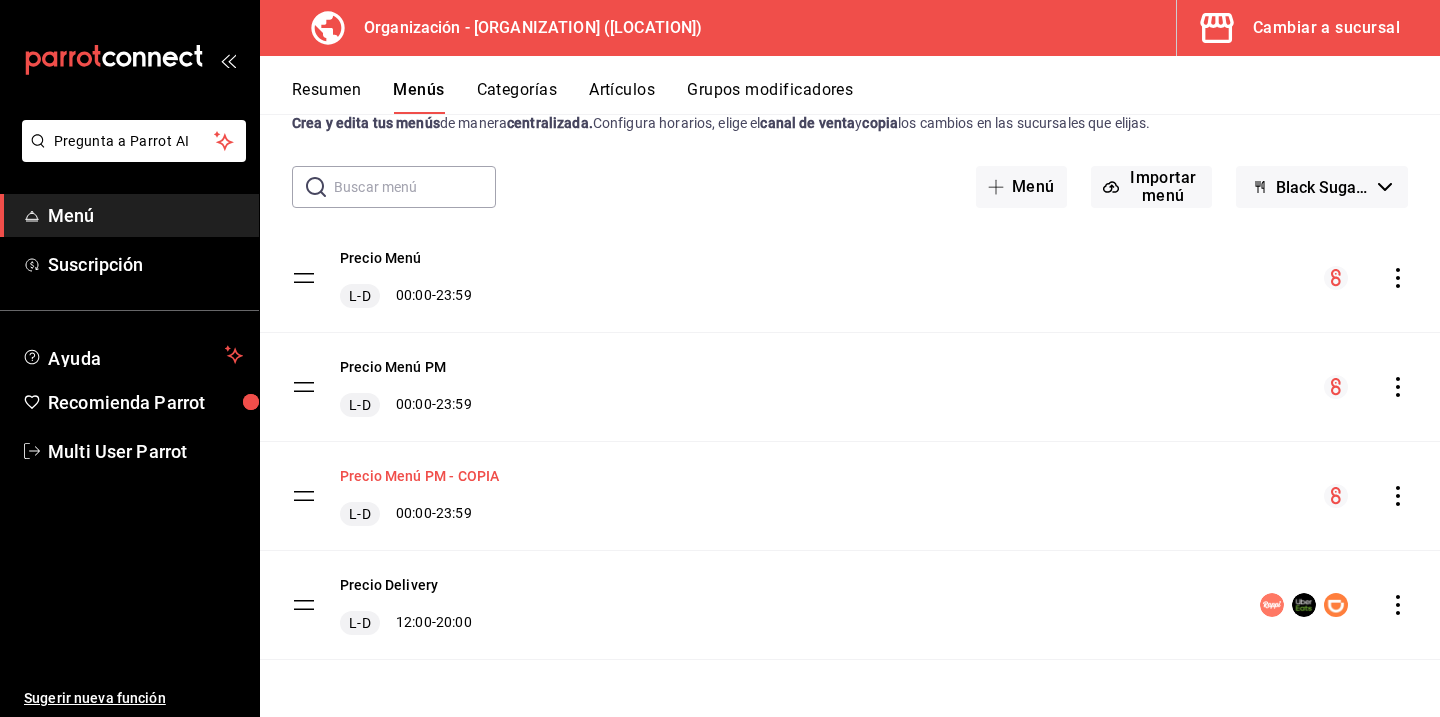 click on "Precio Menú PM - COPIA" at bounding box center (419, 476) 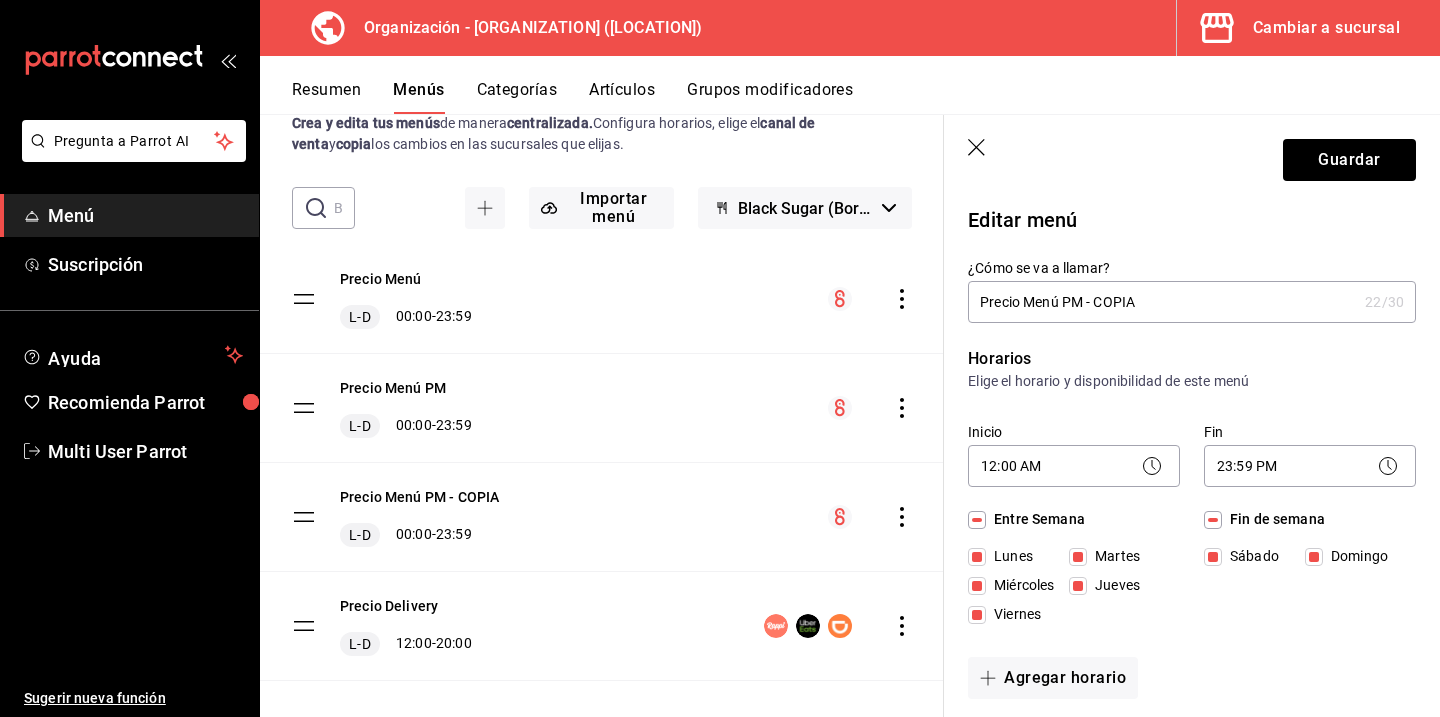 drag, startPoint x: 1144, startPoint y: 303, endPoint x: 1064, endPoint y: 309, distance: 80.224686 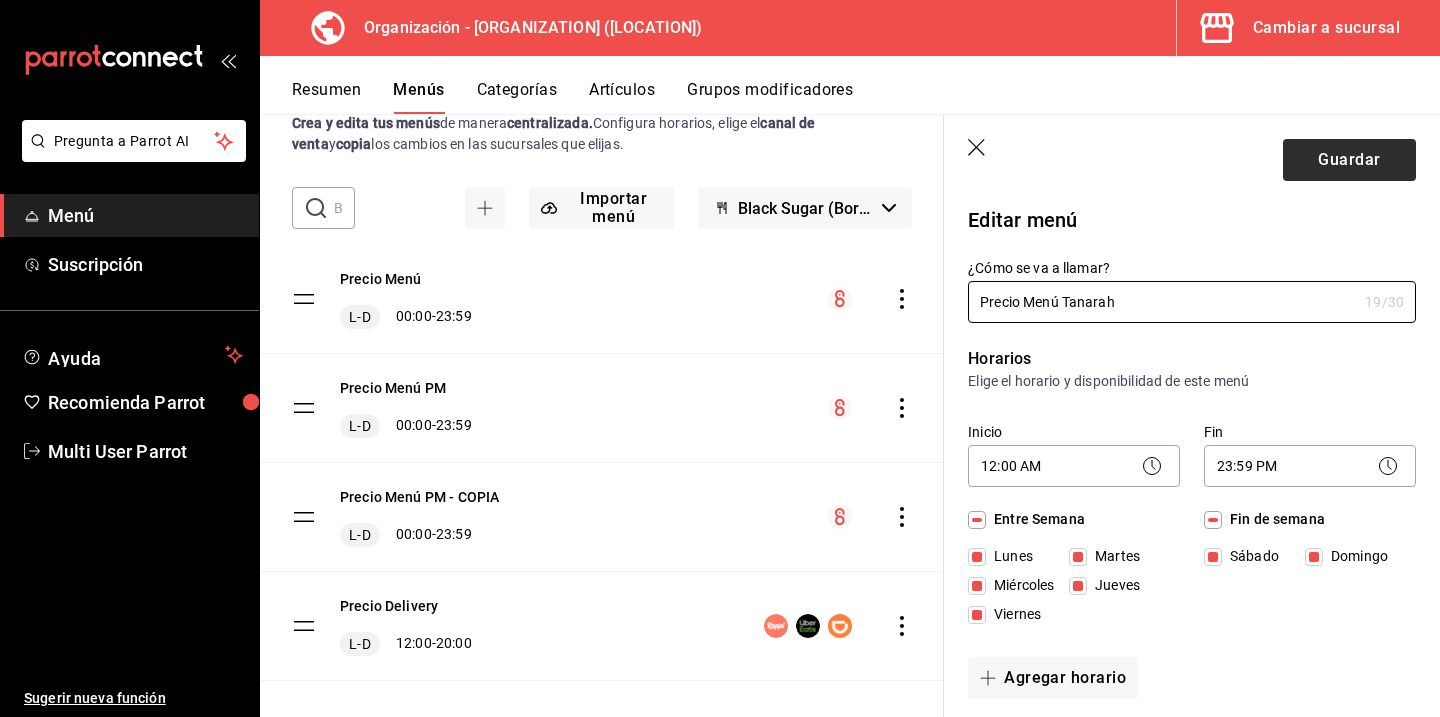 type on "Precio Menú Tanarah" 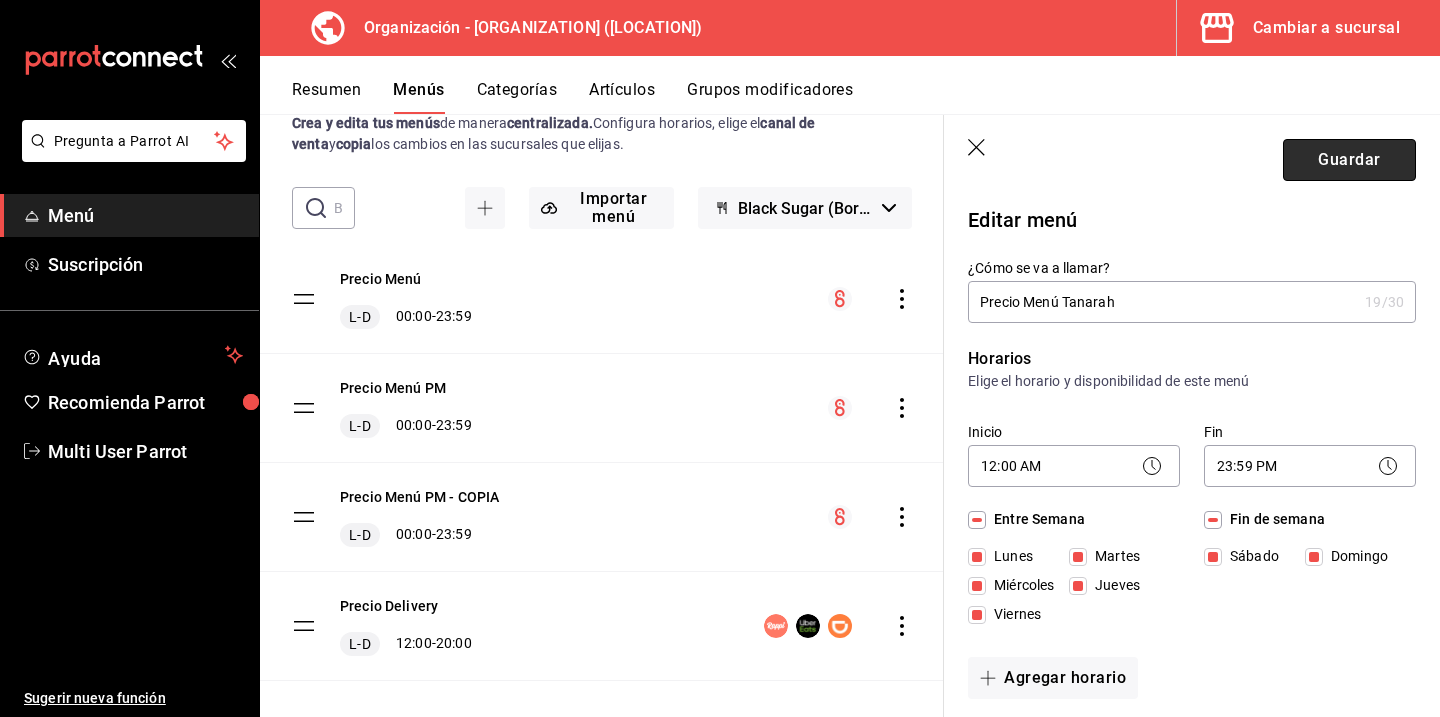 click on "Guardar" at bounding box center [1349, 160] 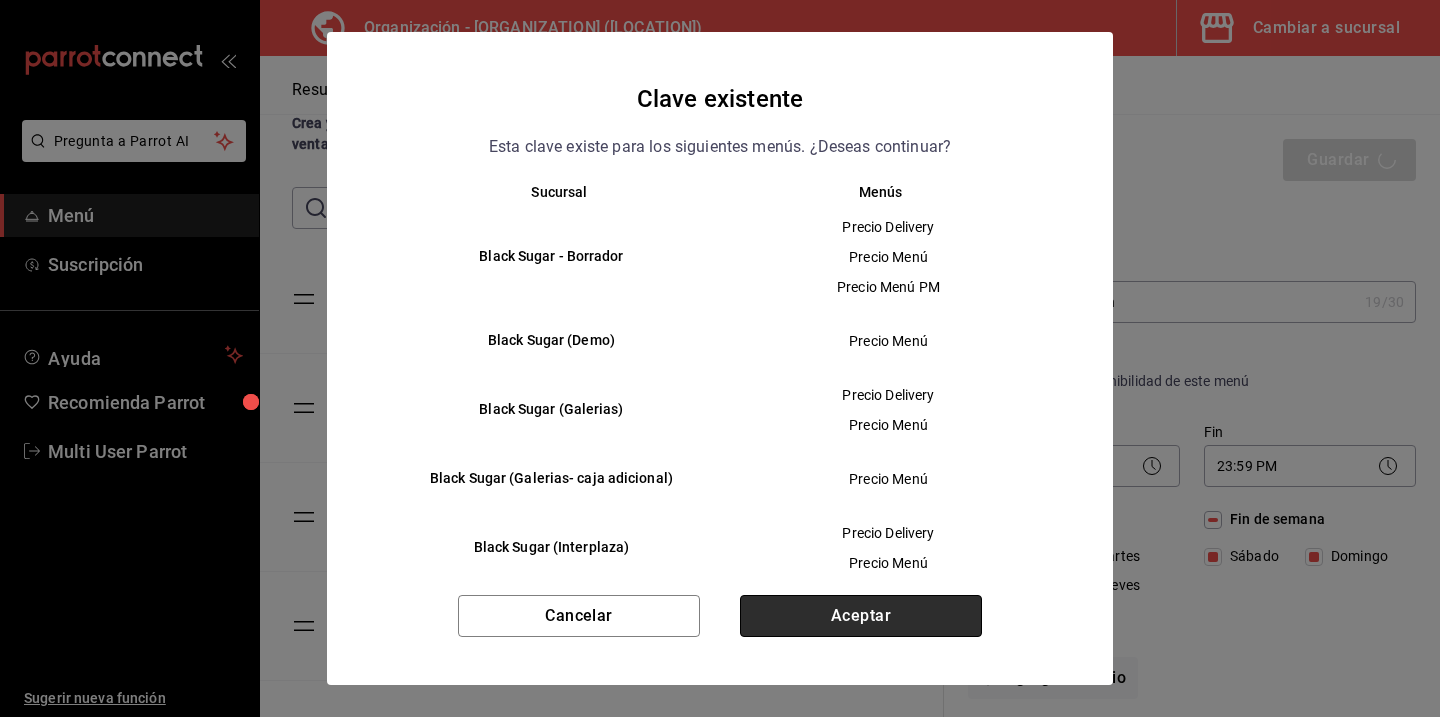 click on "Aceptar" at bounding box center (861, 616) 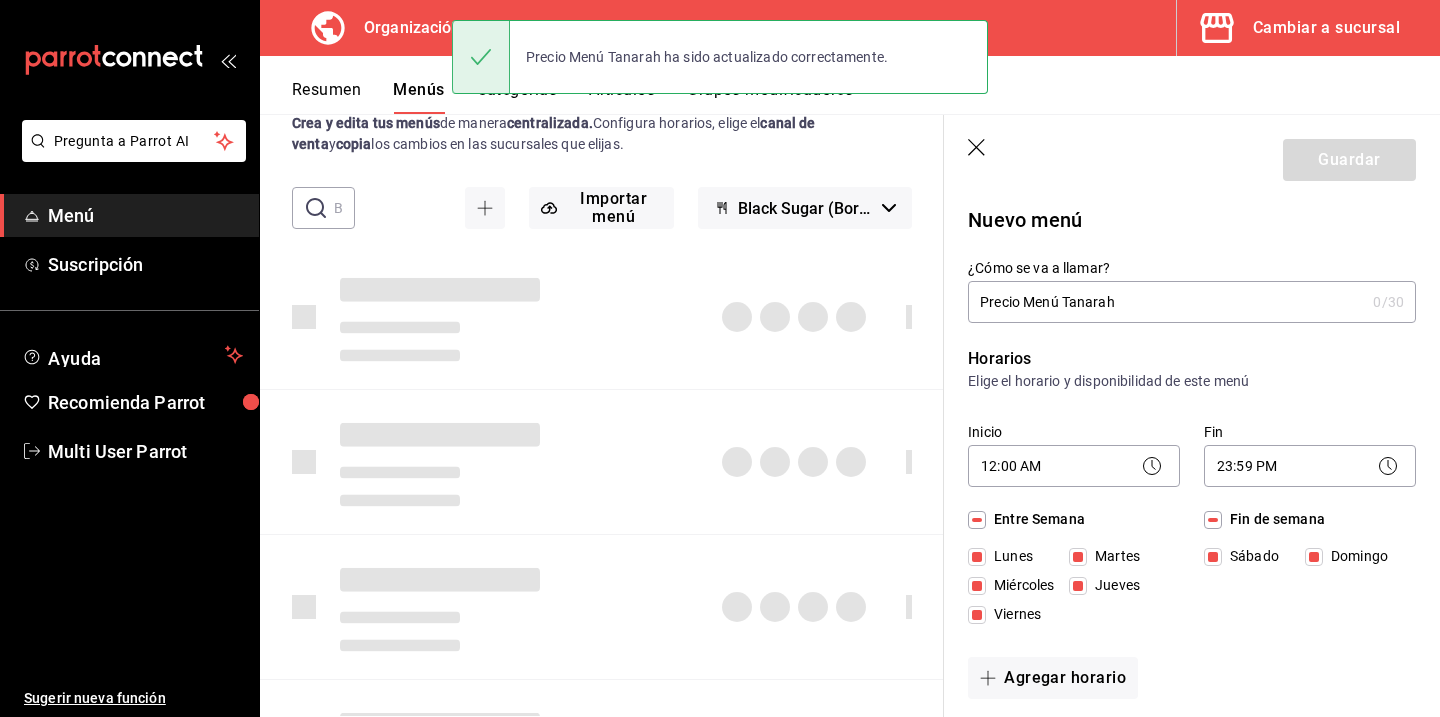 type 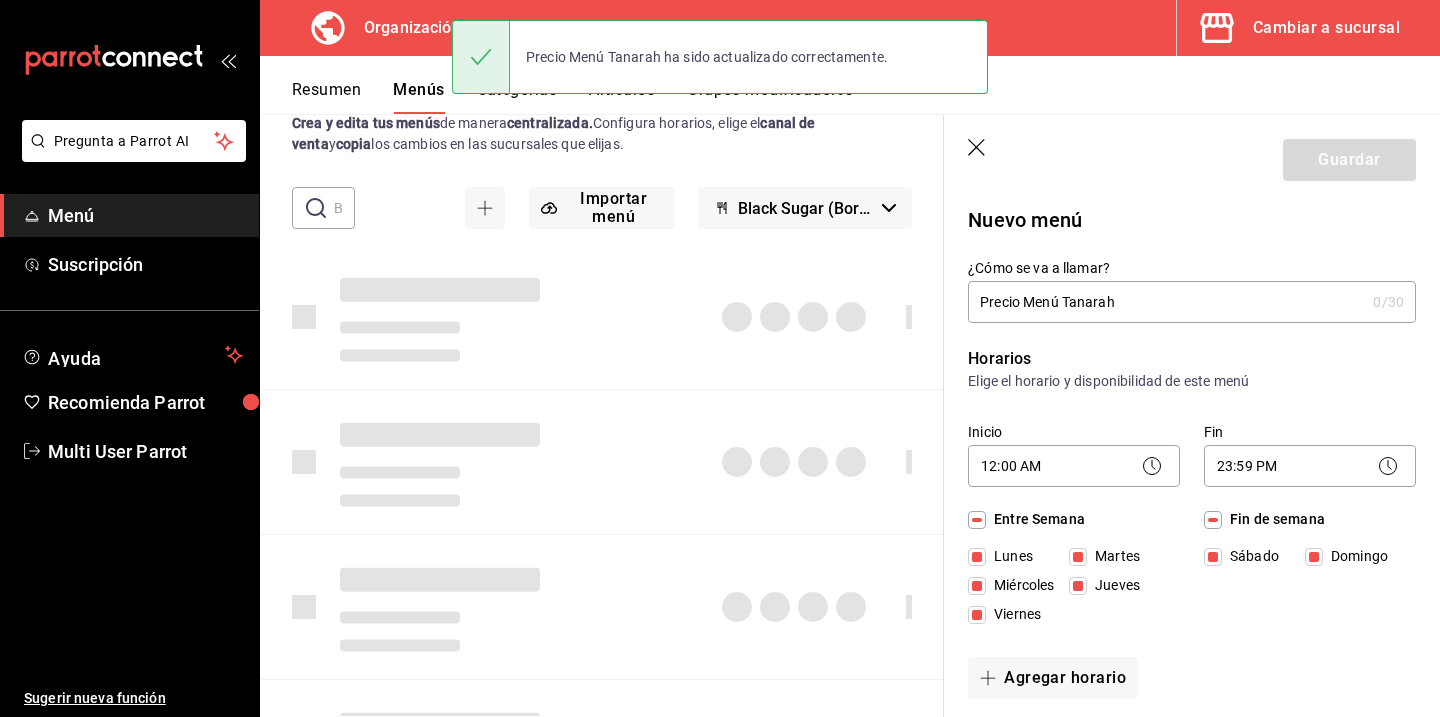 checkbox on "false" 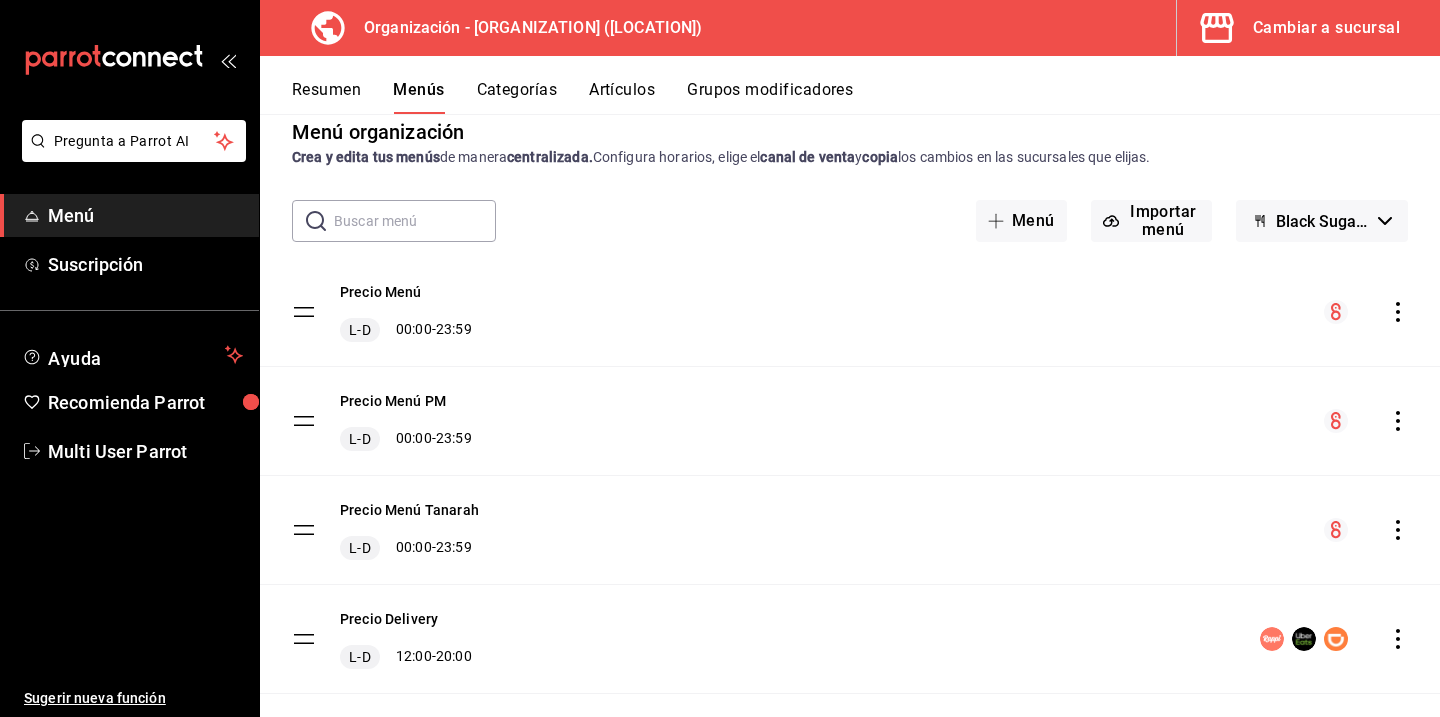 scroll, scrollTop: 0, scrollLeft: 0, axis: both 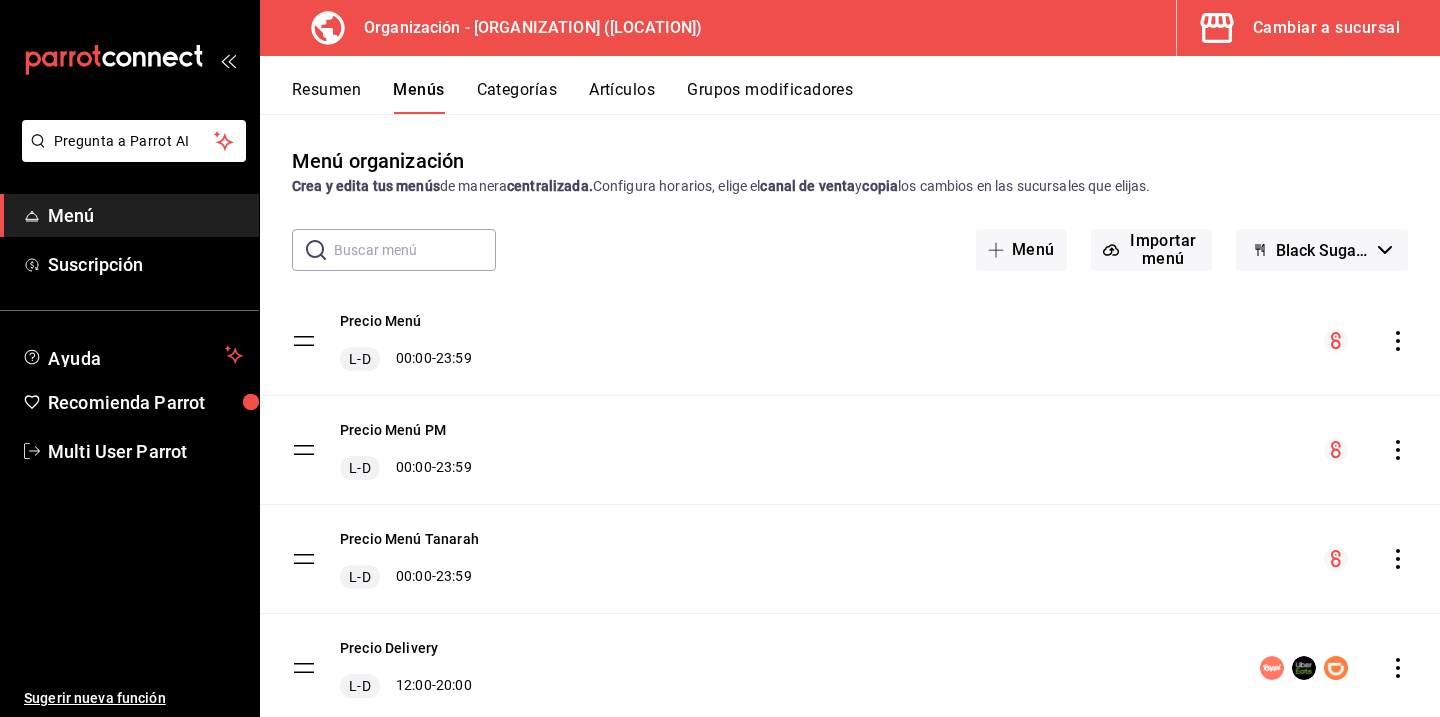 click on "Resumen" at bounding box center (326, 97) 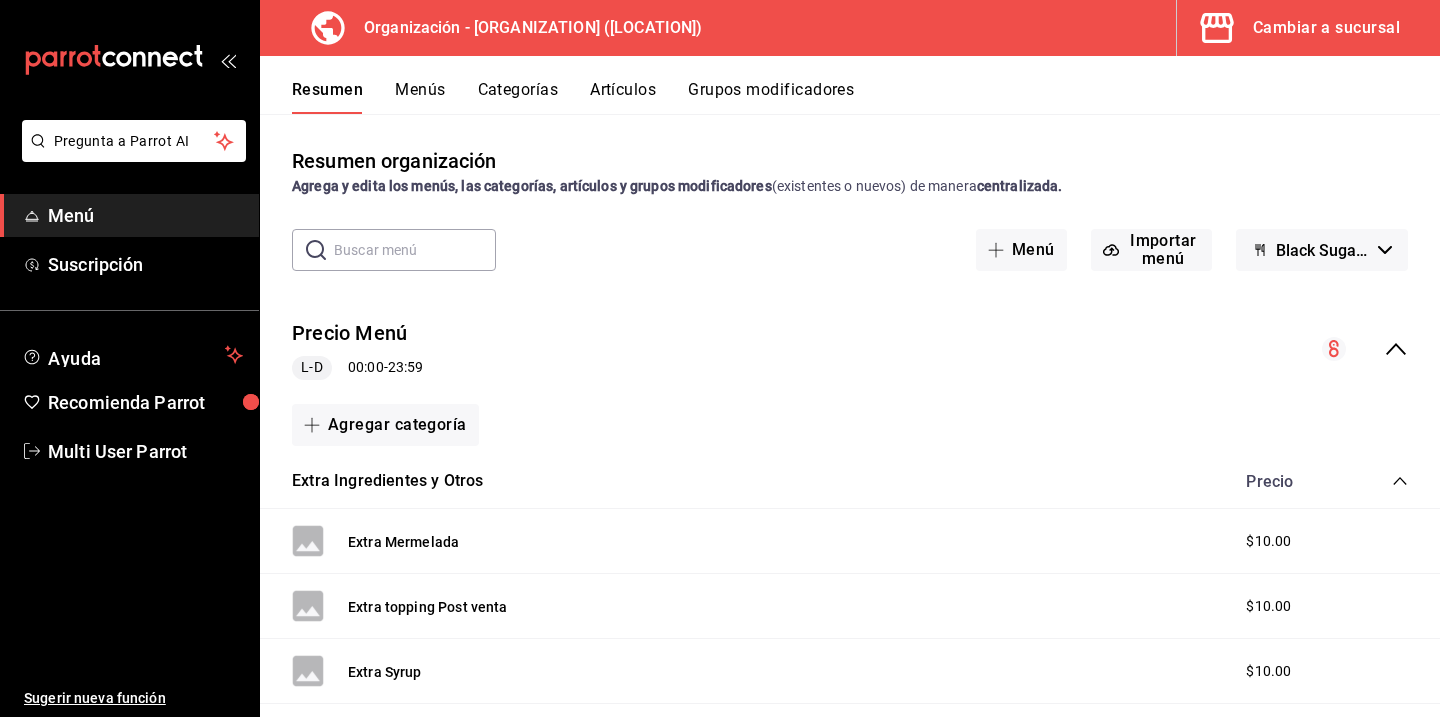 click at bounding box center (415, 250) 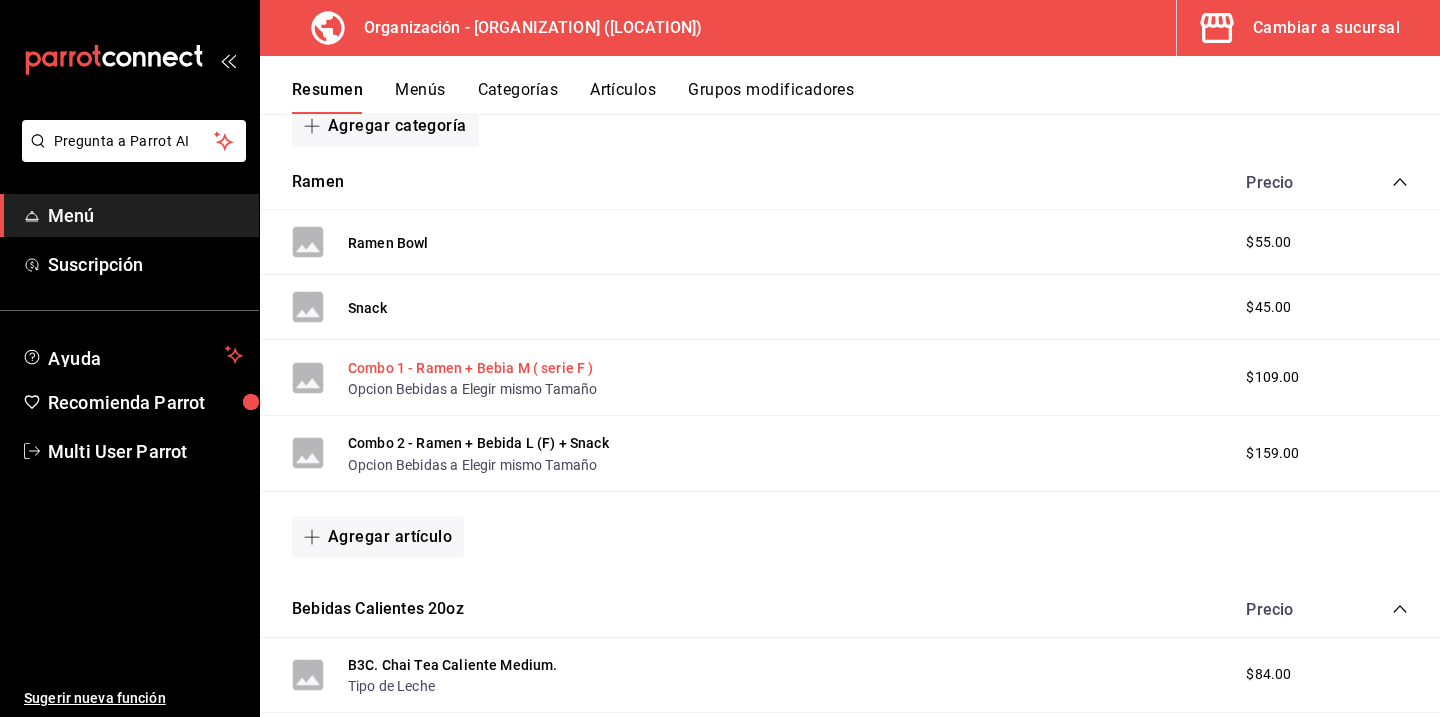 scroll, scrollTop: 317, scrollLeft: 0, axis: vertical 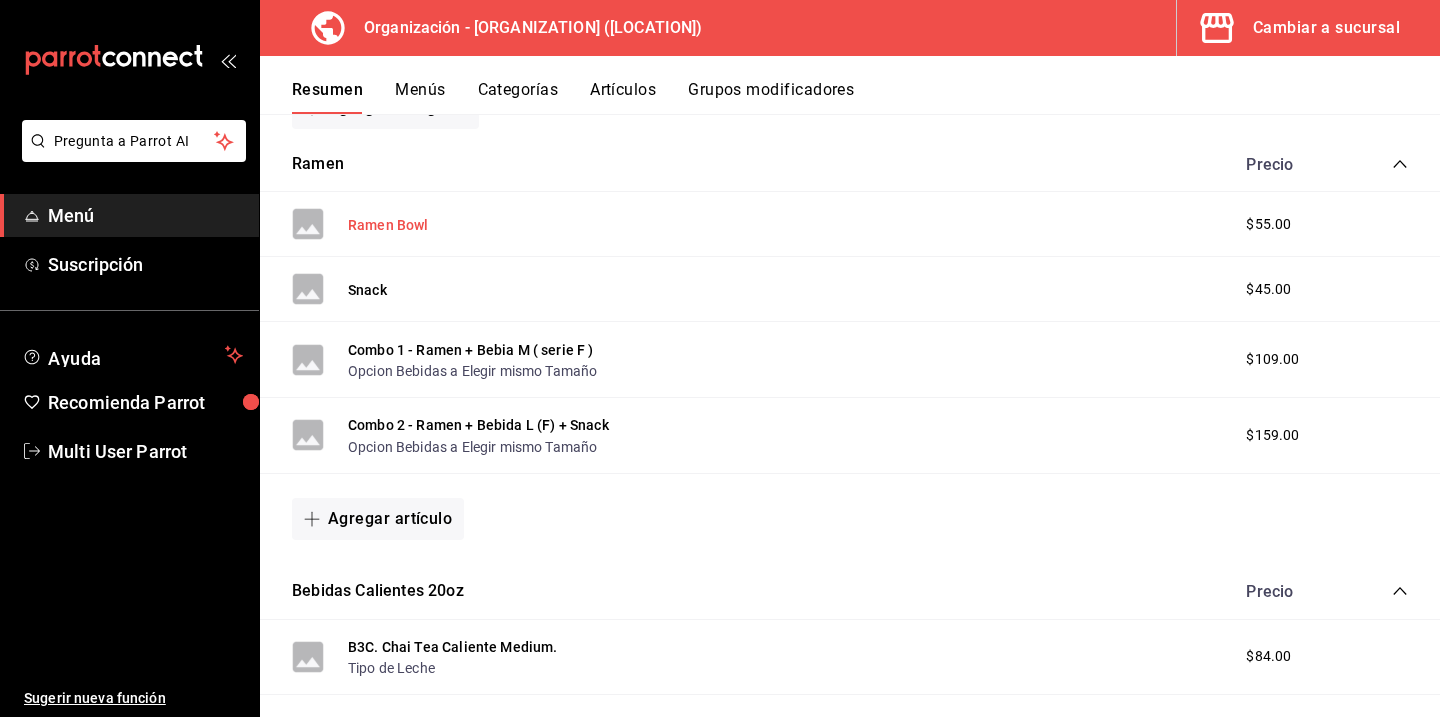 type on "tana" 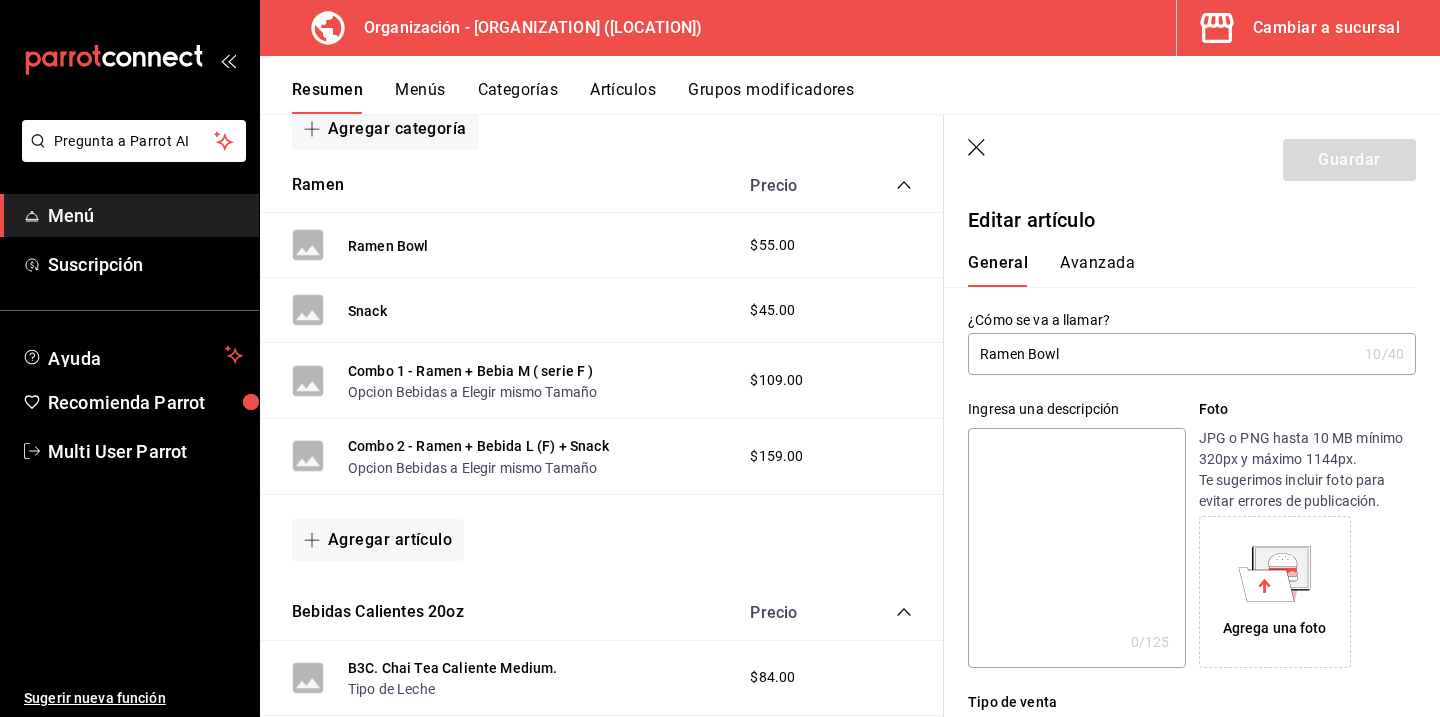 type on "$55.00" 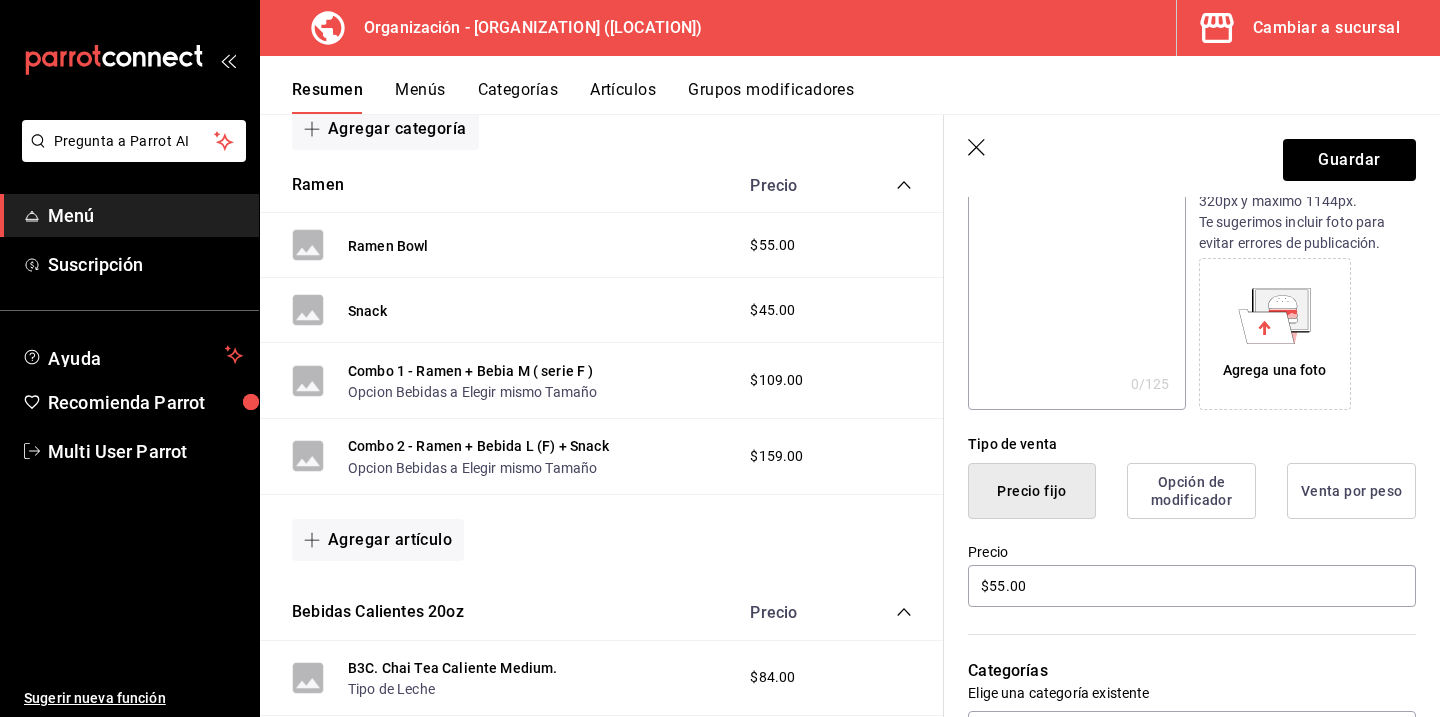 scroll, scrollTop: 260, scrollLeft: 0, axis: vertical 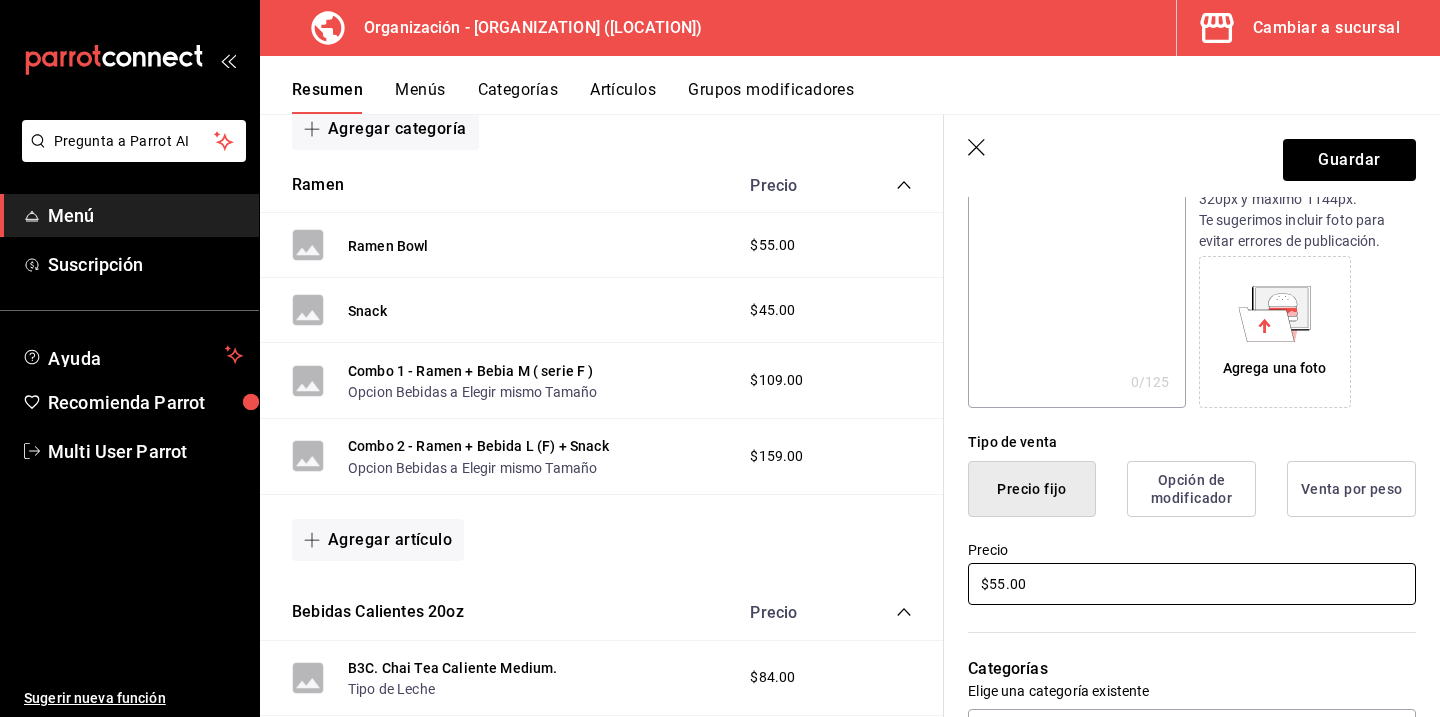 type on "Ramen bolsa" 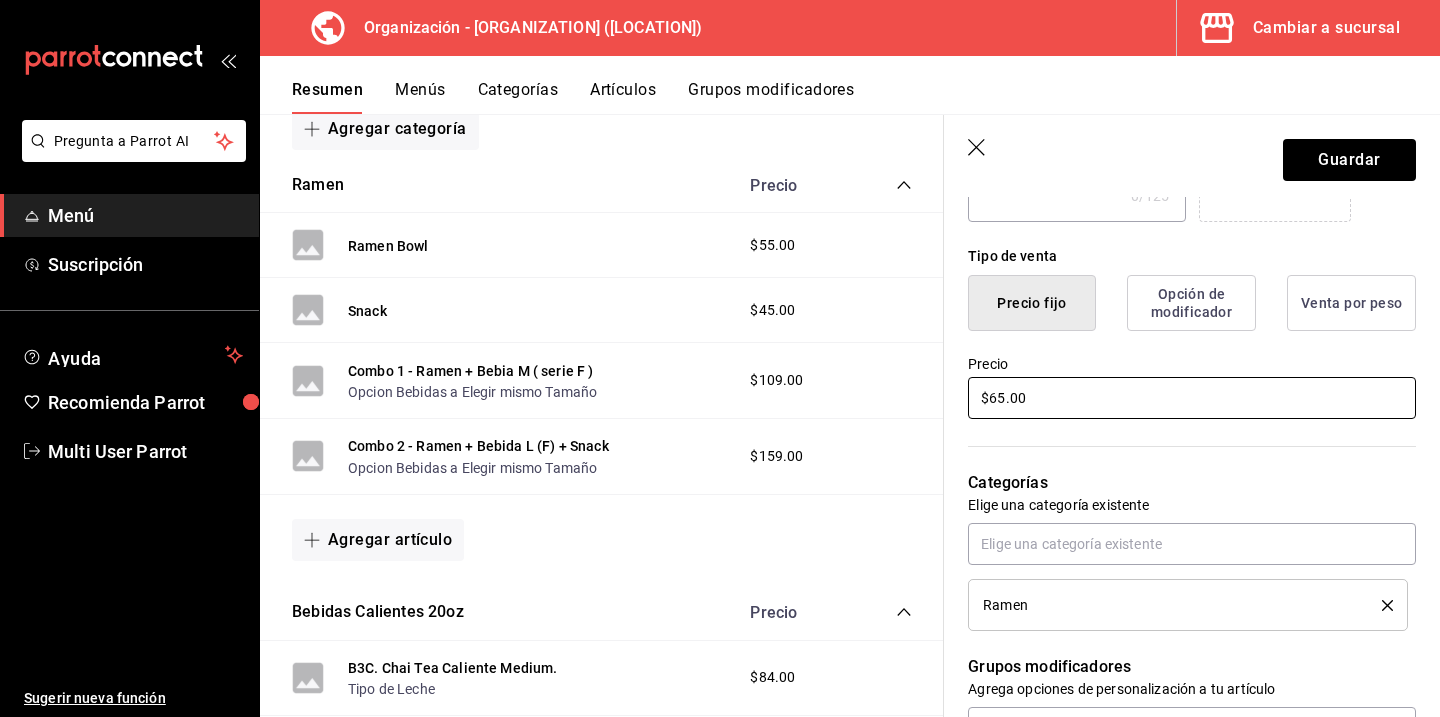 scroll, scrollTop: 484, scrollLeft: 0, axis: vertical 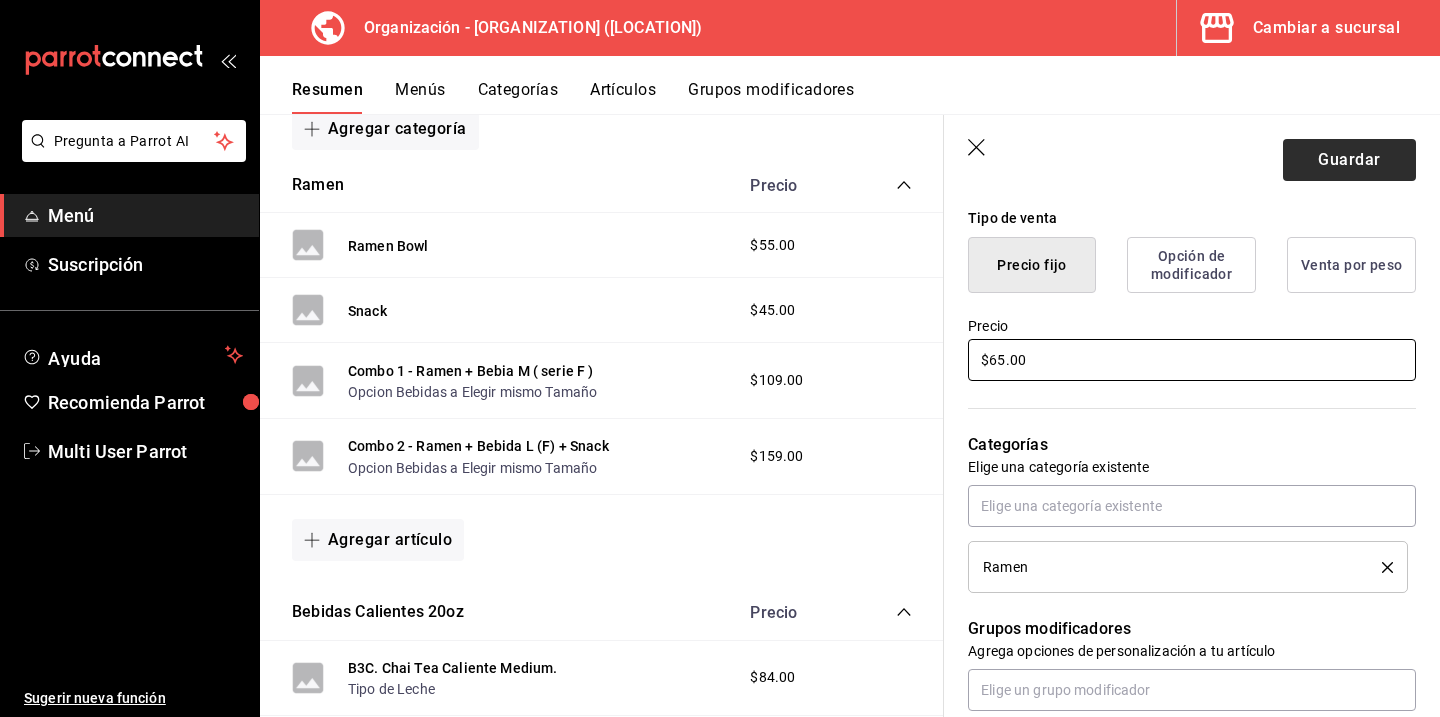type on "$65.00" 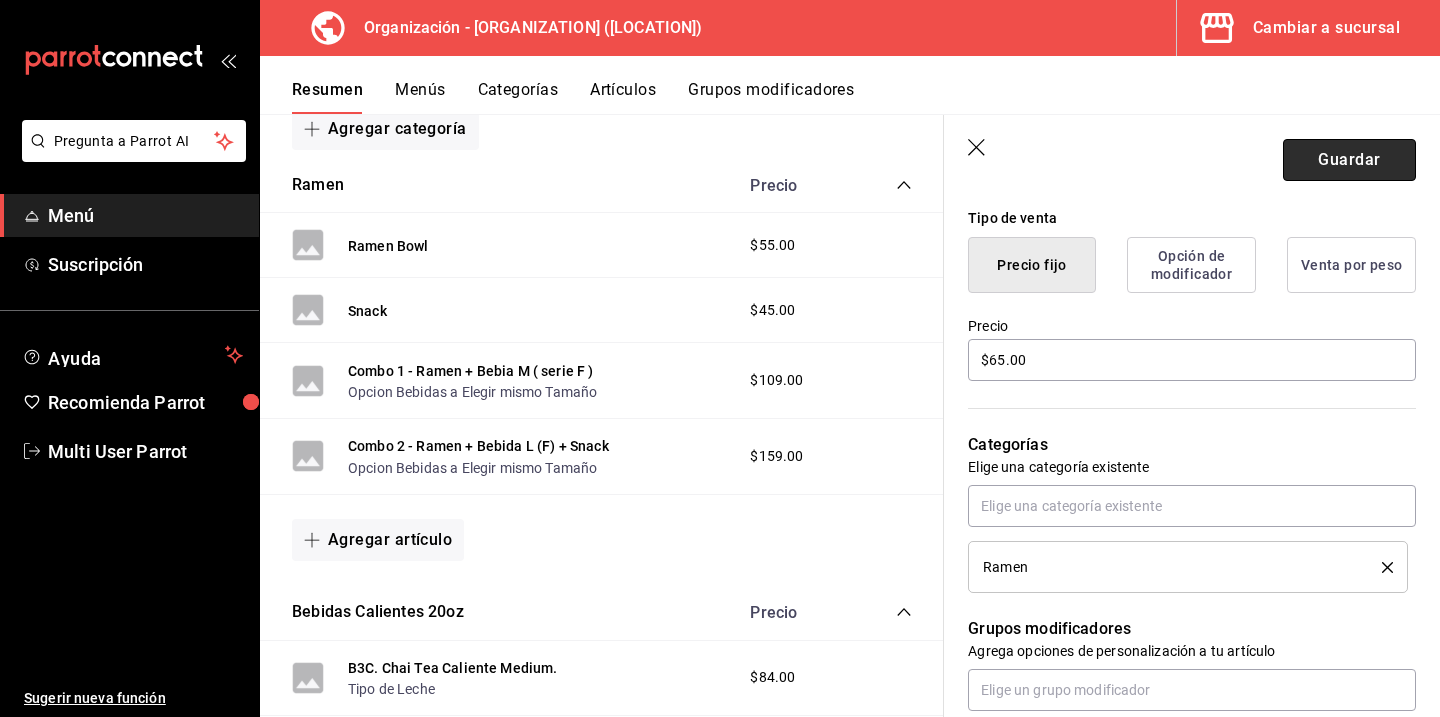 click on "Guardar" at bounding box center (1349, 160) 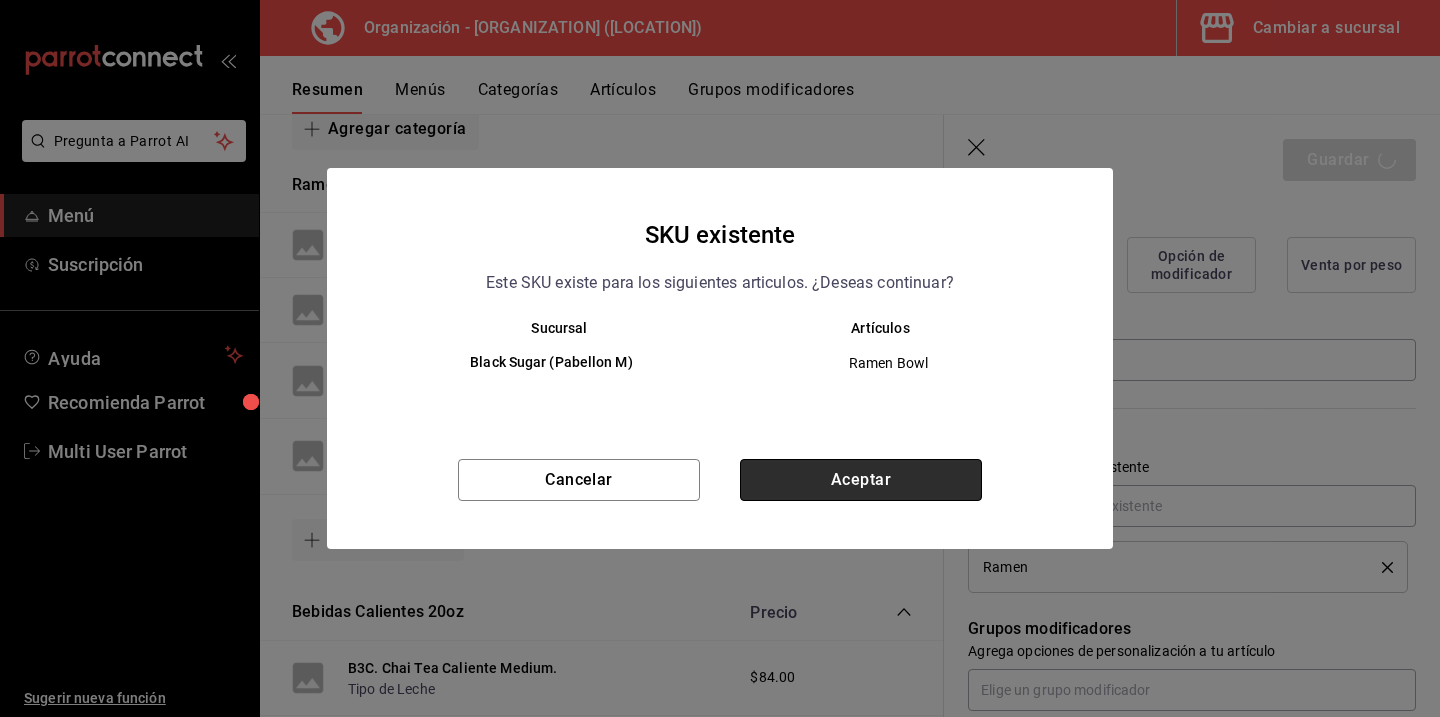 click on "Aceptar" at bounding box center (861, 480) 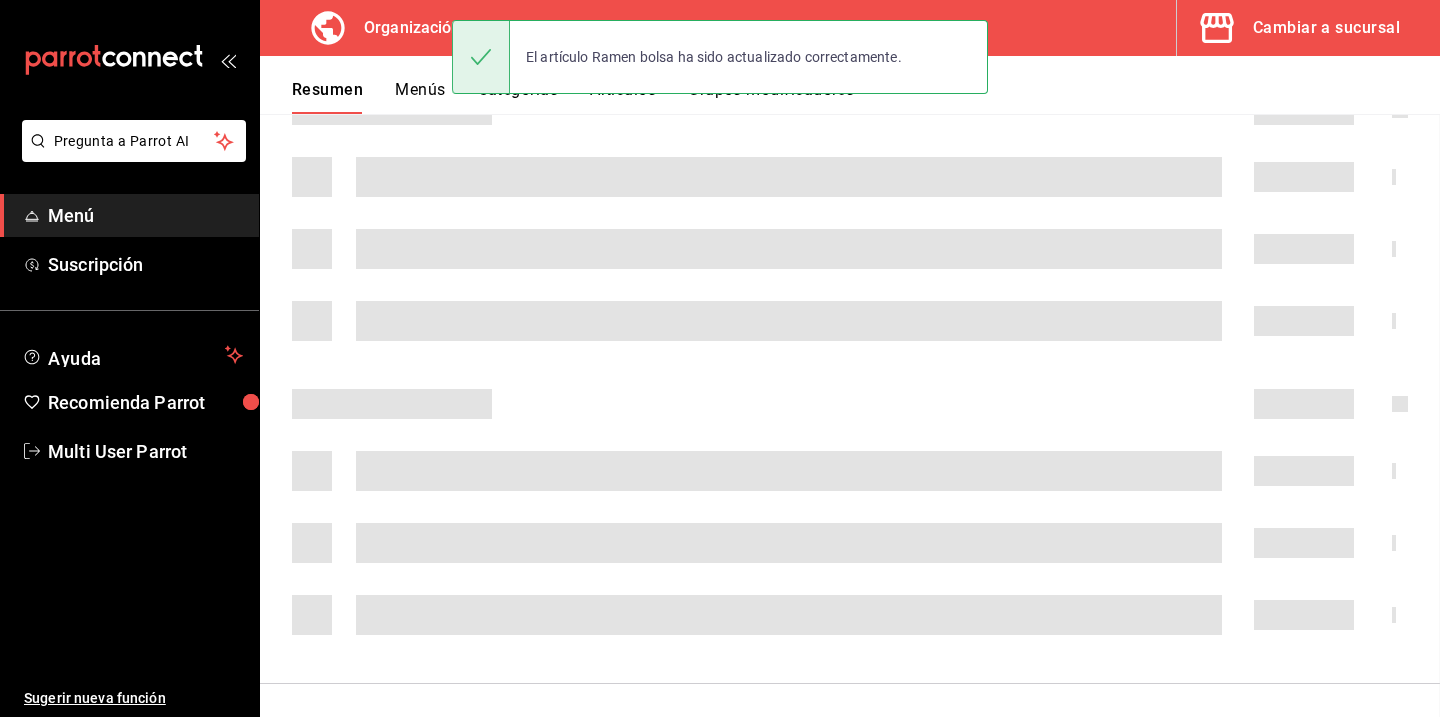 scroll, scrollTop: 0, scrollLeft: 0, axis: both 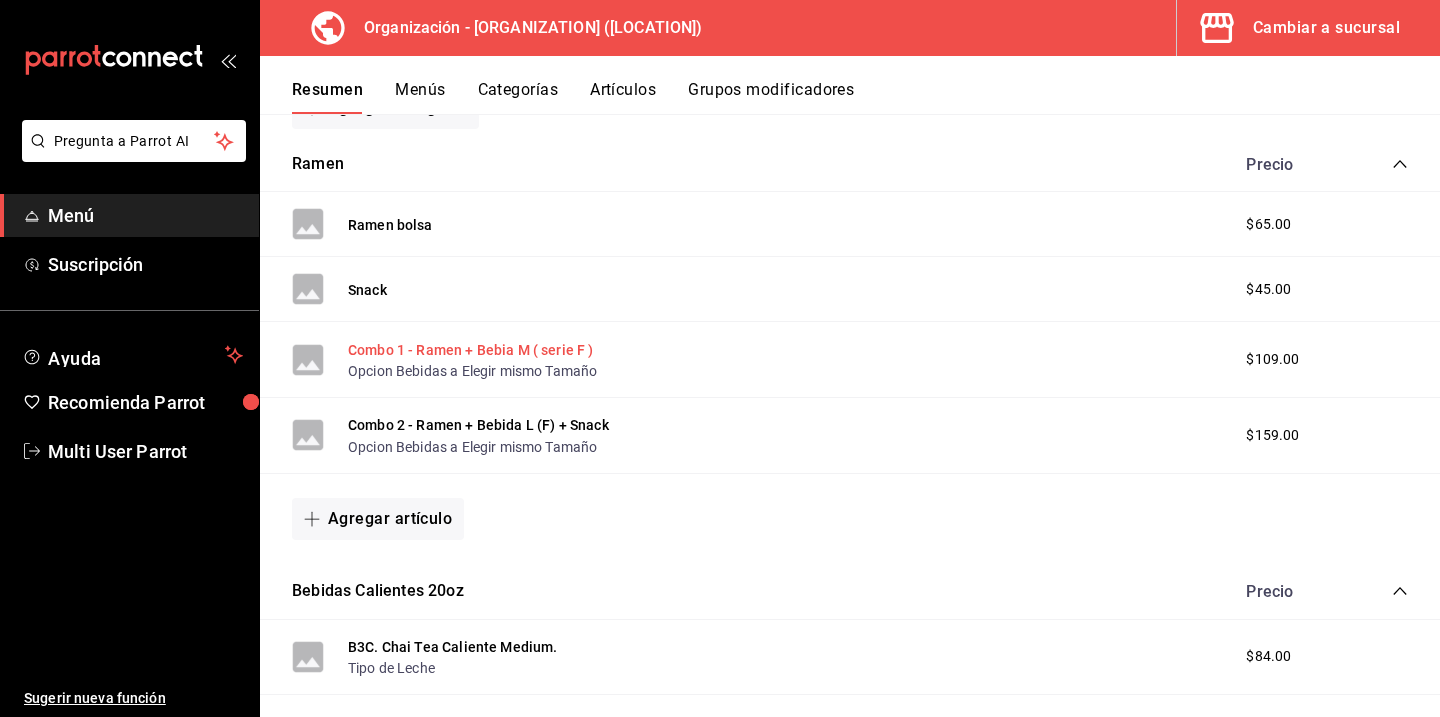 click on "Combo 1 - Ramen + Bebia M ( serie F )" at bounding box center [471, 350] 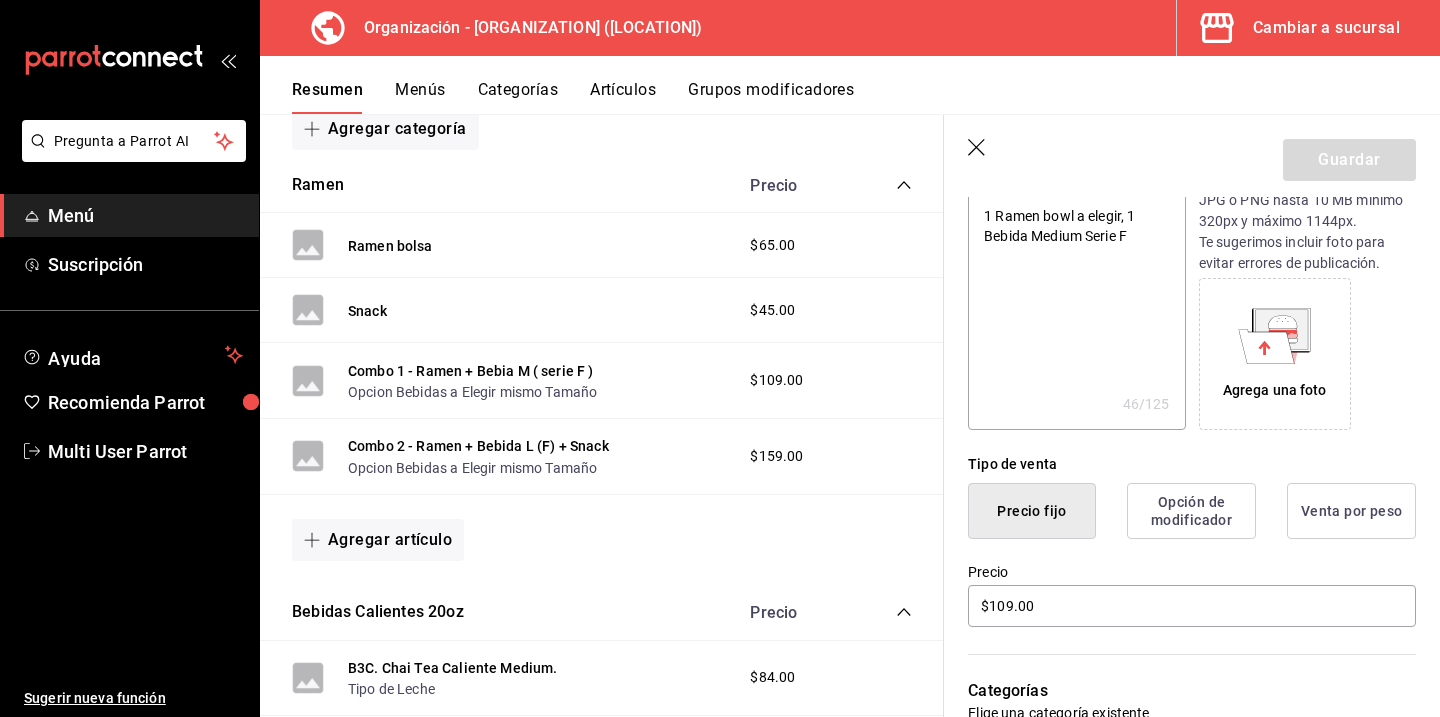 scroll, scrollTop: 242, scrollLeft: 0, axis: vertical 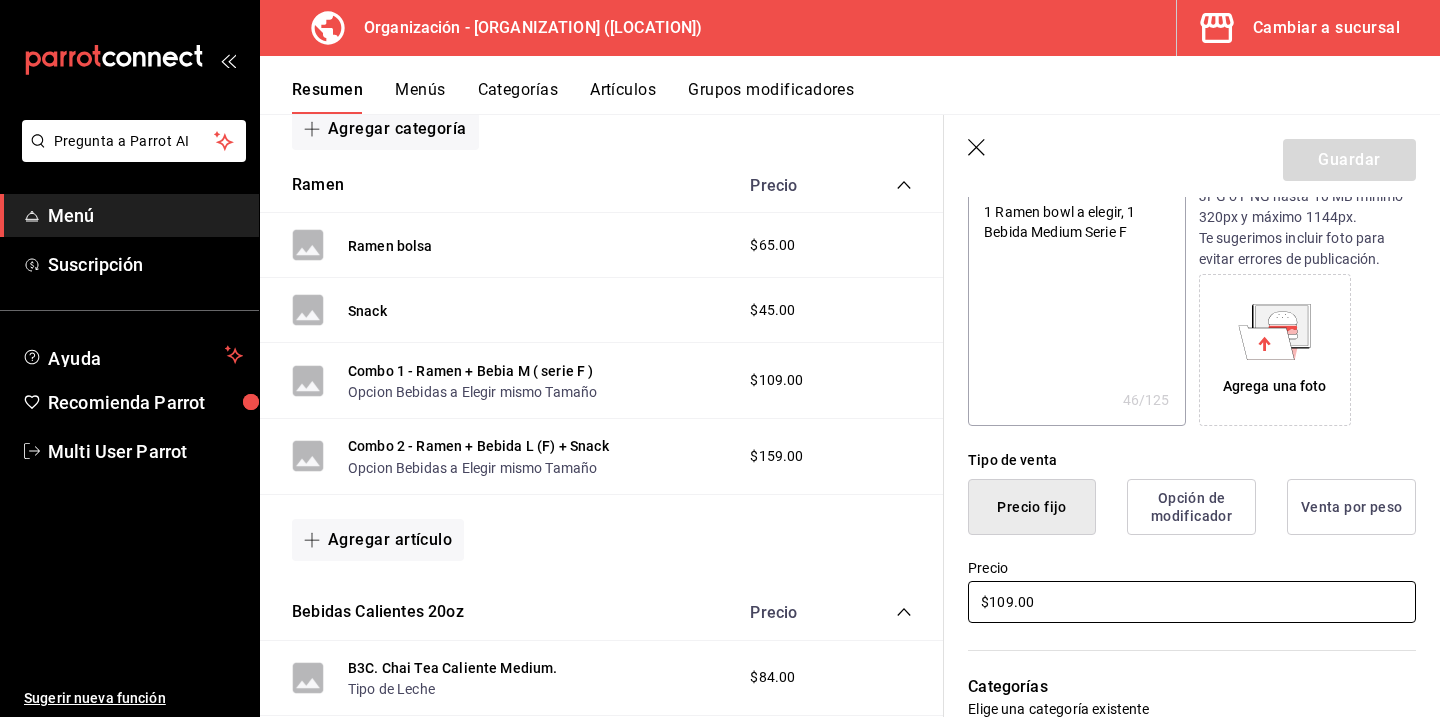 click on "$109.00" at bounding box center [1192, 602] 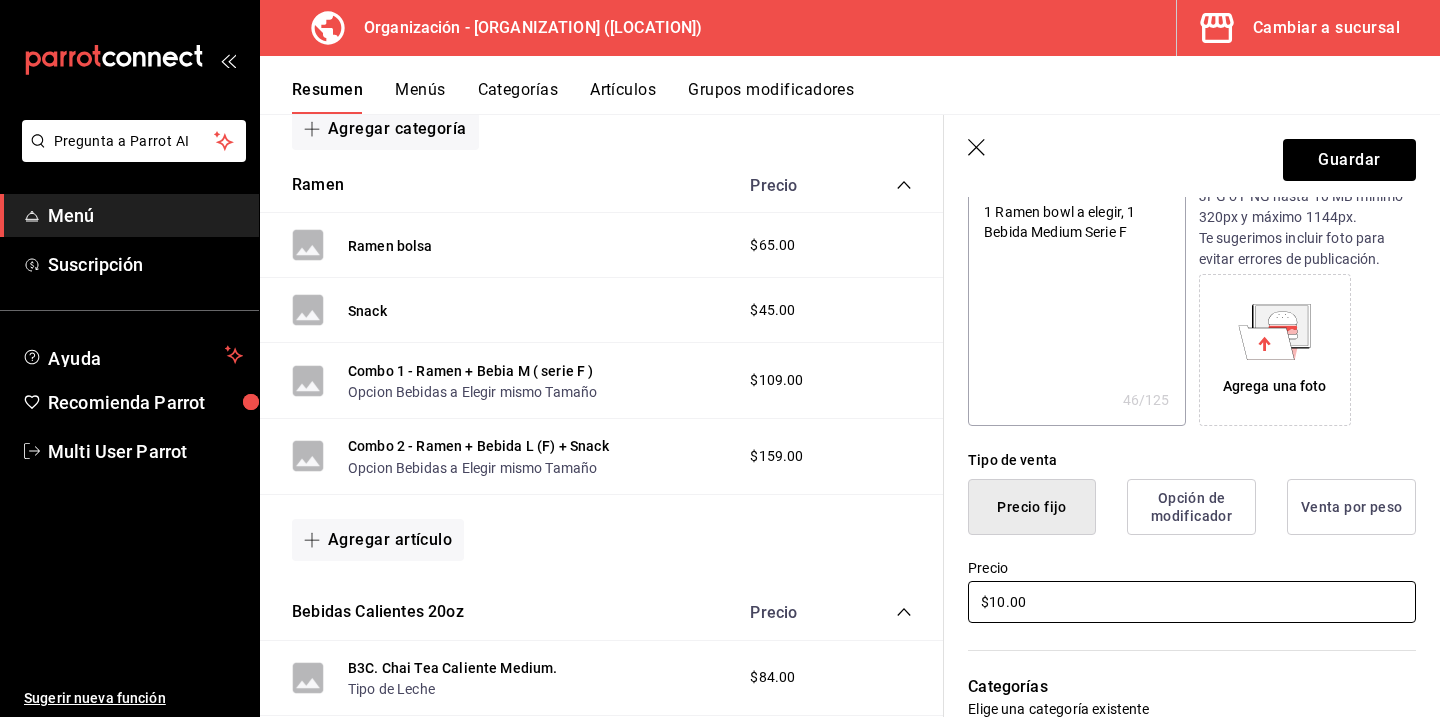 type on "x" 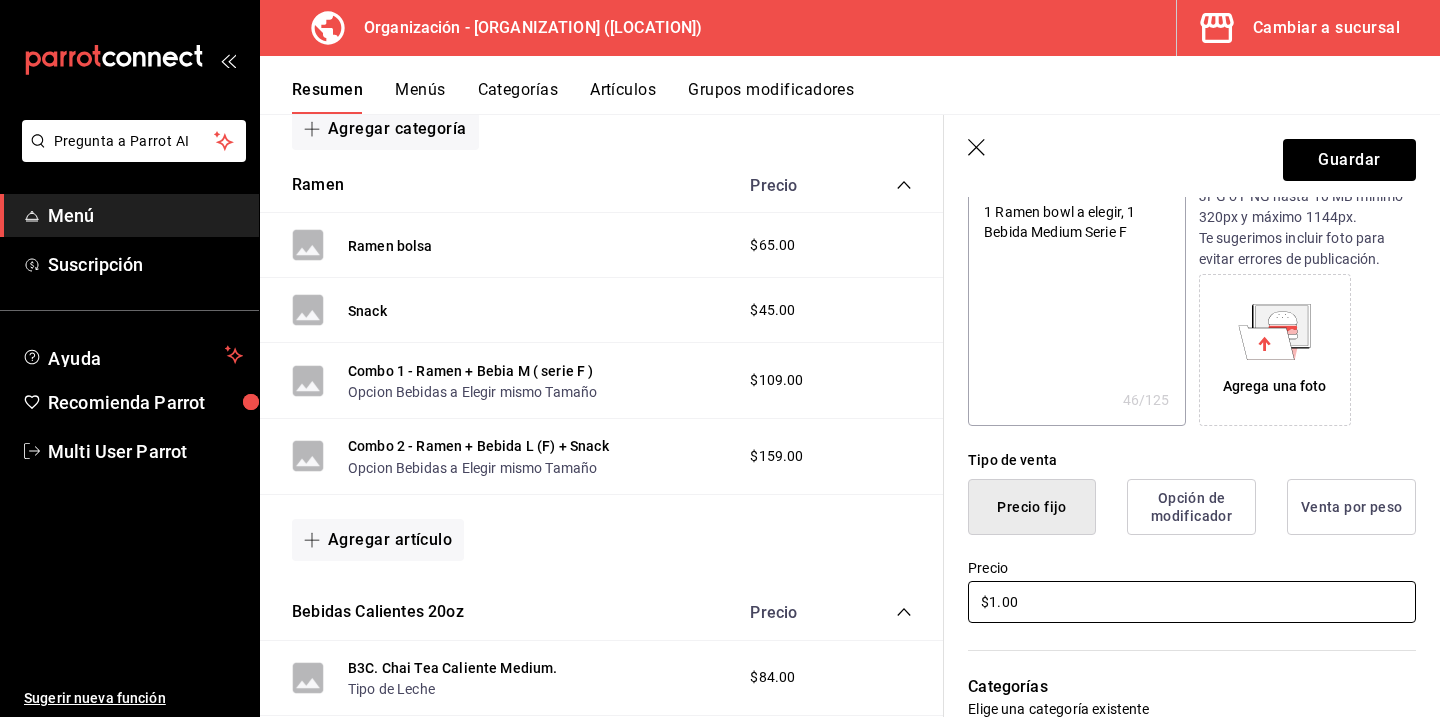 type on "x" 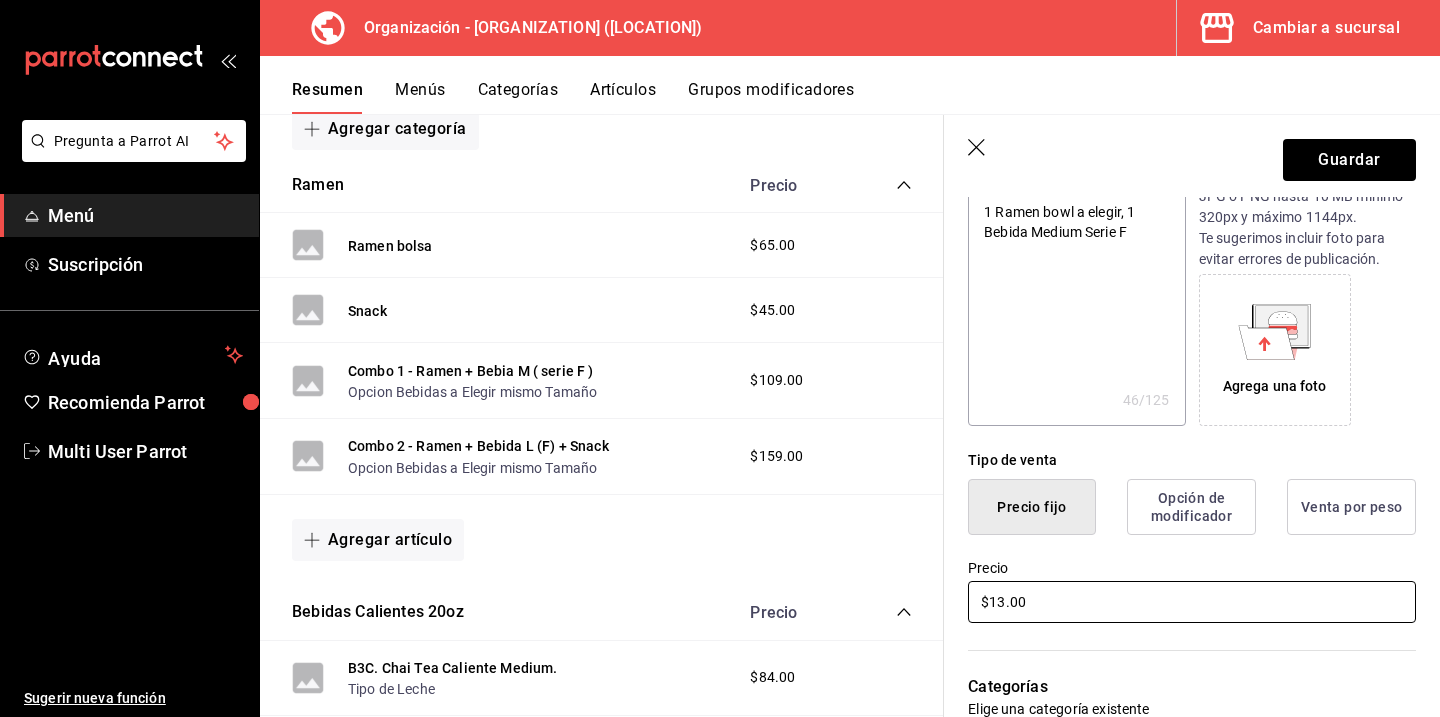 type on "x" 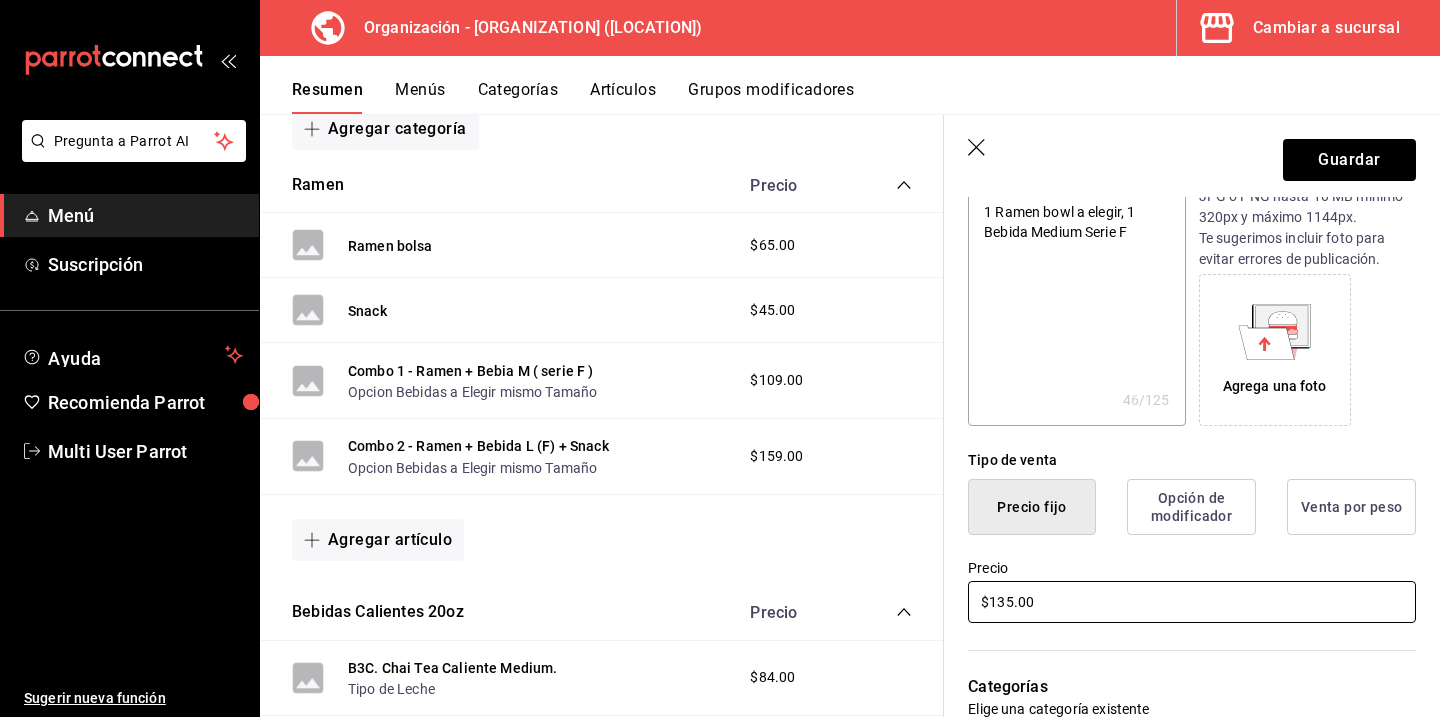 type on "$135.00" 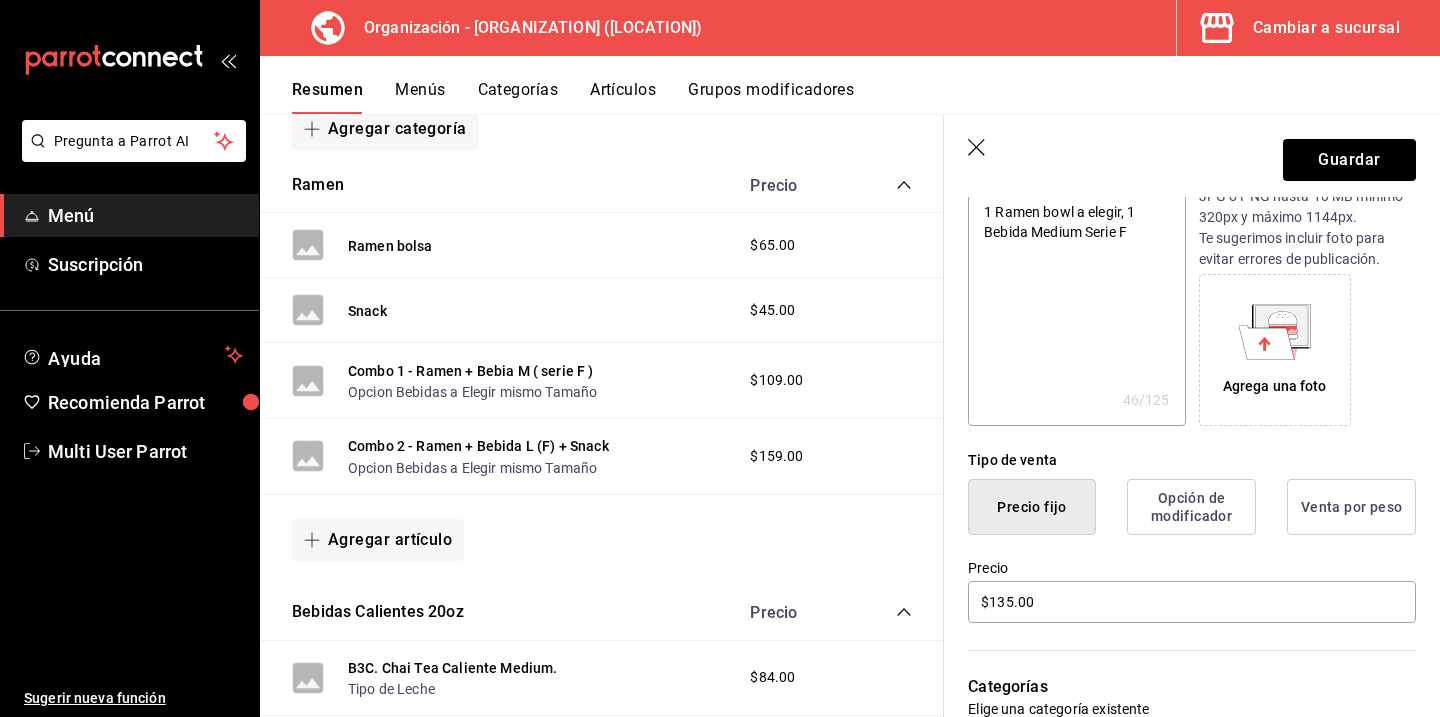 click on "Guardar" at bounding box center (1192, 156) 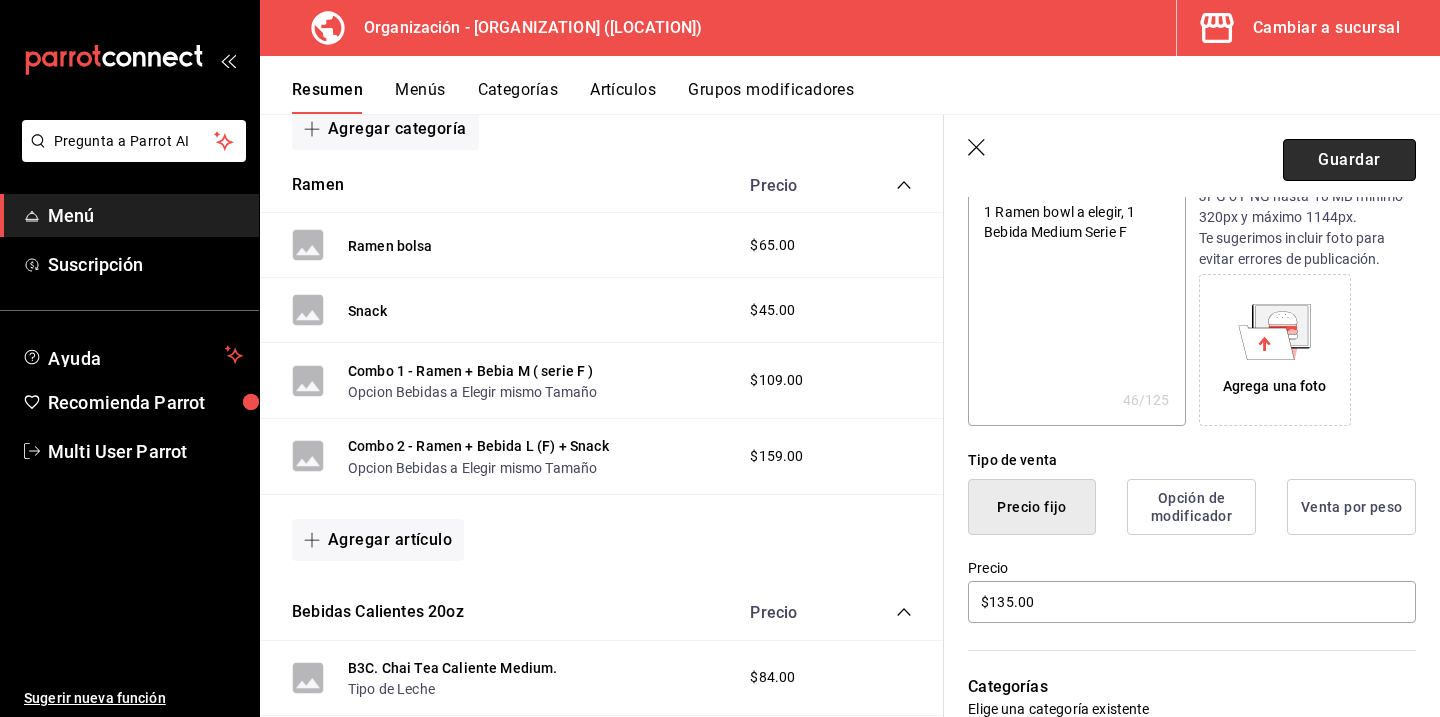 click on "Guardar" at bounding box center [1349, 160] 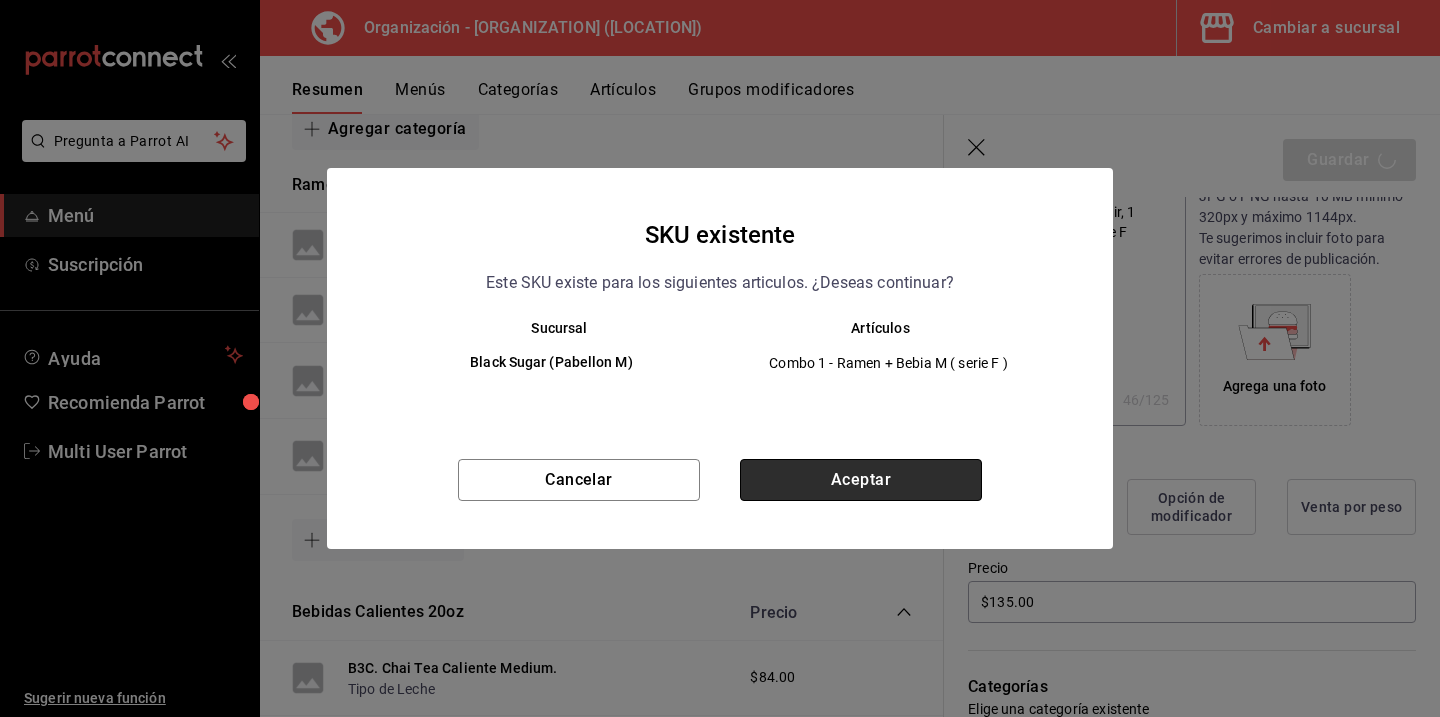 click on "Aceptar" at bounding box center (861, 480) 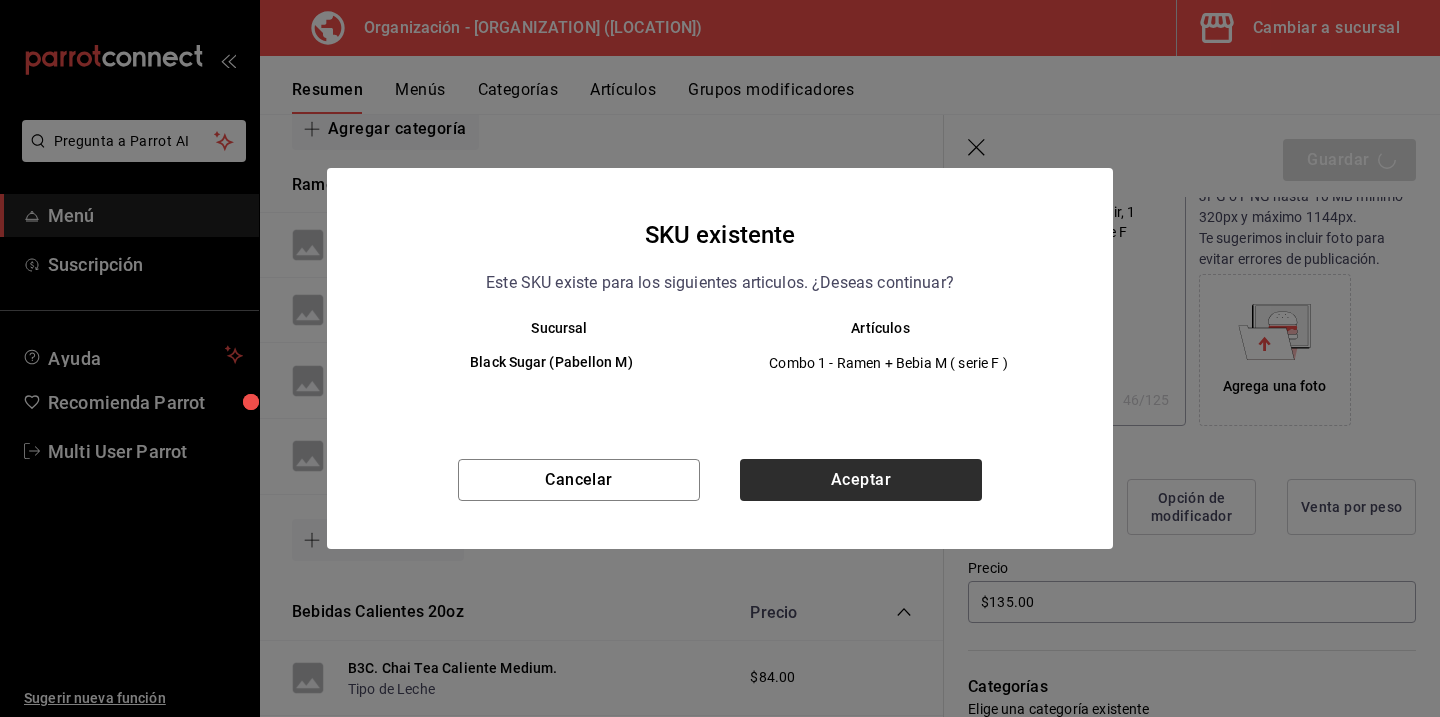 type on "x" 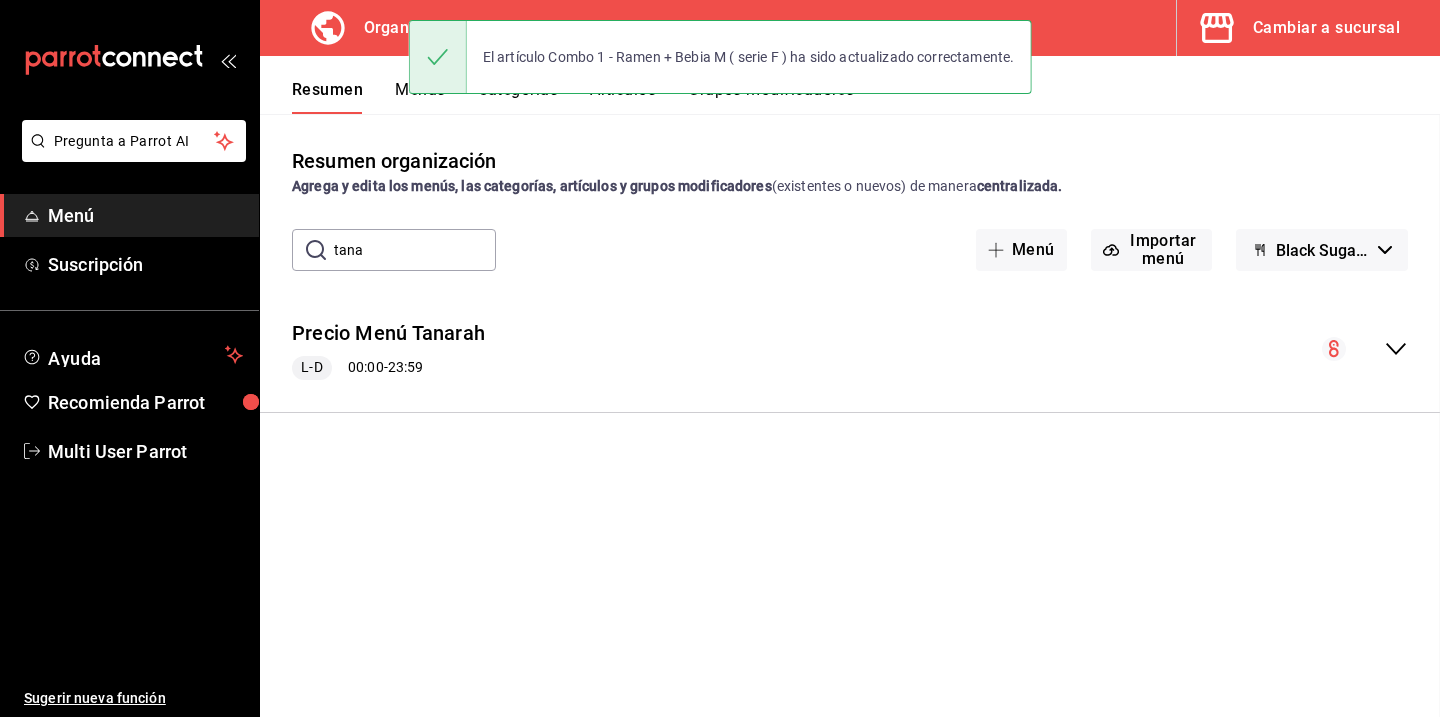 scroll, scrollTop: 0, scrollLeft: 0, axis: both 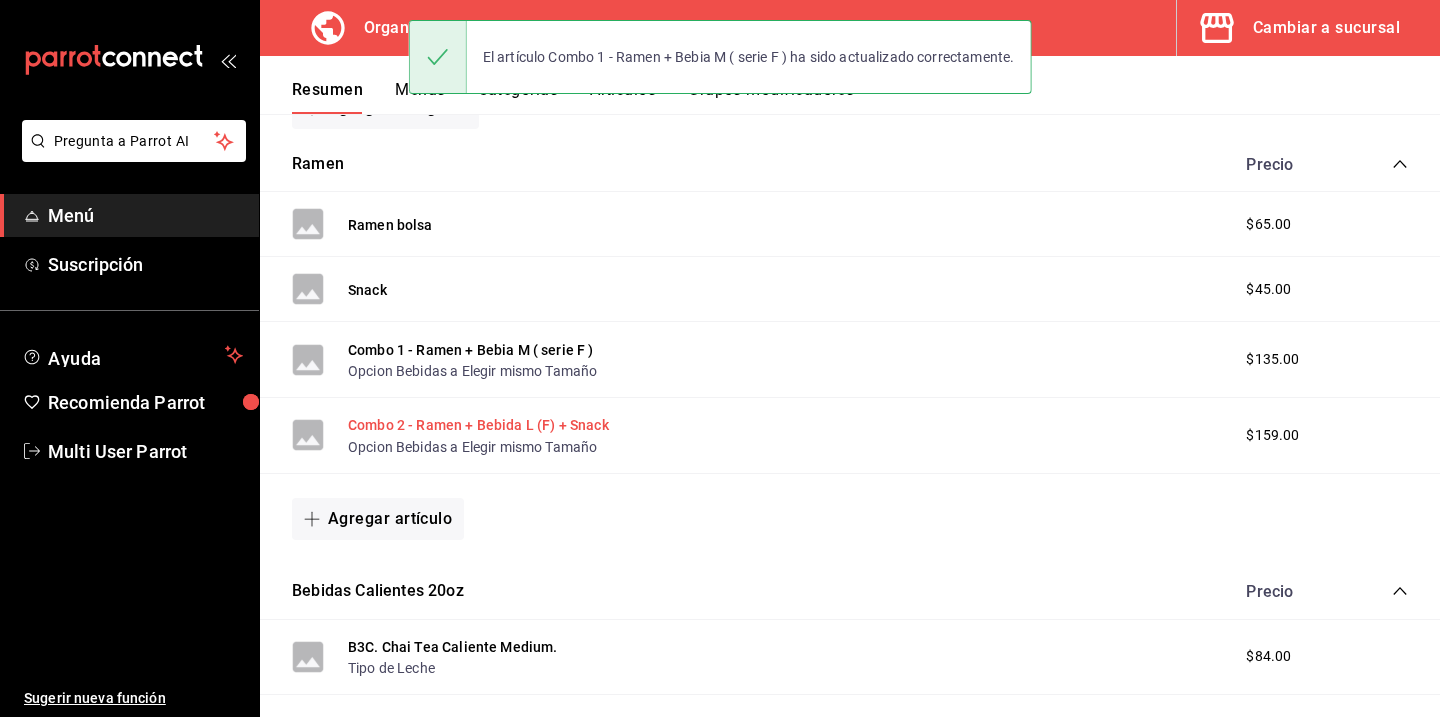 click on "Combo 2 - Ramen + Bebida L (F) + Snack" at bounding box center (478, 425) 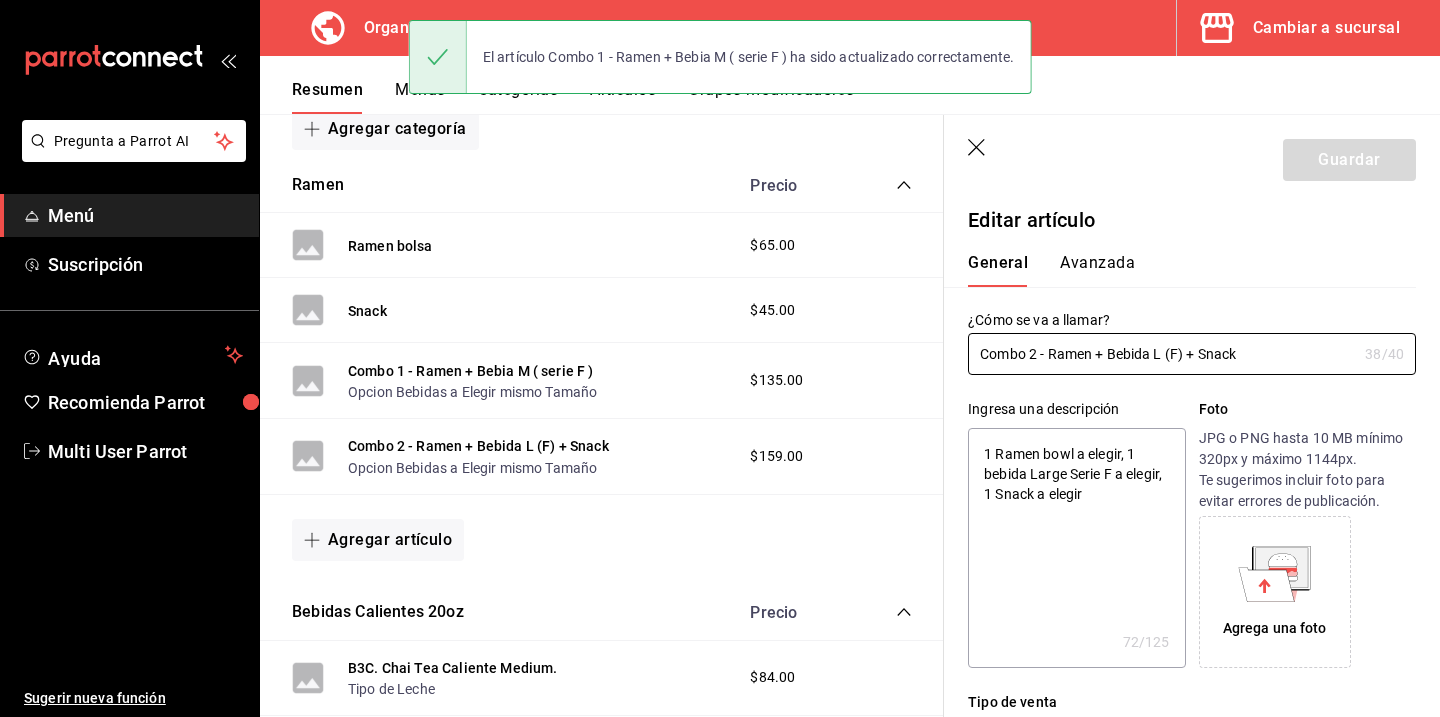 type on "x" 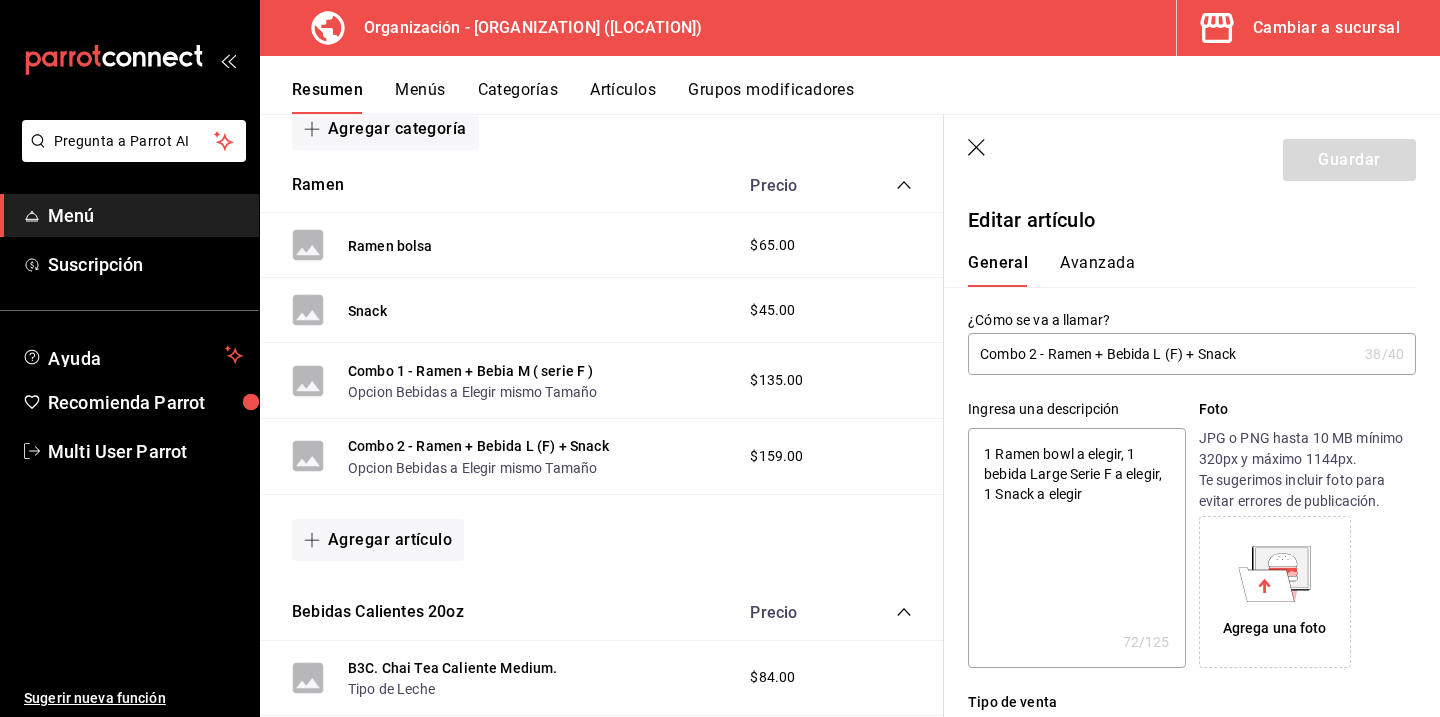 type on "x" 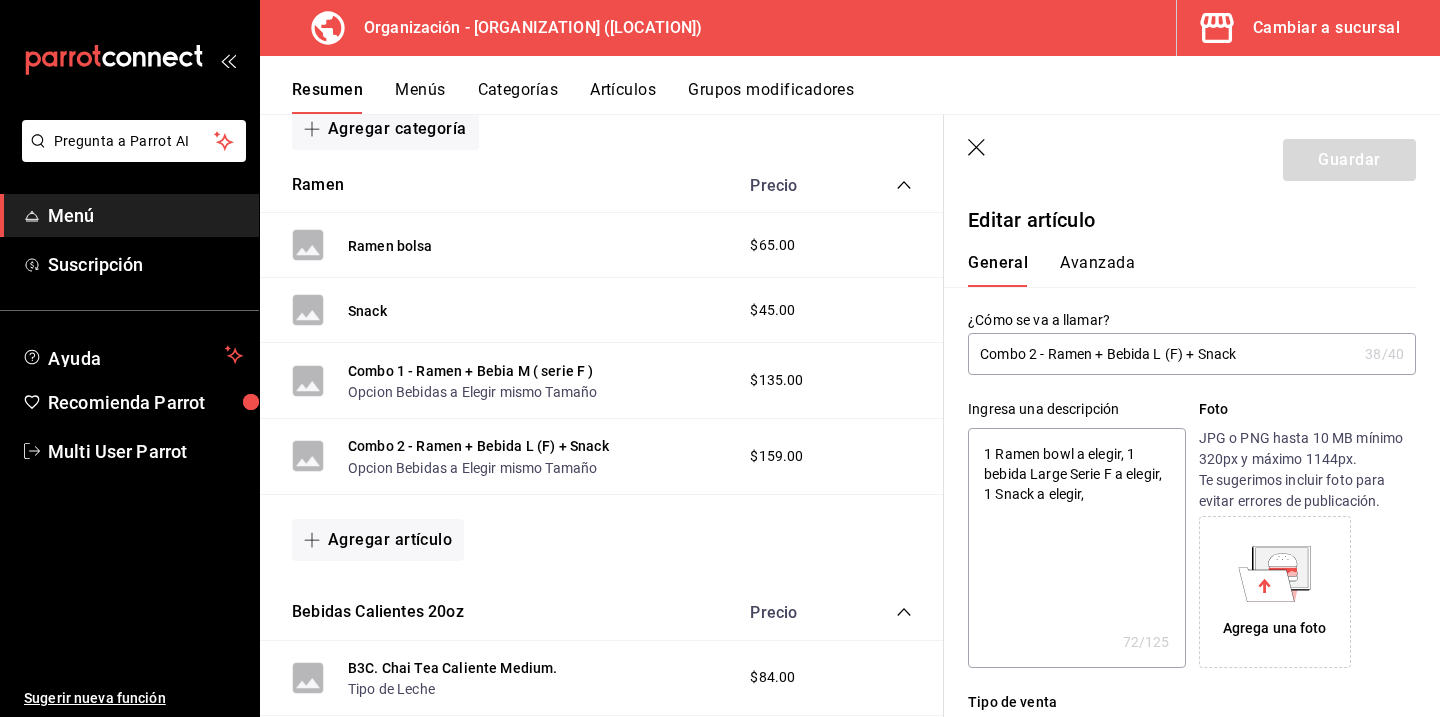 type on "x" 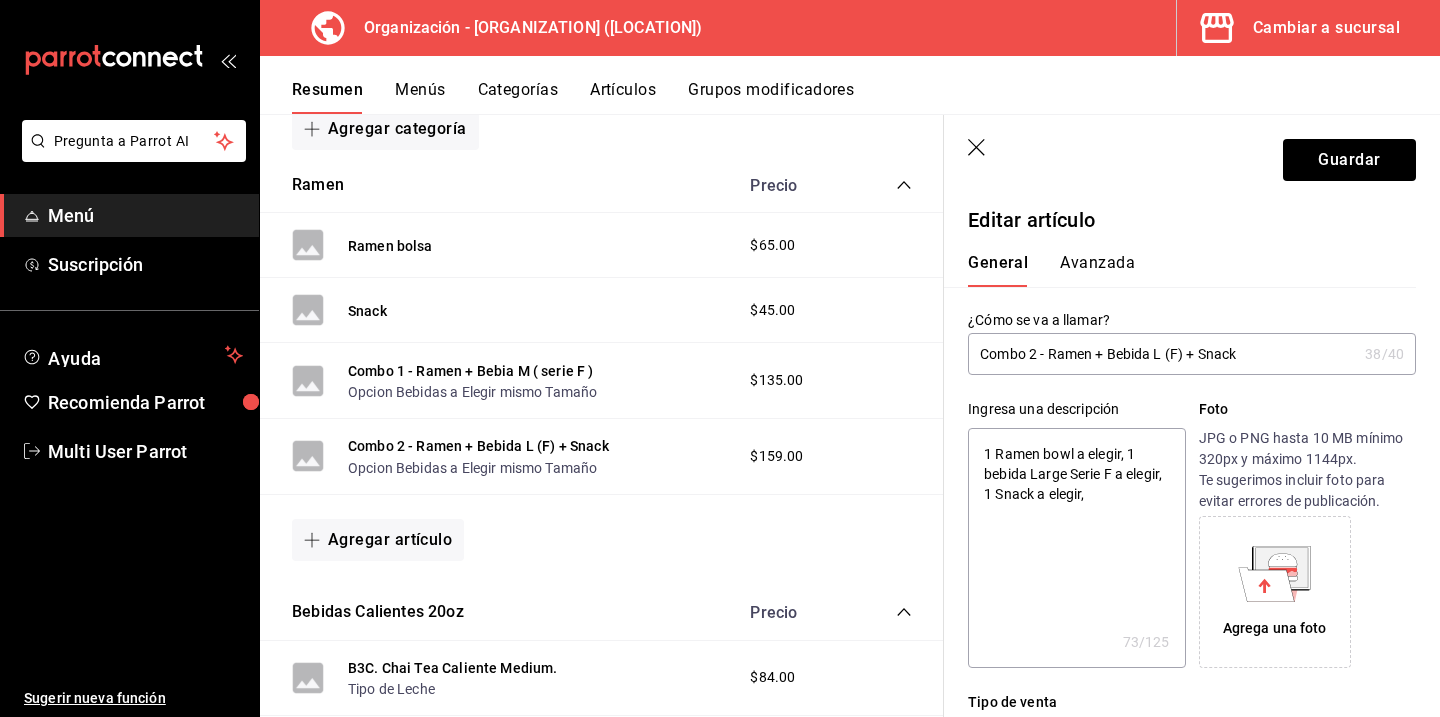 type on "1 Ramen bowl a elegir, 1 bebida Large Serie F a elegir, 1 Snack a elegir," 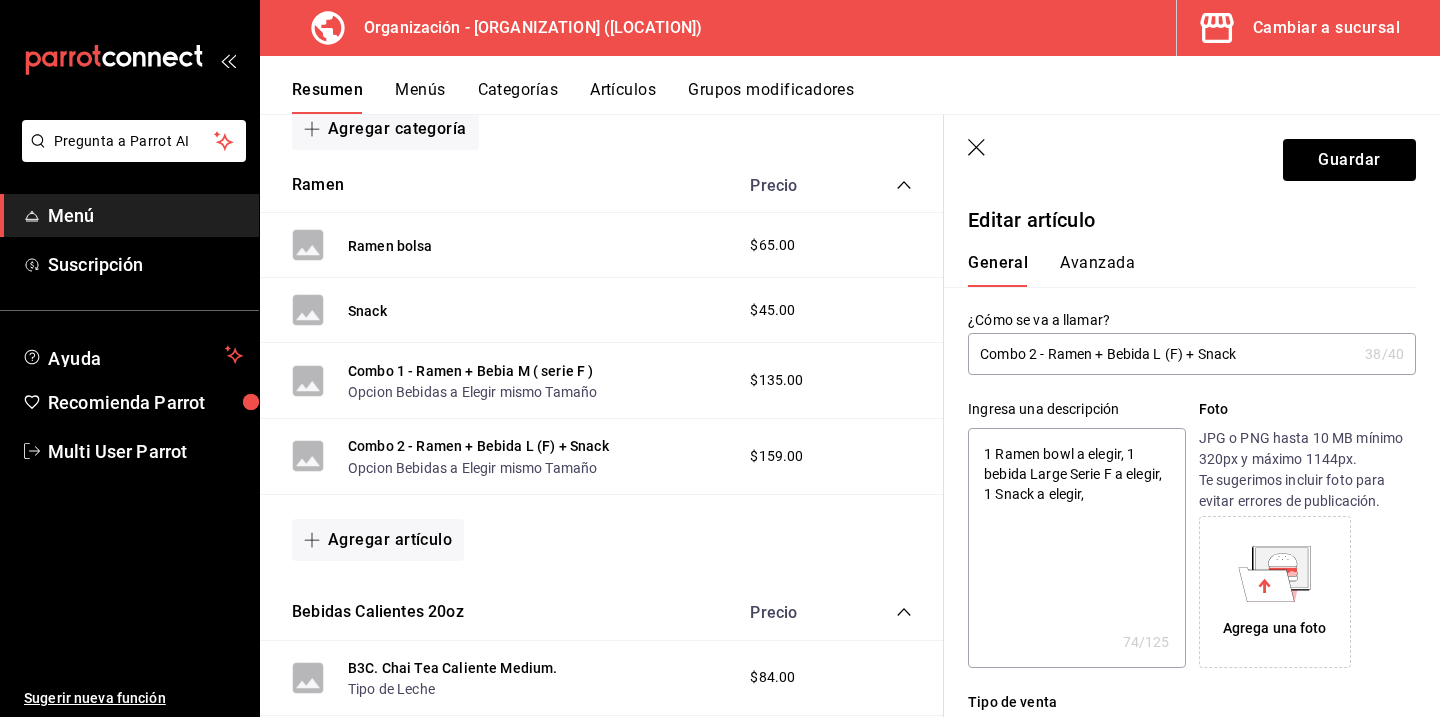 type on "1 Ramen bowl a elegir, 1 bebida Large Serie F a elegir, 1 Snack a elegir, 1" 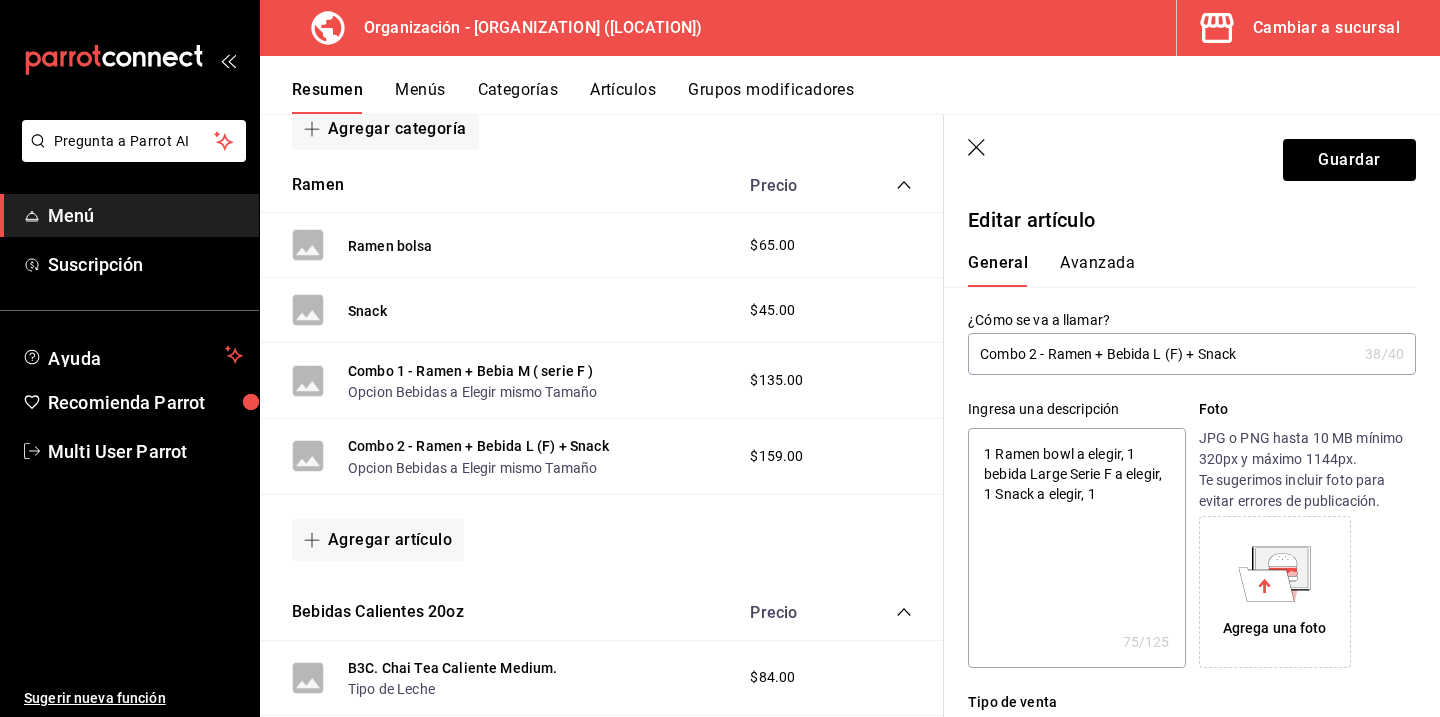 type on "1 Ramen bowl a elegir, 1 bebida Large Serie F a elegir, 1 Snack a elegir, 1" 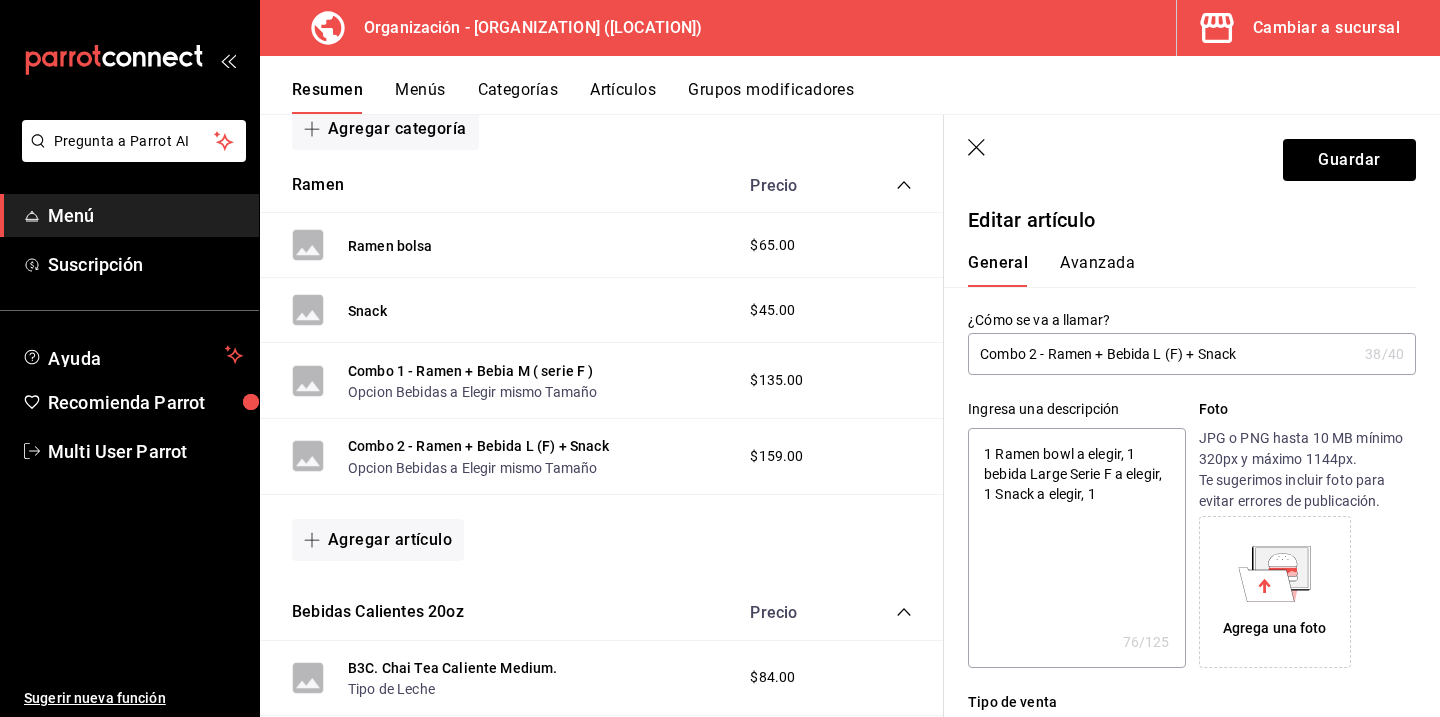 type on "1 Ramen bowl a elegir, 1 bebida Large Serie F a elegir, 1 Snack a elegir, 1 T" 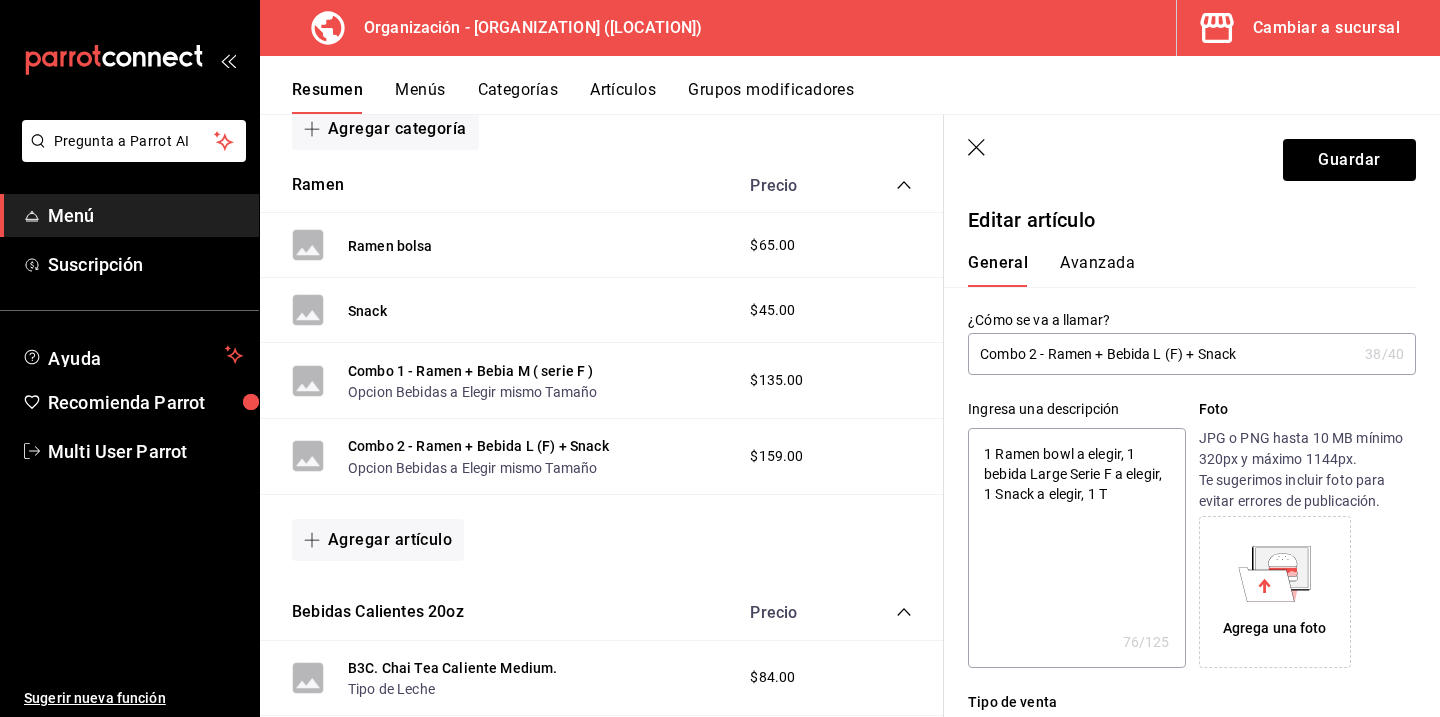 type on "x" 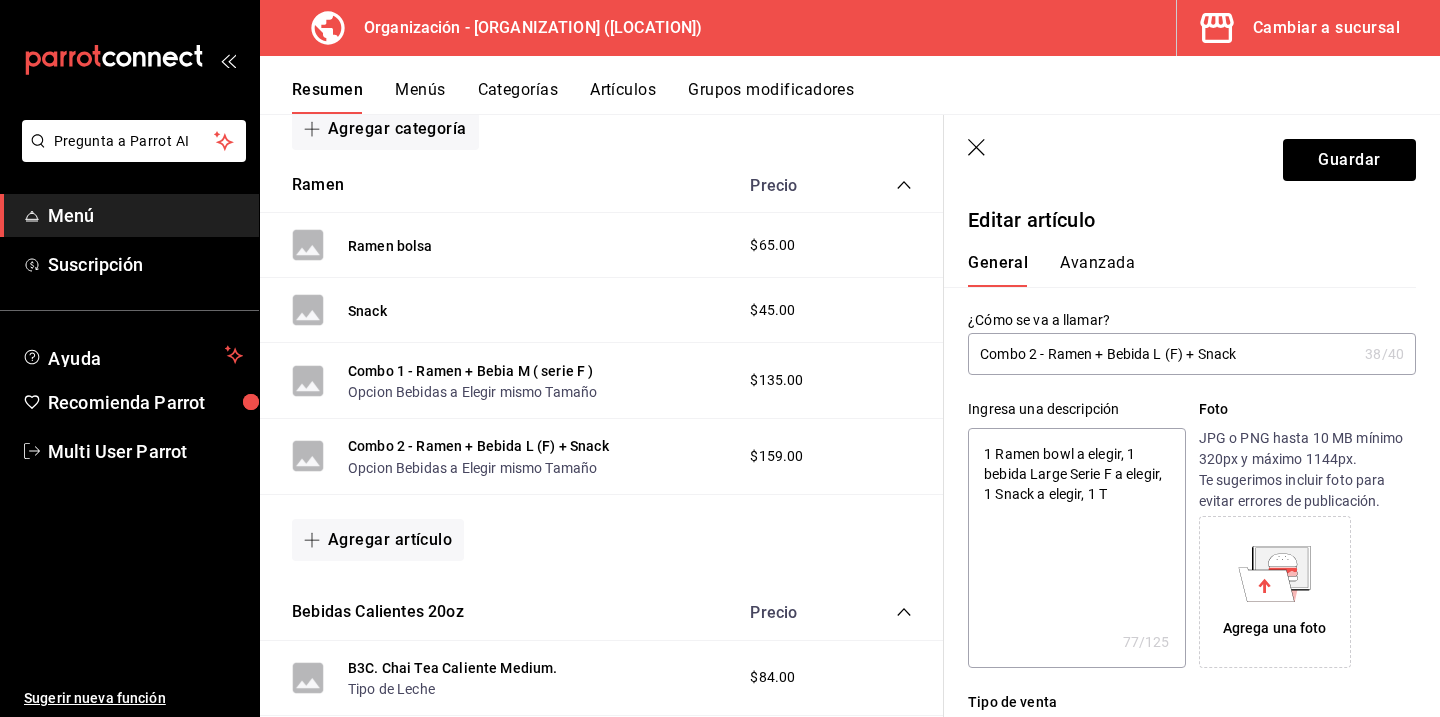 type on "1 Ramen bowl a elegir, 1 bebida Large Serie F a elegir, 1 Snack a elegir, 1 To" 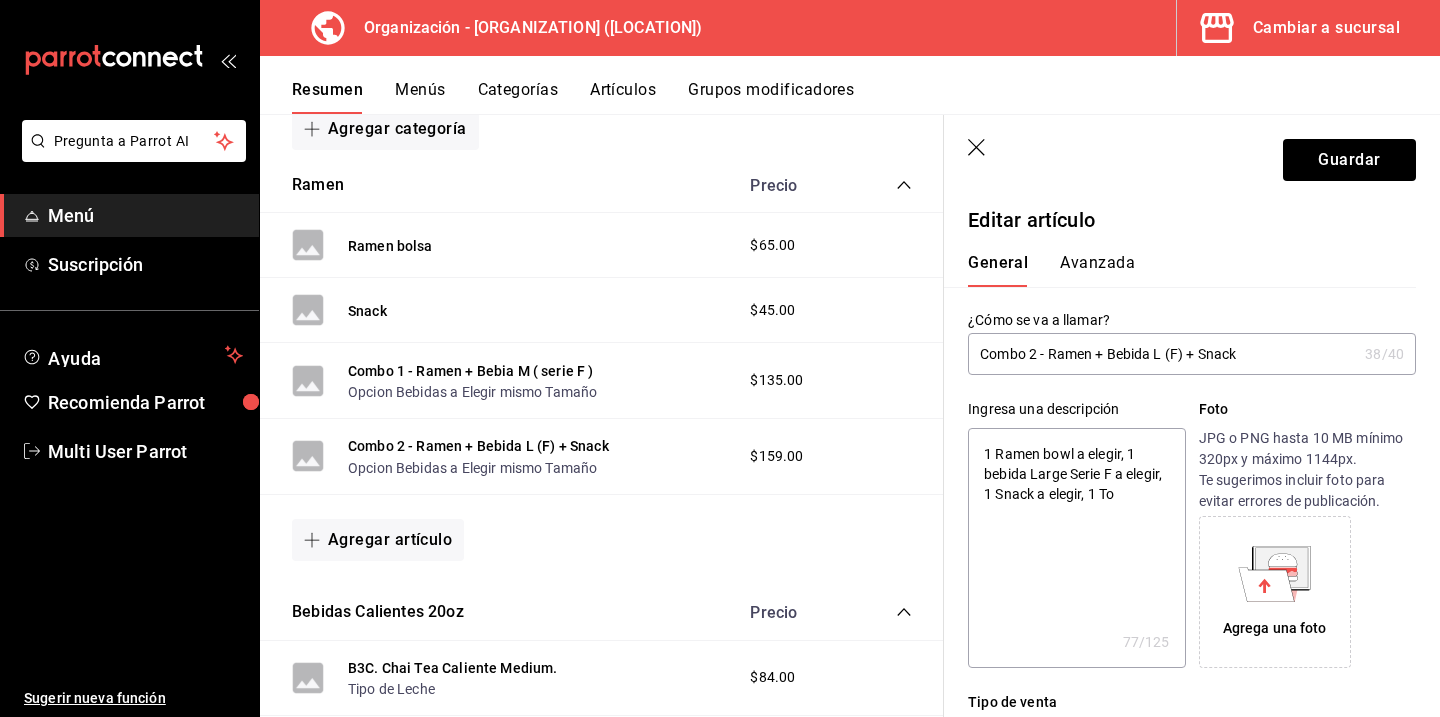 type on "x" 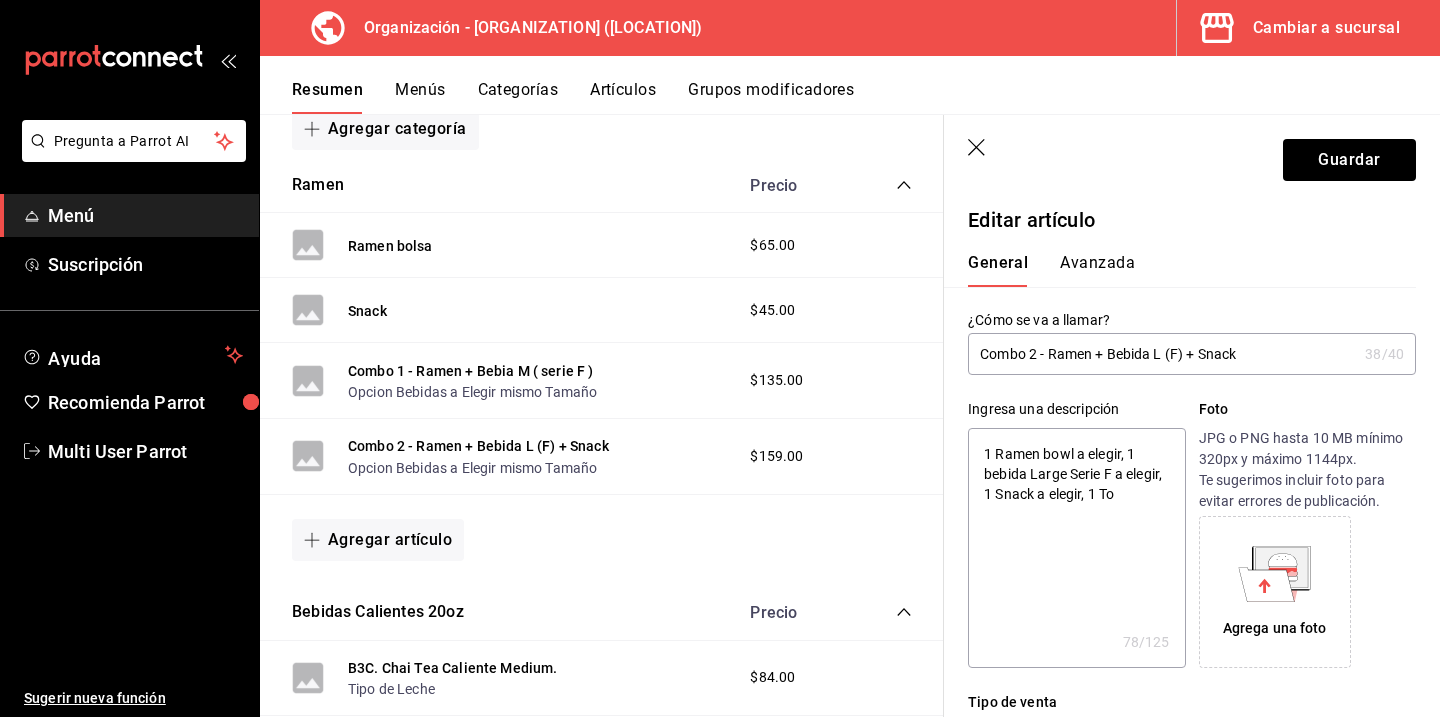 type on "1 Ramen bowl a elegir, 1 bebida Large Serie F a elegir, 1 Snack a elegir, 1 Top" 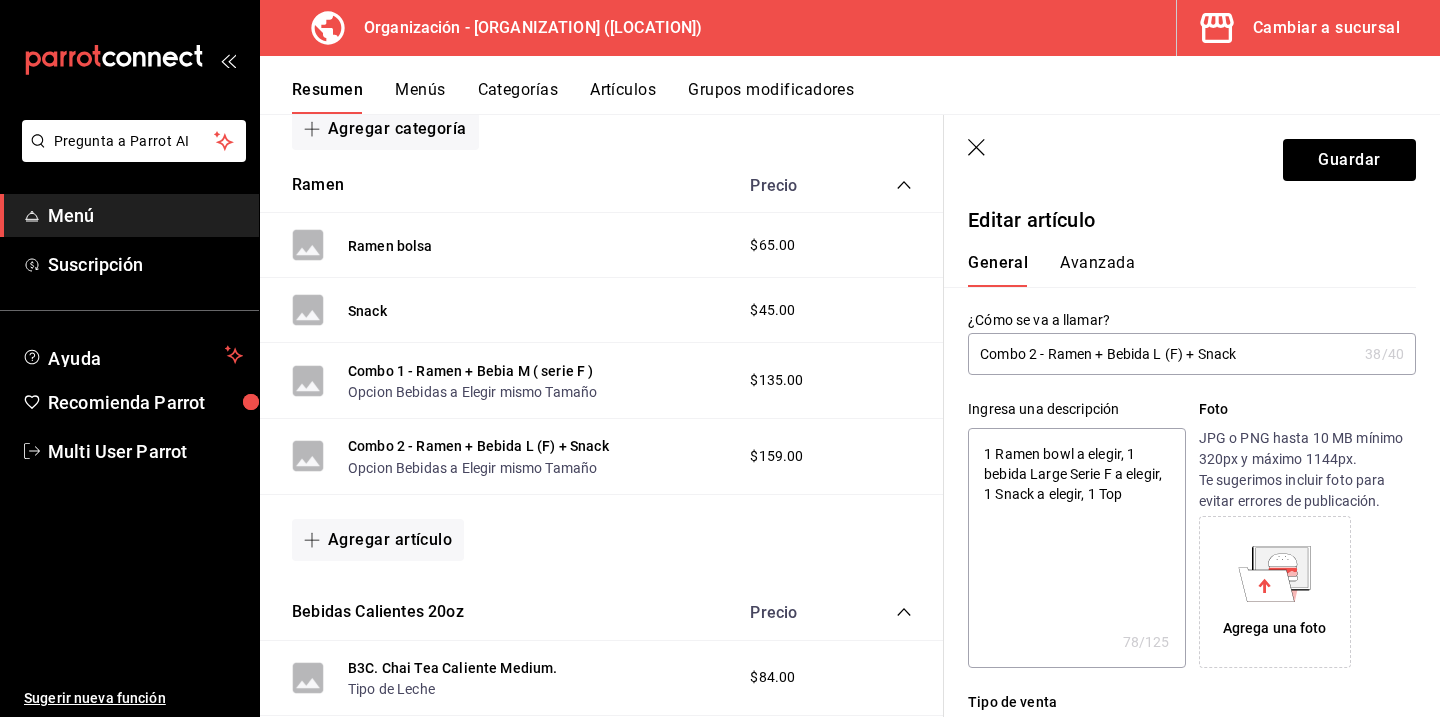 type on "x" 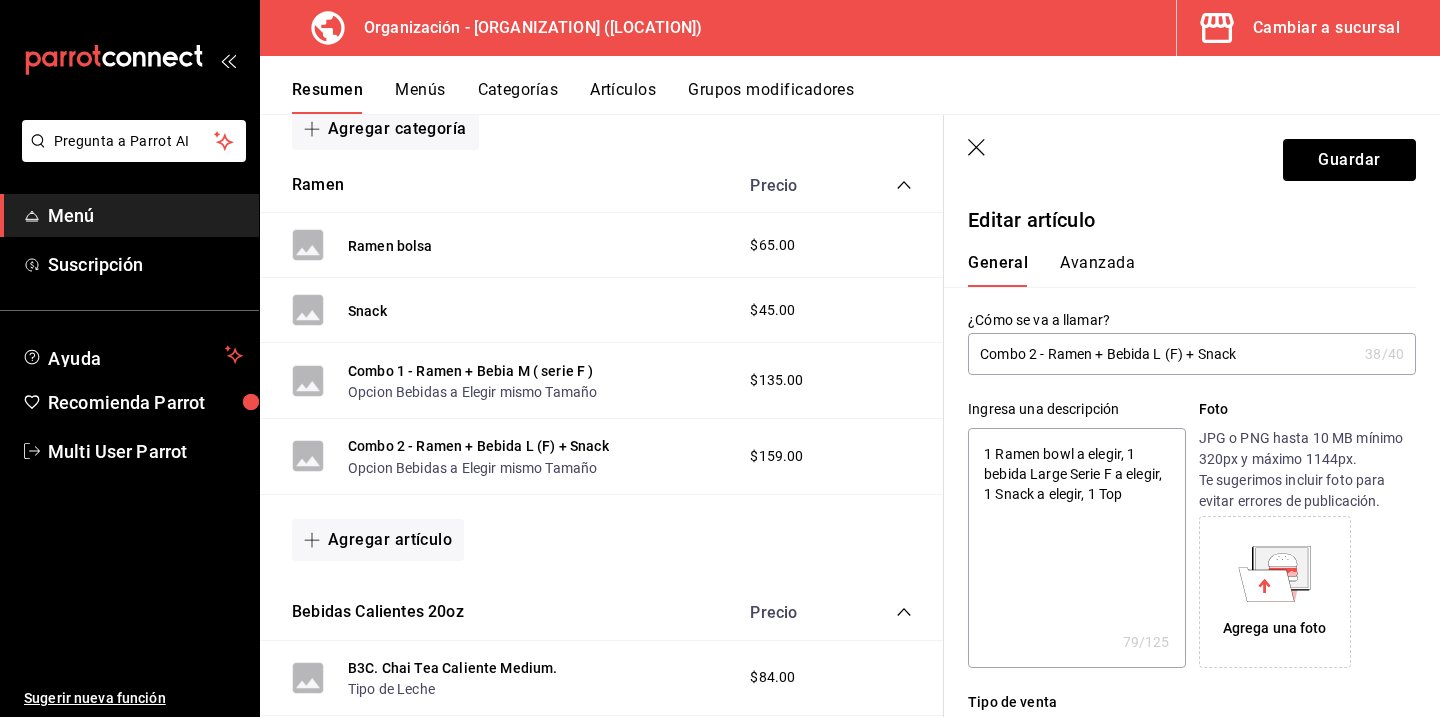 type on "1 Ramen bowl a elegir, 1 bebida Large Serie F a elegir, 1 Snack a elegir, 1 Topp" 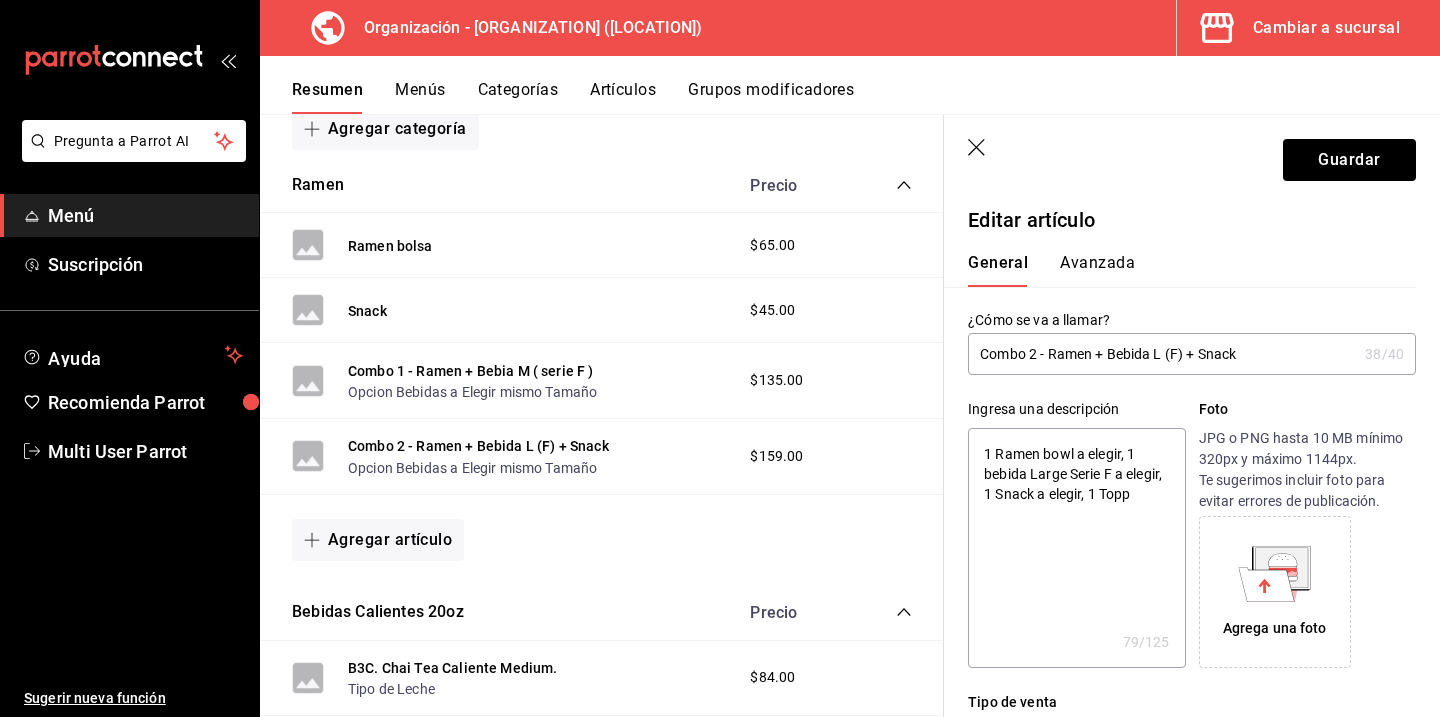 type on "x" 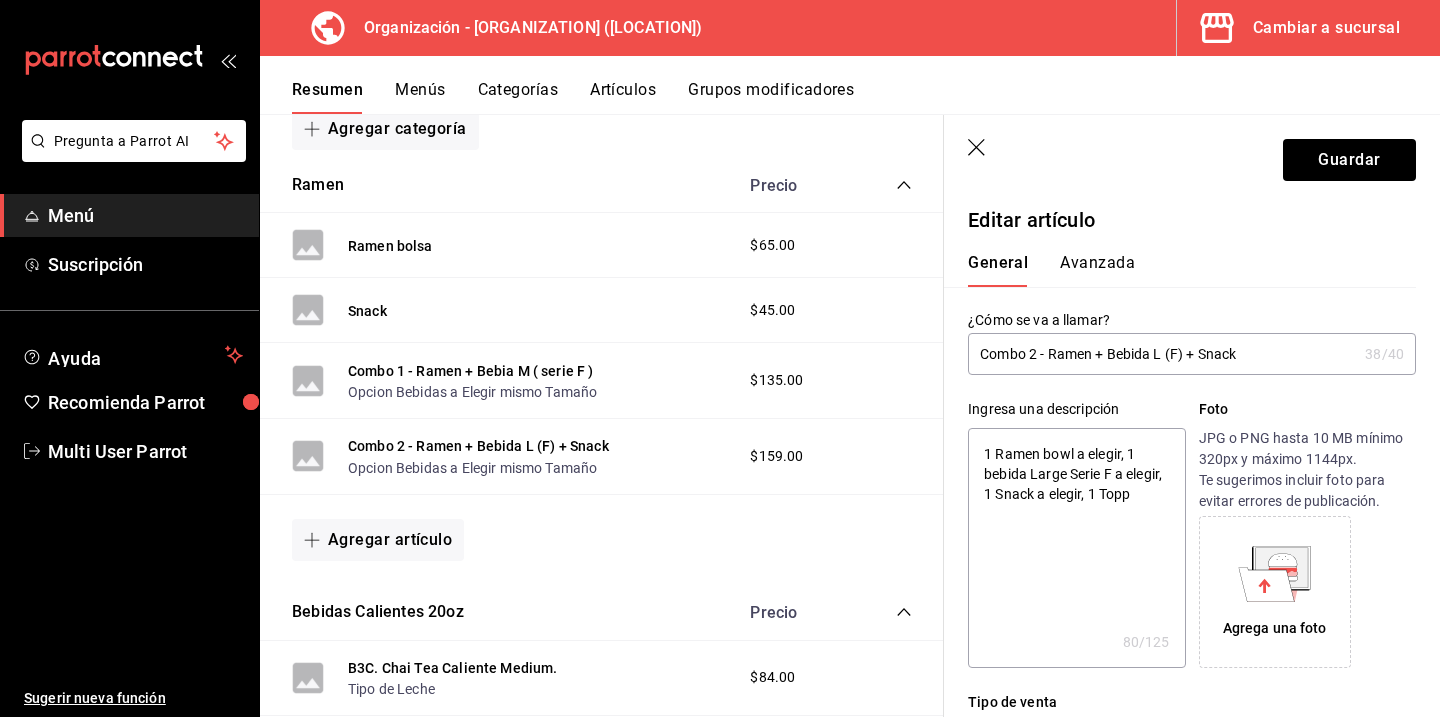 type on "1 Ramen bowl a elegir, 1 bebida Large Serie F a elegir, 1 Snack a elegir, 1 Toppi" 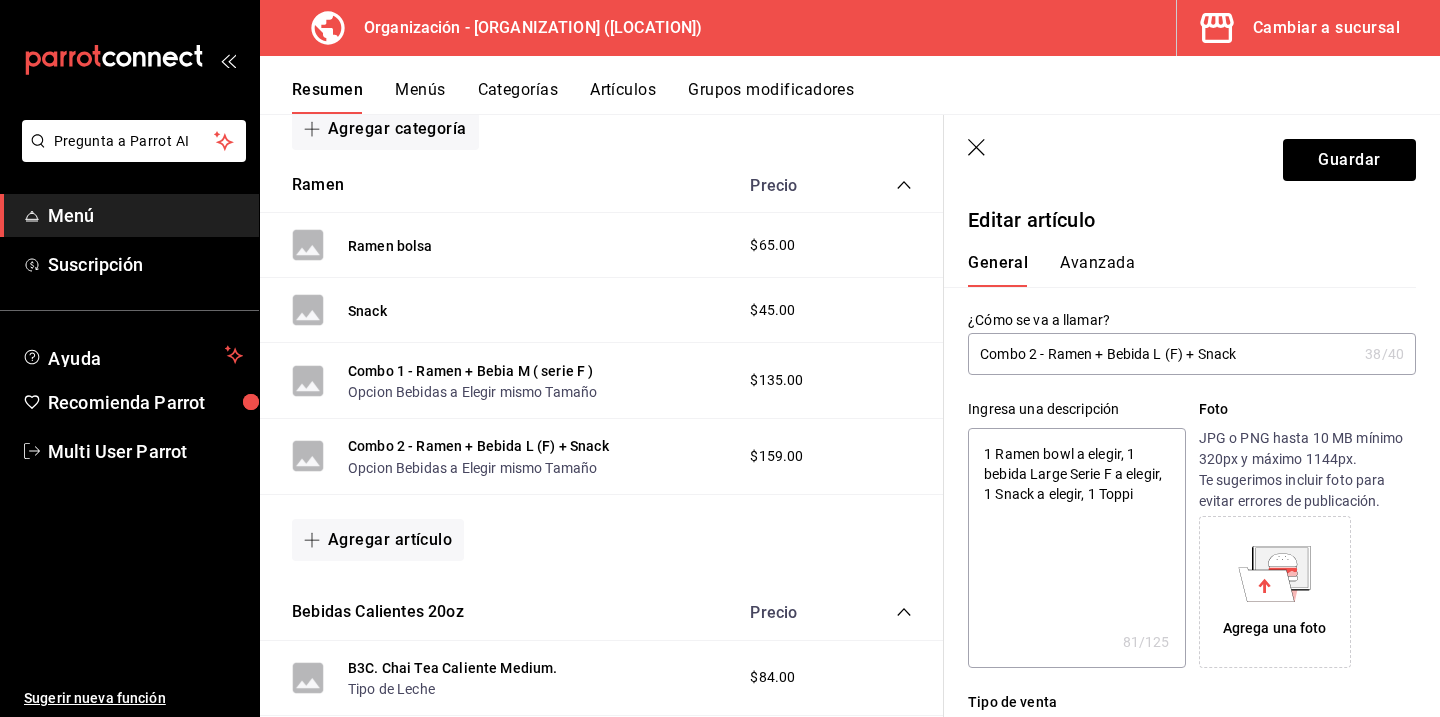 type on "x" 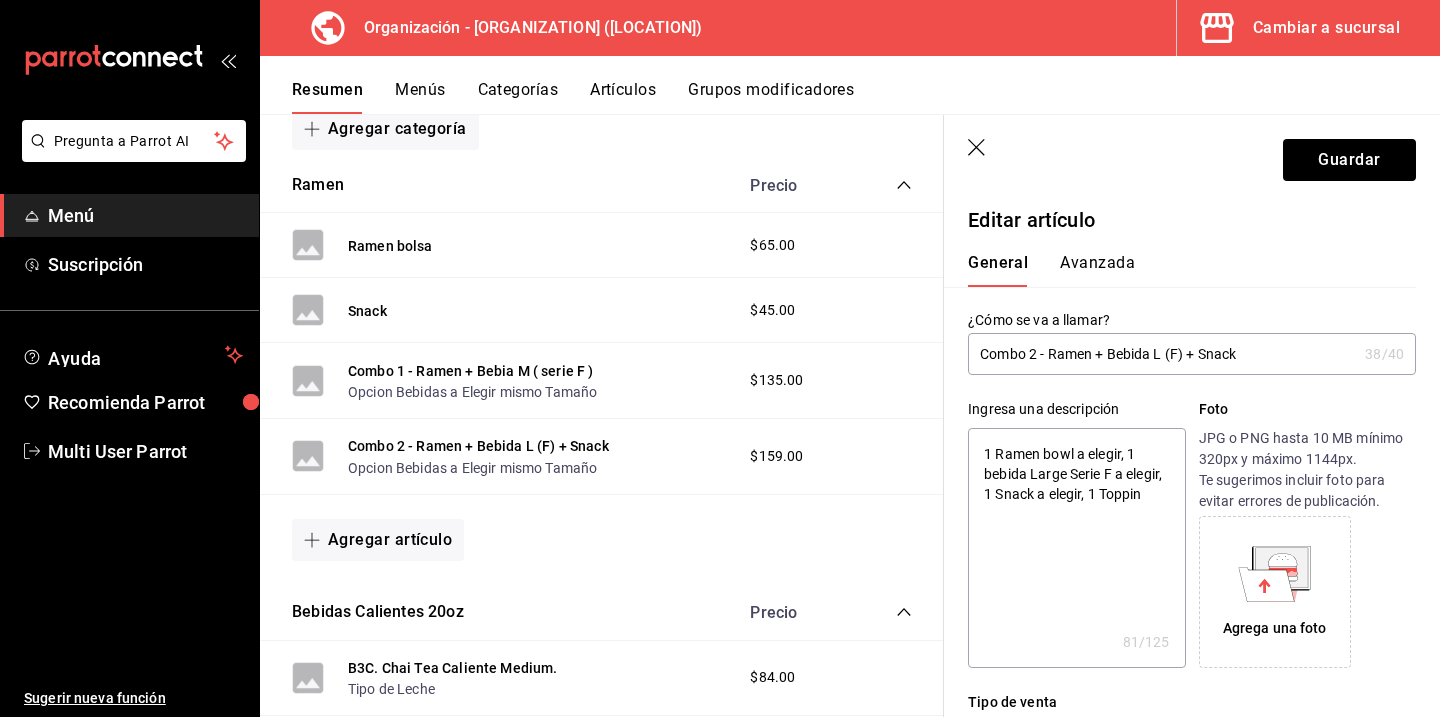 type on "x" 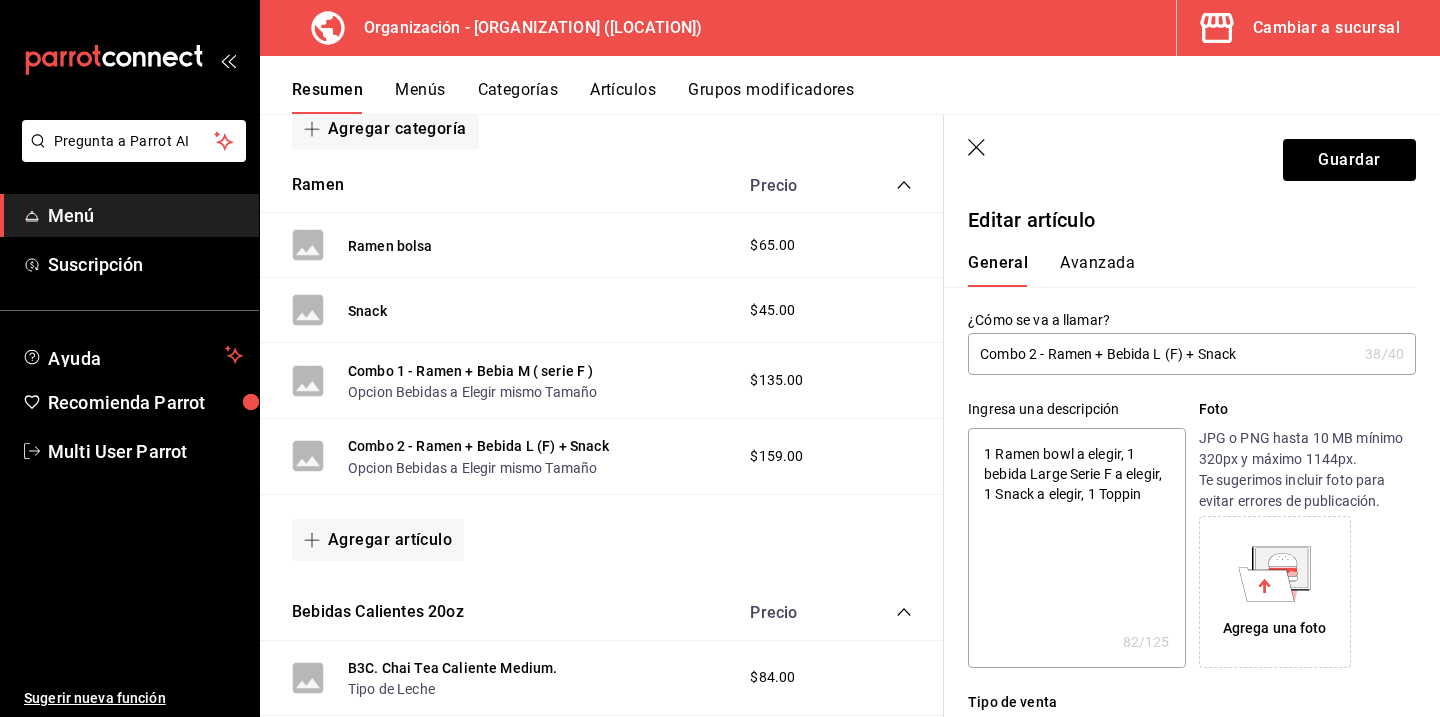 type on "1 Ramen bowl a elegir, 1 bebida Large Serie F a elegir, 1 Snack a elegir, 1 Topping" 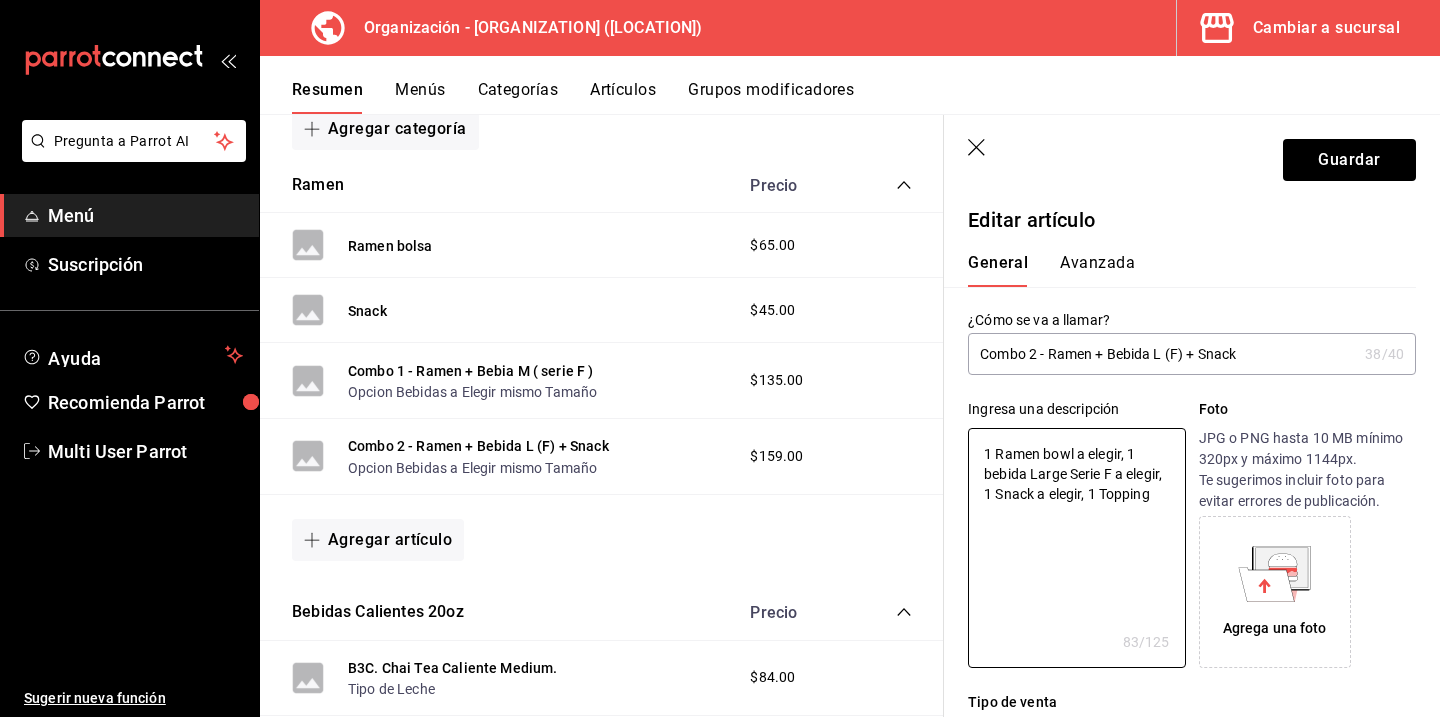 type on "1 Ramen bowl a elegir, 1 bebida Large Serie F a elegir, 1 Snack a elegir, 1 Topping" 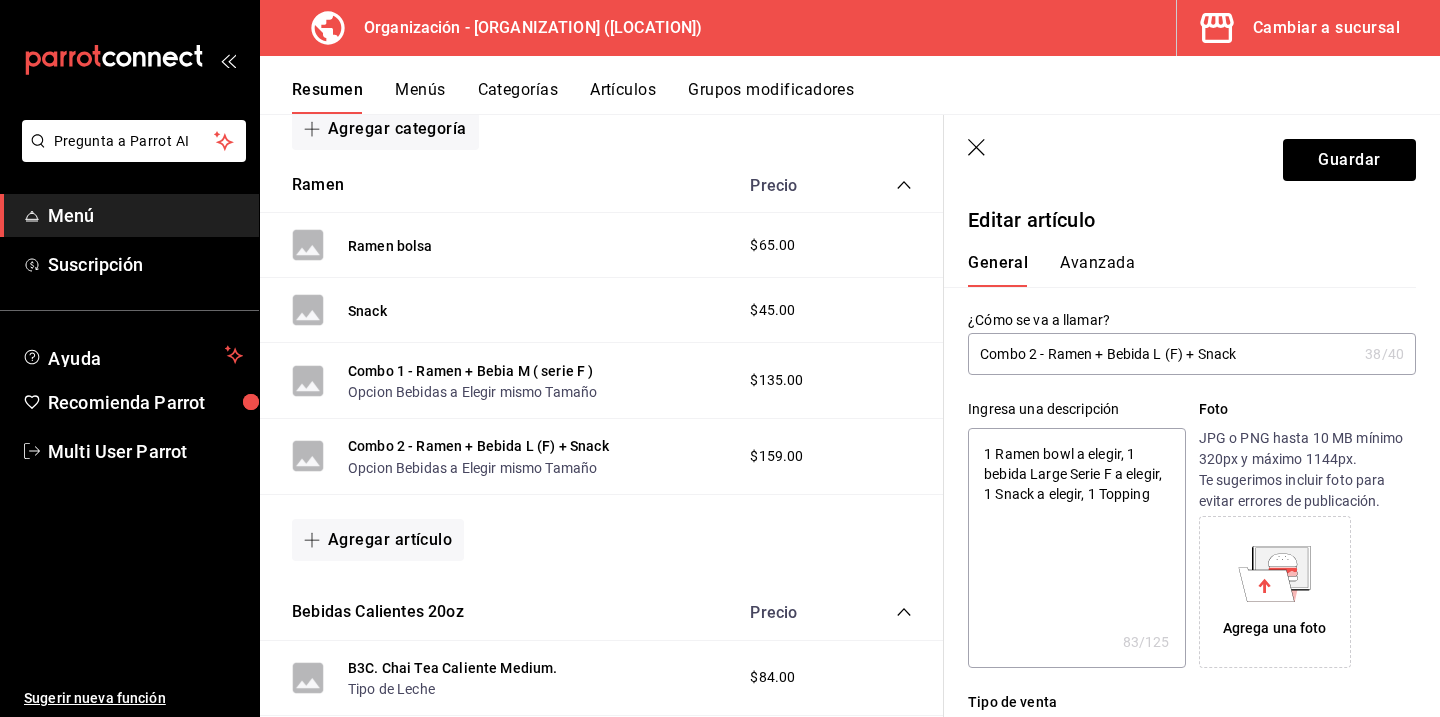 type on "Combo 2 - Ramen + Bebida L (F) + Snack" 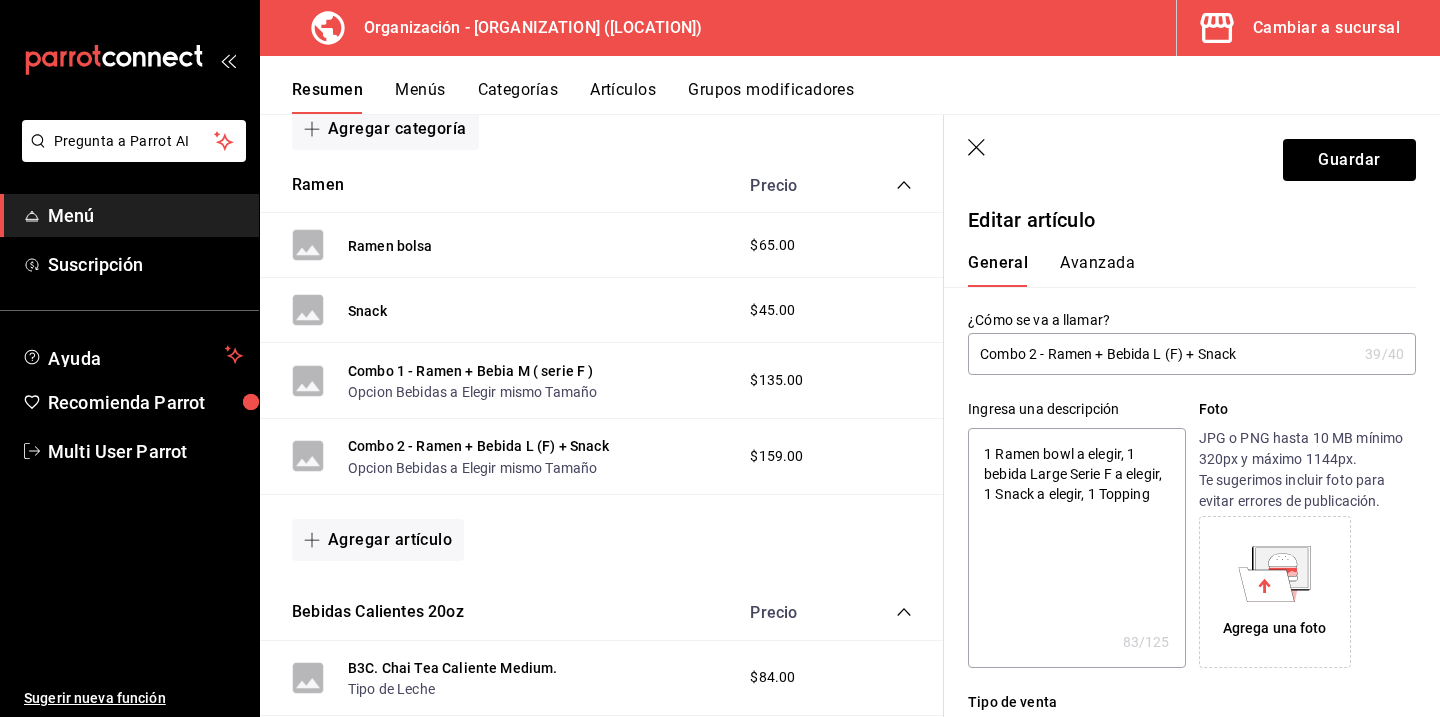 type on "Combo 2 - Ramen + Bebida L (F) + Snack +" 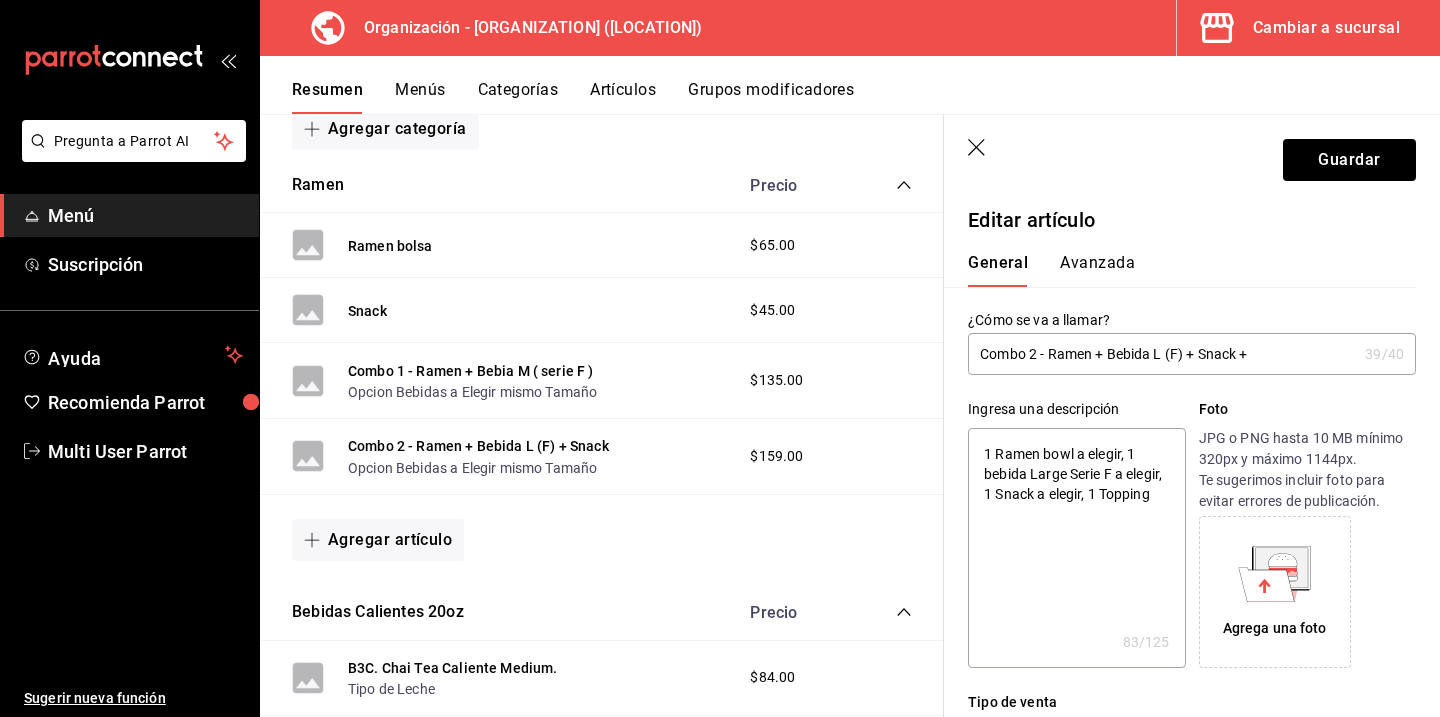 type on "x" 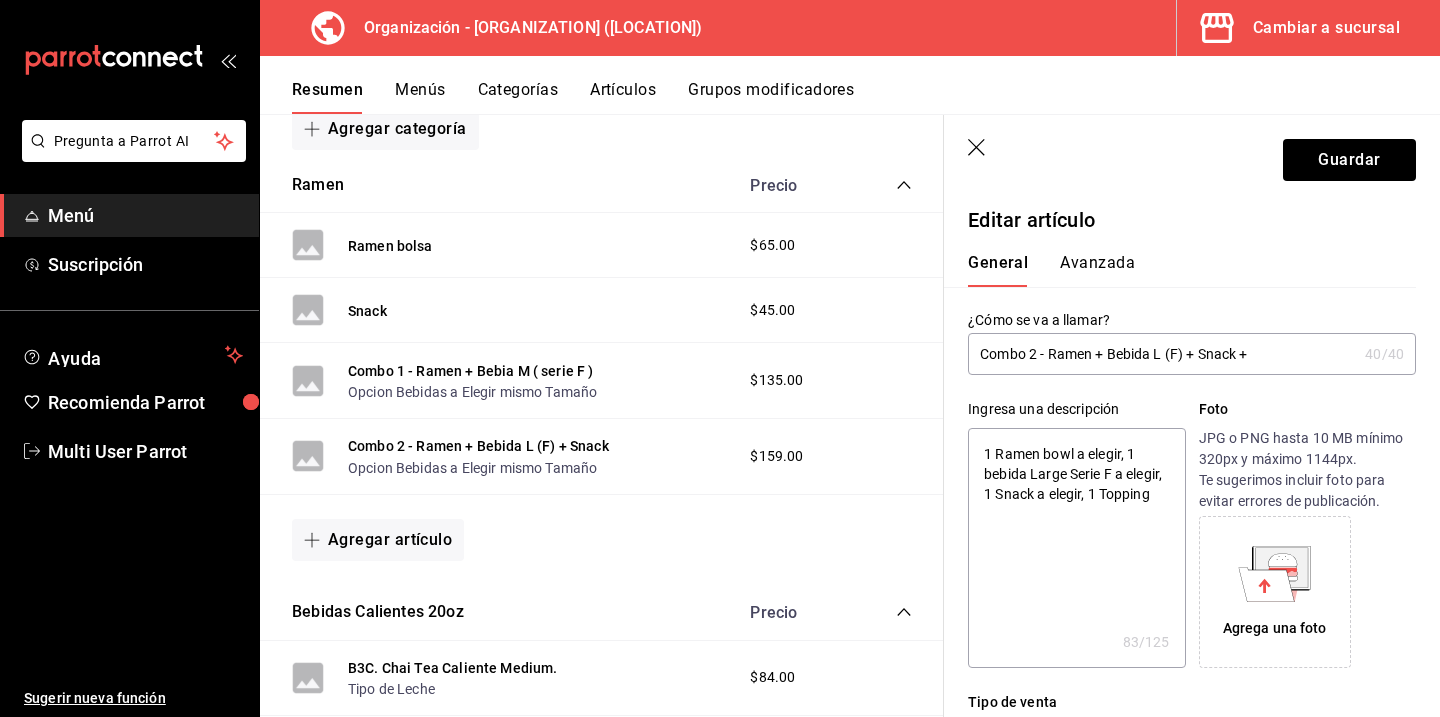 type on "Combo 2 - Ramen + Bebida L(F) + Snack +" 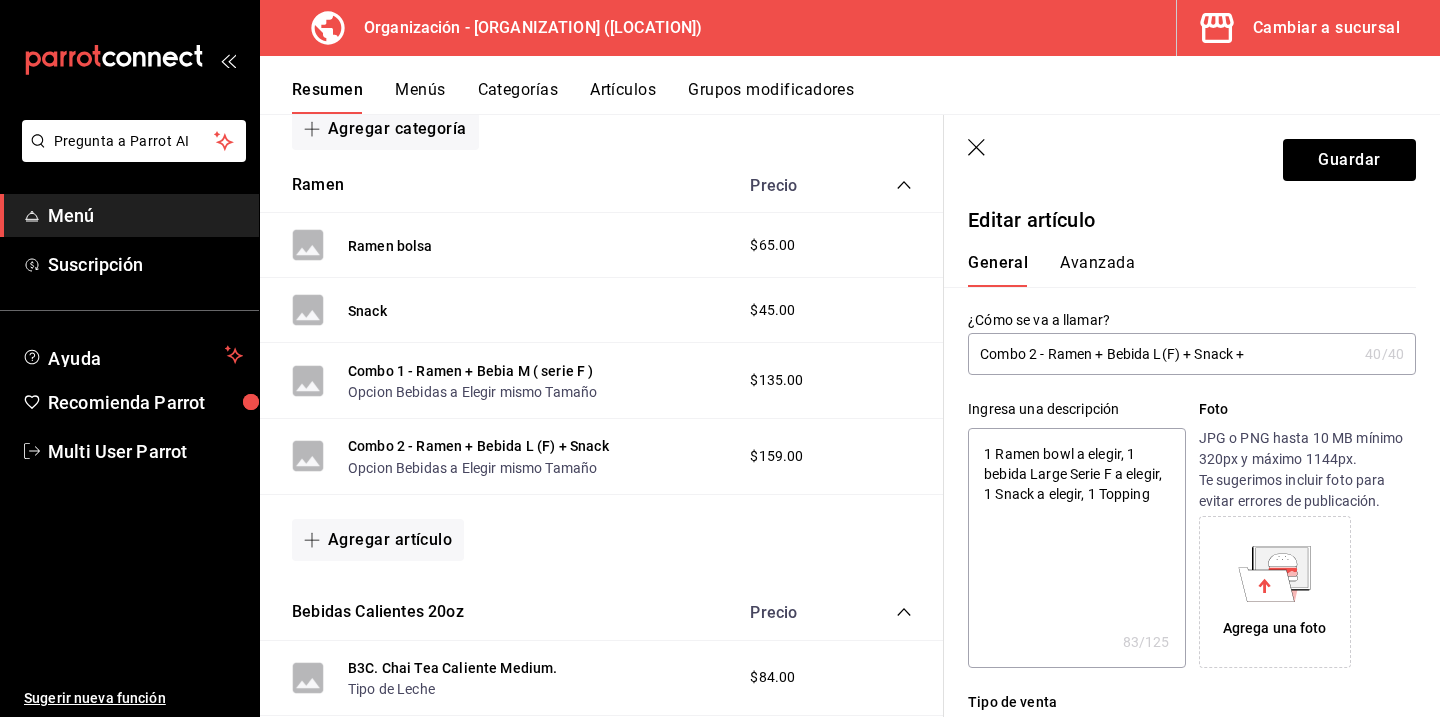 type on "x" 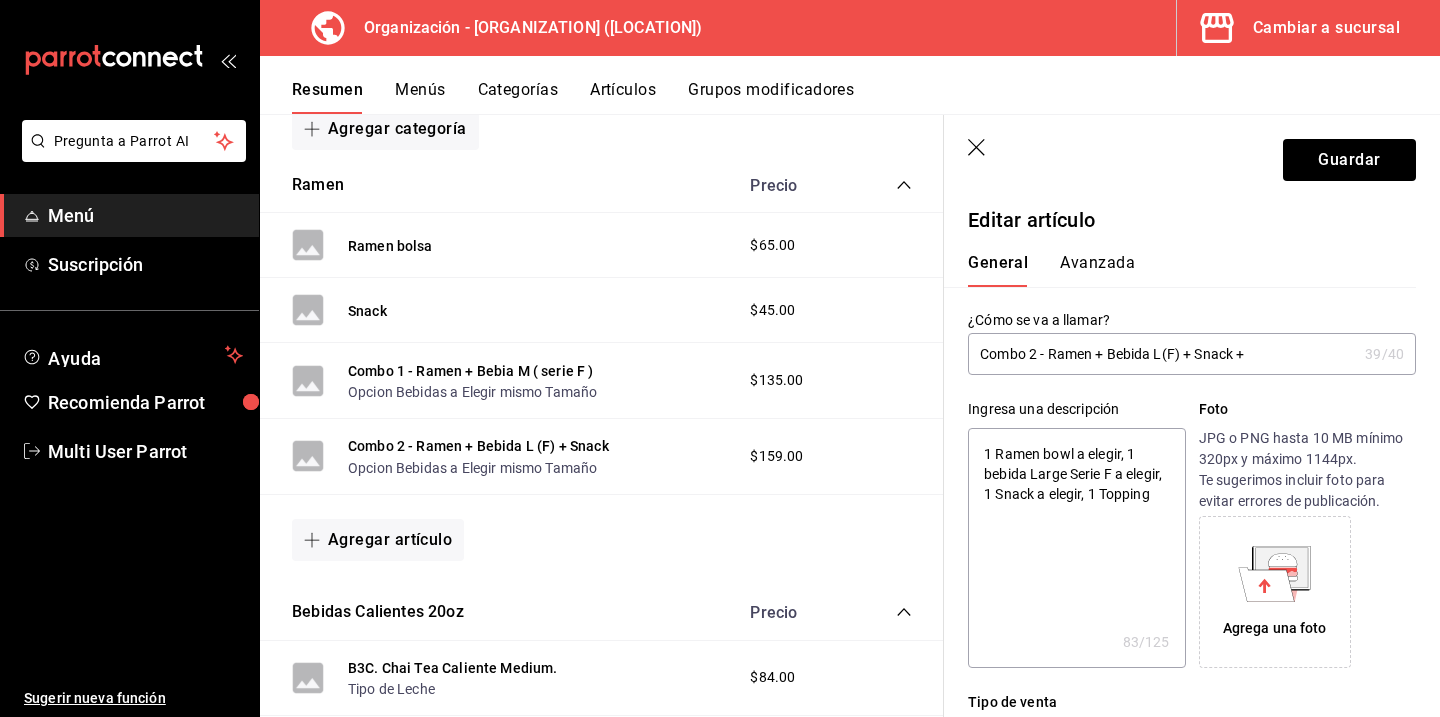 type on "Combo 2 - Ramen + Bebida L(F) + Snack +" 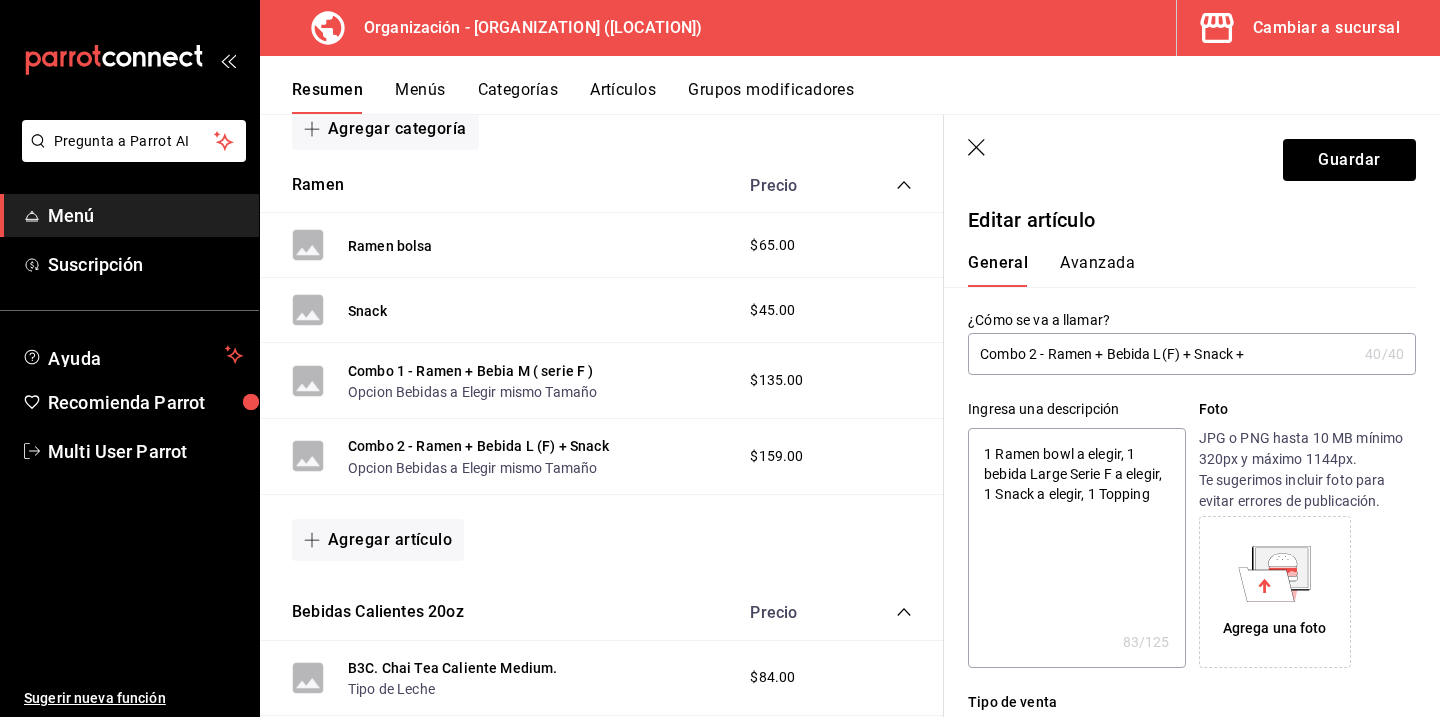 type on "Combo 2 -Ramen + Bebida L(F) + Snack +" 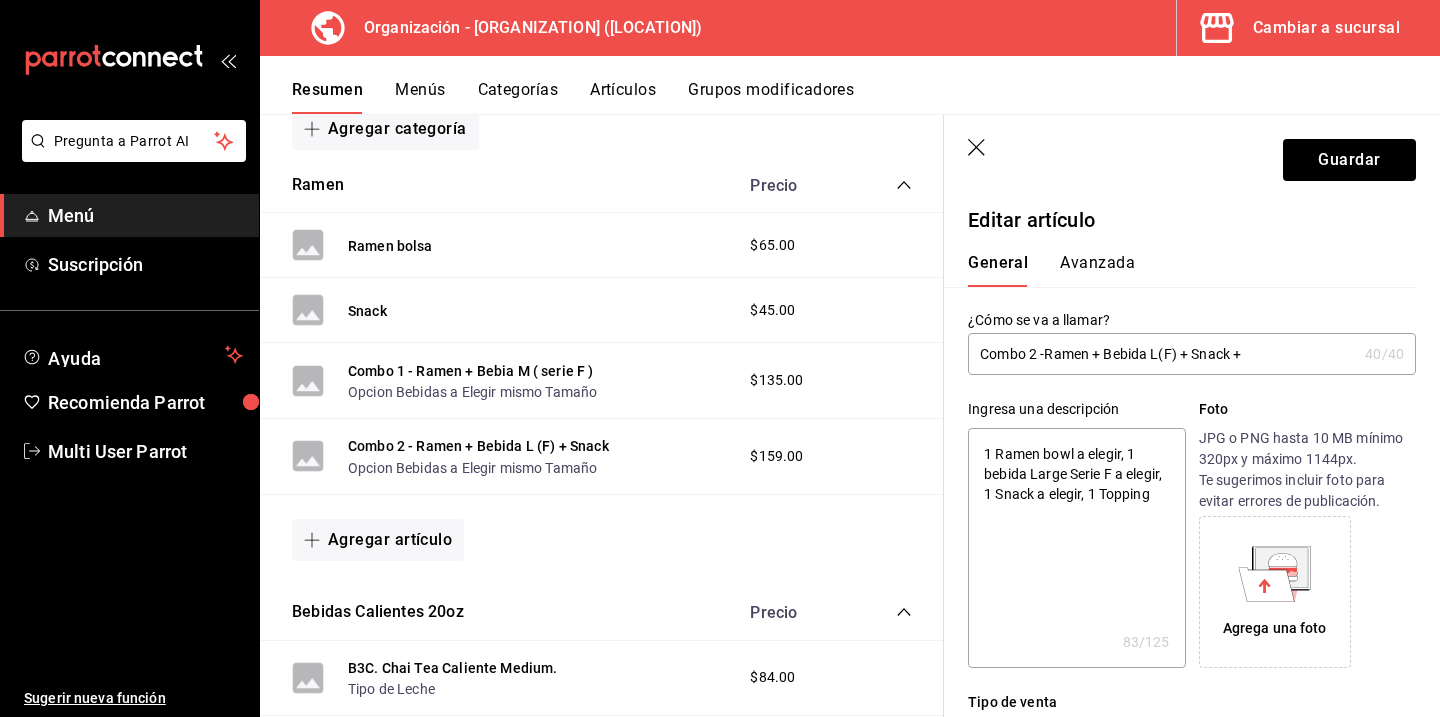 type on "x" 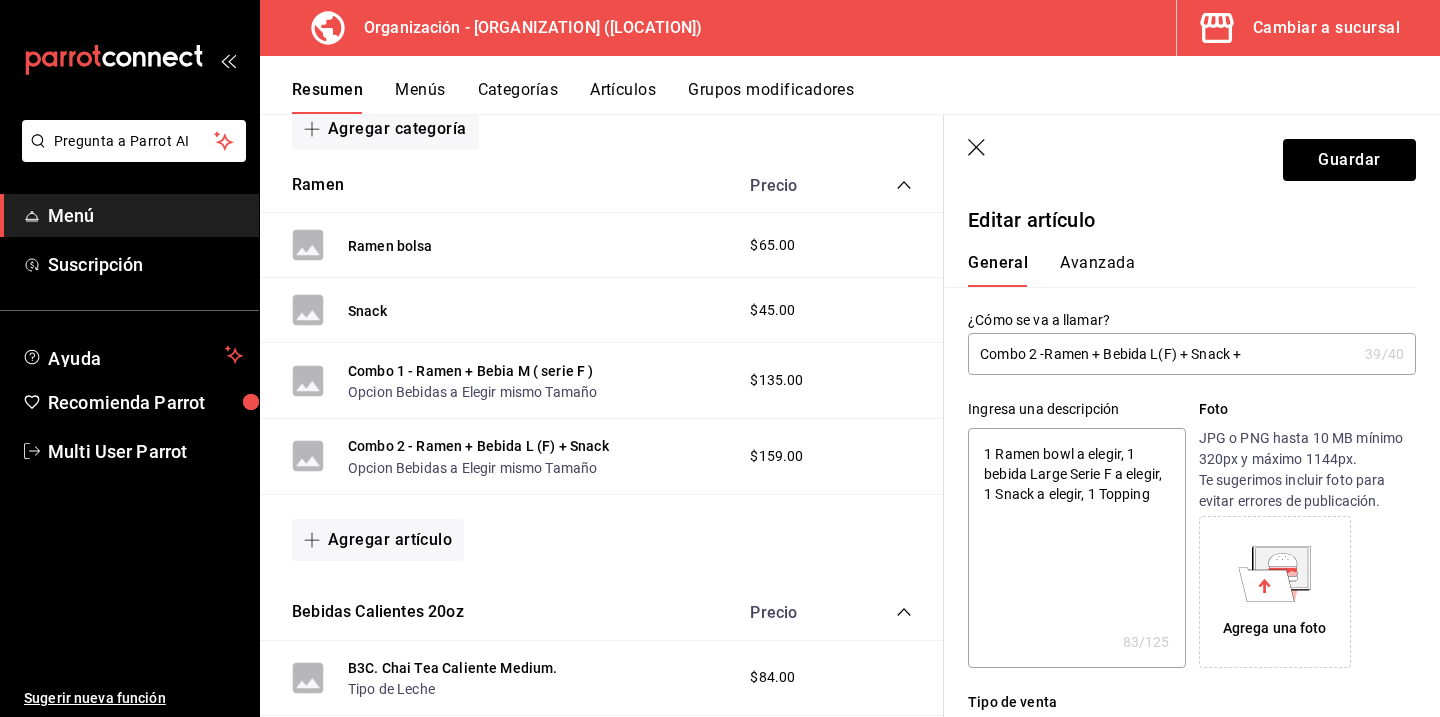 type on "Combo 2-Ramen + Bebida L(F) + Snack +" 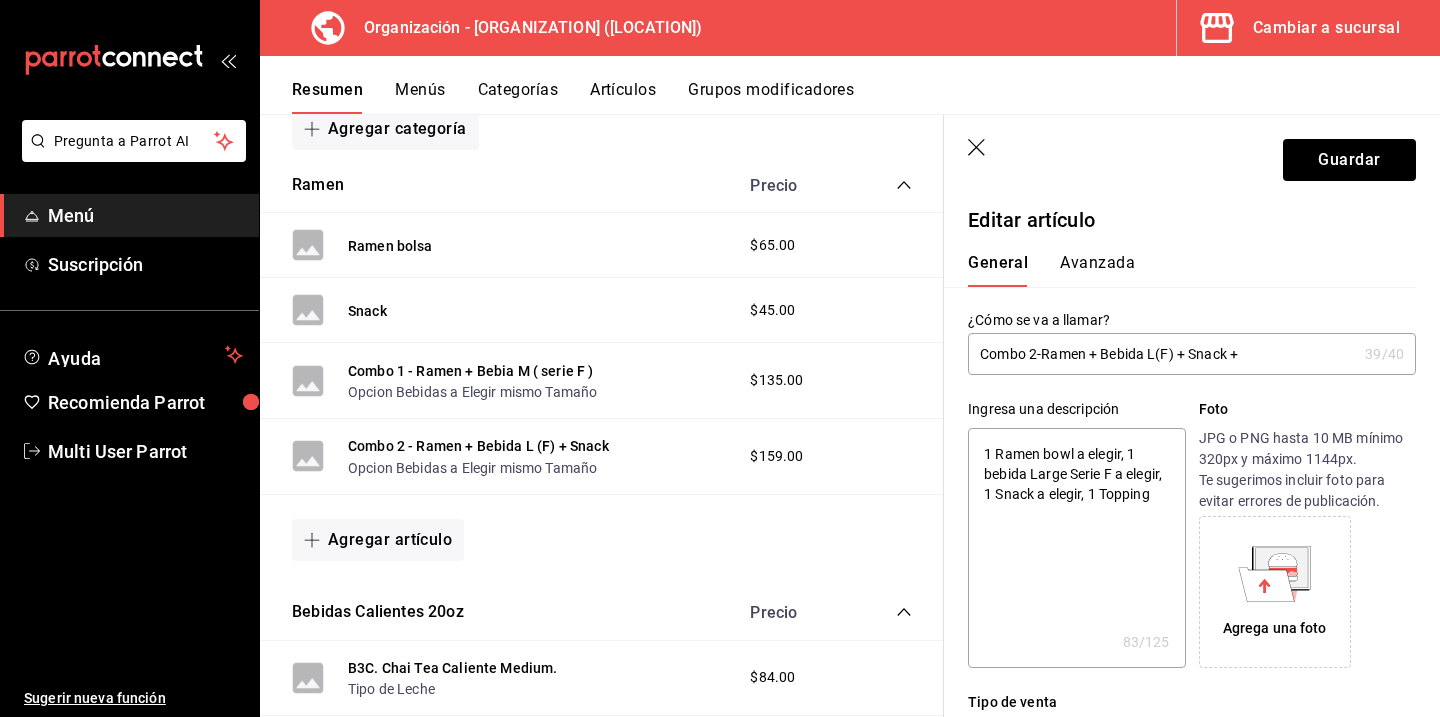 type on "x" 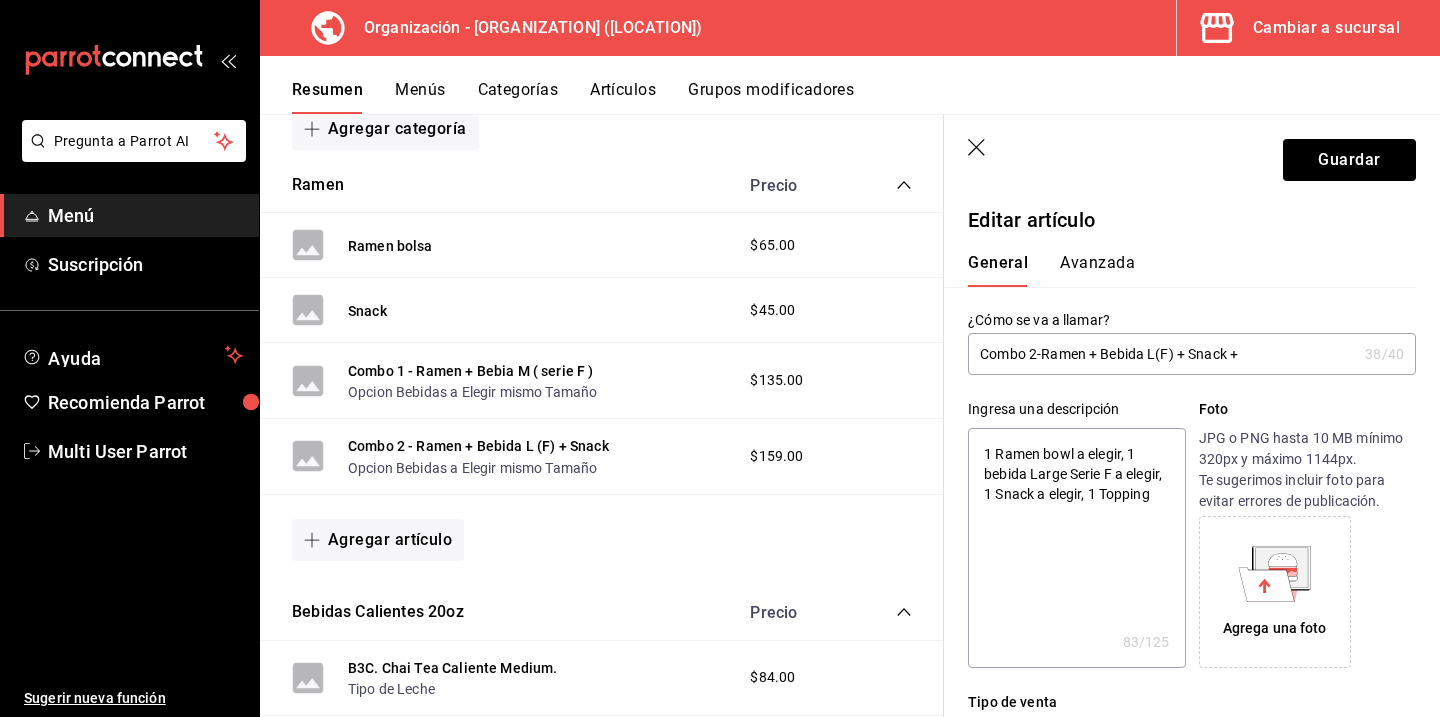 type on "Combo2-Ramen + Bebida L(F) + Snack +" 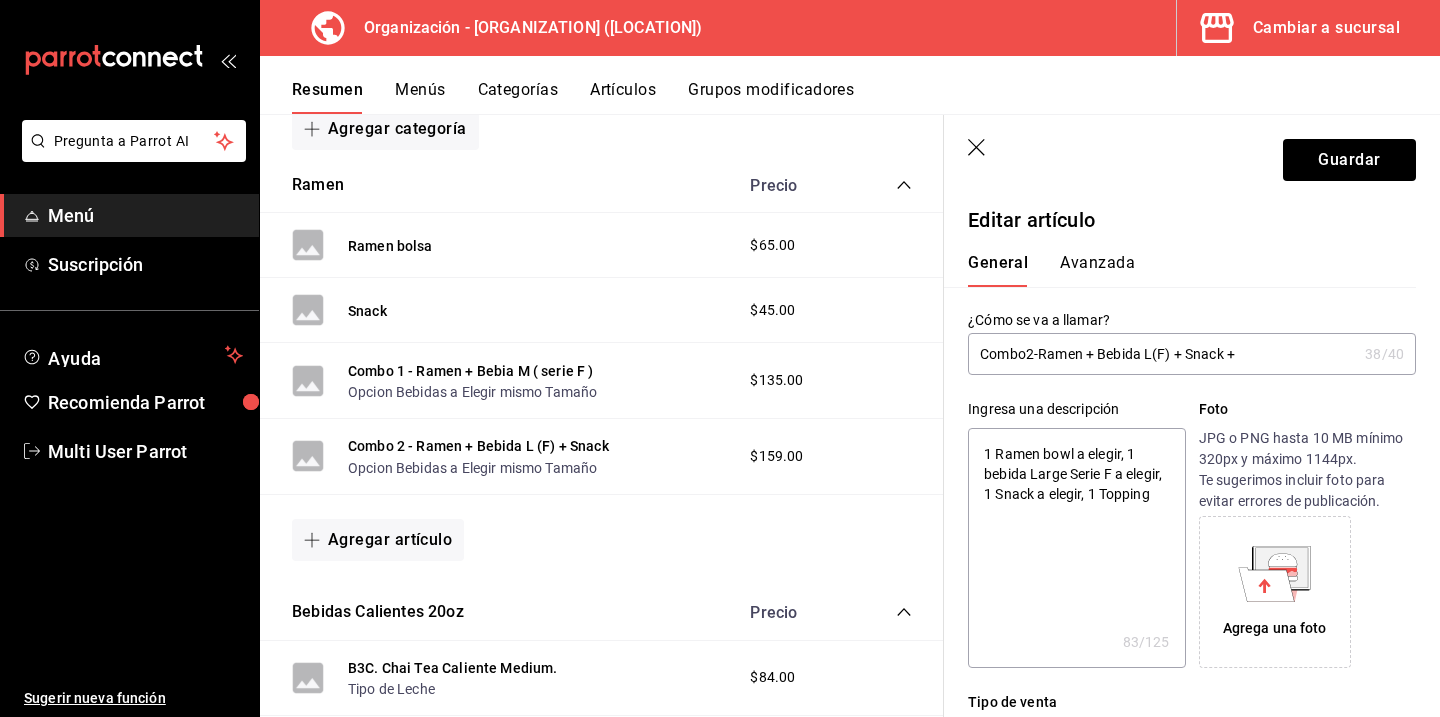 type on "x" 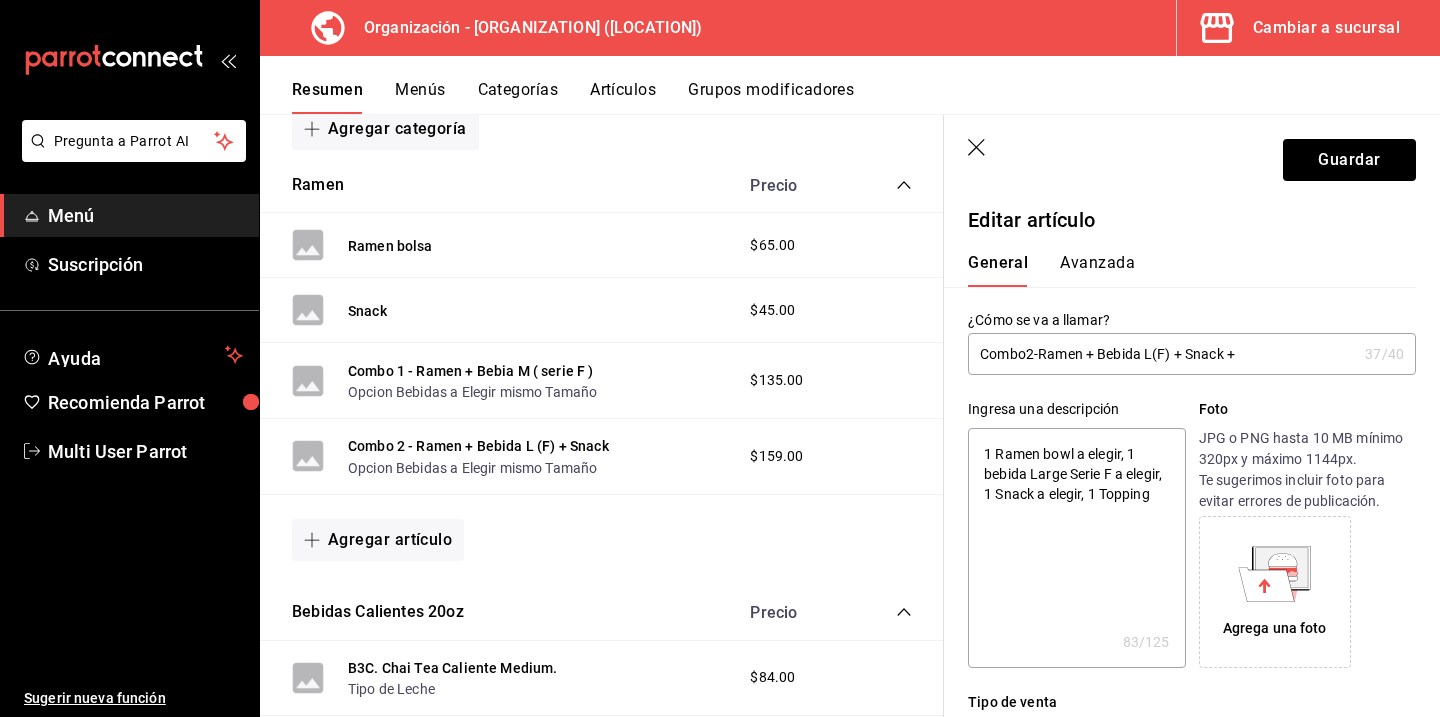 type on "Combo2-Ramen + Bebida L(F) + Snack + T" 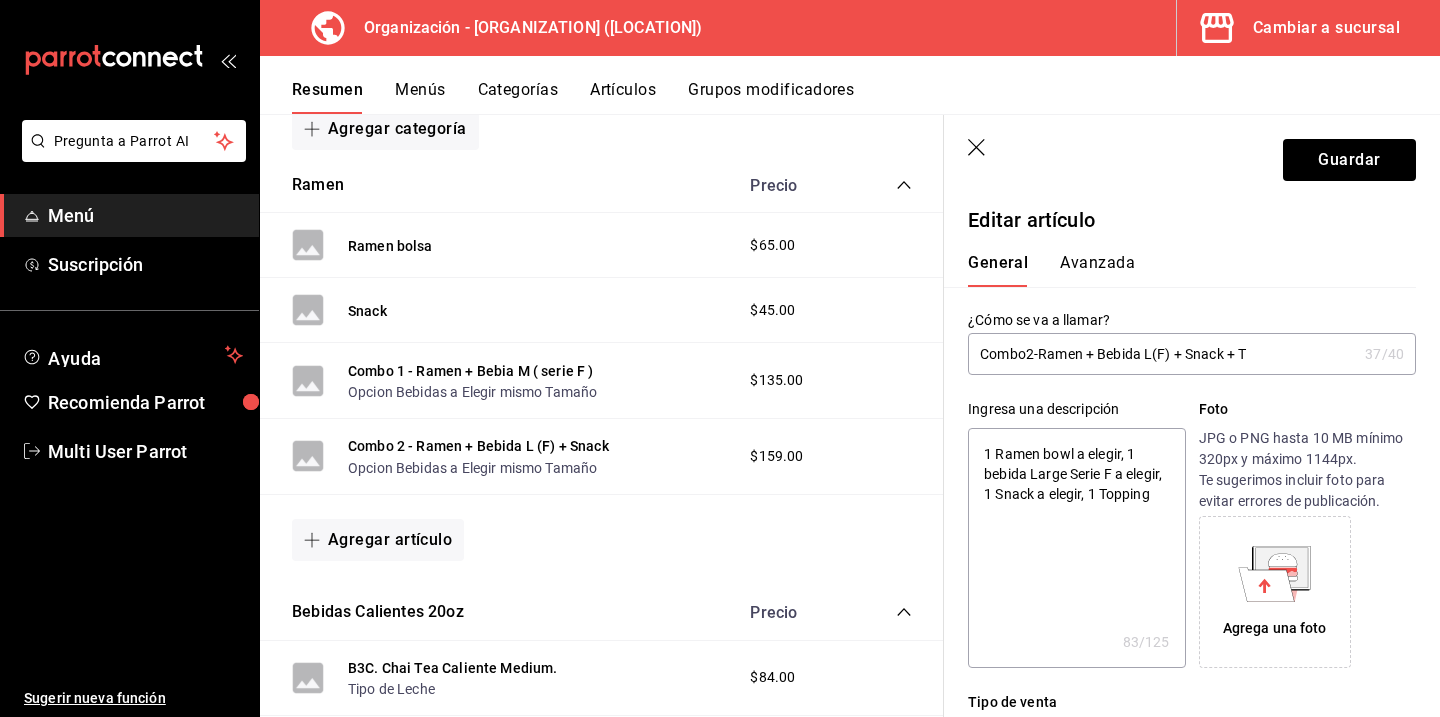 type on "x" 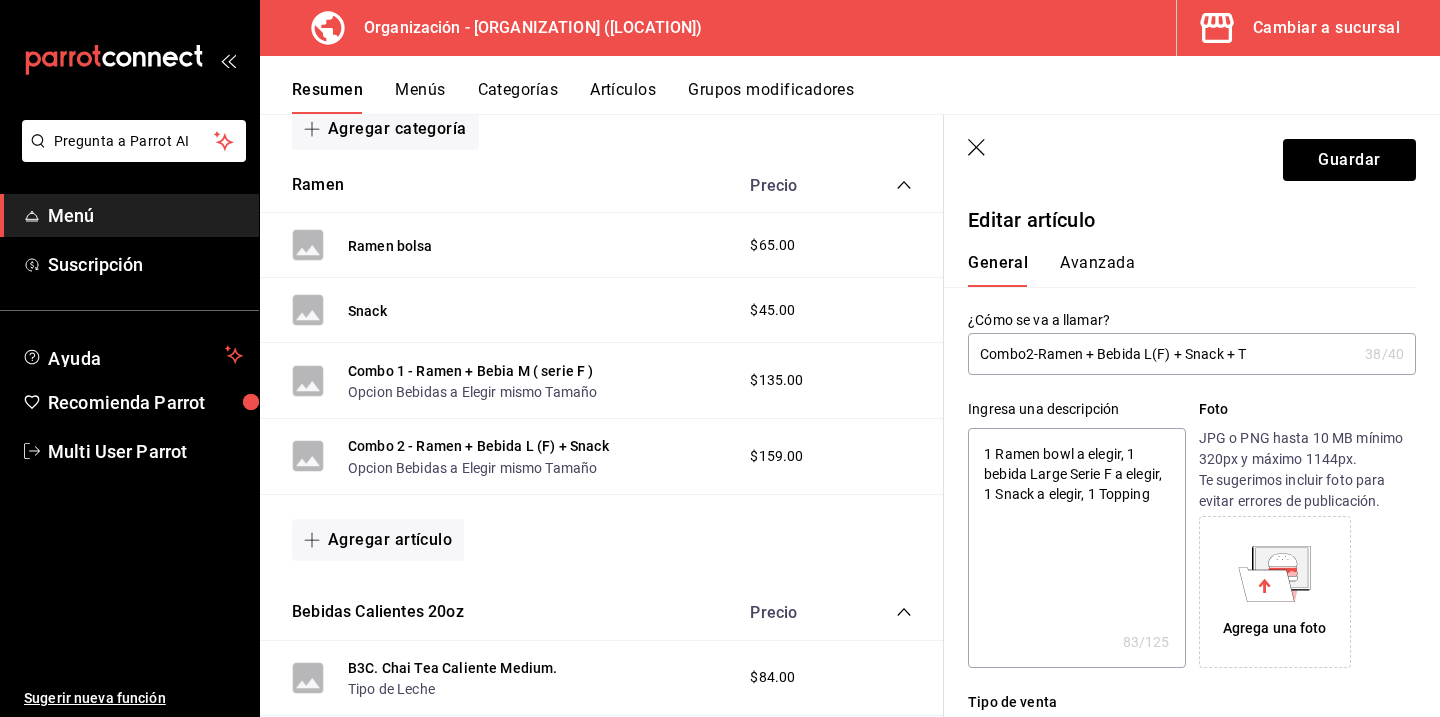 type on "Combo2-Ramen + Bebida L(F) + Snack + To" 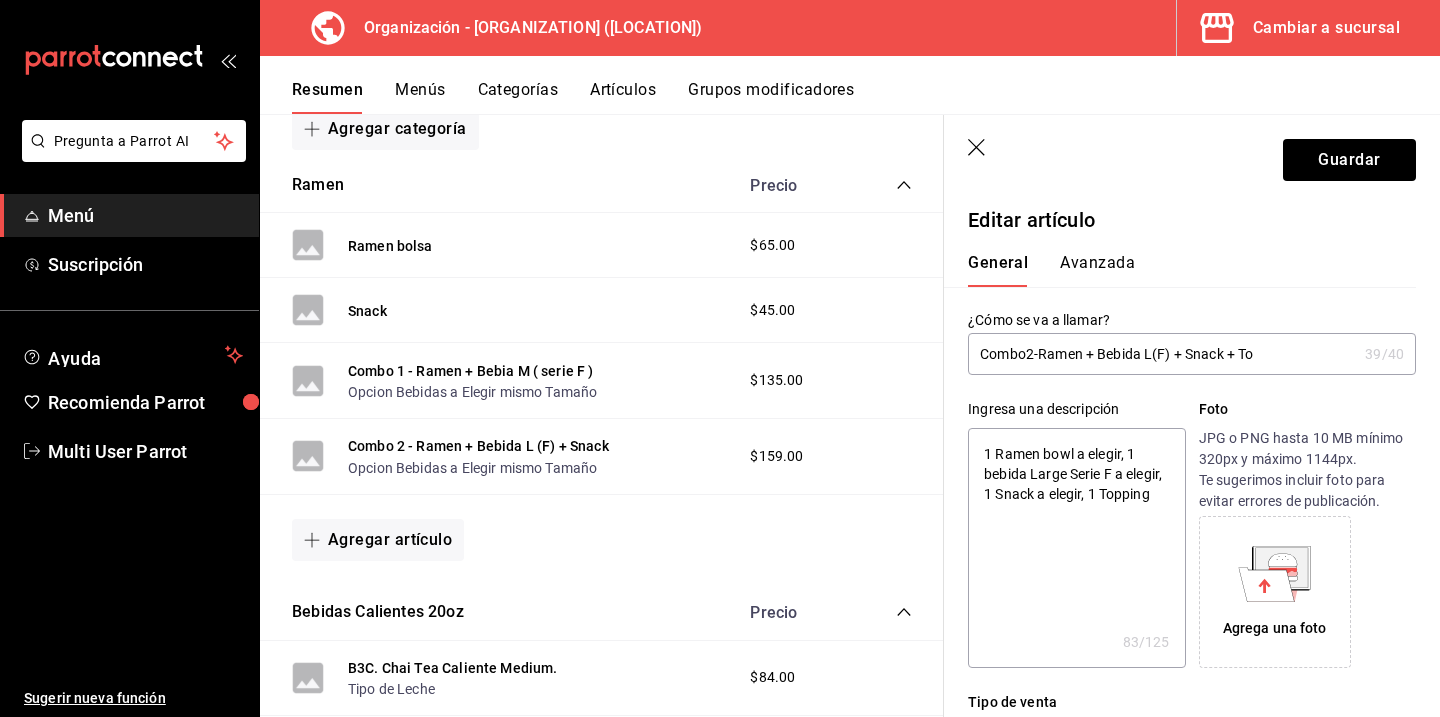 type on "Combo2-Ramen + Bebida L(F) + Snack + Top" 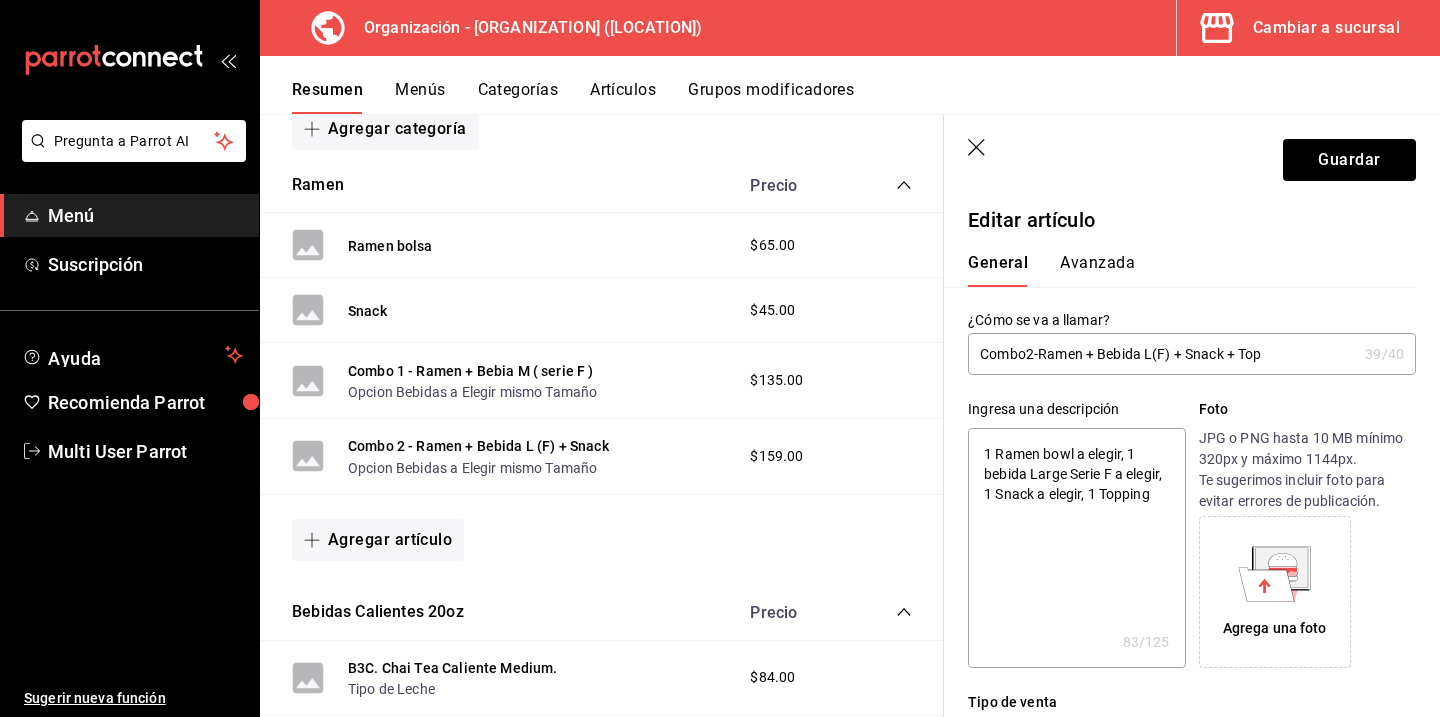 type on "x" 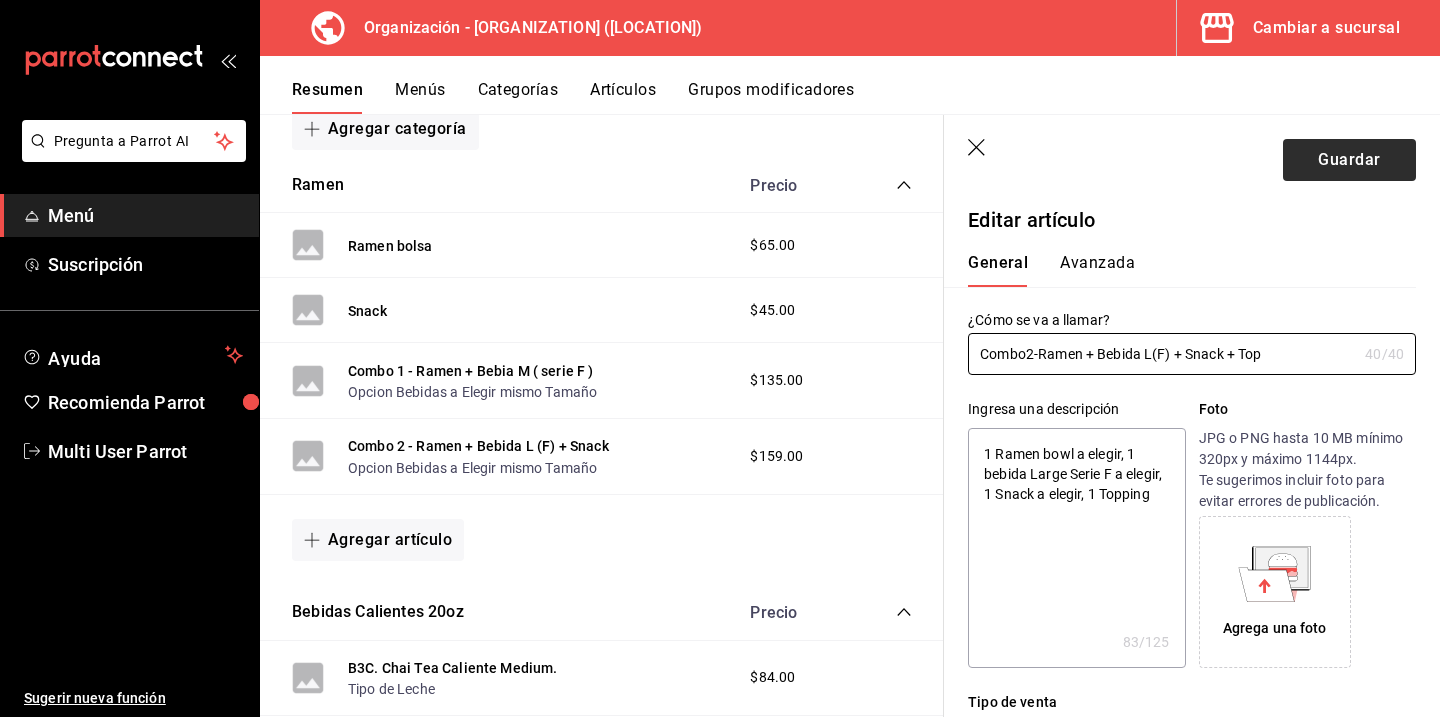 type on "Combo2-Ramen + Bebida L(F) + Snack + Top" 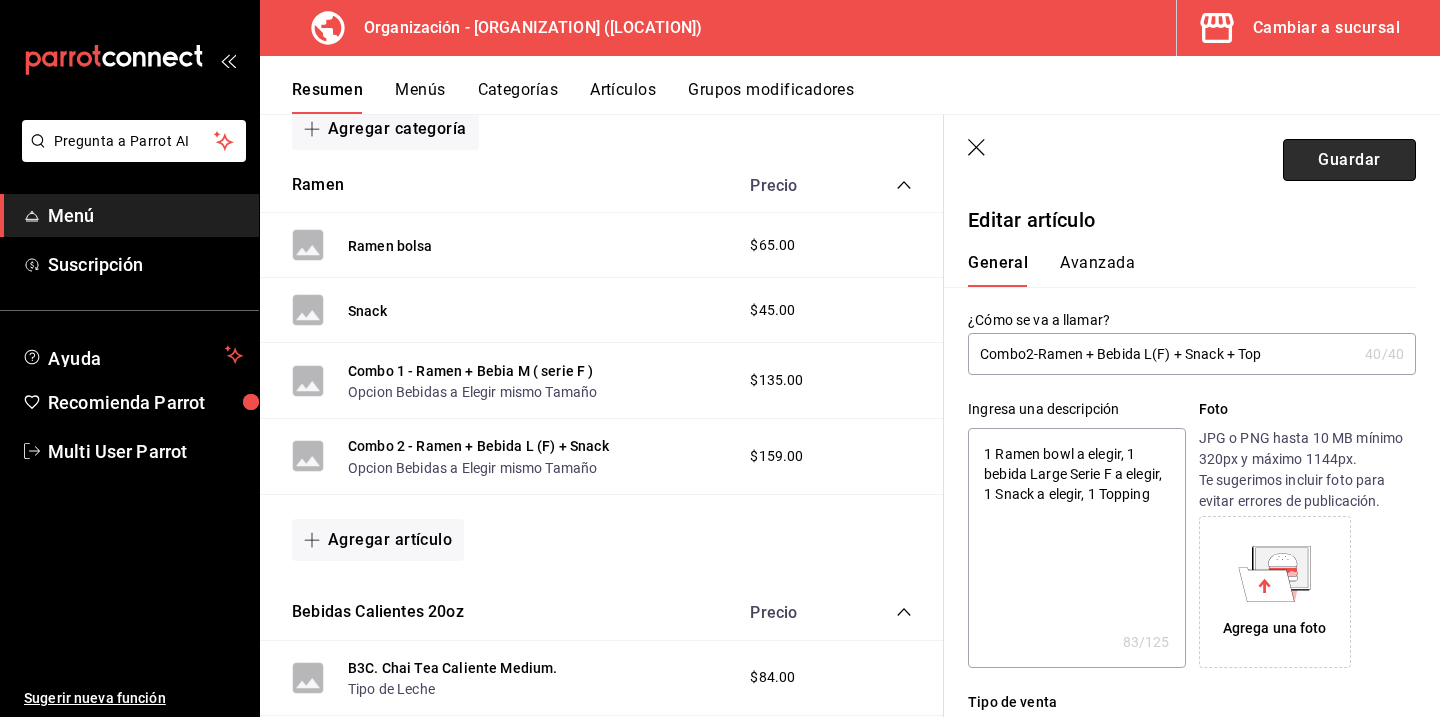 click on "Guardar" at bounding box center (1349, 160) 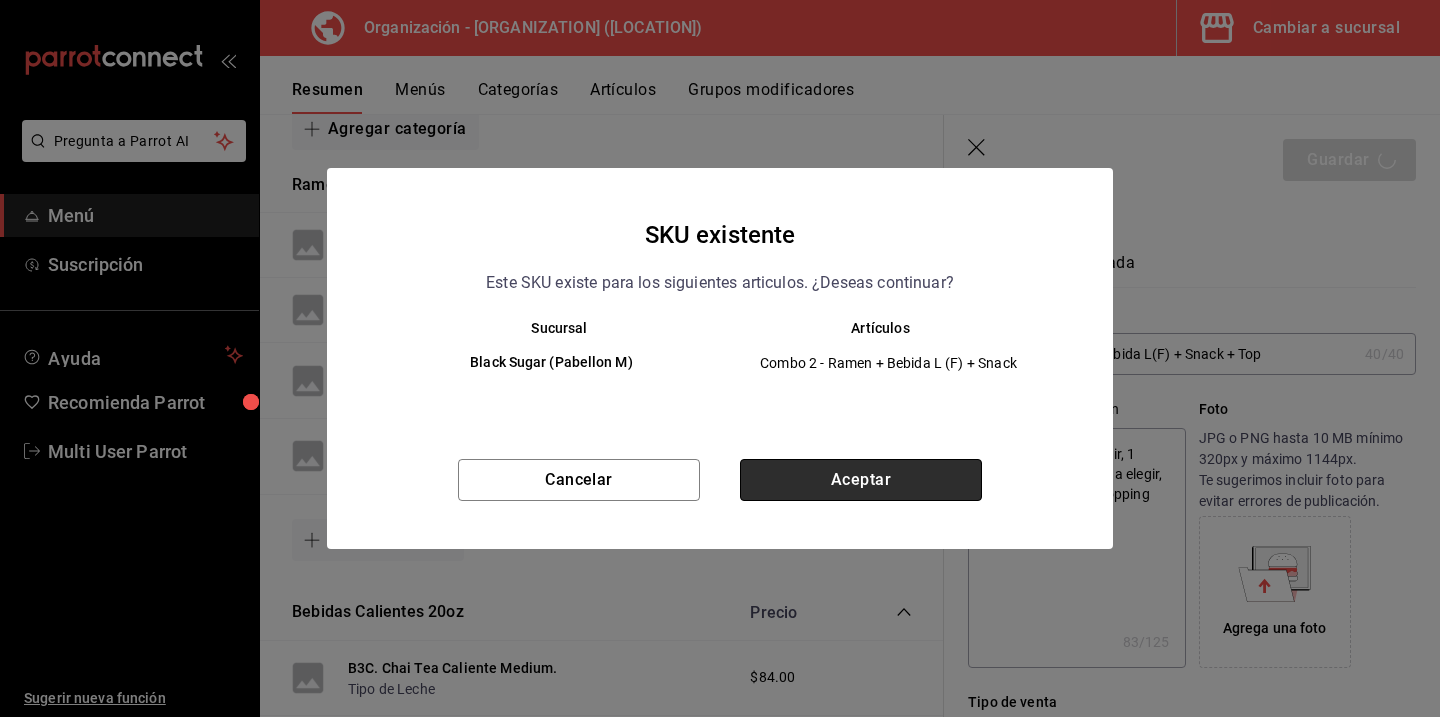 click on "Aceptar" at bounding box center (861, 480) 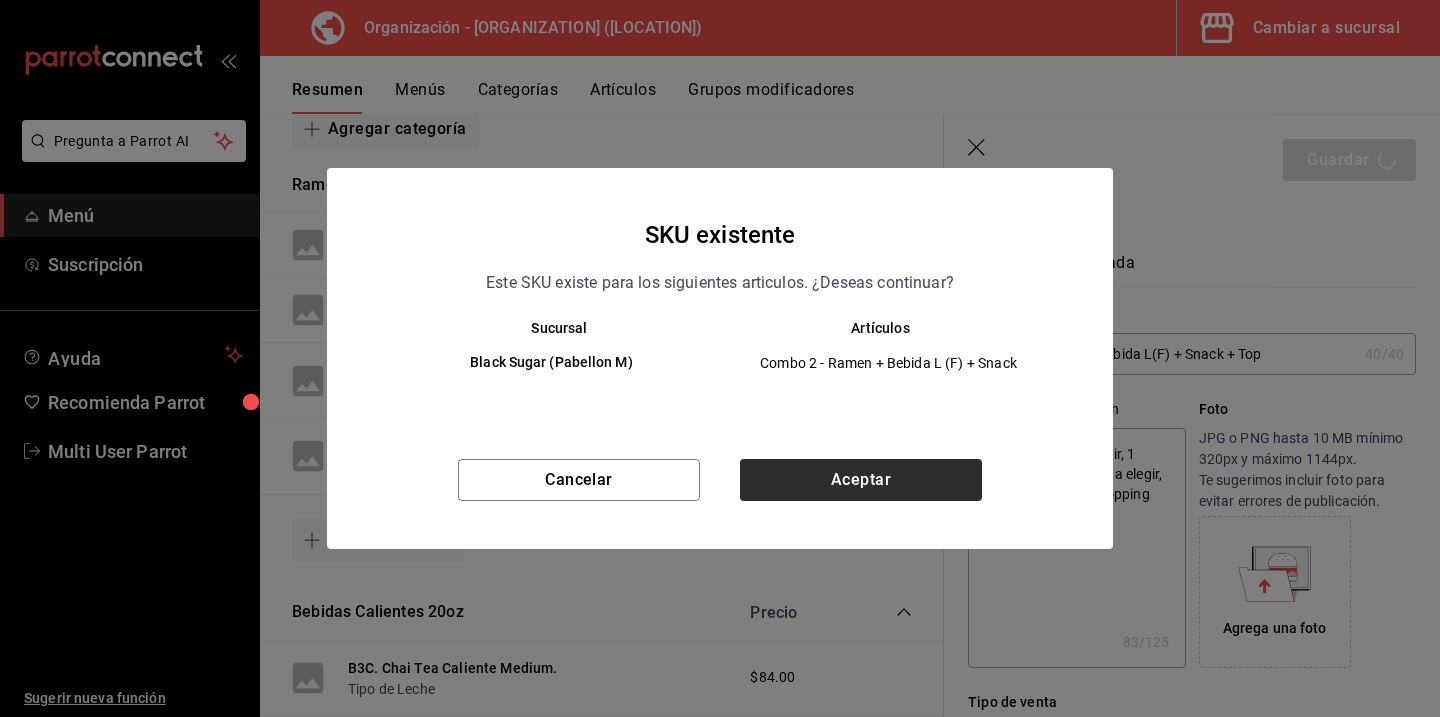type on "x" 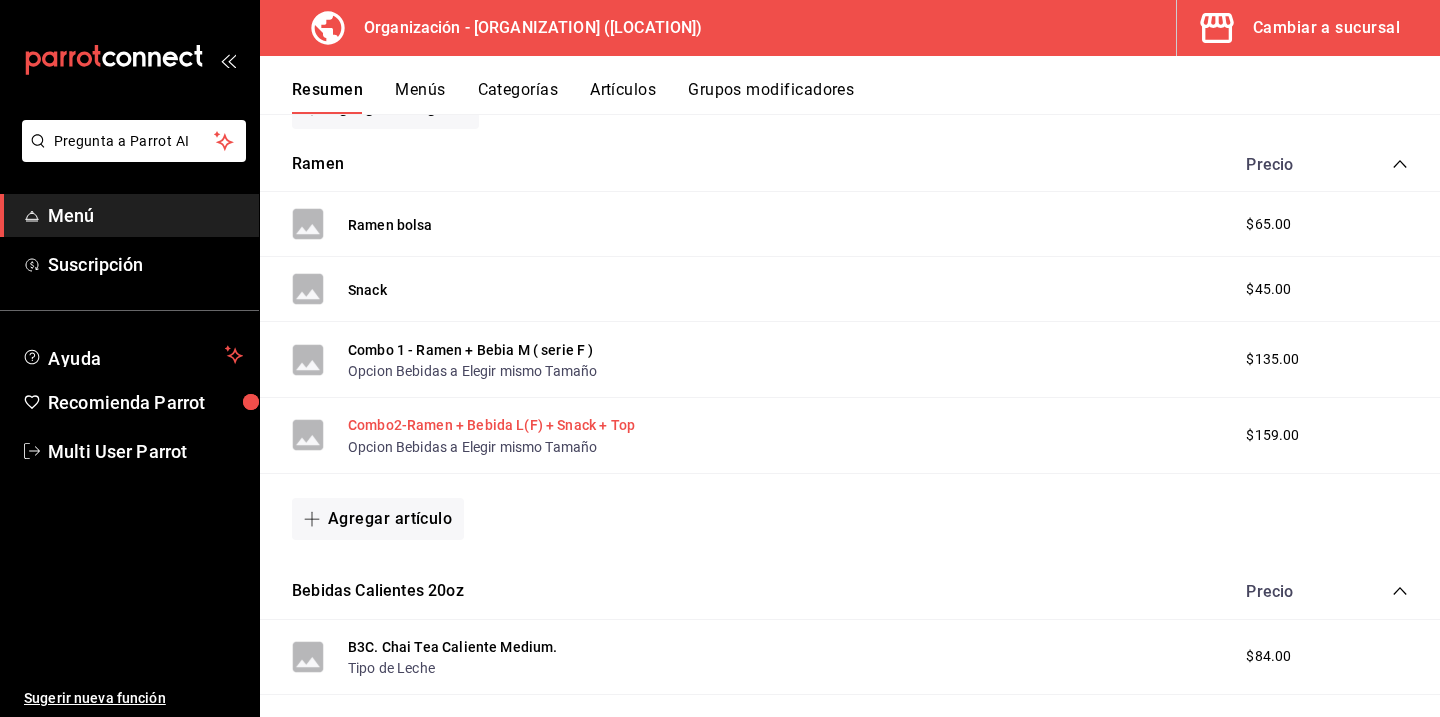 click on "Combo2-Ramen + Bebida L(F) + Snack + Top" at bounding box center [491, 425] 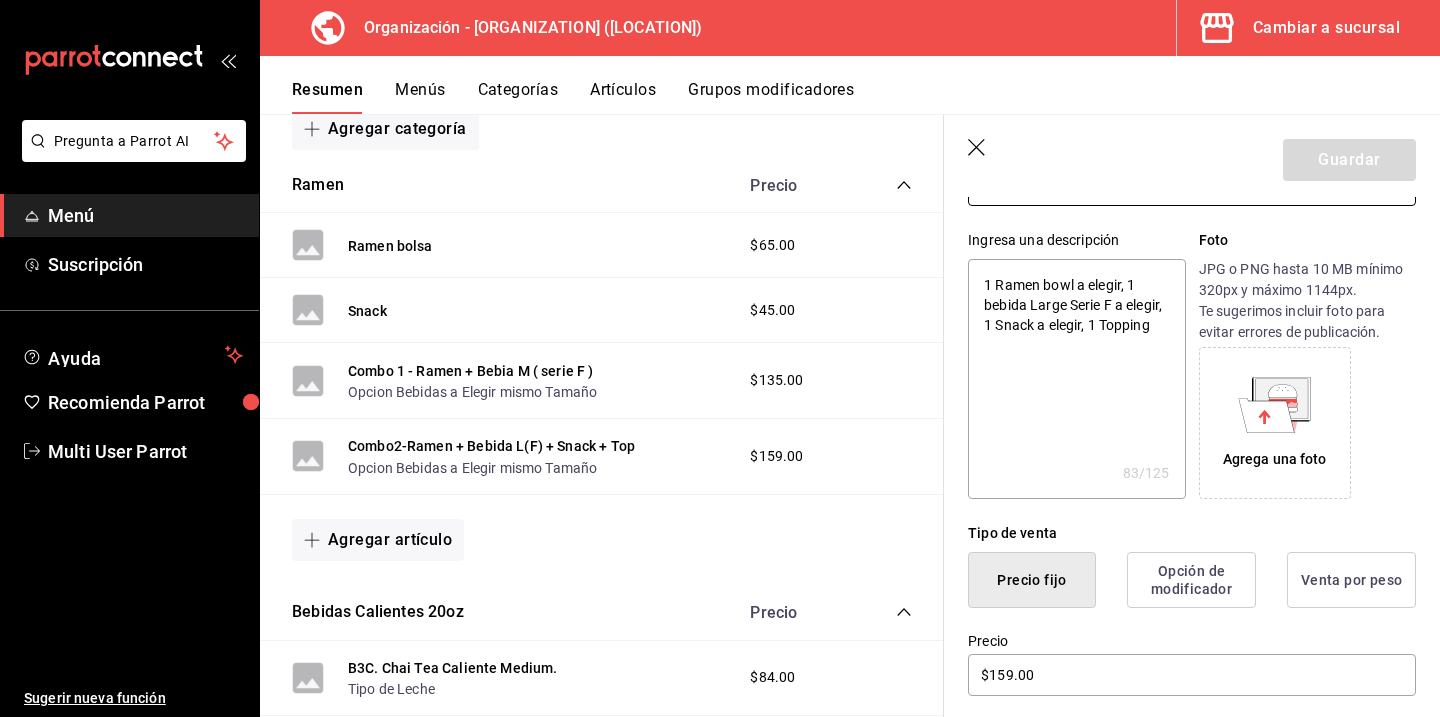 scroll, scrollTop: 292, scrollLeft: 0, axis: vertical 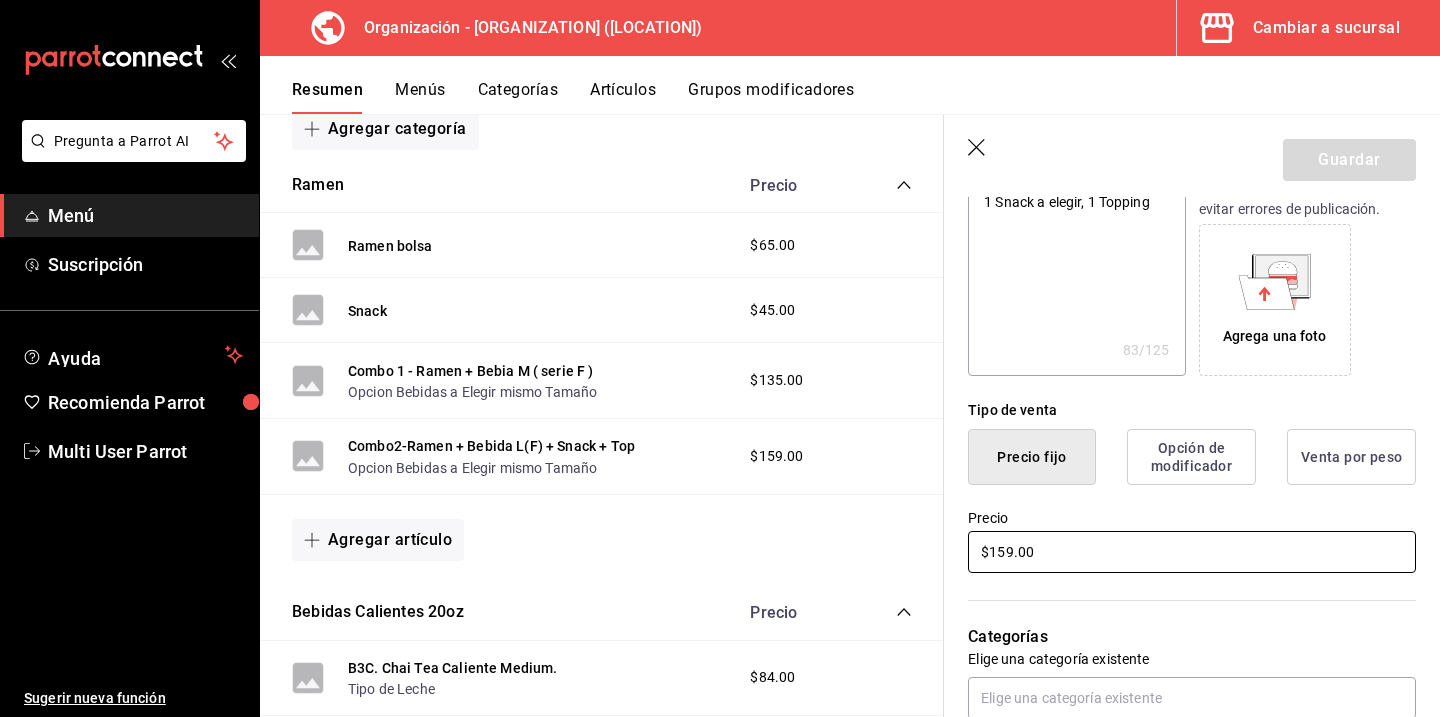click on "$159.00" at bounding box center (1192, 552) 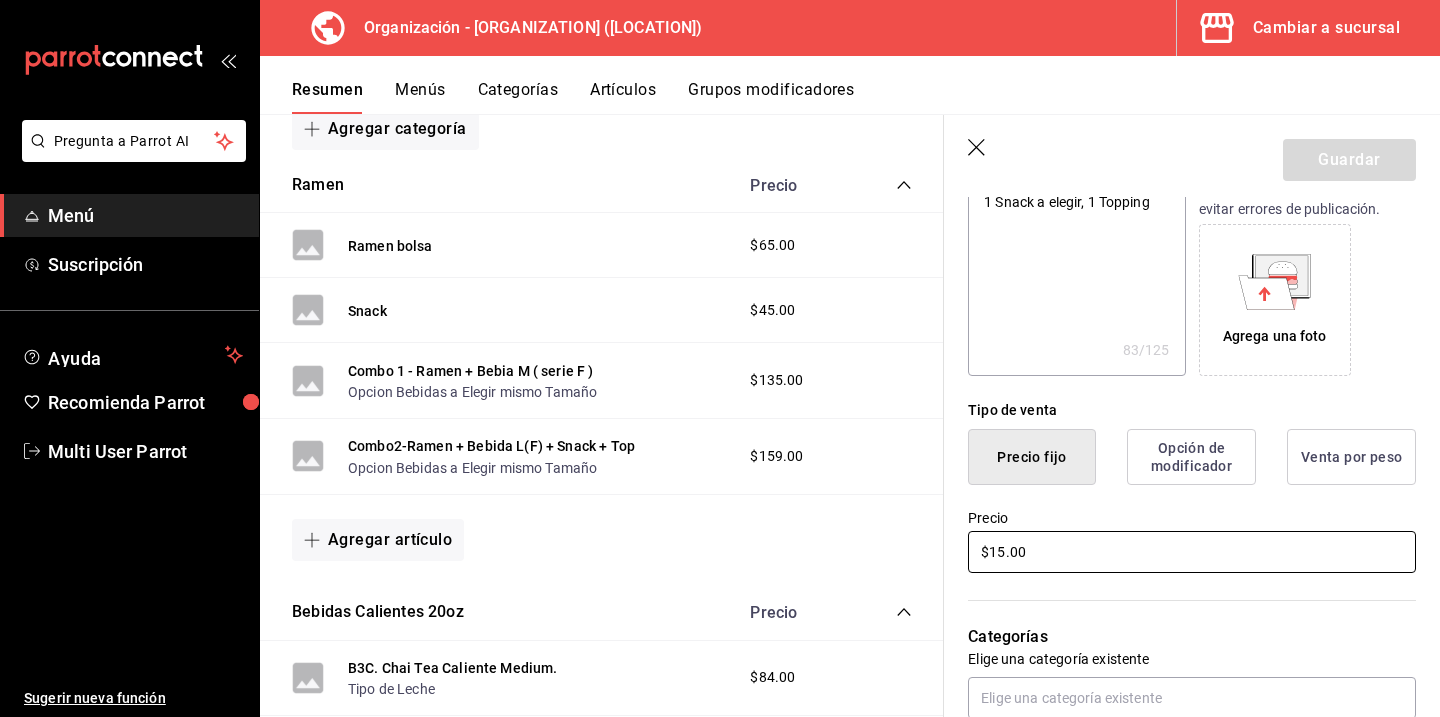 type on "x" 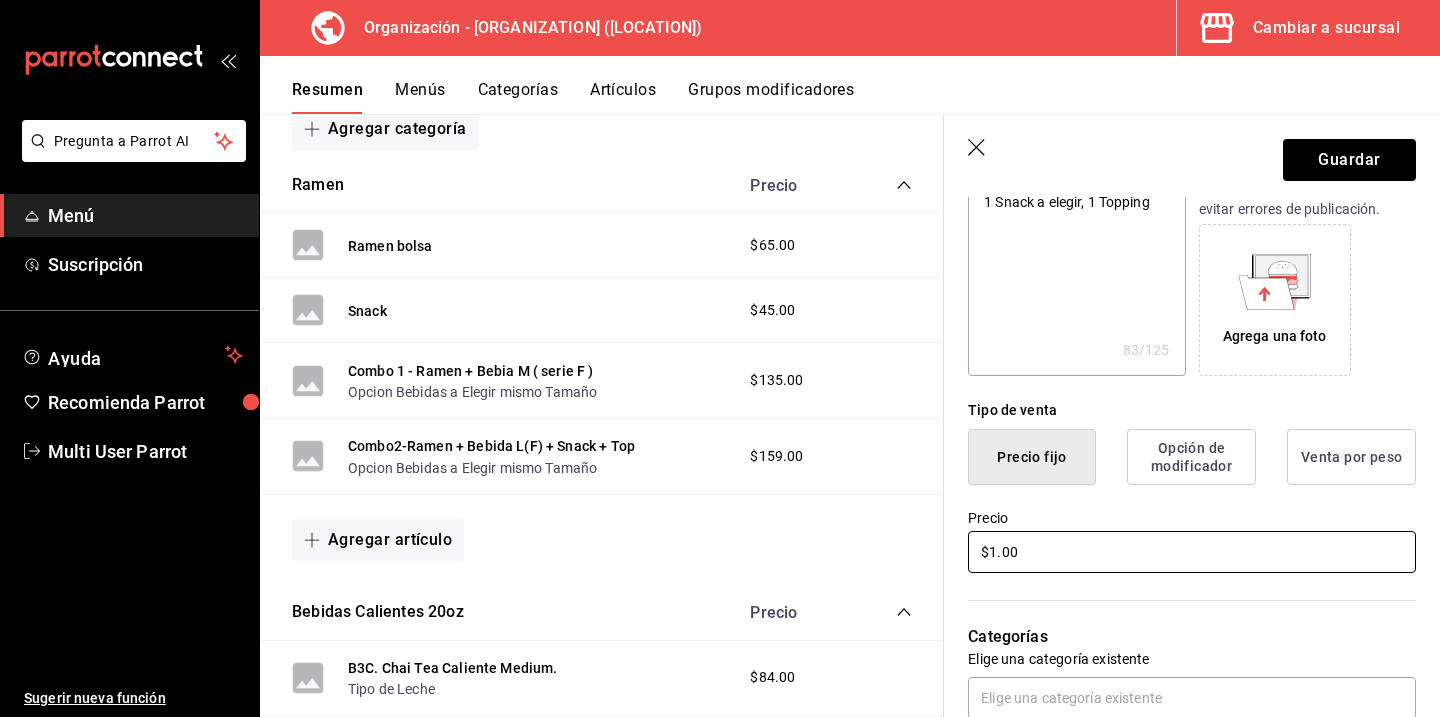 type on "x" 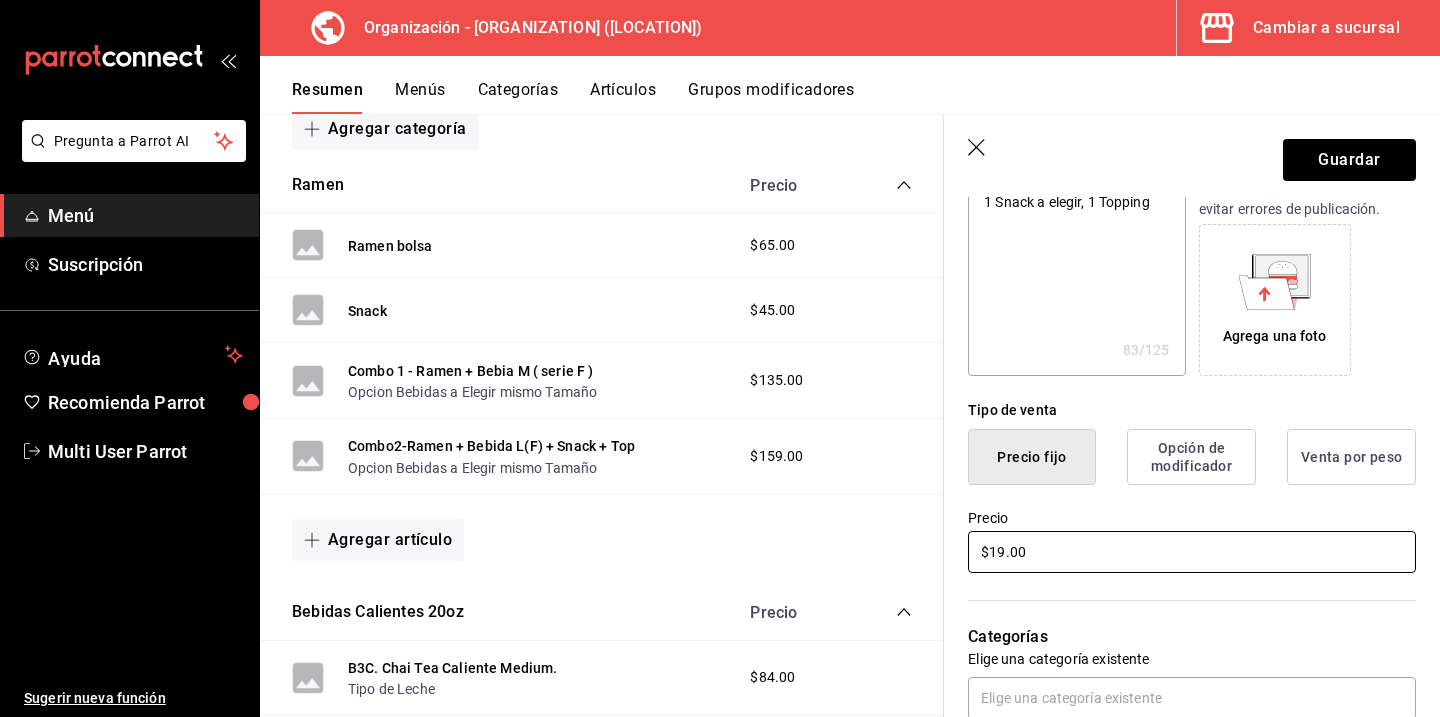 type on "x" 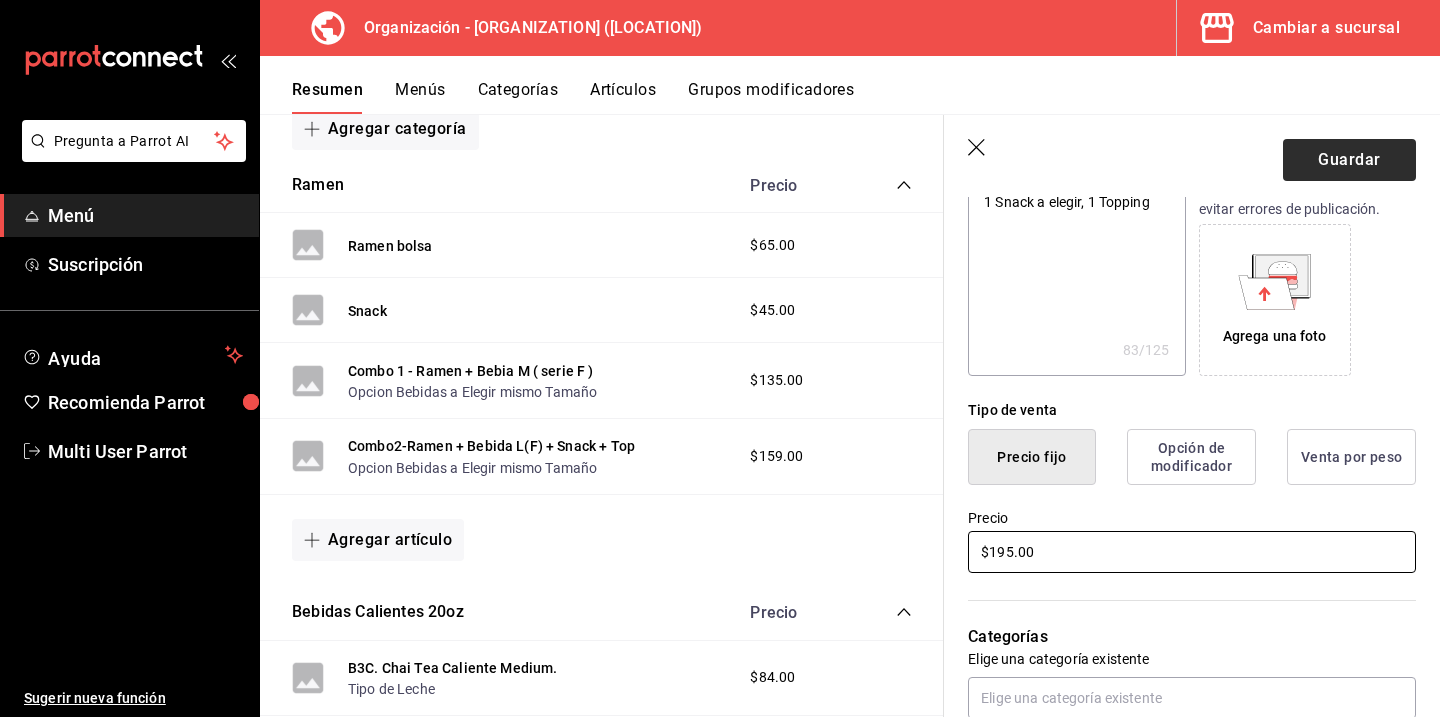 type on "$195.00" 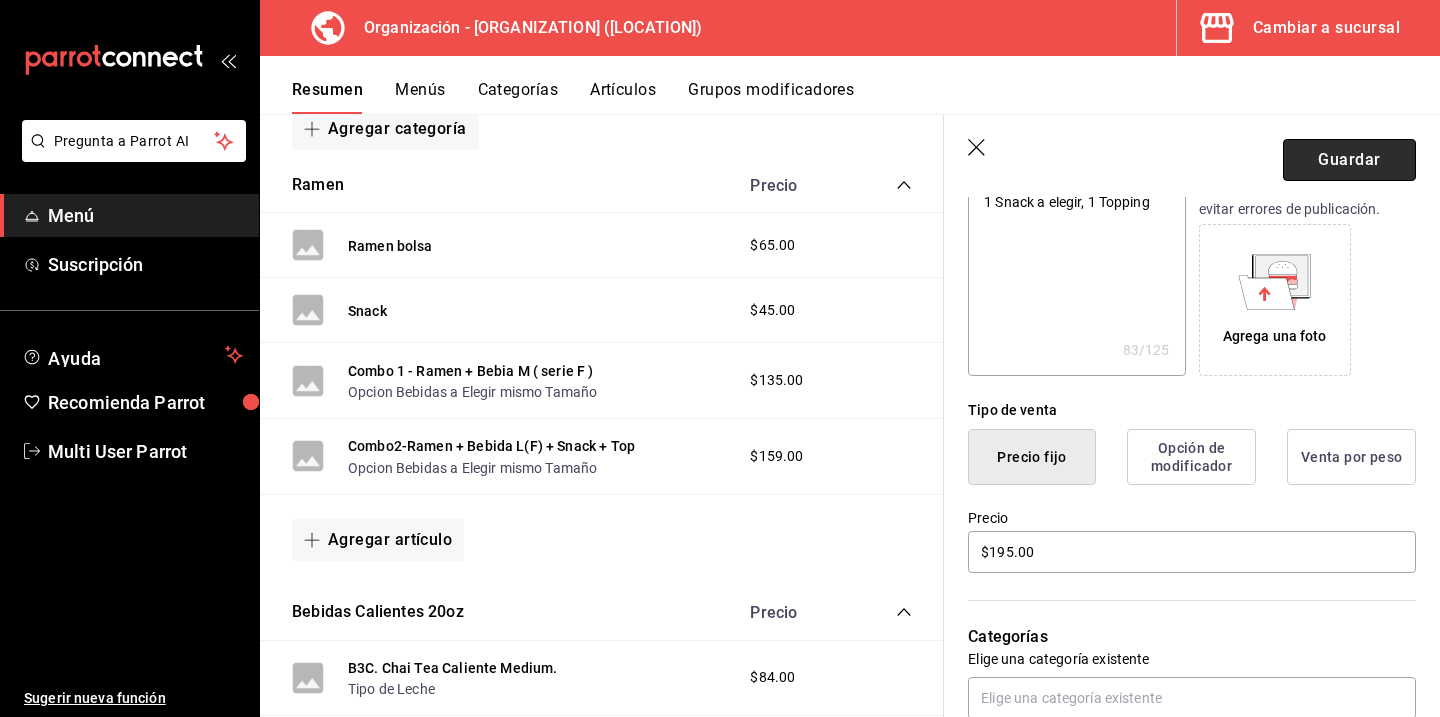 click on "Guardar" at bounding box center (1349, 160) 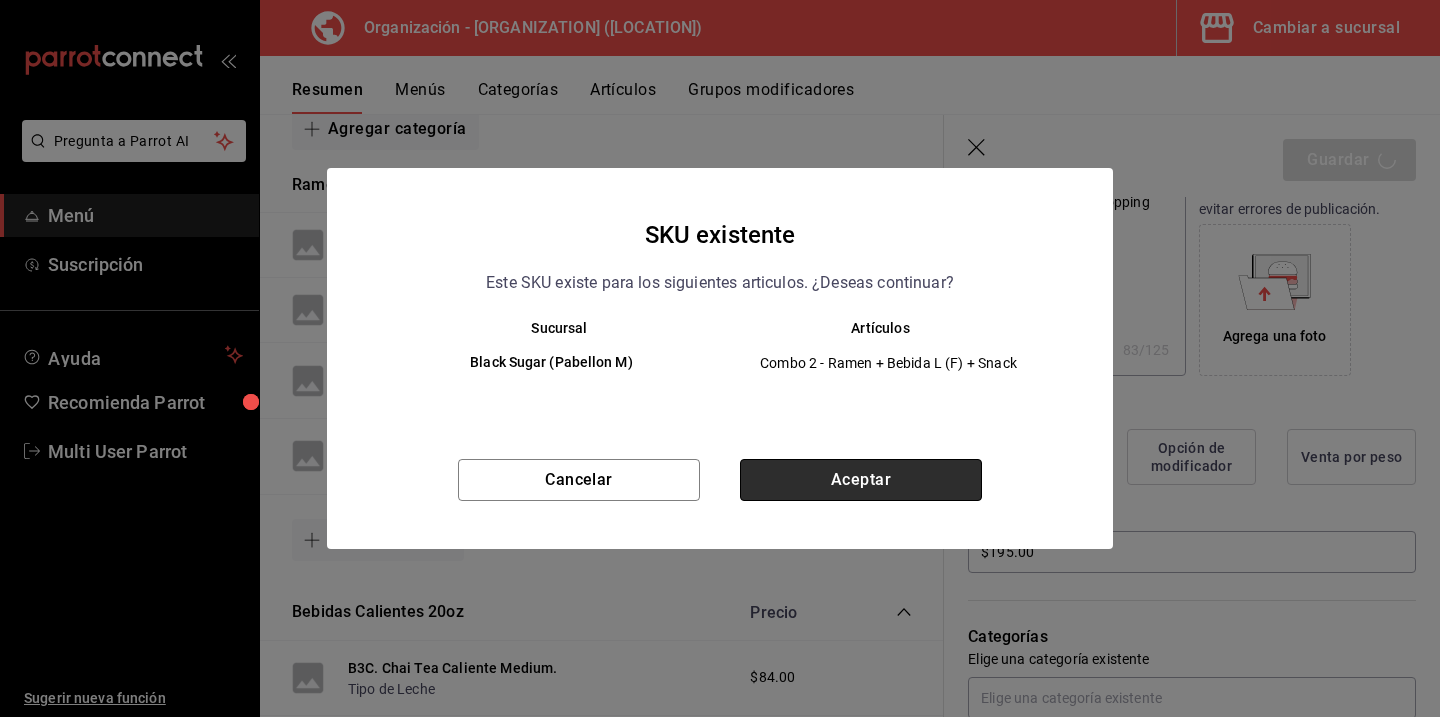 click on "Aceptar" at bounding box center (861, 480) 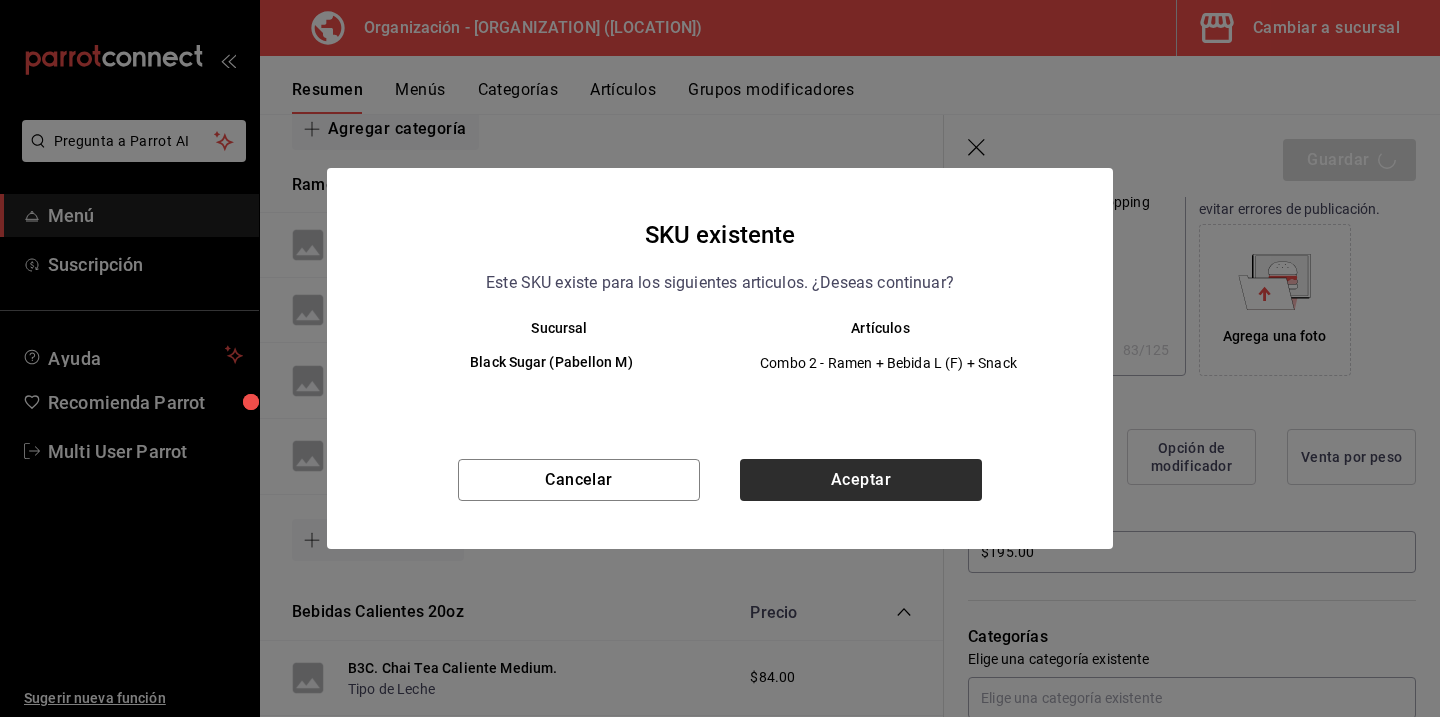 type on "x" 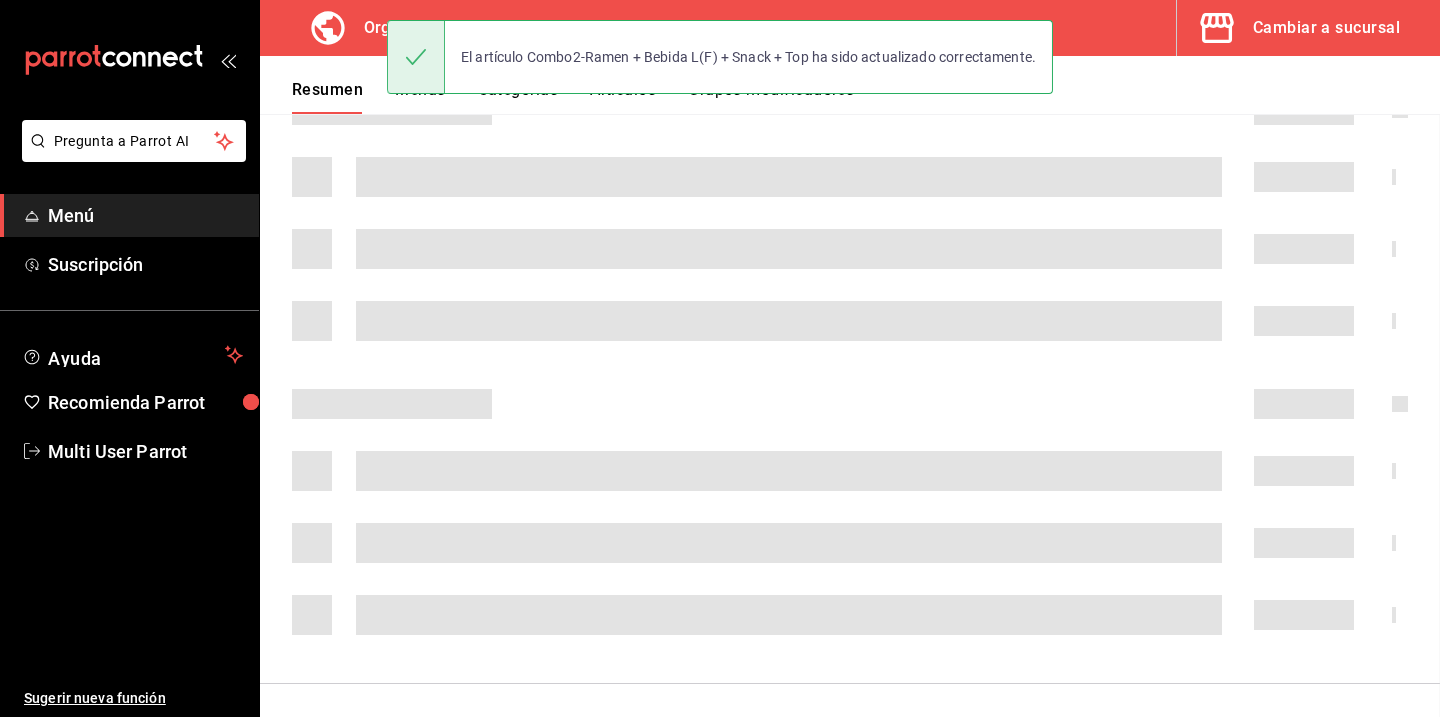 scroll, scrollTop: 0, scrollLeft: 0, axis: both 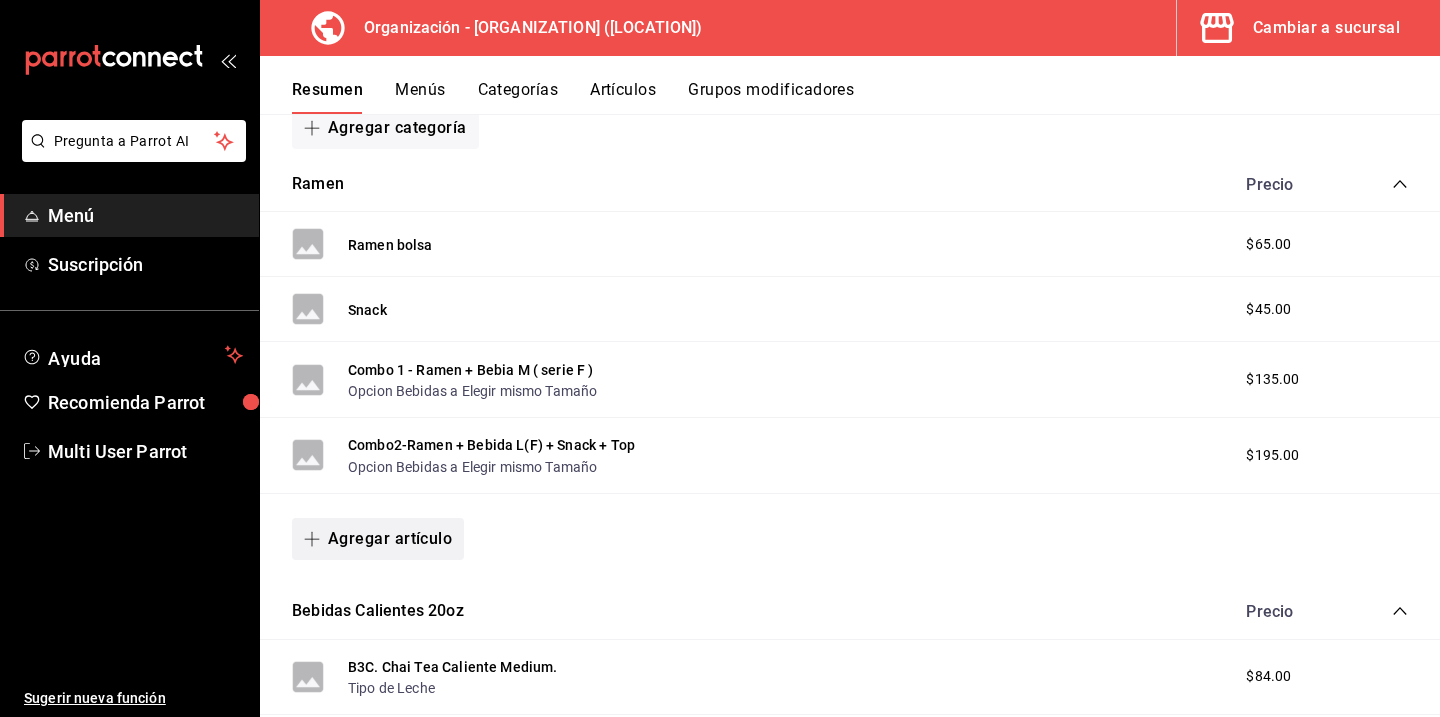 click on "Agregar artículo" at bounding box center (378, 539) 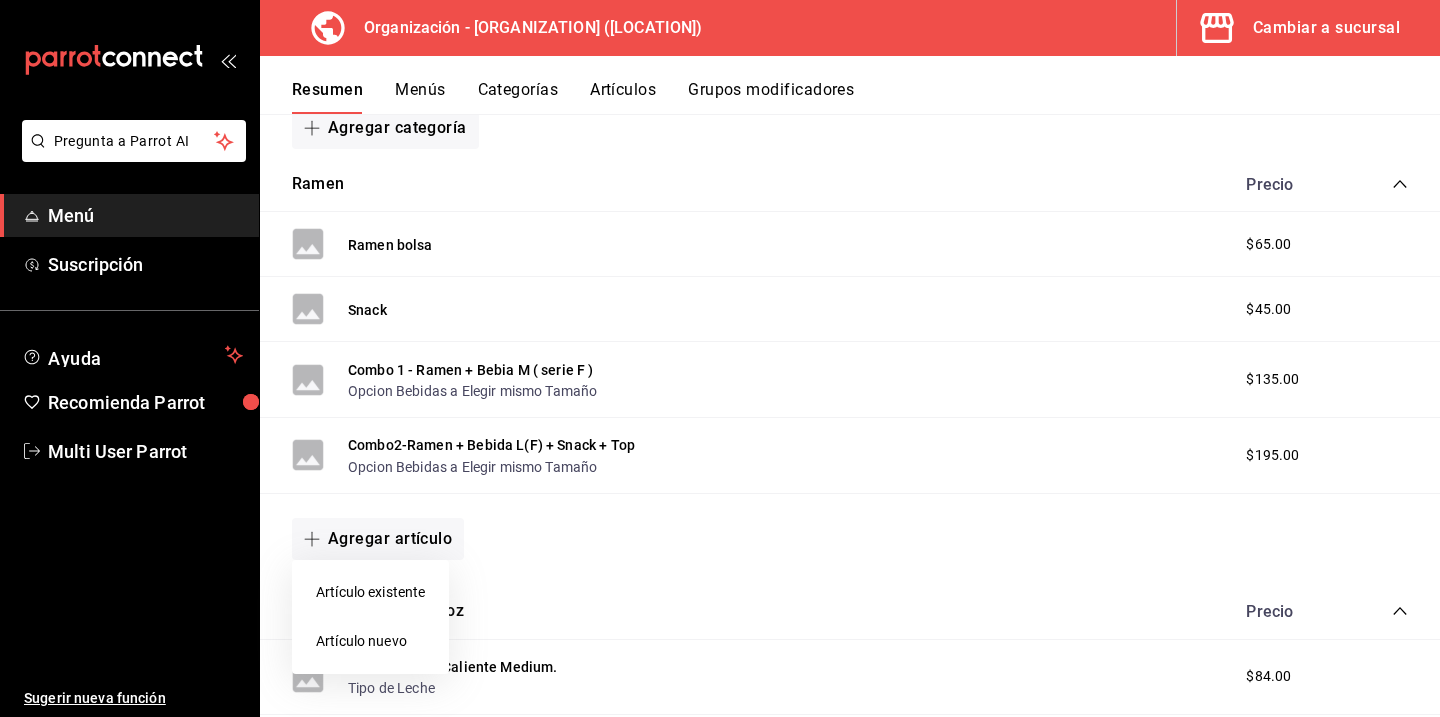 click on "Artículo nuevo" at bounding box center [370, 641] 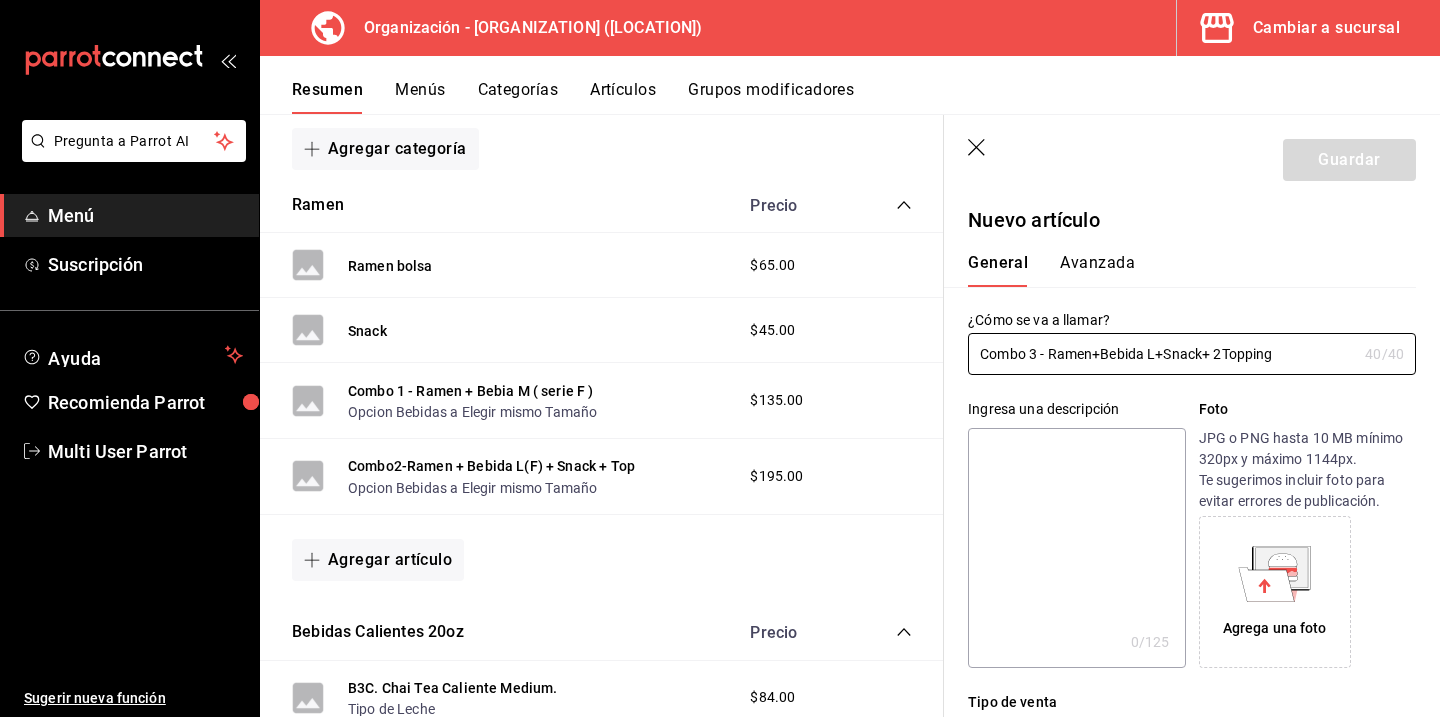 type on "Combo 3 - Ramen+Bebida L+Snack+ 2Topping" 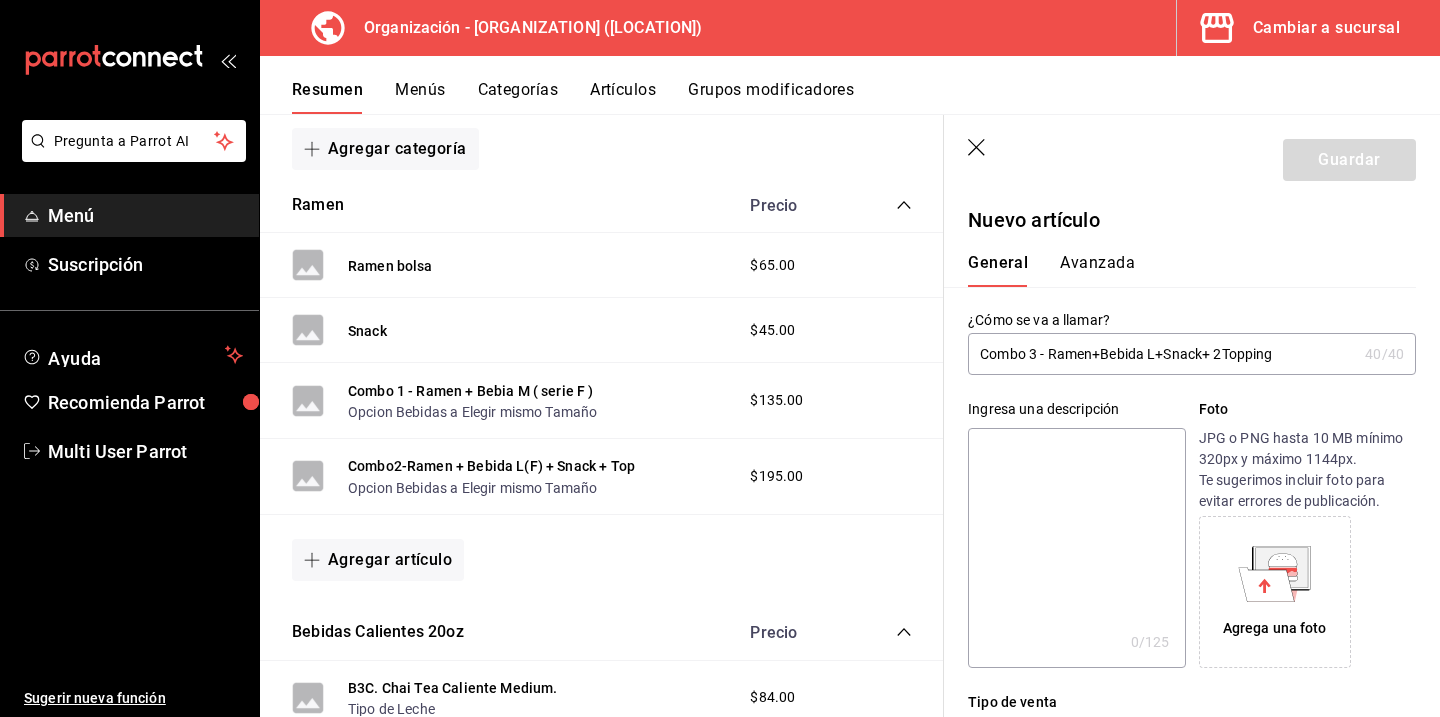 type on "R" 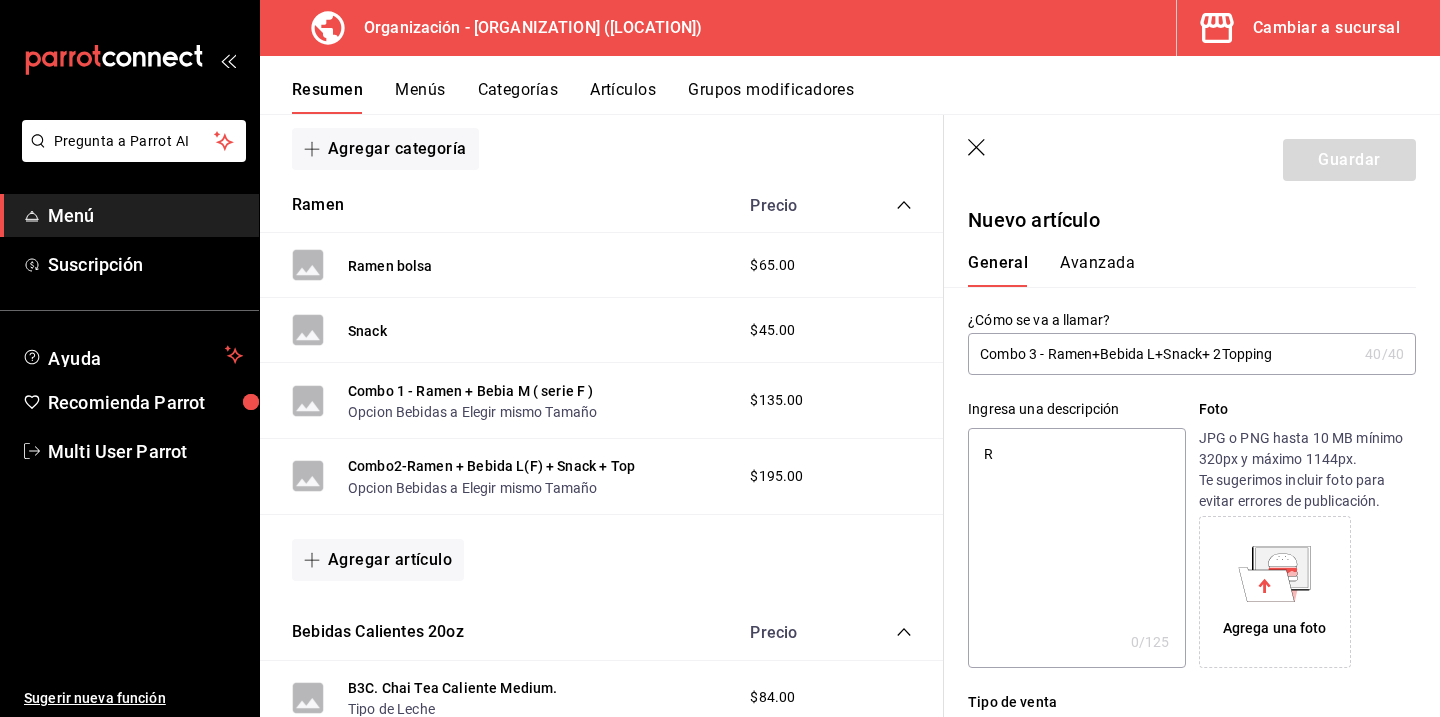 type on "x" 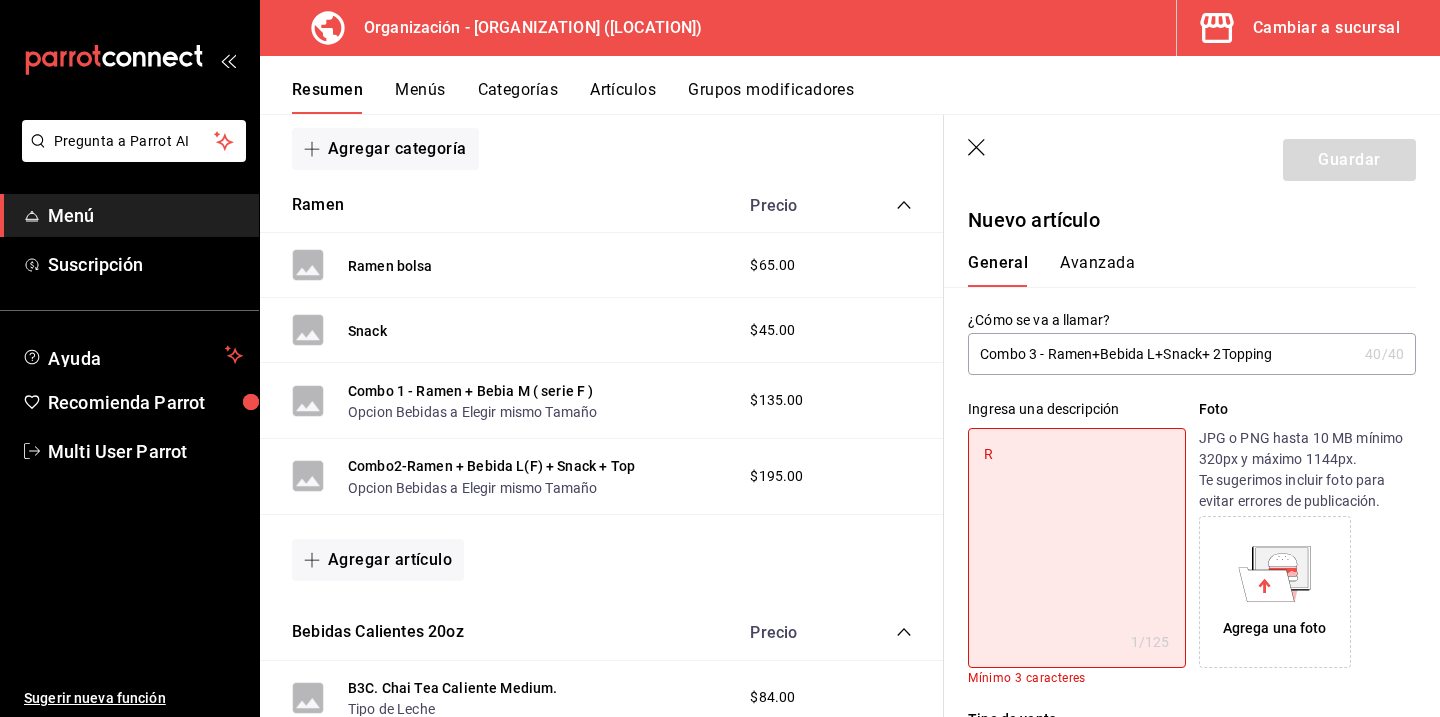 type on "Ra" 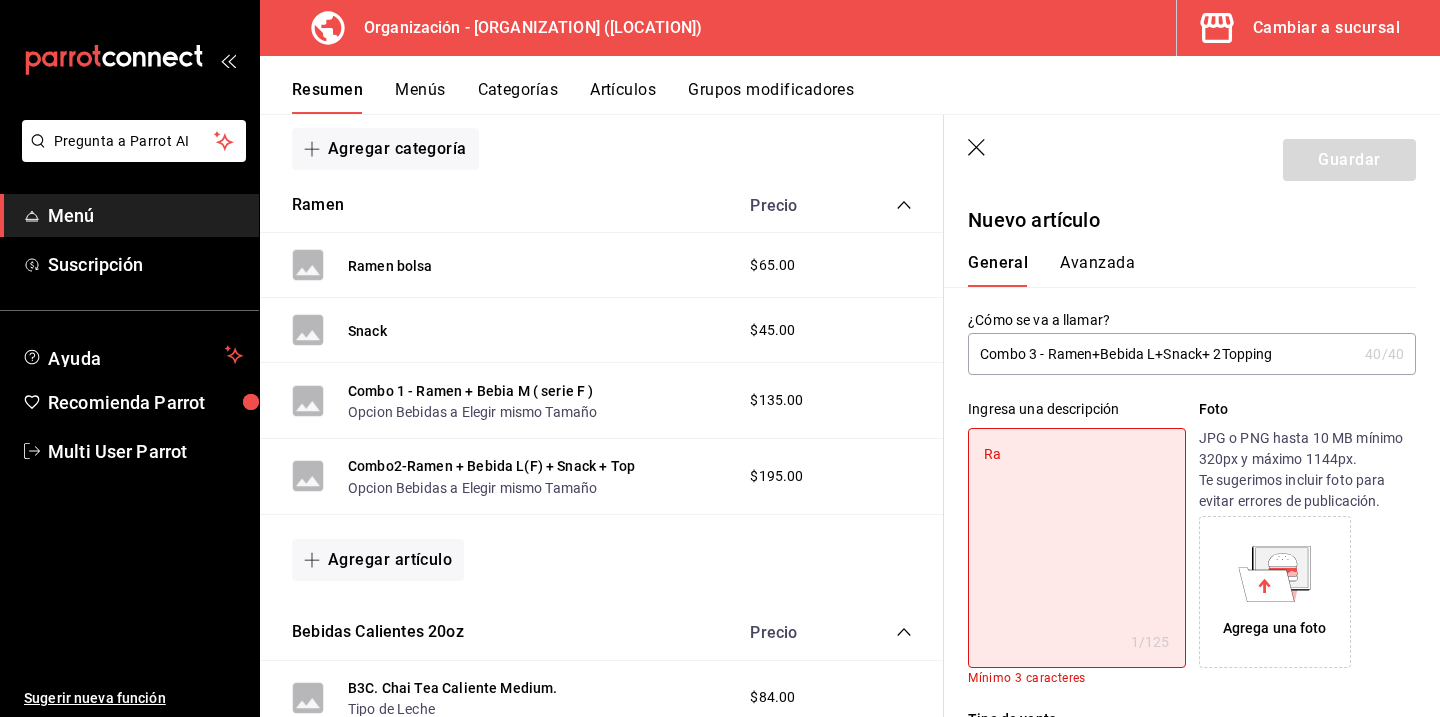 type on "Ram" 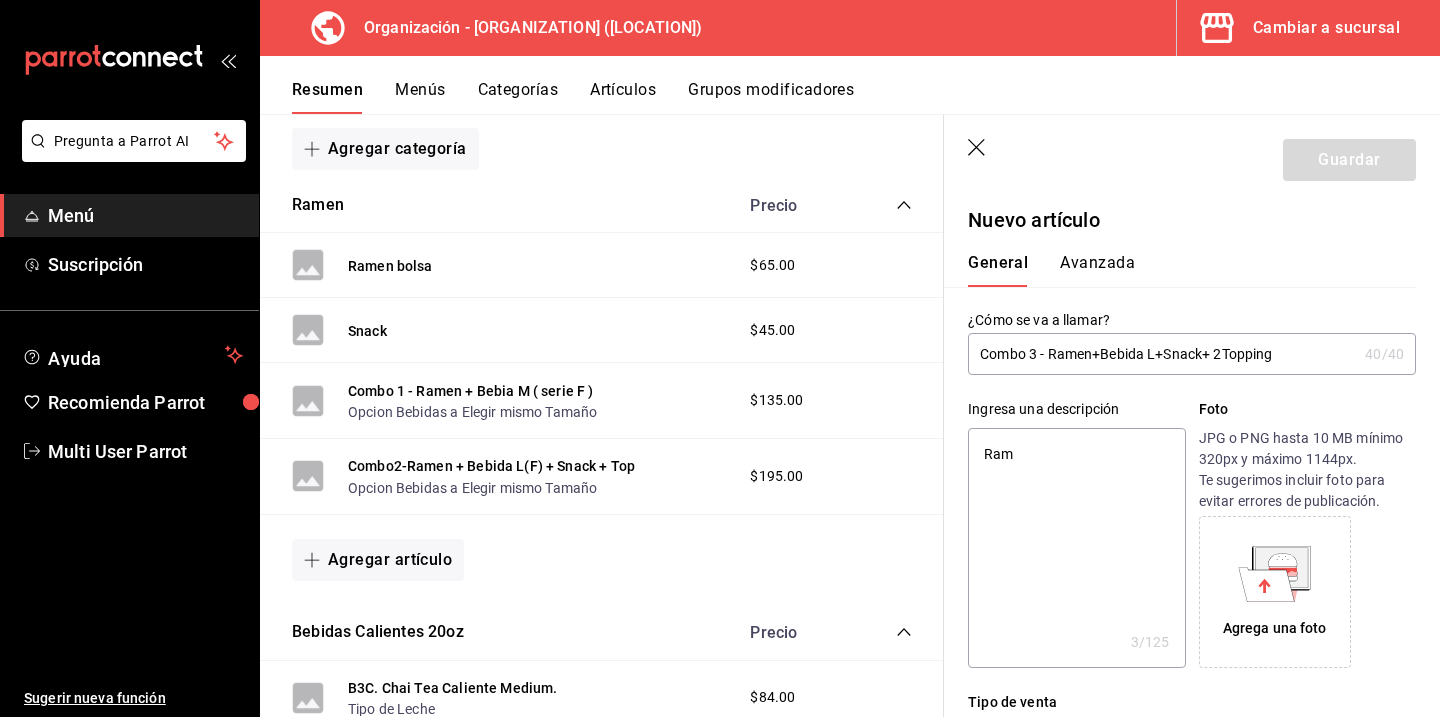 type on "Rame" 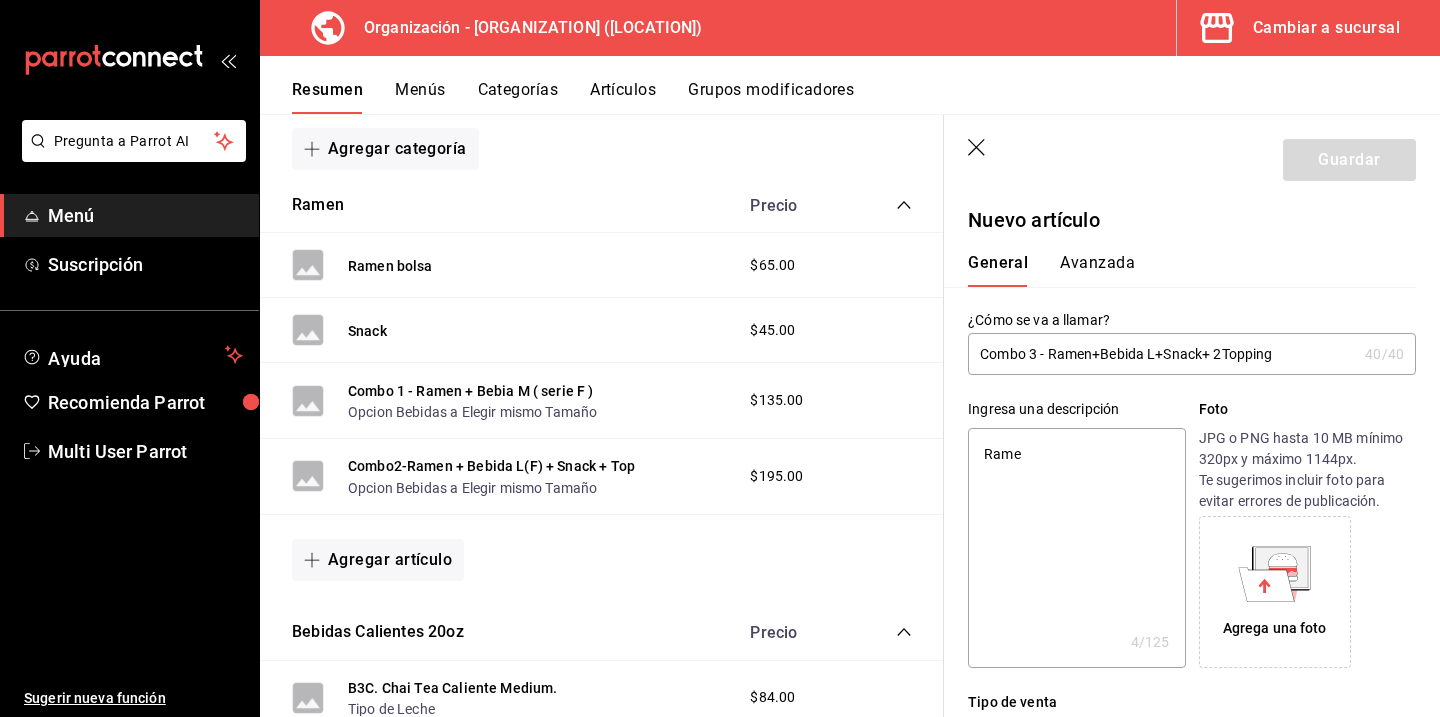 type on "Ram" 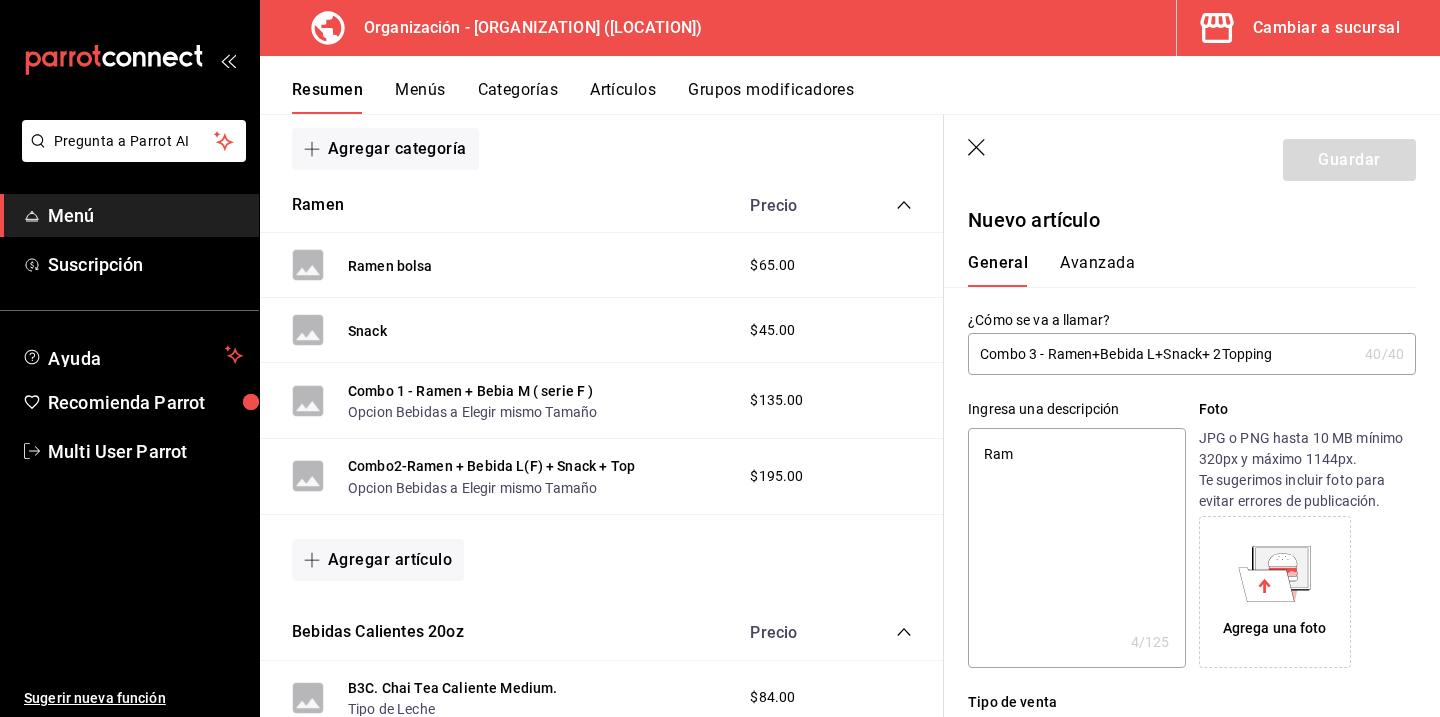 type on "x" 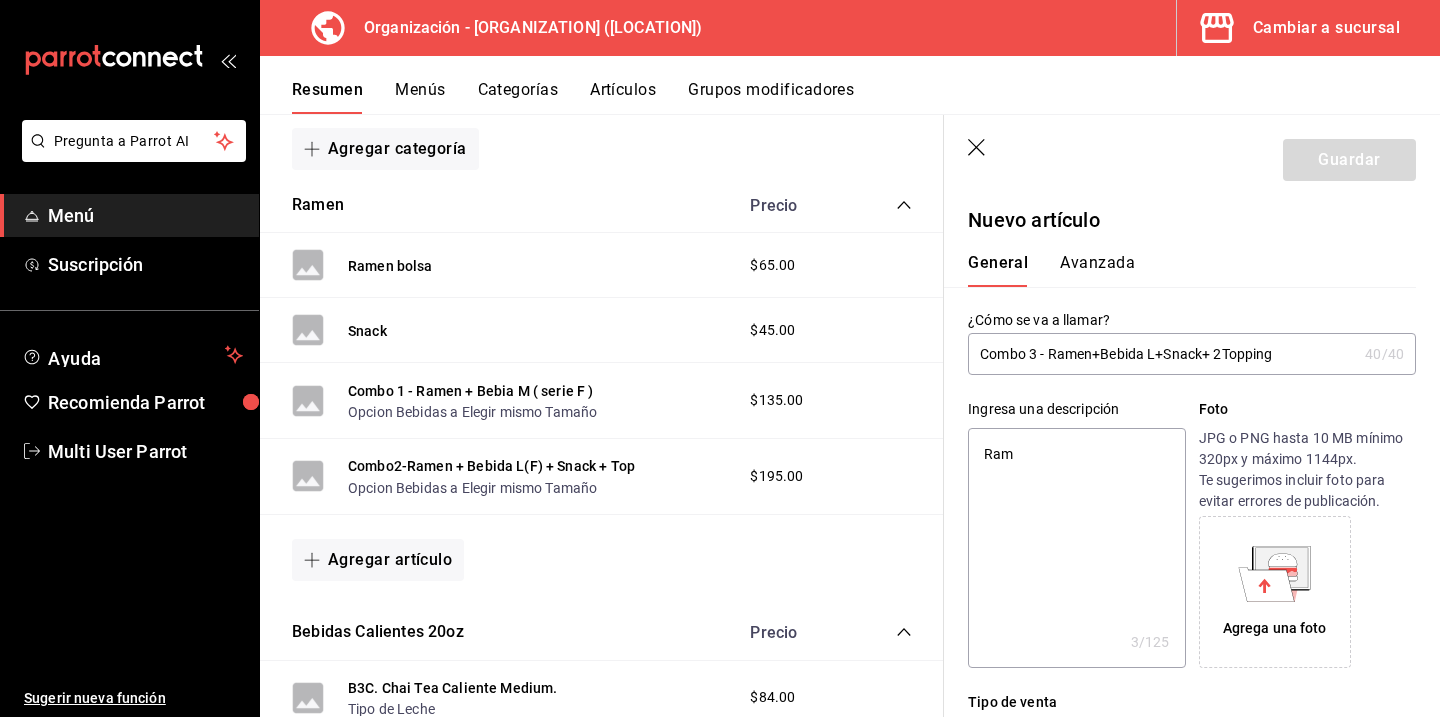 type on "Ra" 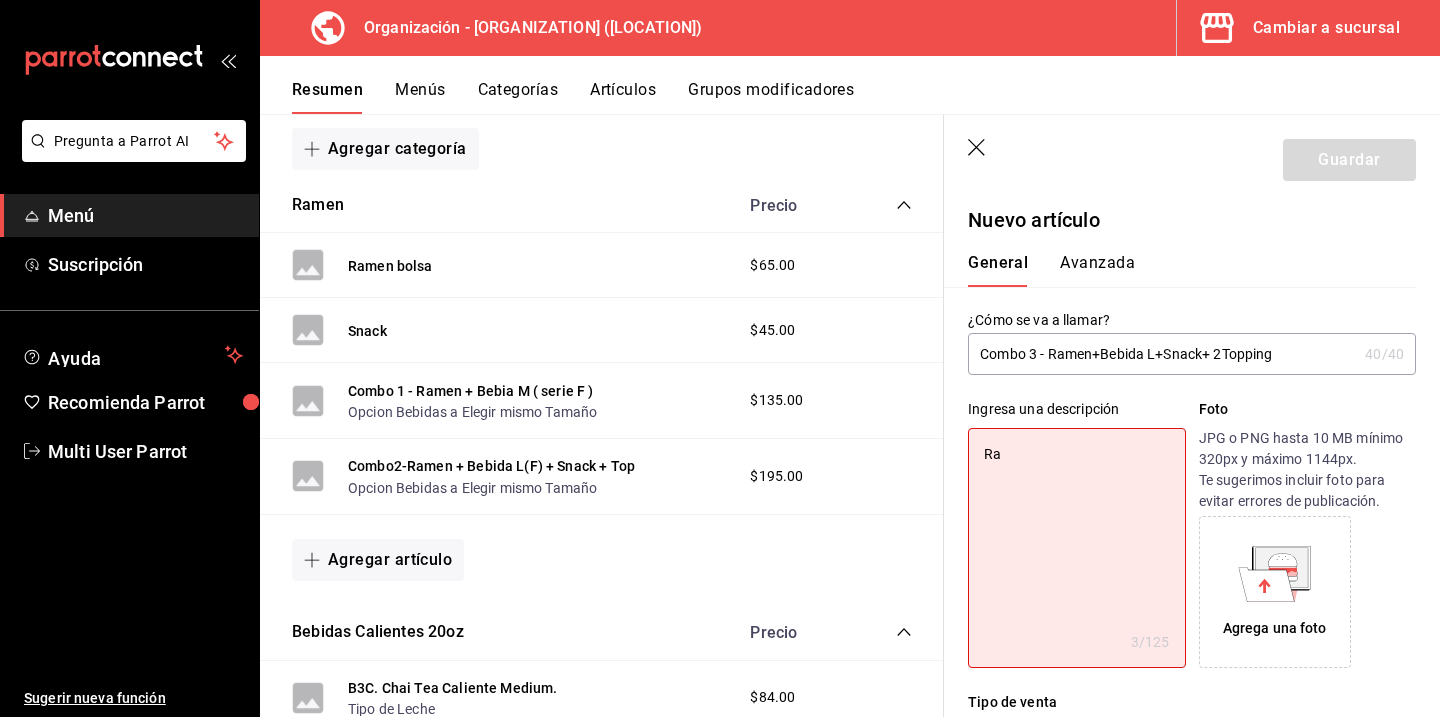 type on "R" 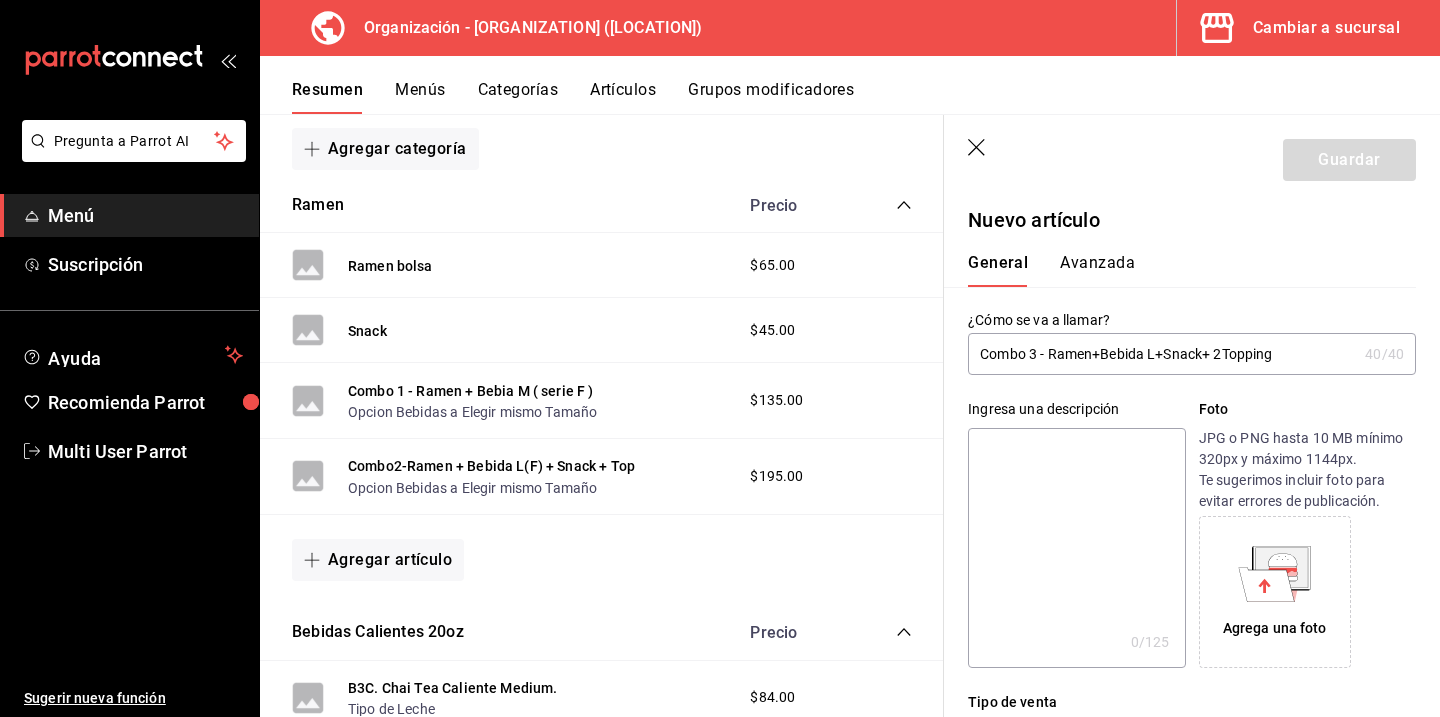 type on "1" 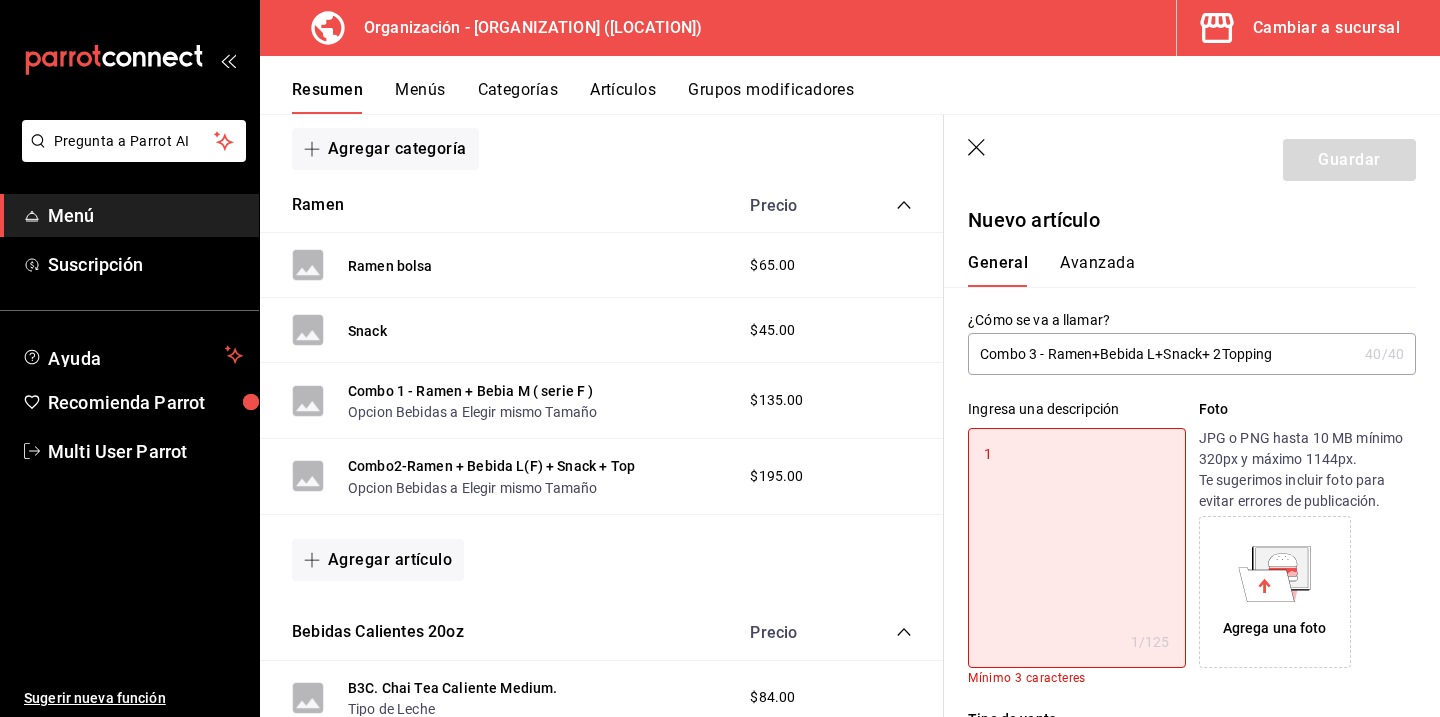 type on "1" 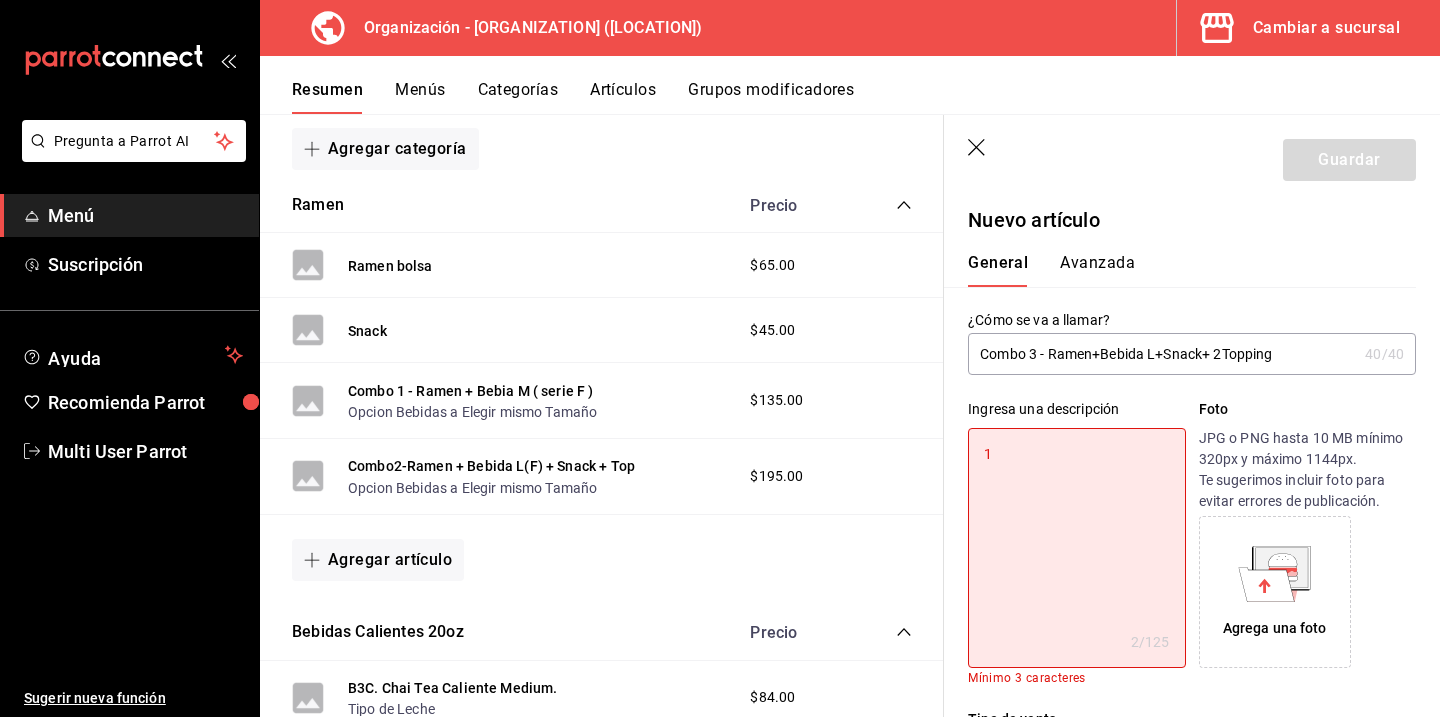 type on "1 R" 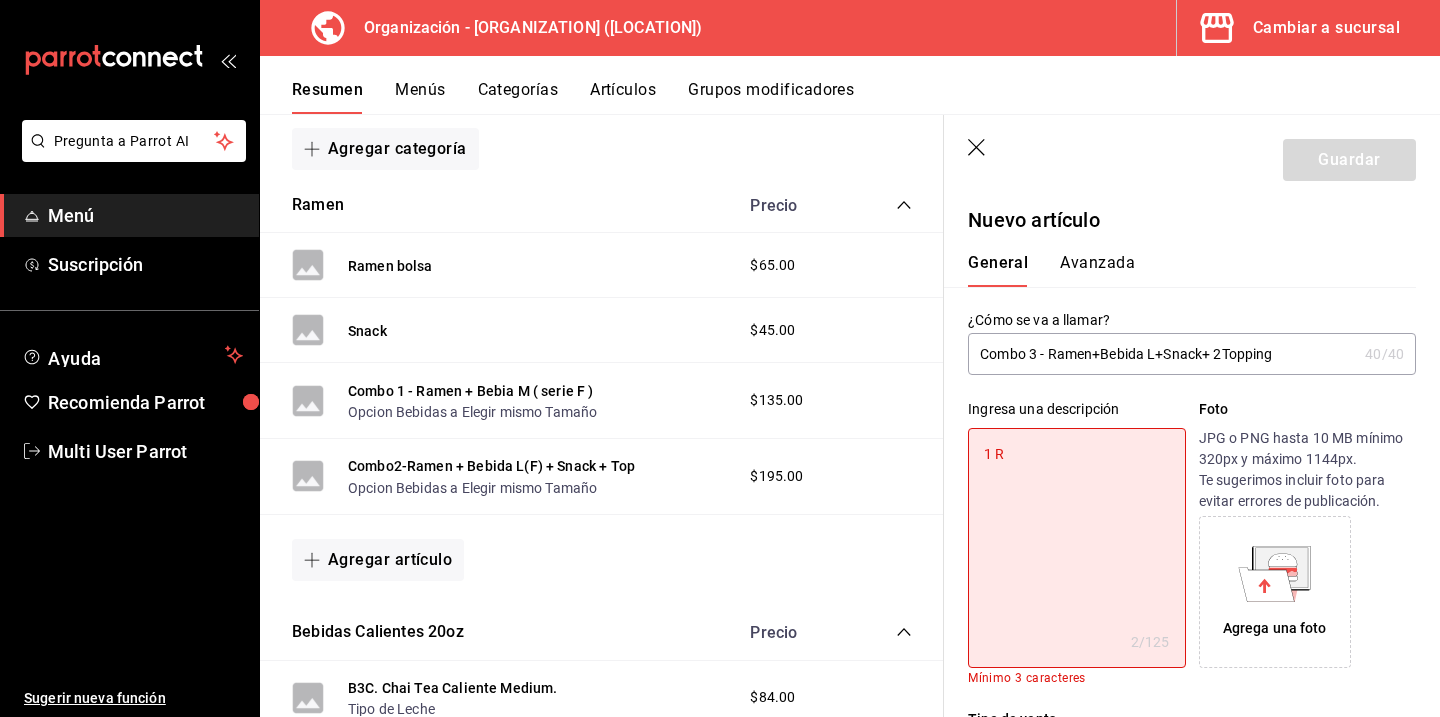 type on "x" 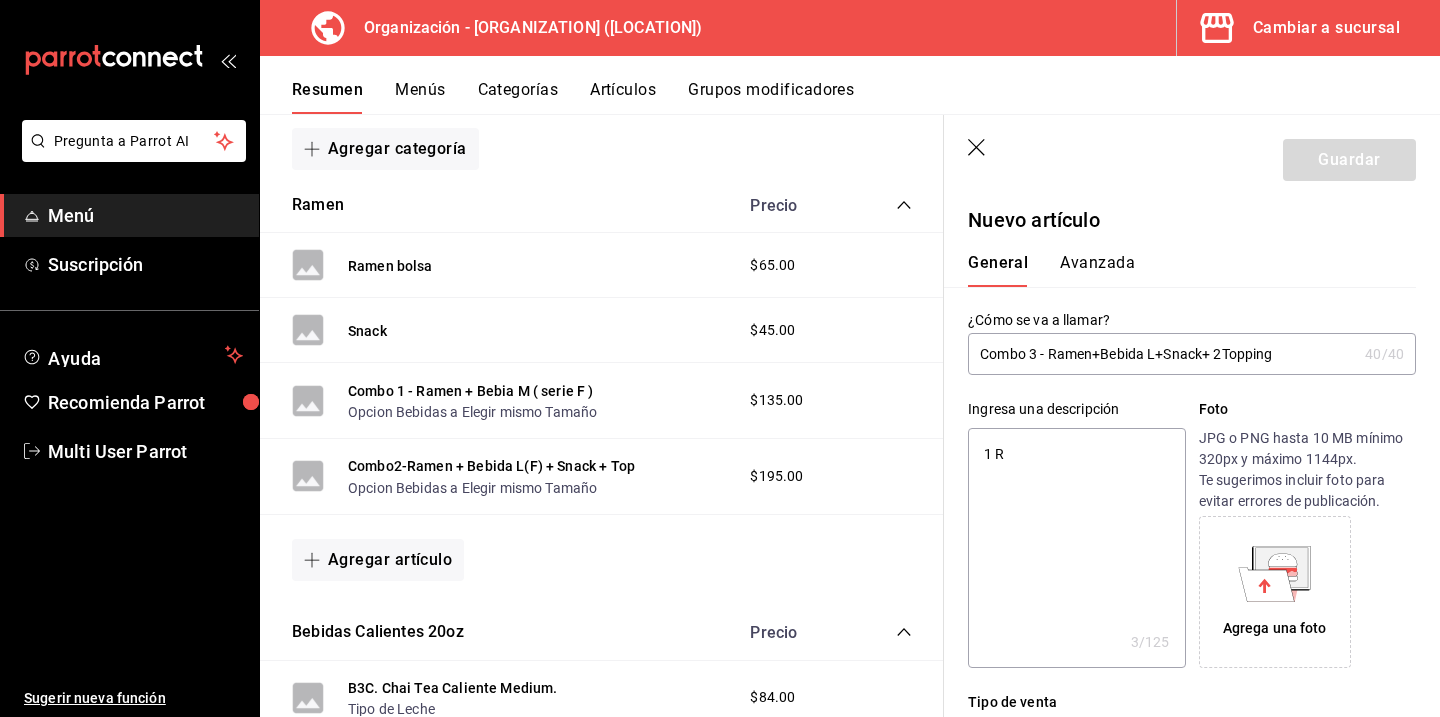 type on "1 Ra" 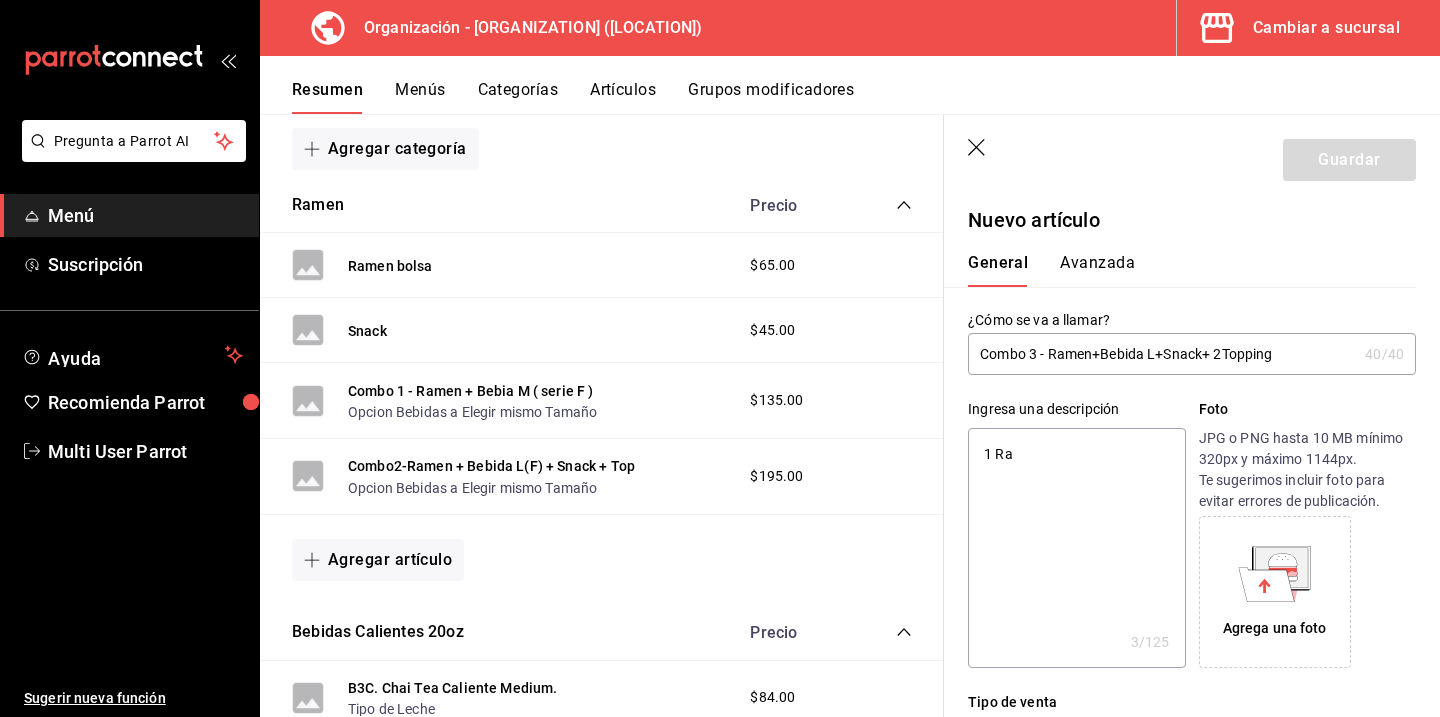 type on "1 Ram" 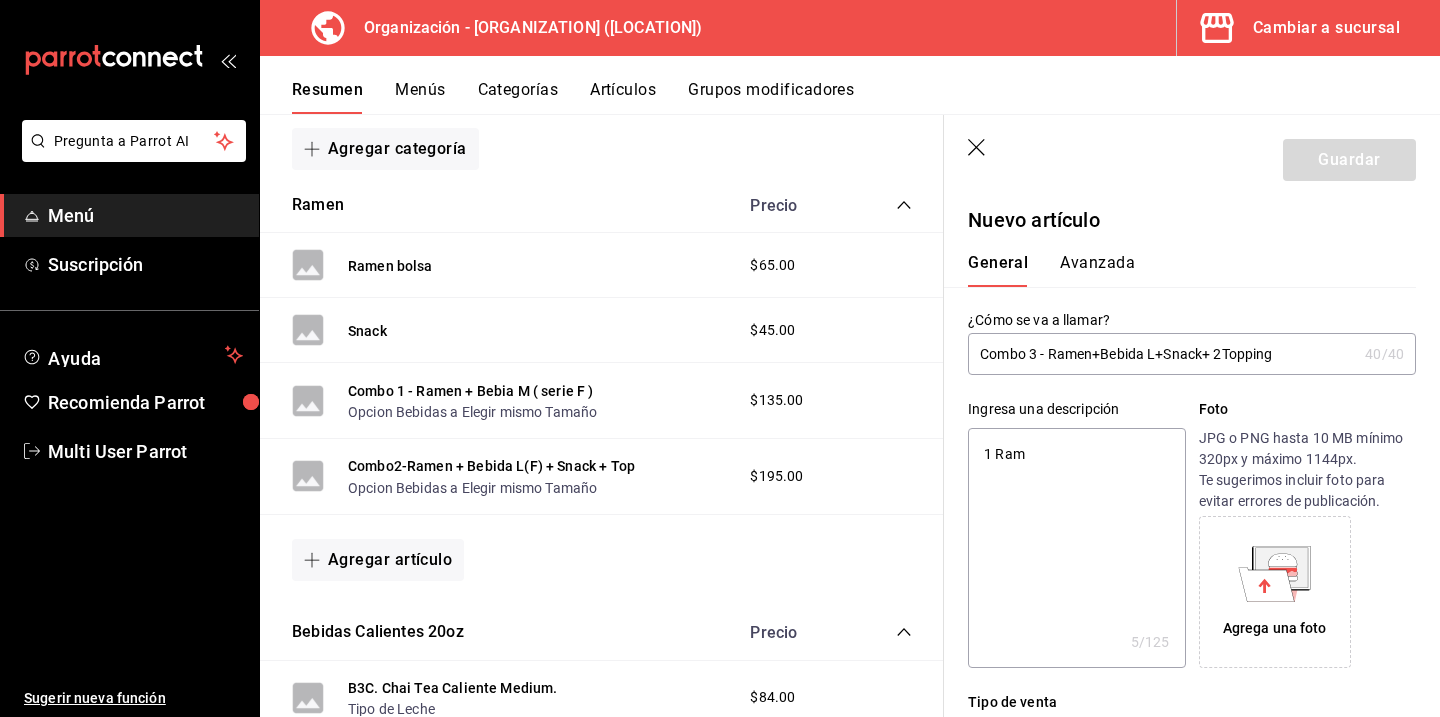 type on "1 Rame" 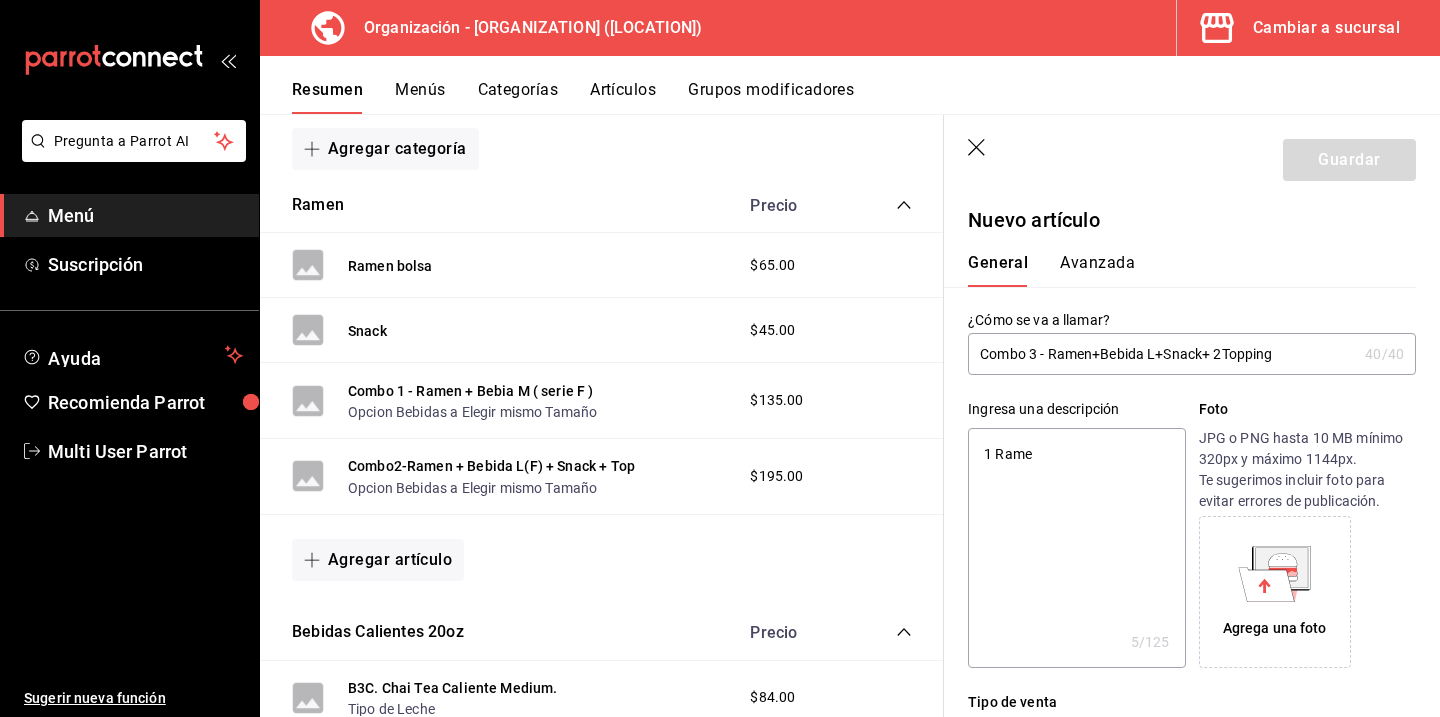 type on "1 Ramen" 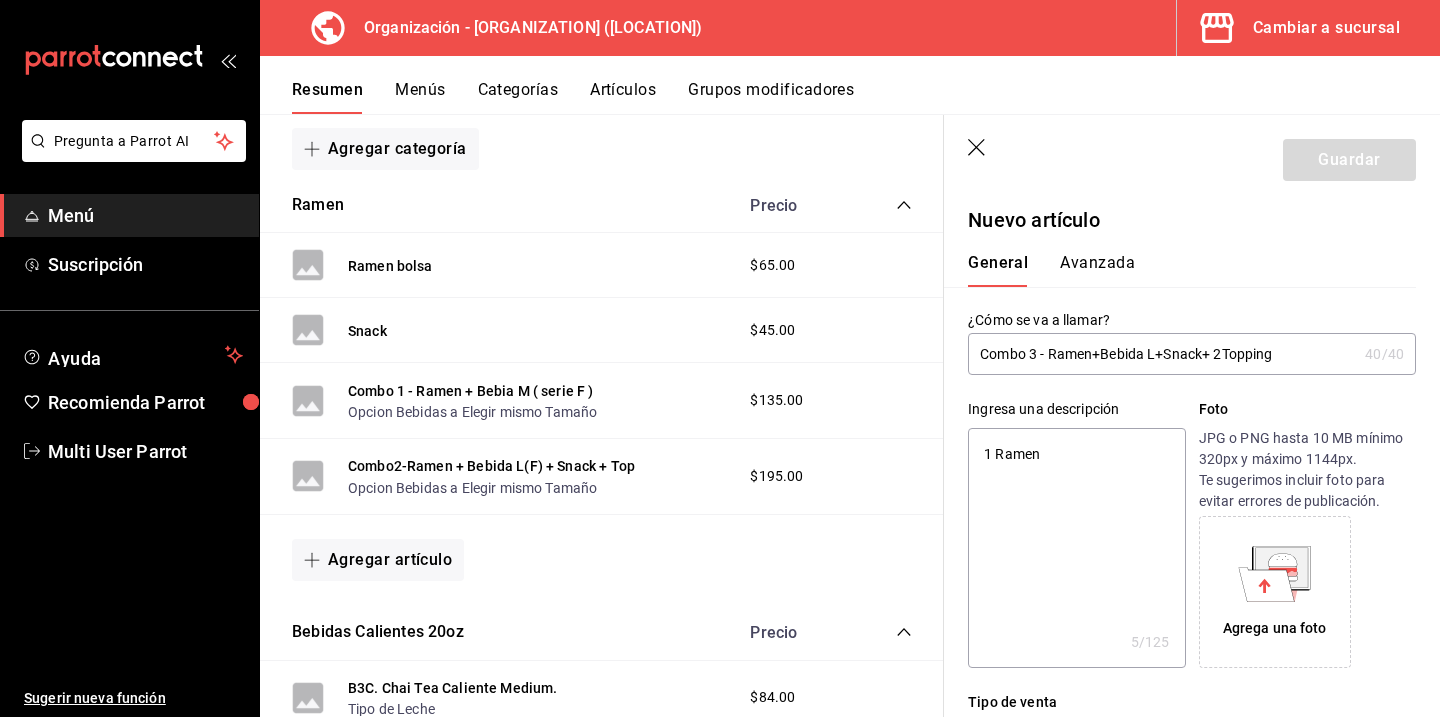 type on "x" 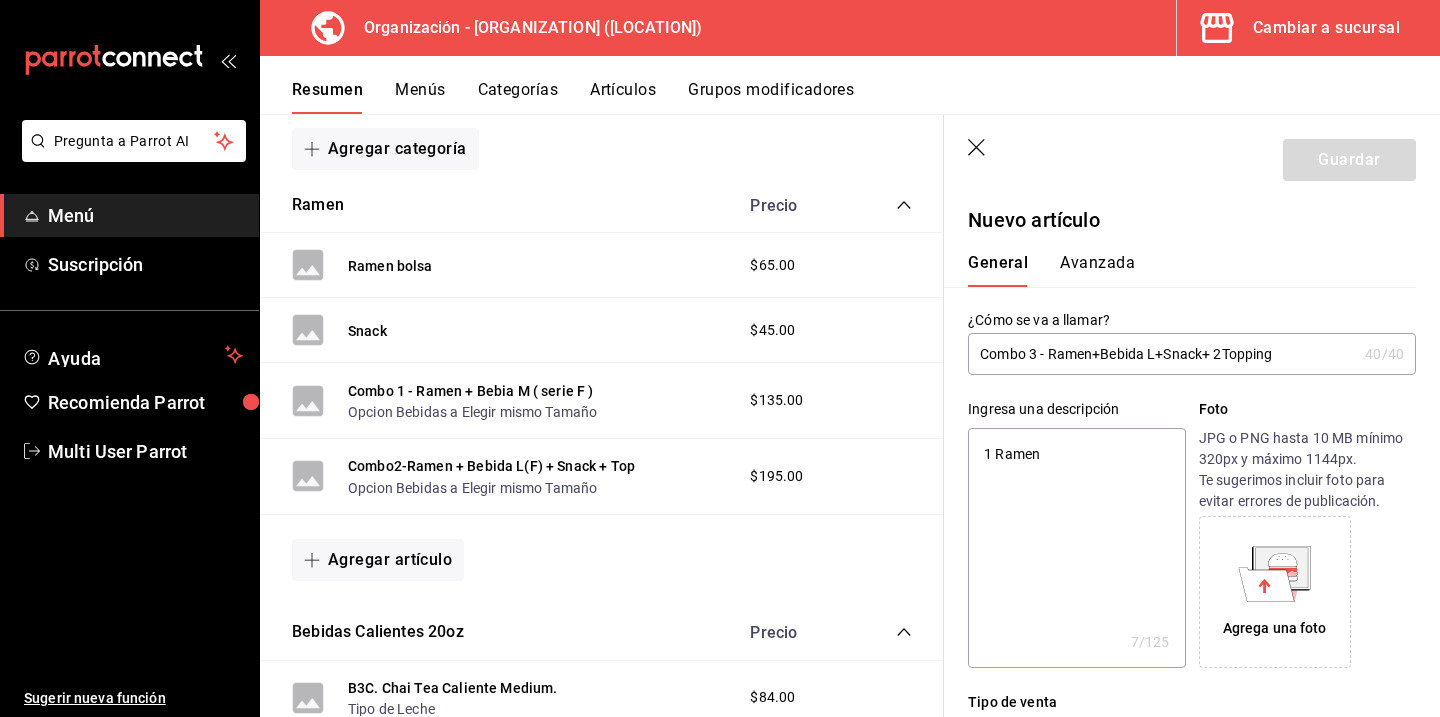 type on "1 Ramen" 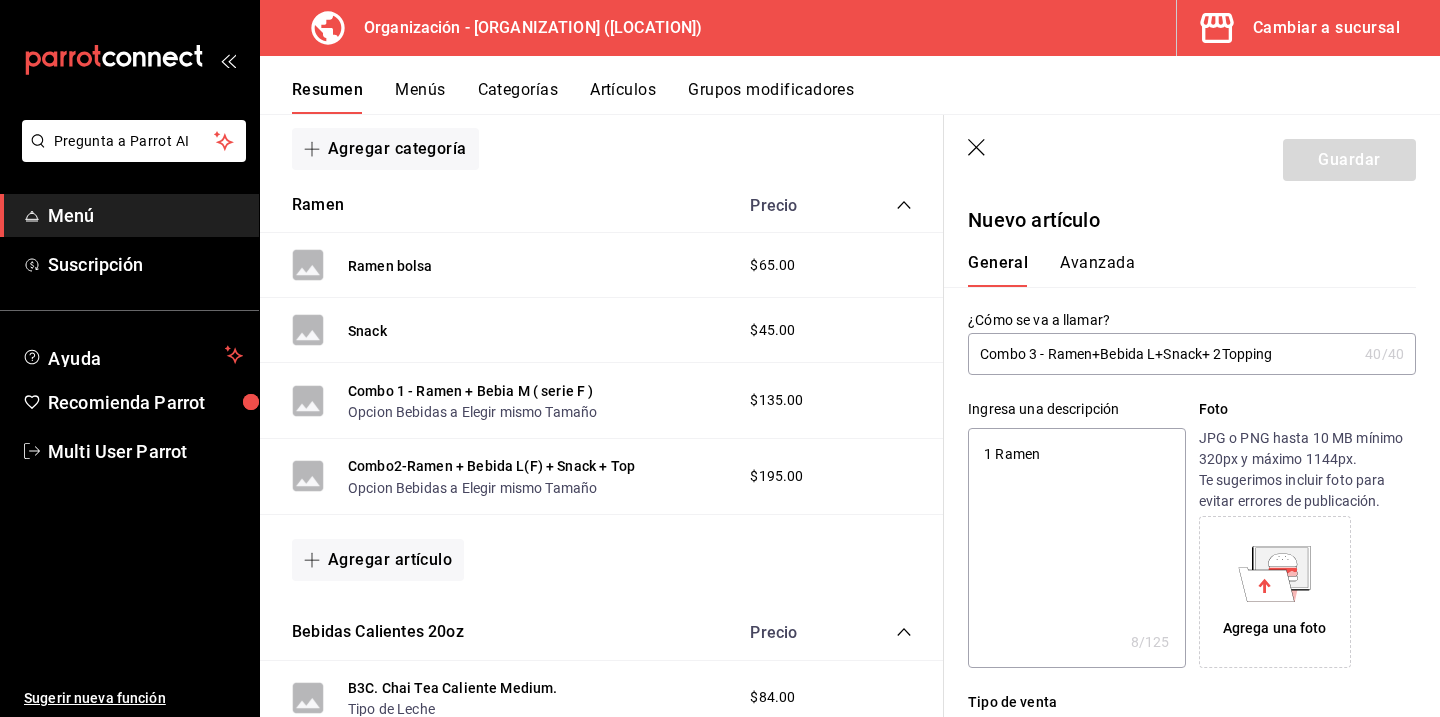 type on "1 Ramen v" 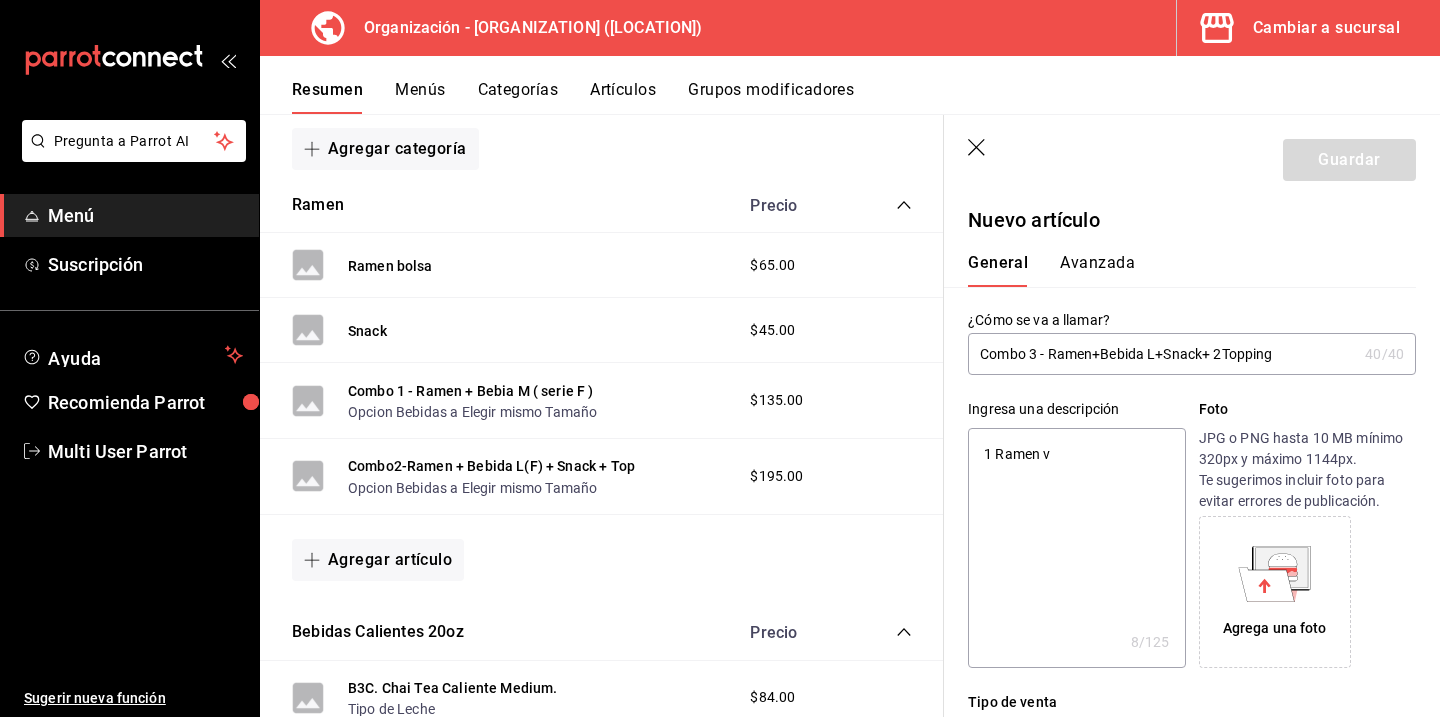 type on "x" 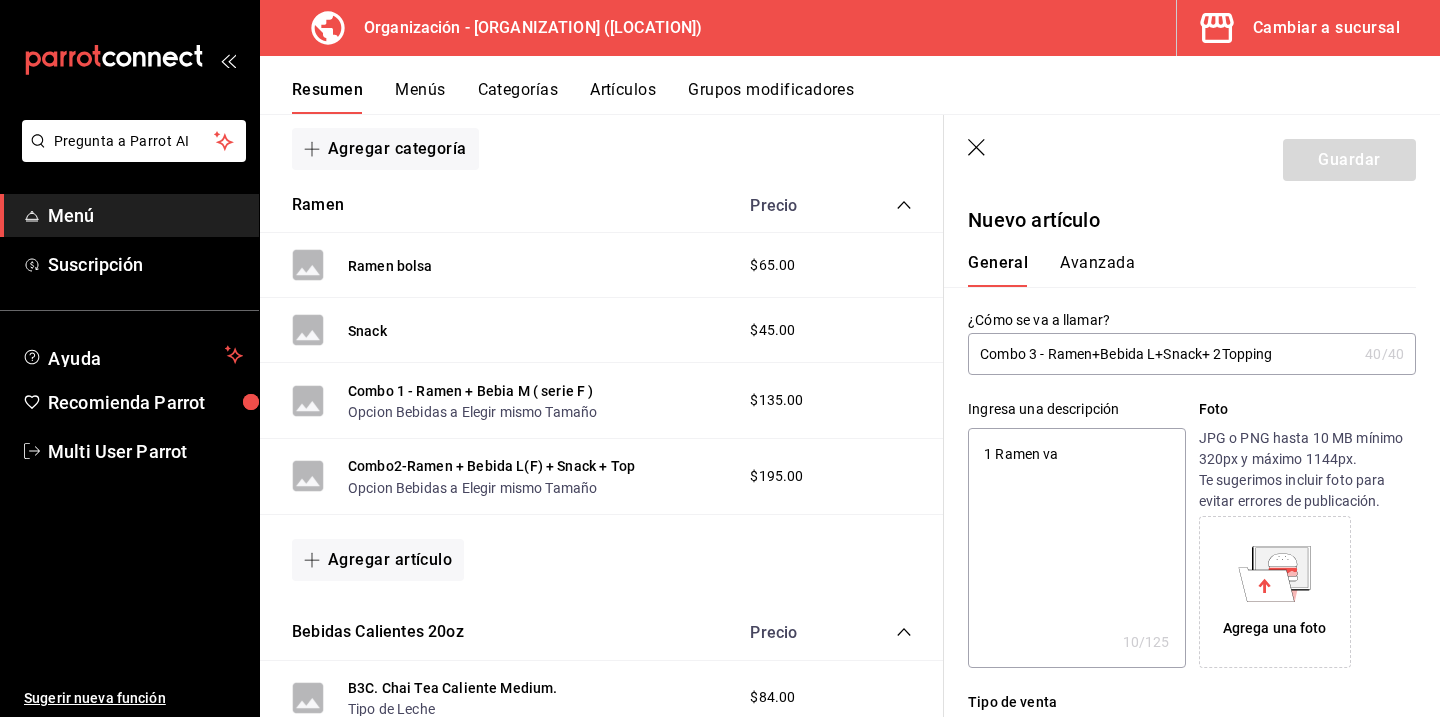 type on "1 Ramen var" 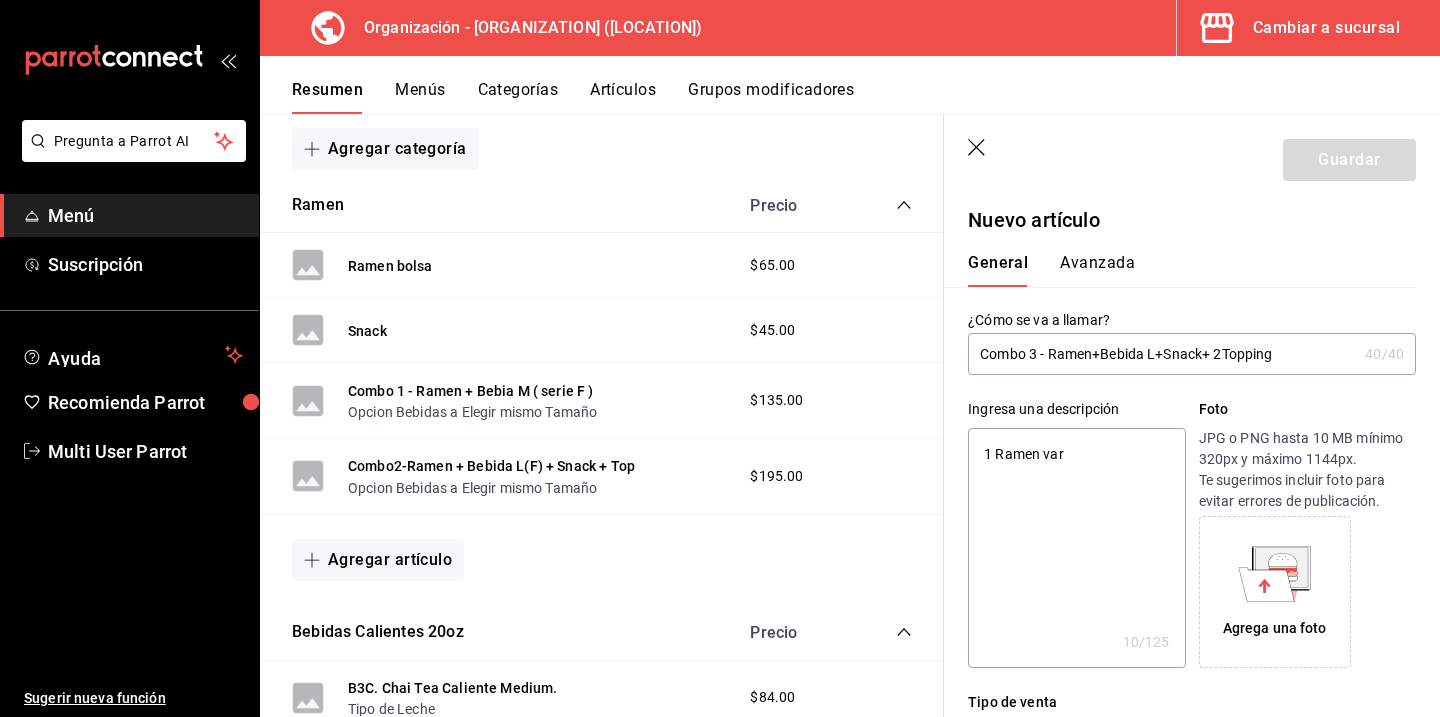 type on "x" 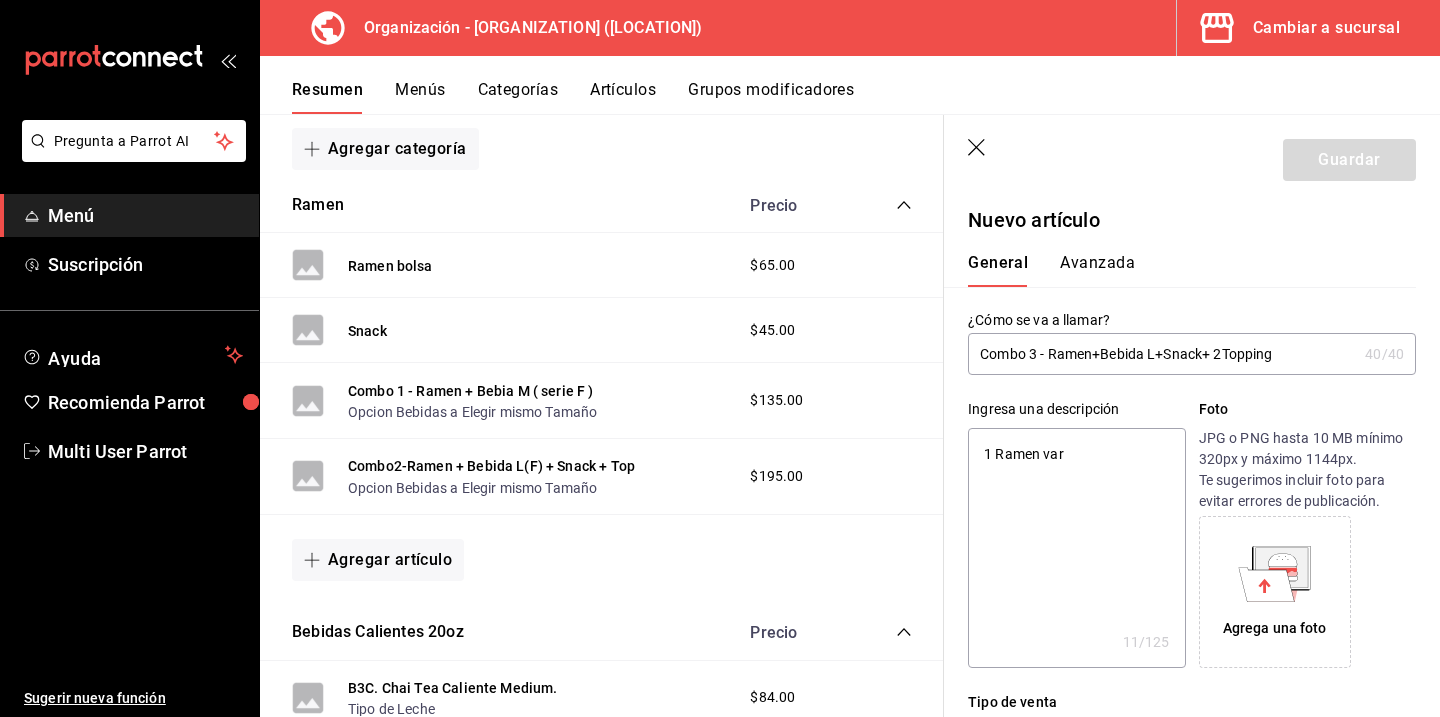 type on "1 Ramen vari" 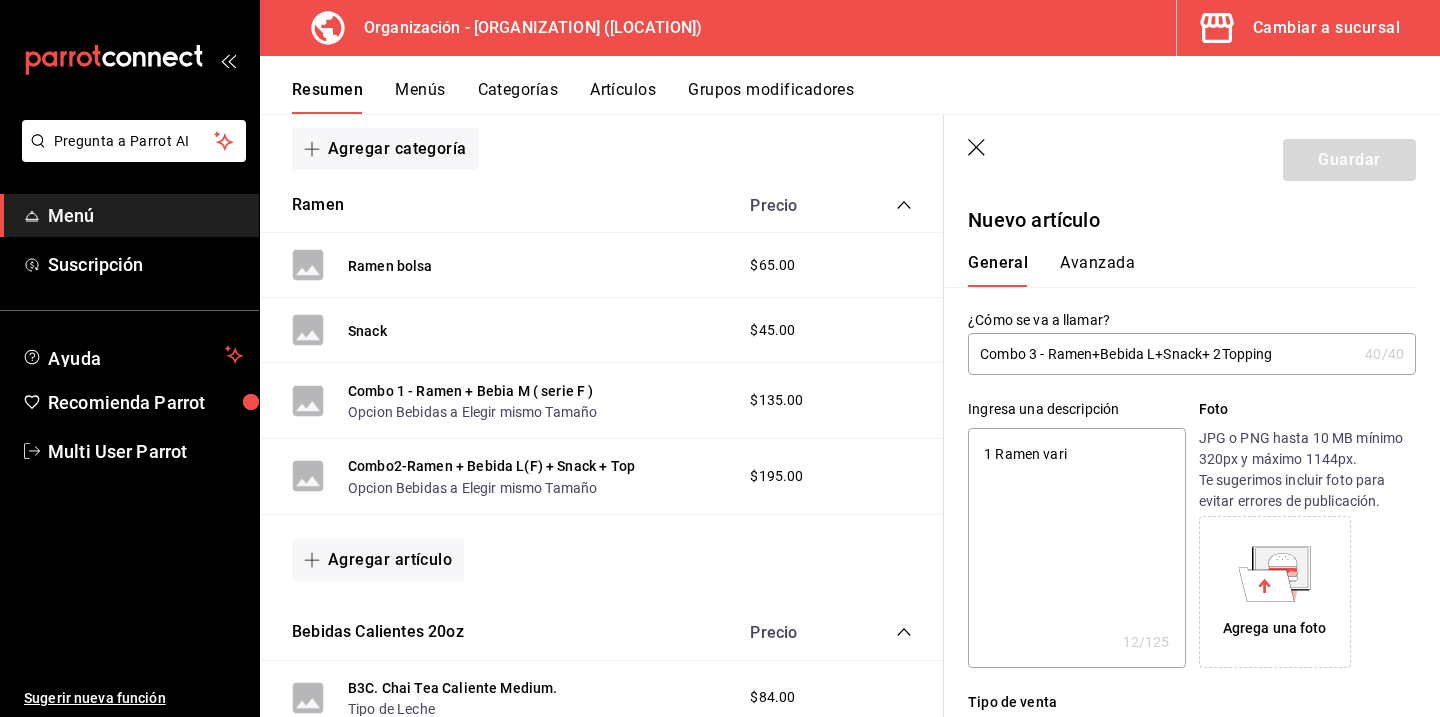type on "1 Ramen var" 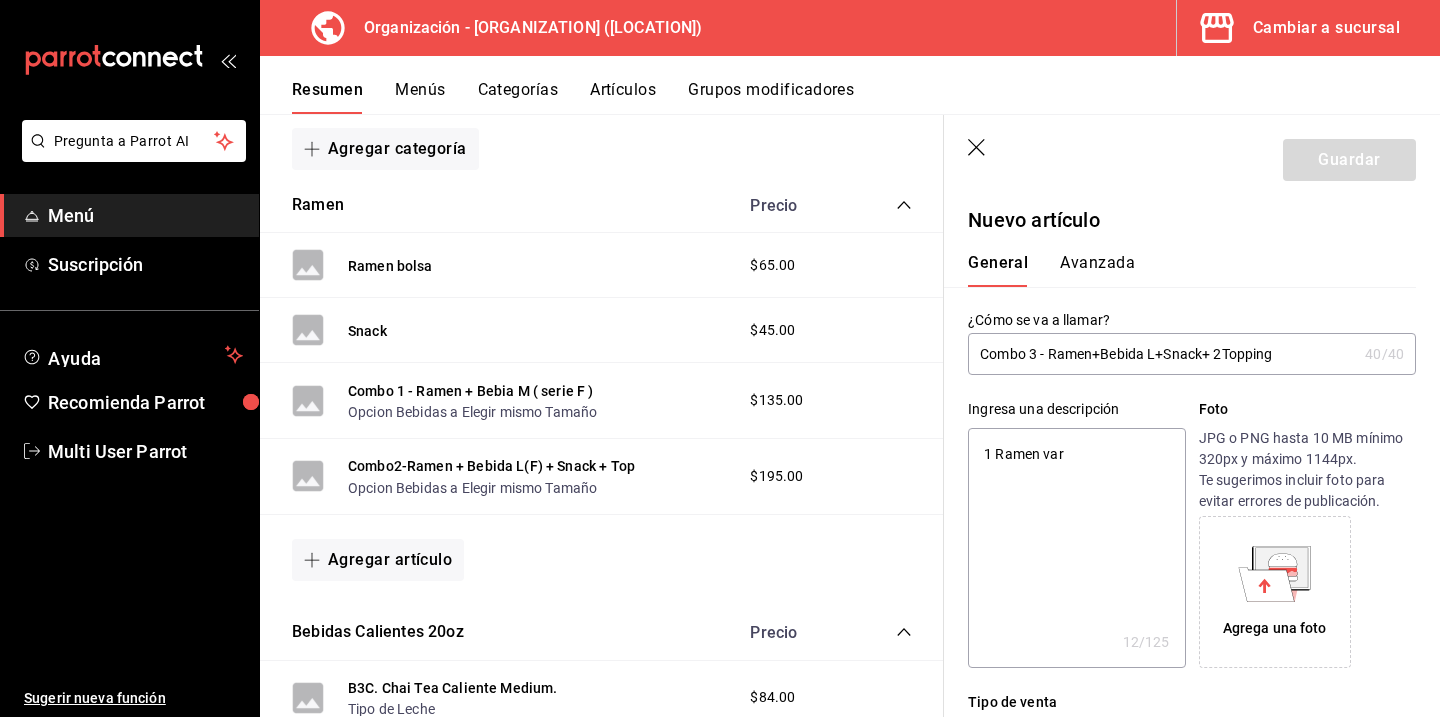 type on "x" 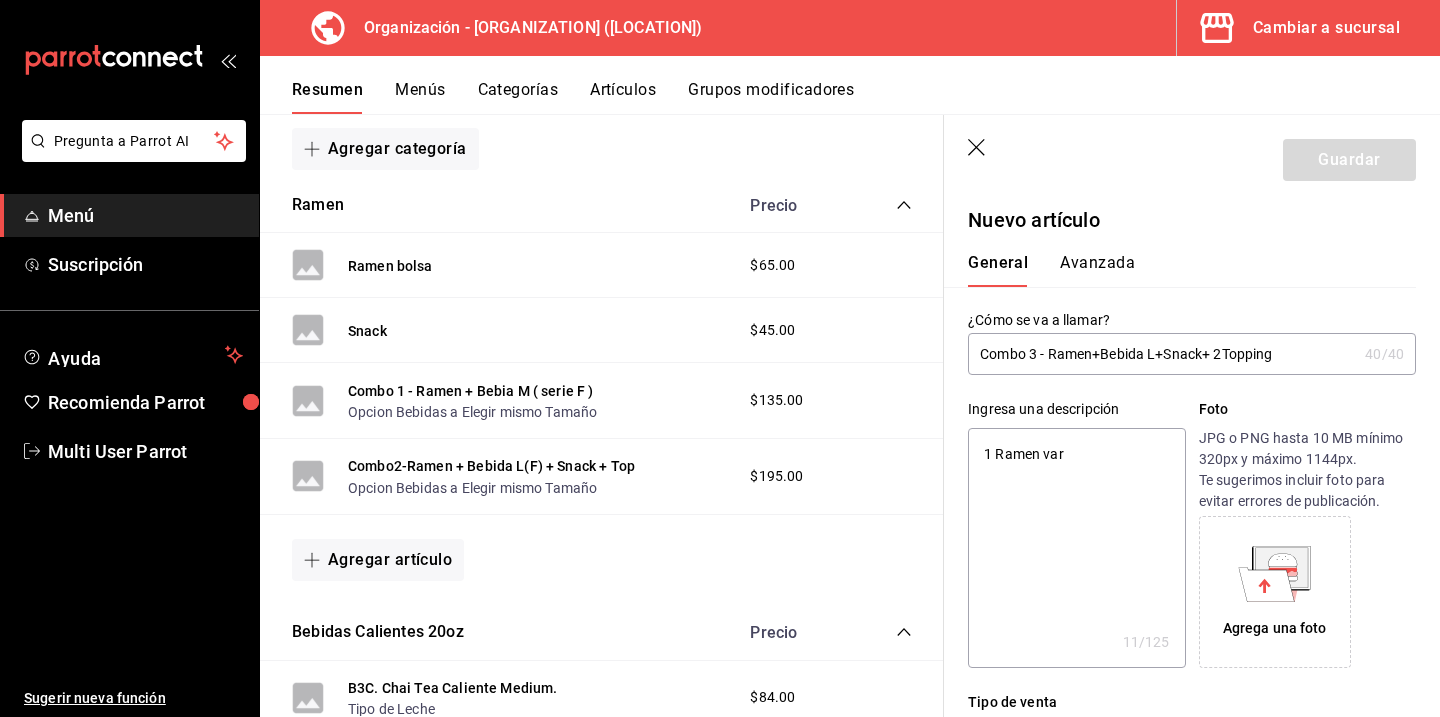 type on "1 Ramen va" 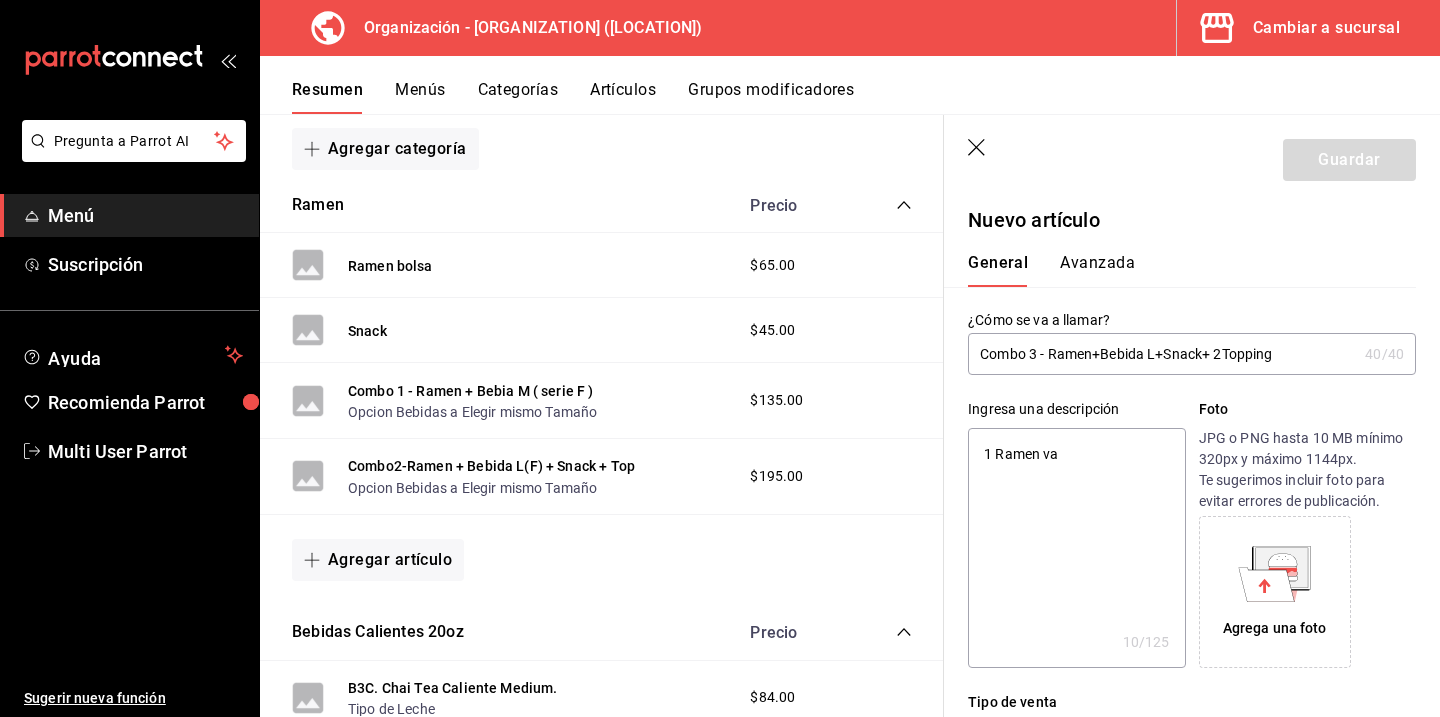 type on "1 Ramen v" 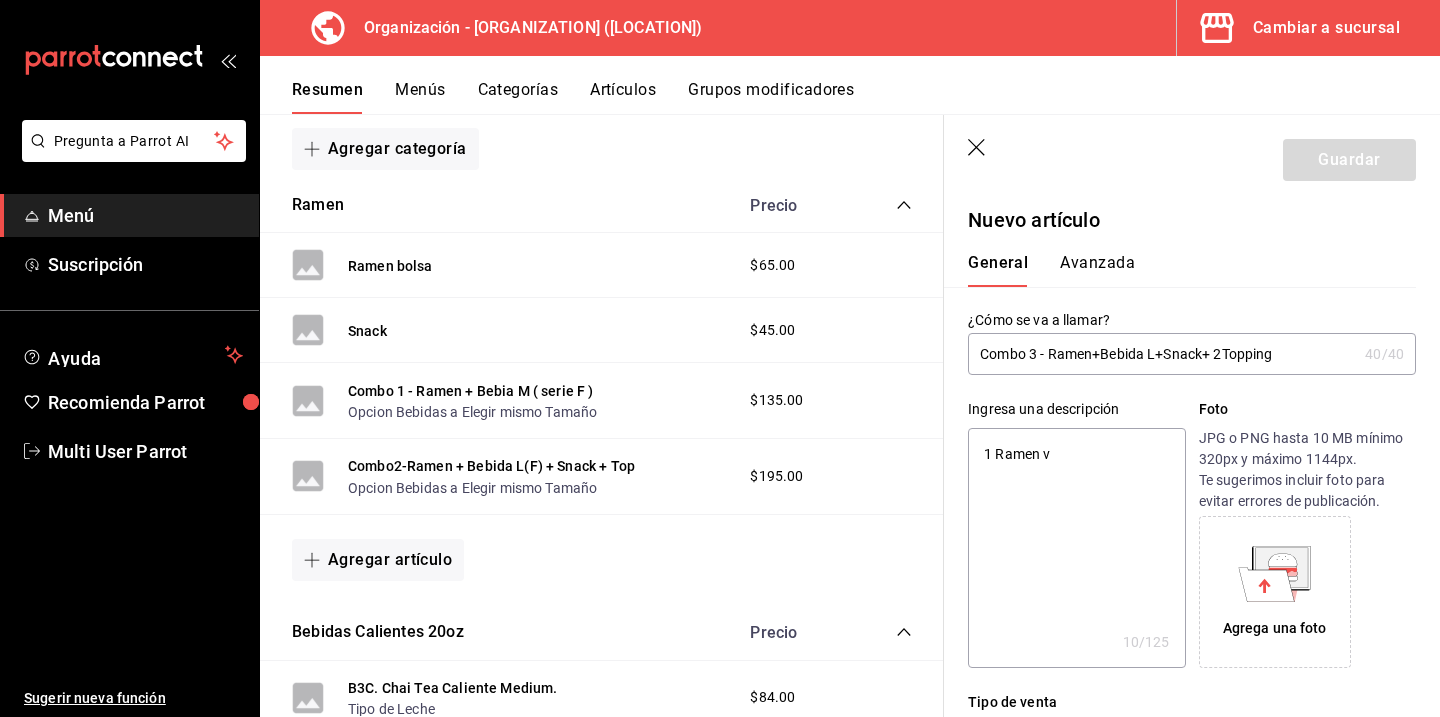 type on "x" 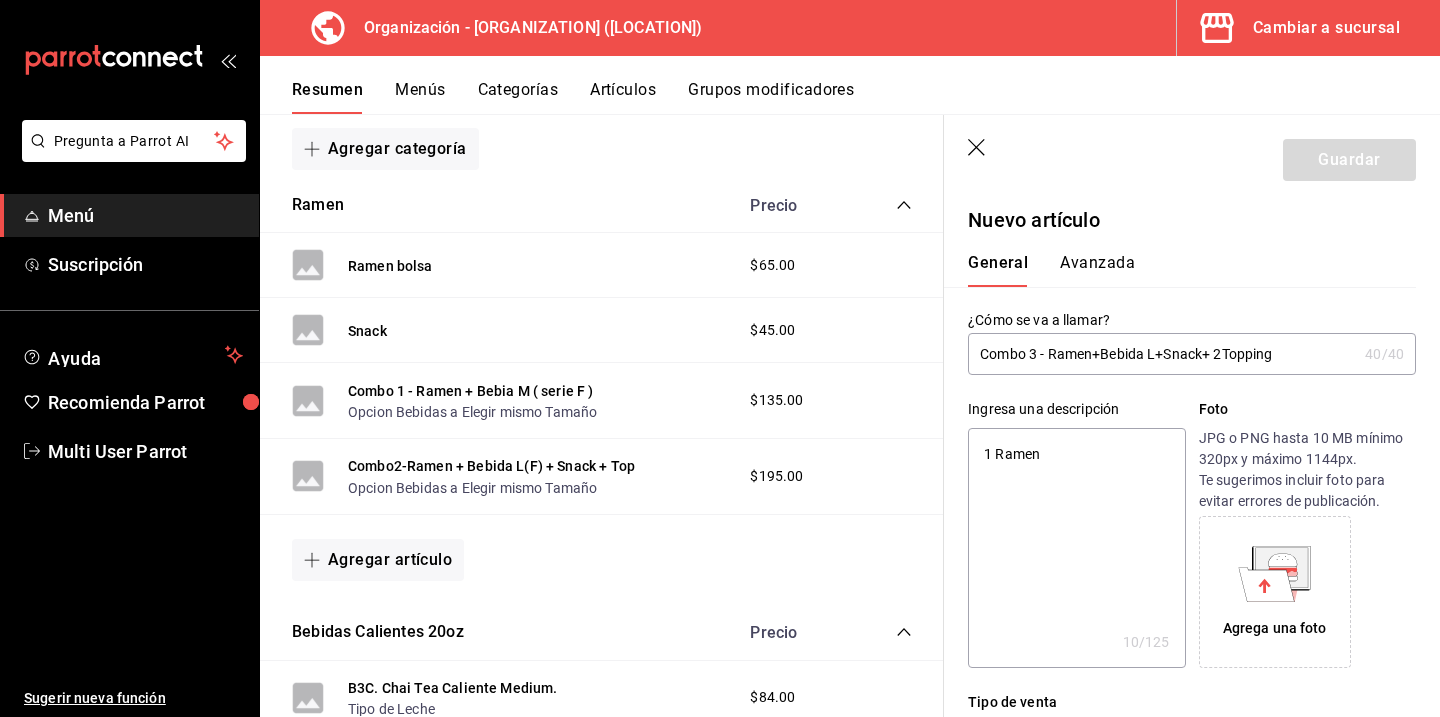 type on "x" 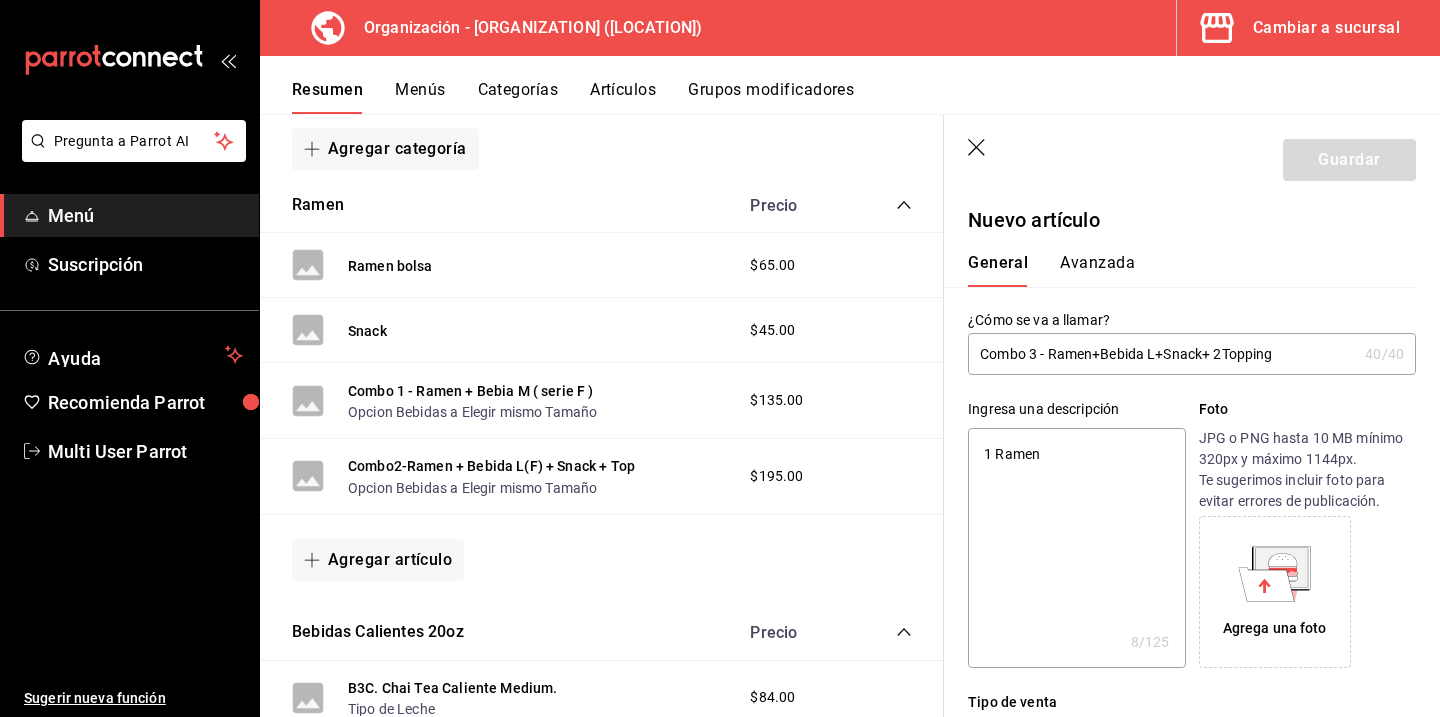 type on "1 Ramen d" 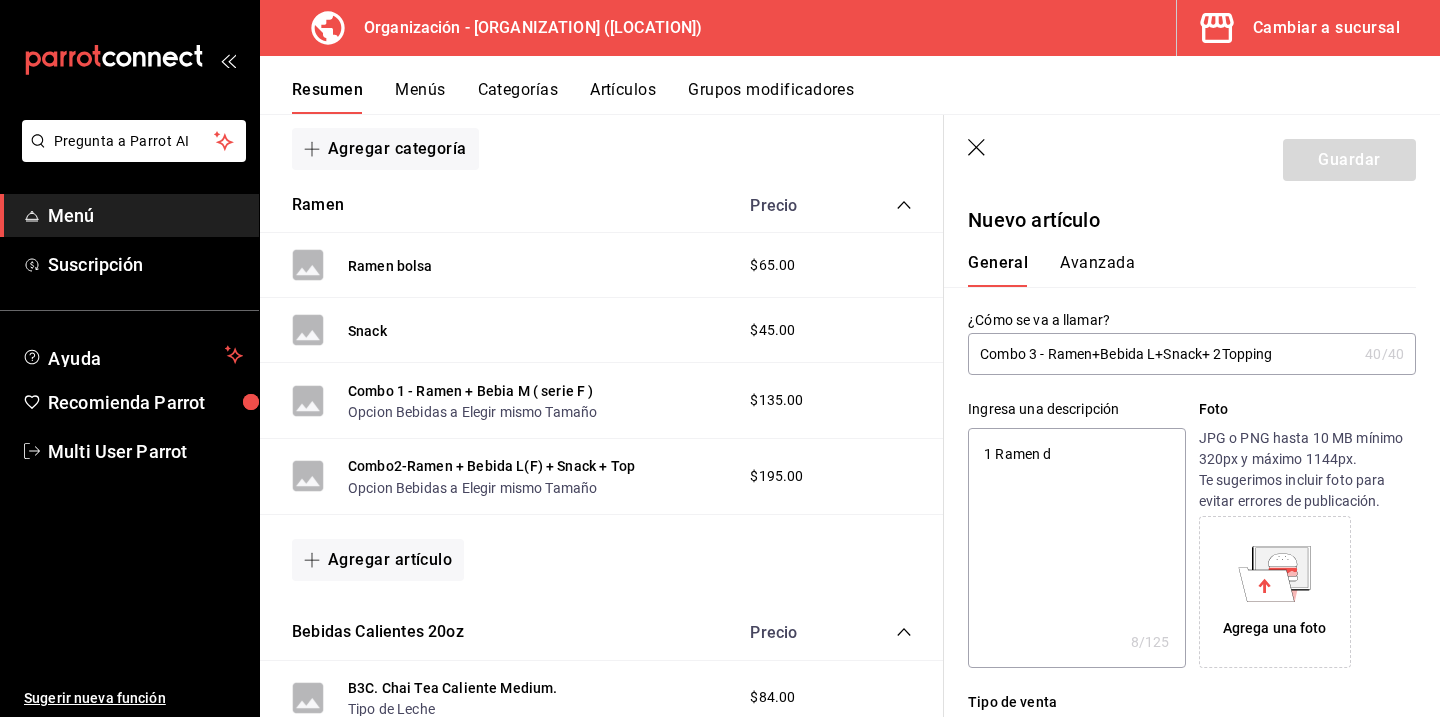 type on "x" 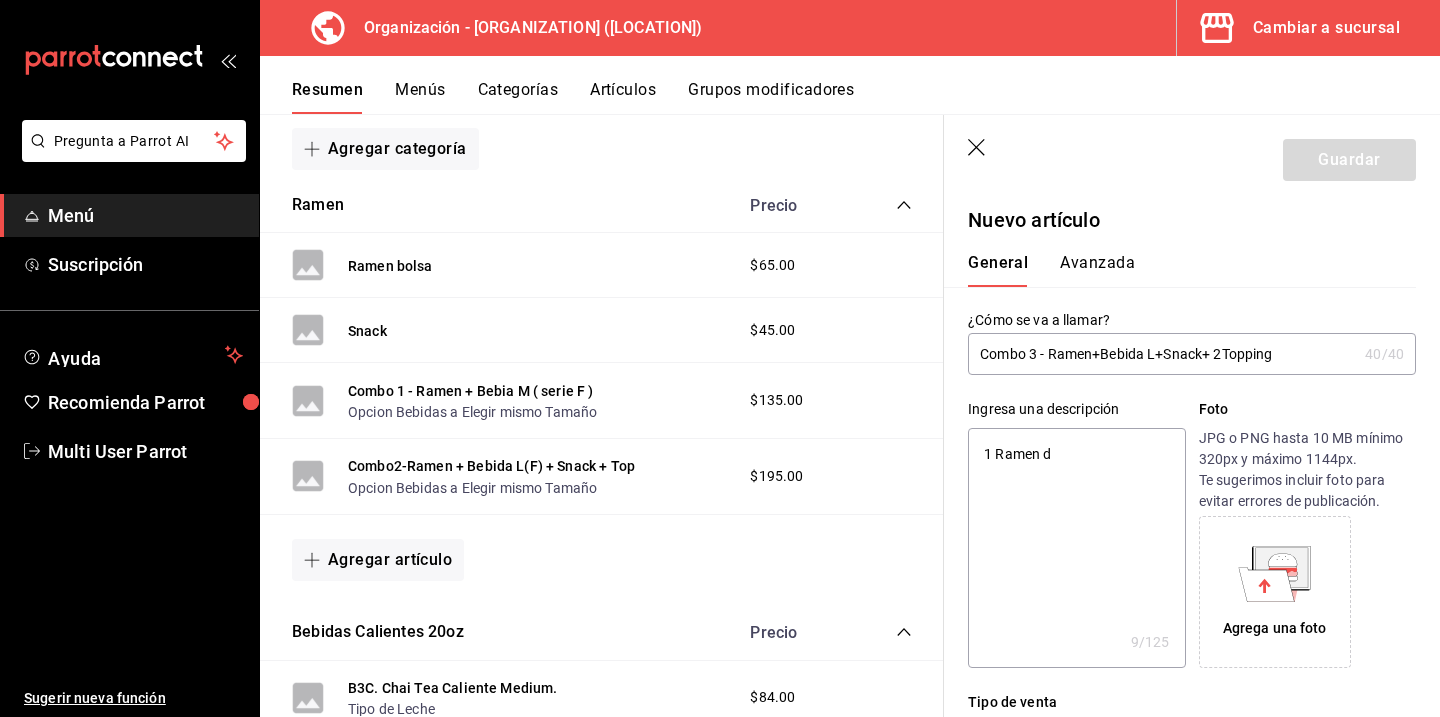 type on "1 Ramen de" 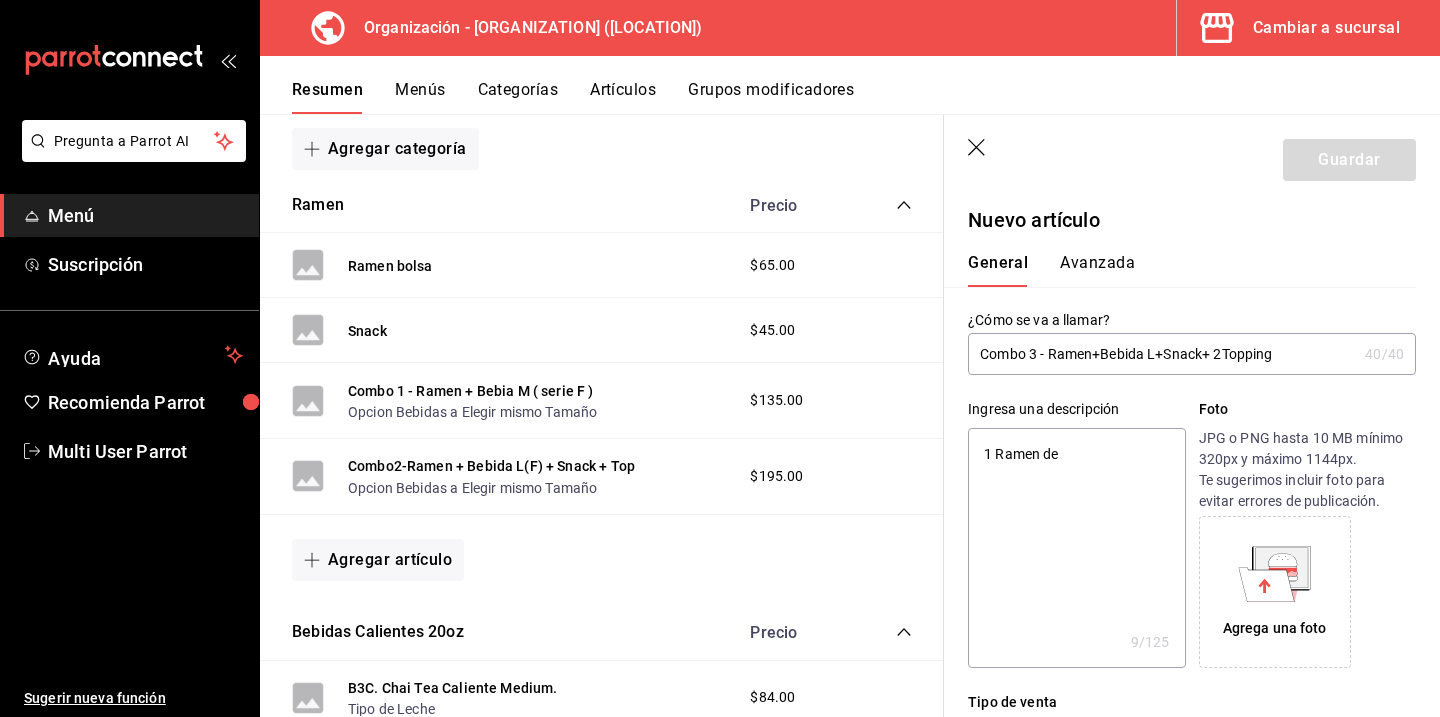type on "1 Ramen de" 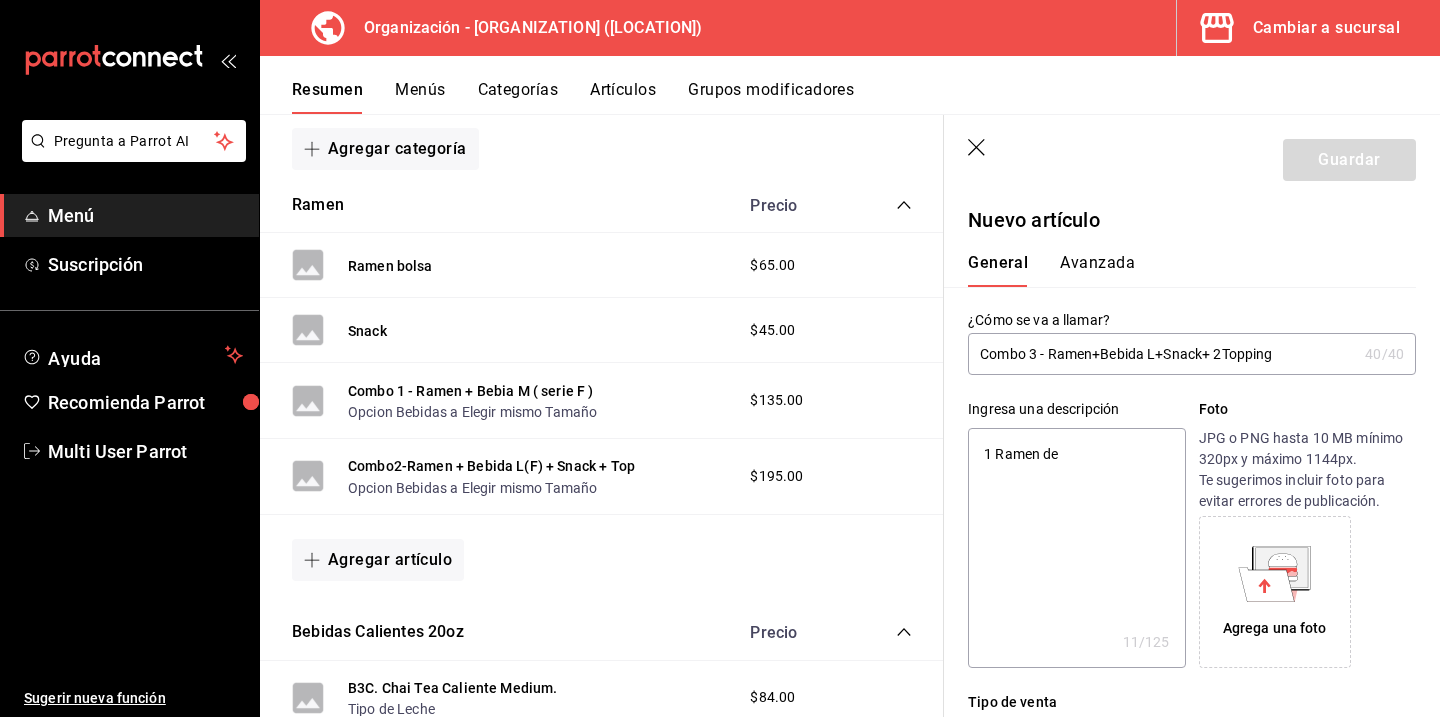 type on "1 Ramen de b" 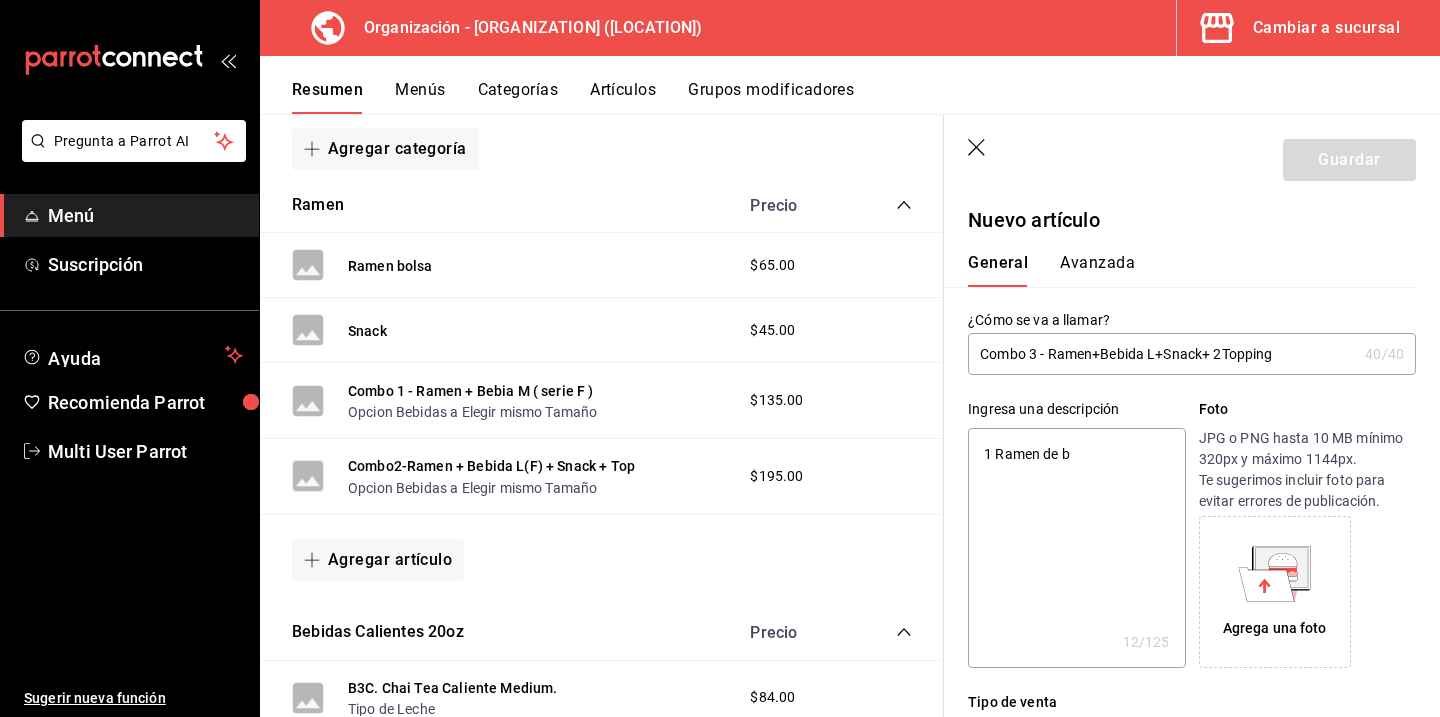 type on "1 Ramen de bo" 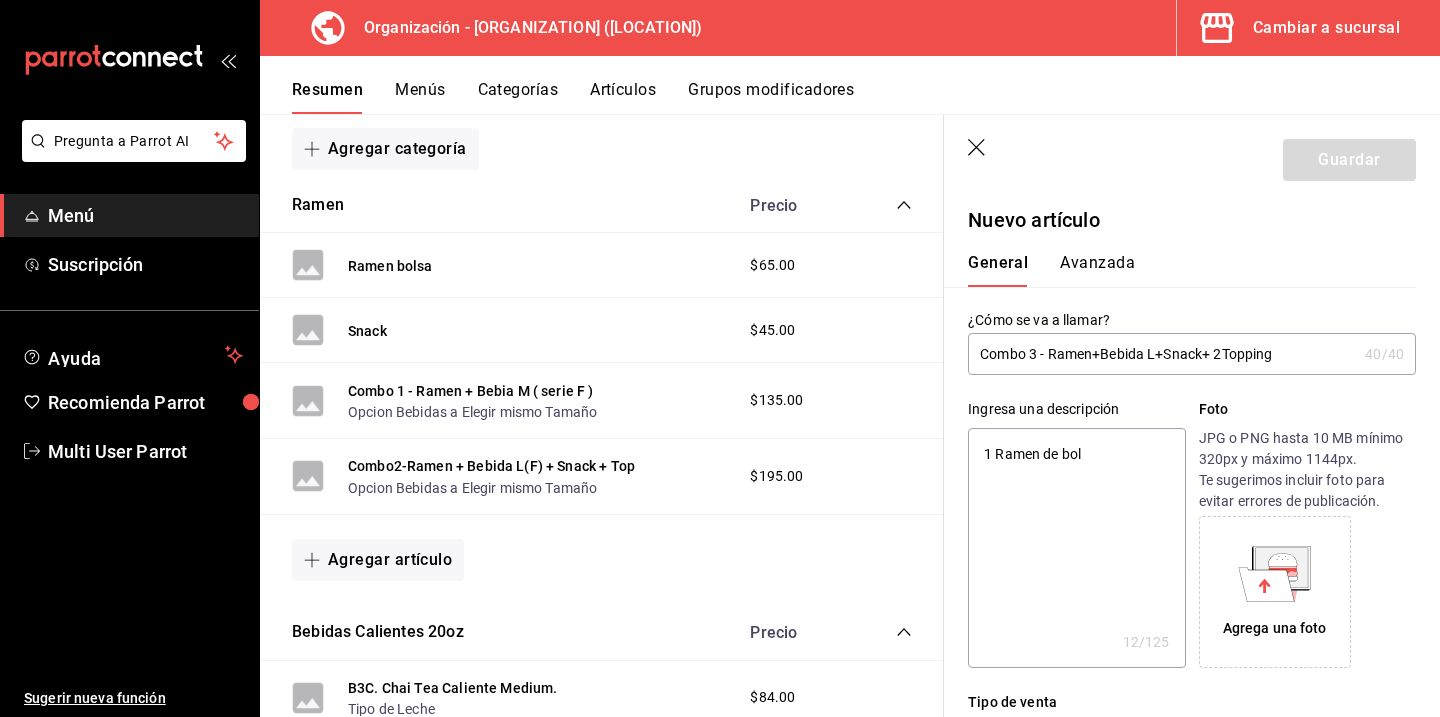 type on "1 Ramen de bols" 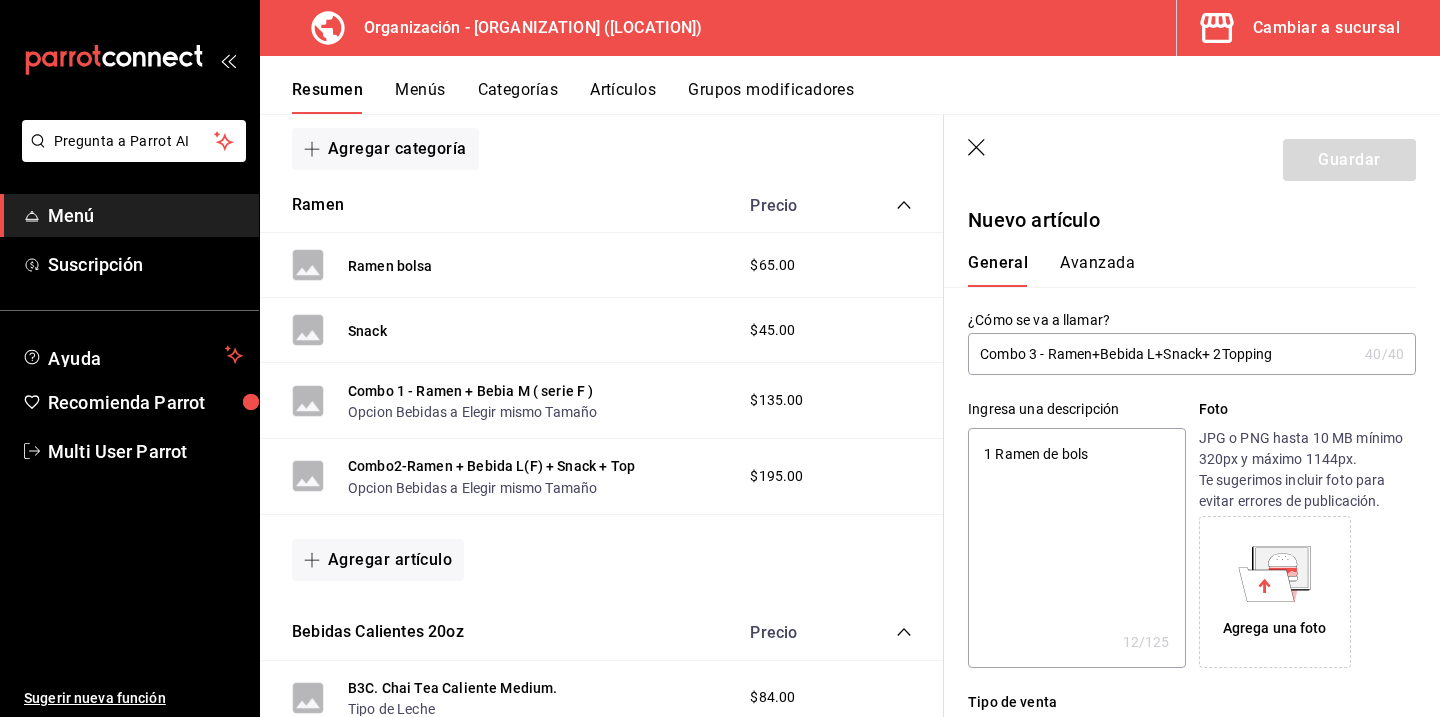 type on "x" 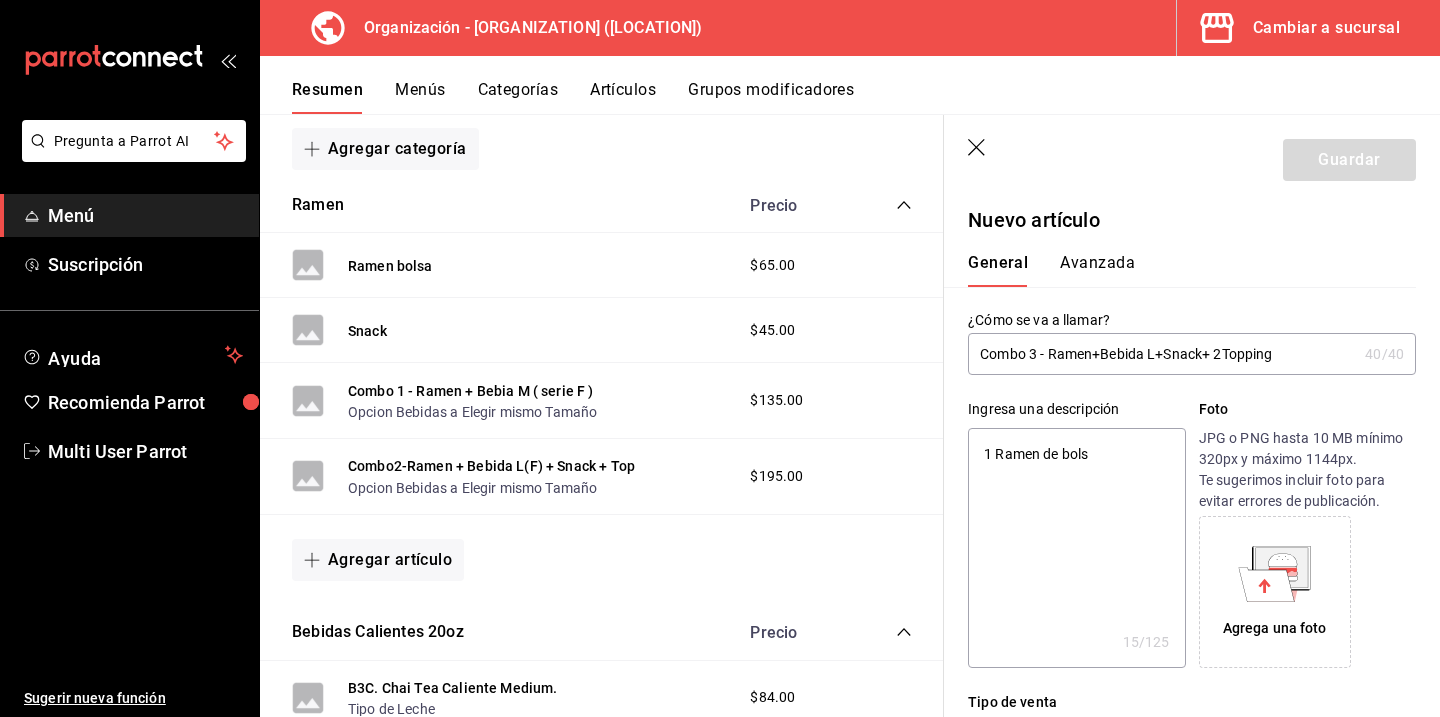 type on "1 Ramen de bolsa" 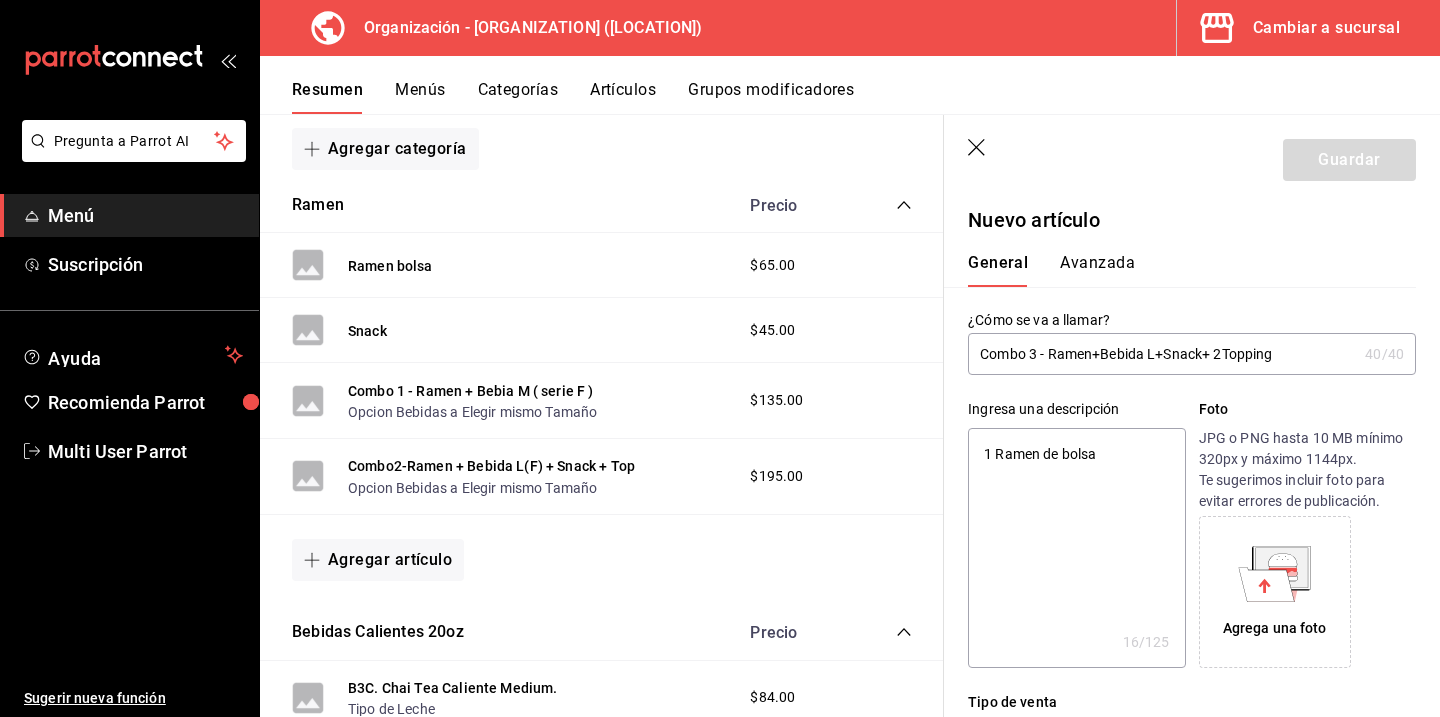 type on "1 Ramen de bolsa," 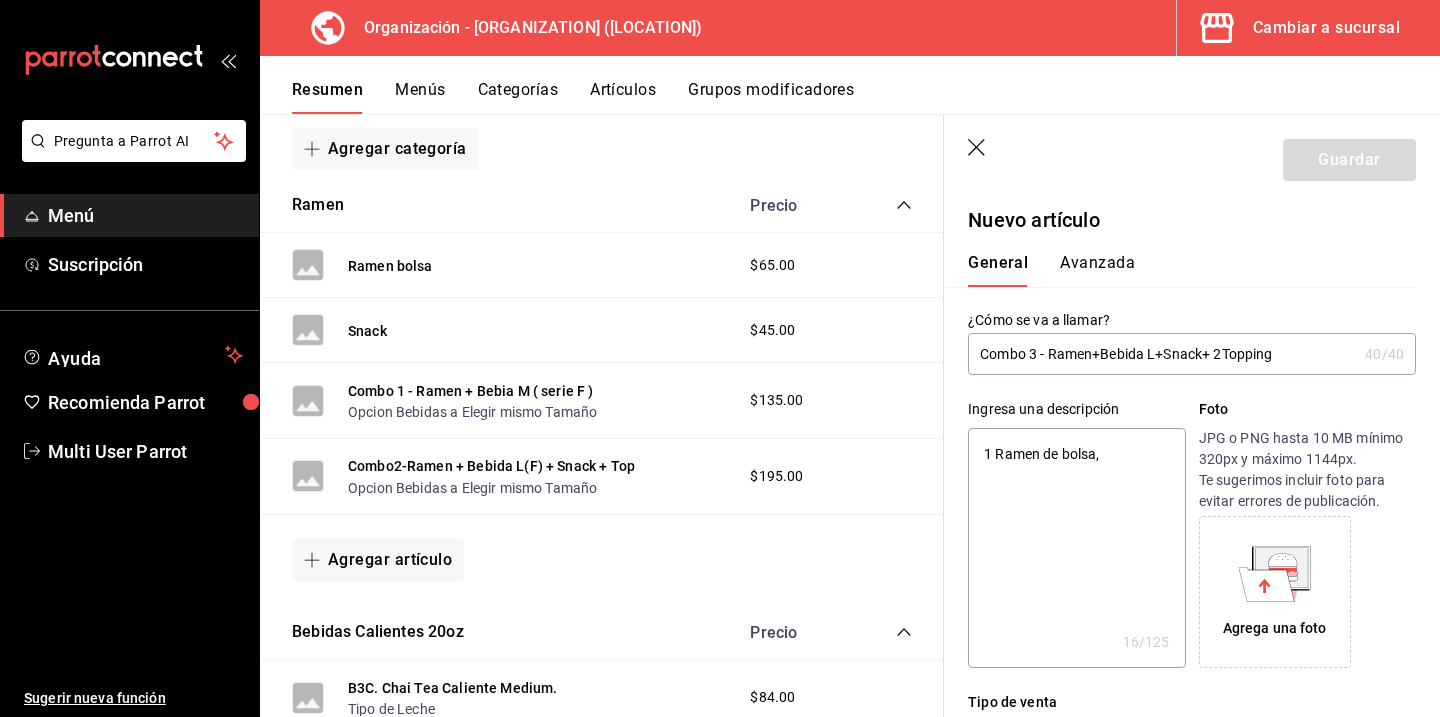 type on "x" 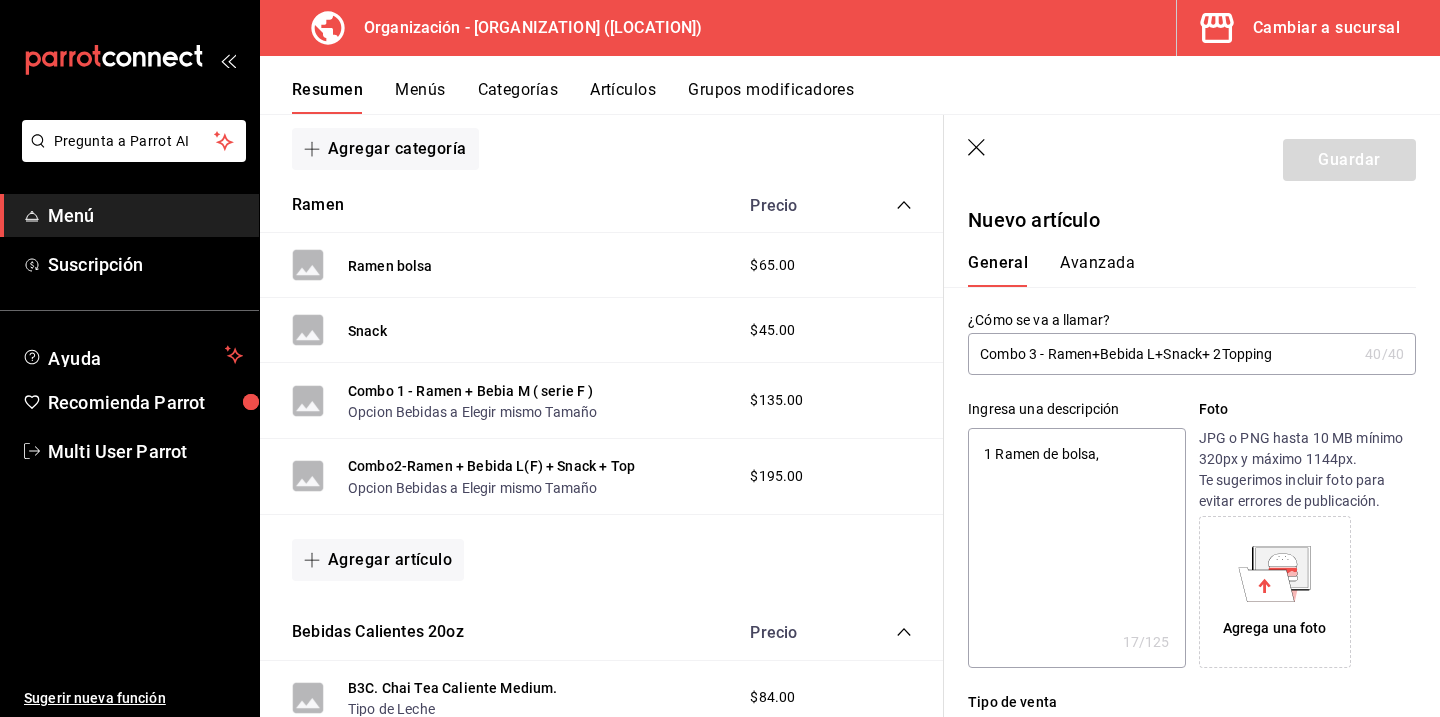 type on "1 Ramen de bolsa," 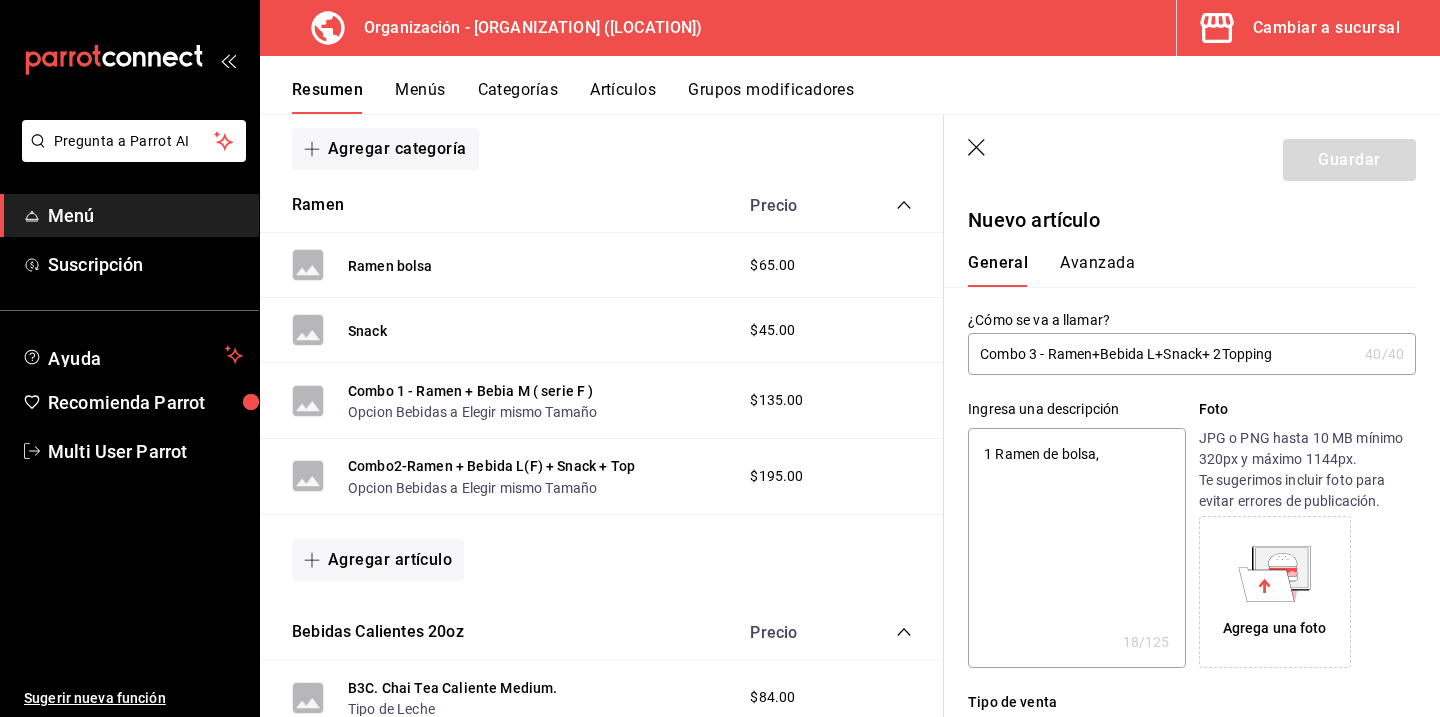 type on "1 Ramen de bolsa, 1" 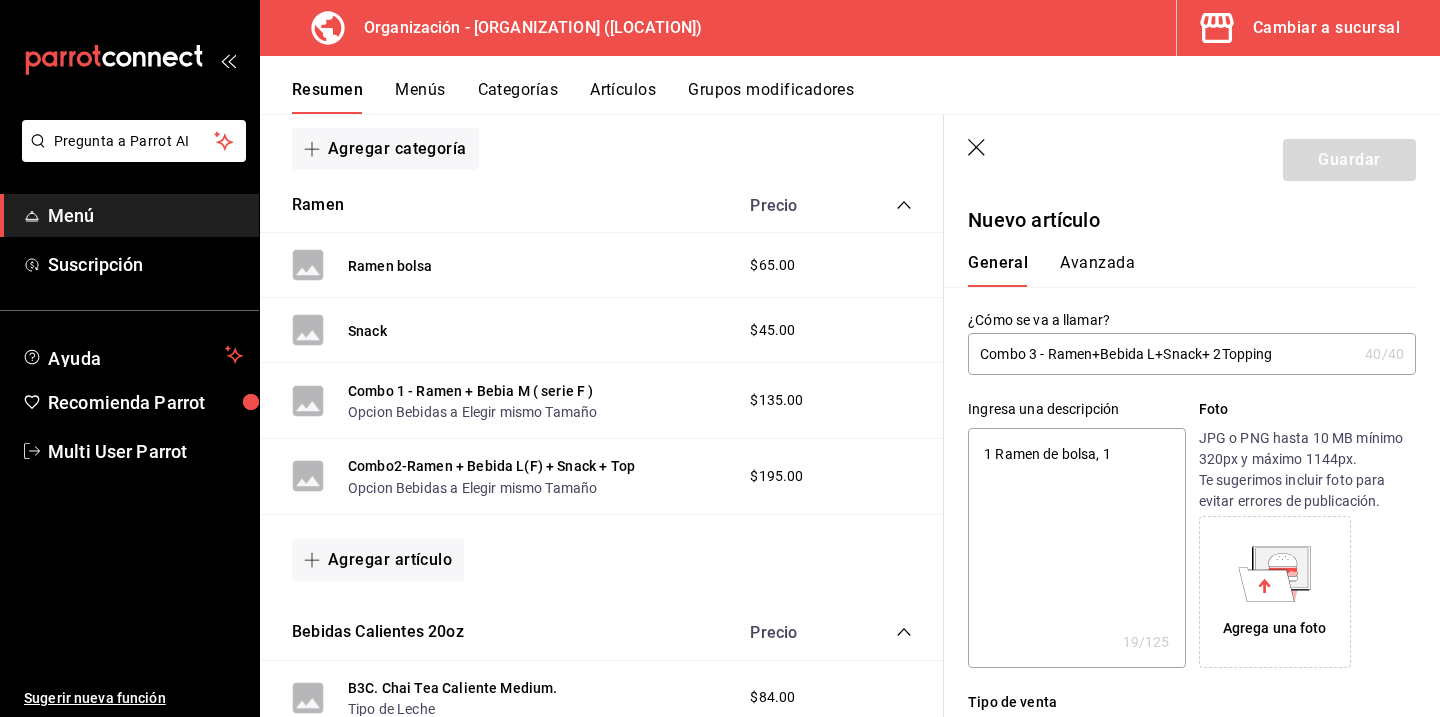 type on "1 Ramen de bolsa, 1" 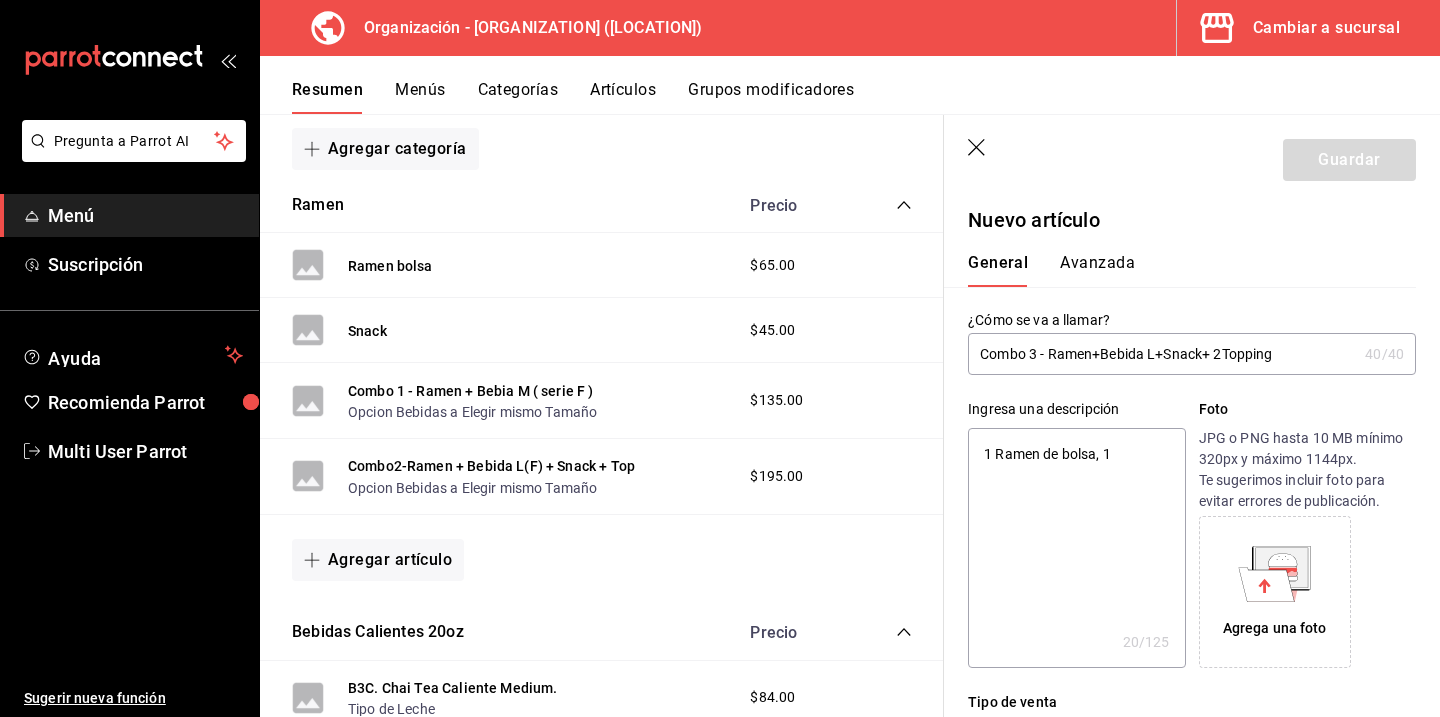 type on "1 Ramen de bolsa, 1 b" 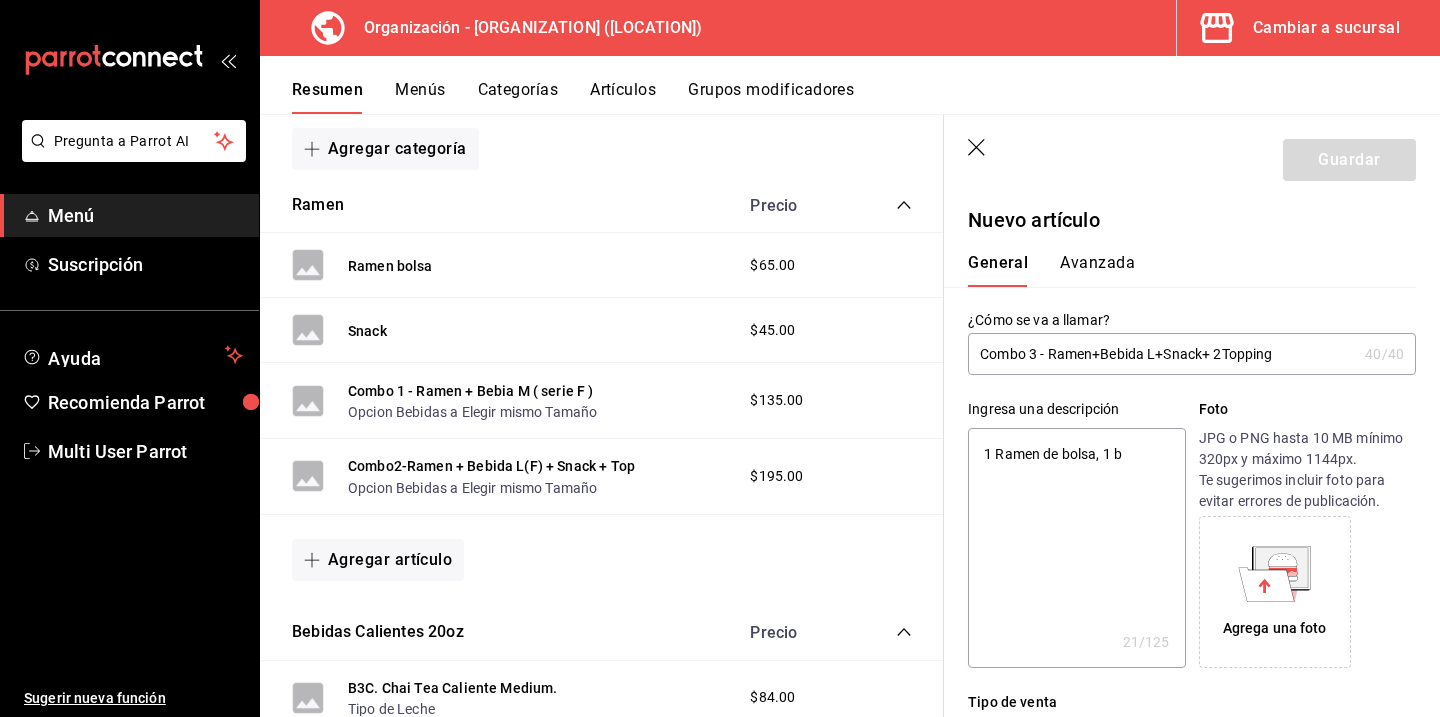 type on "1 Ramen de bolsa, 1 bb" 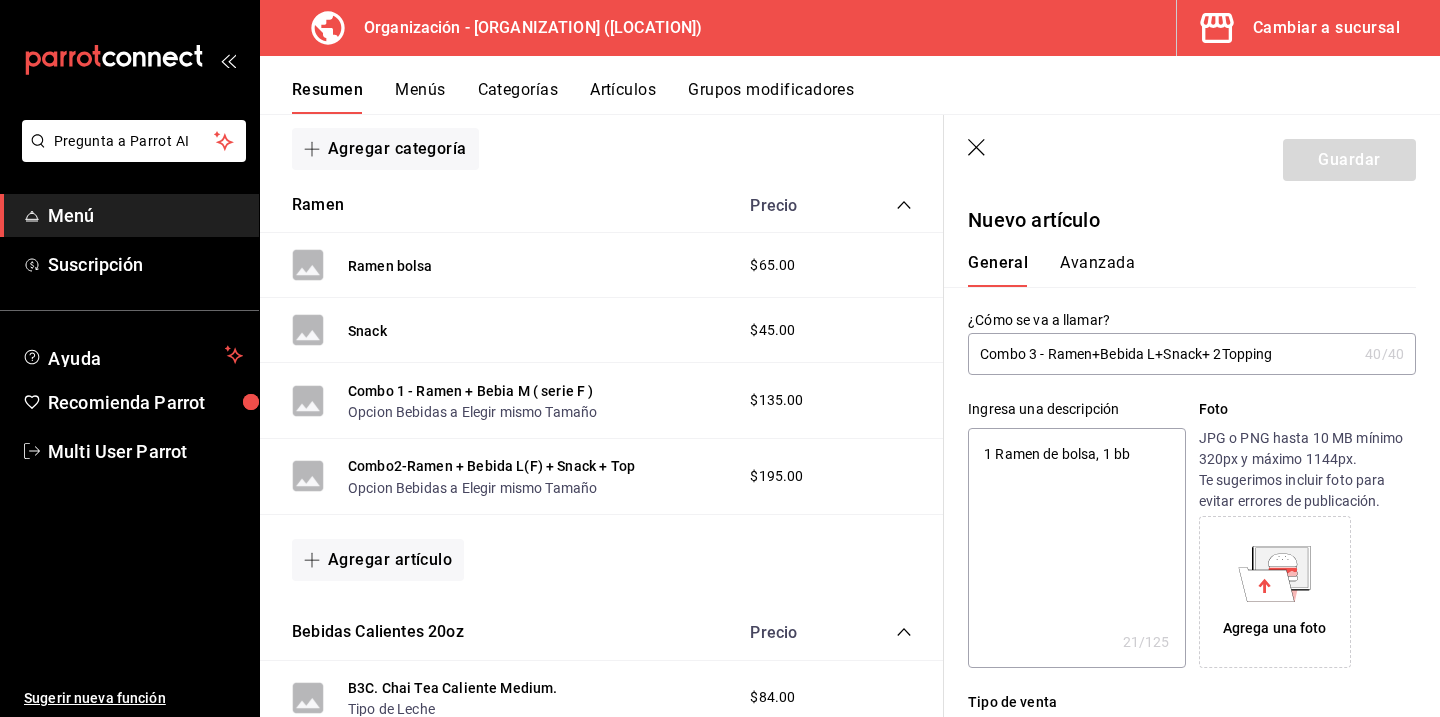 type on "x" 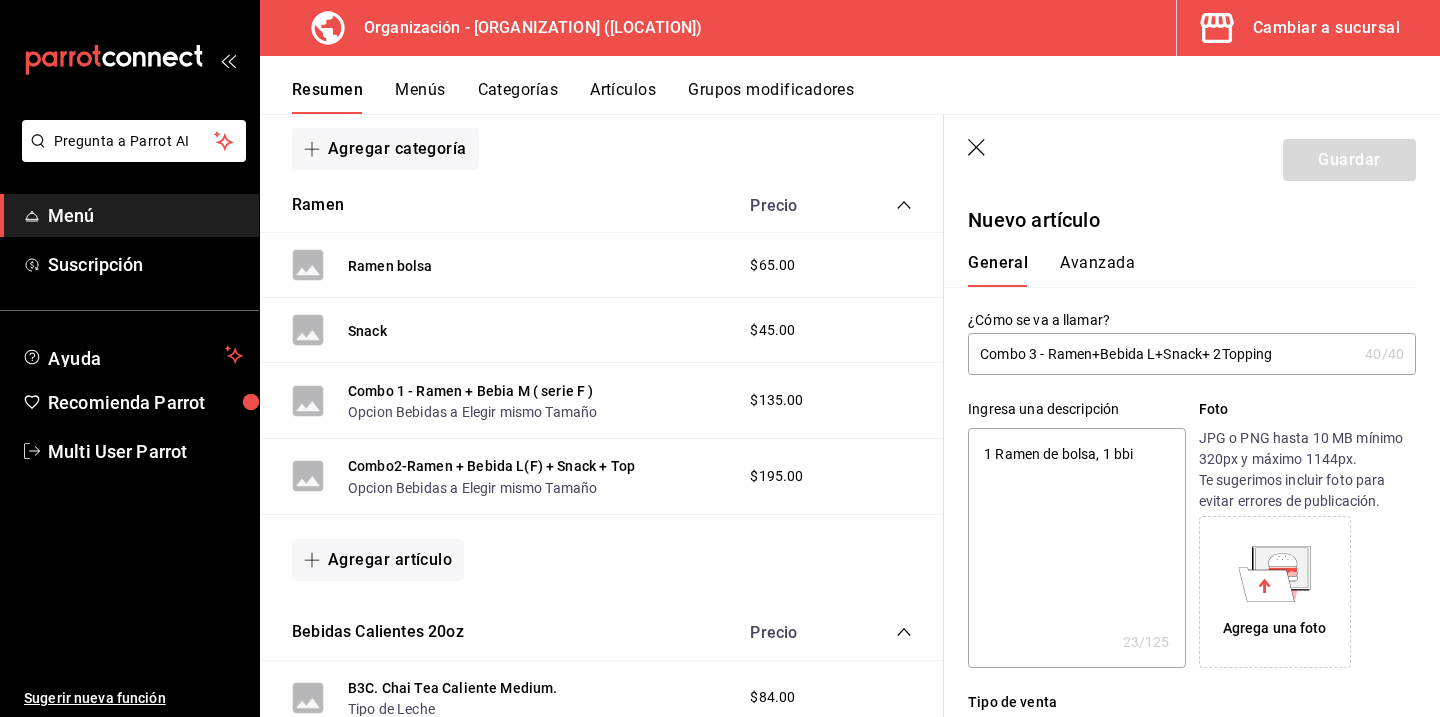 type on "1 Ramen de bolsa, 1 bb" 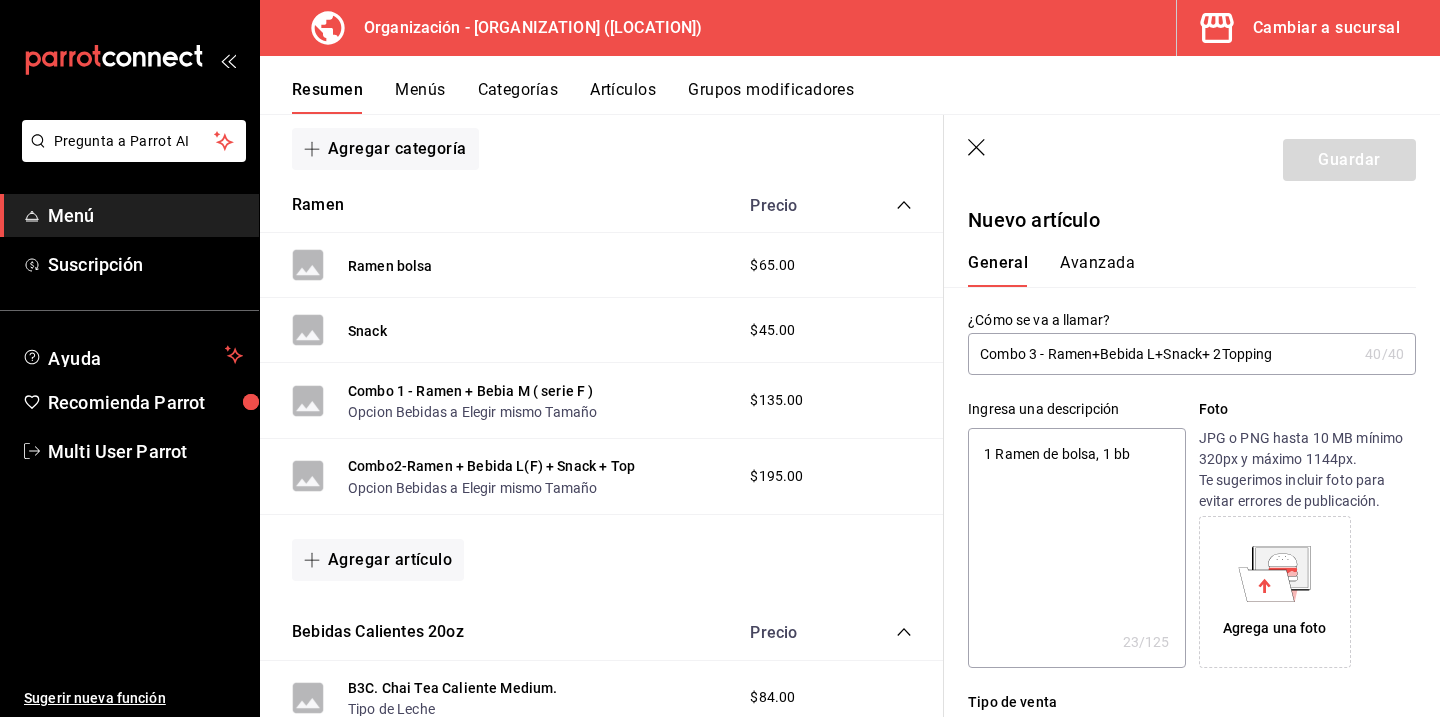 type on "x" 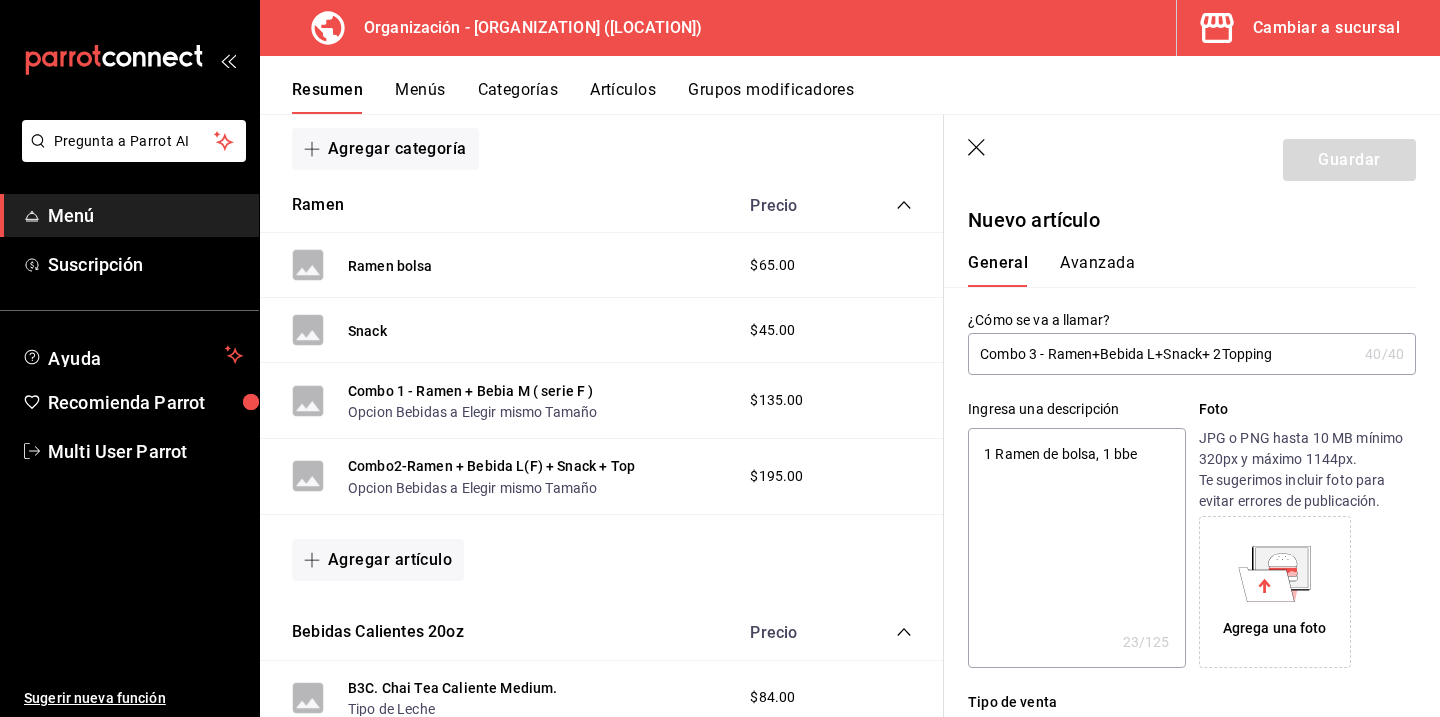 type on "1 Ramen de bolsa, 1 bb" 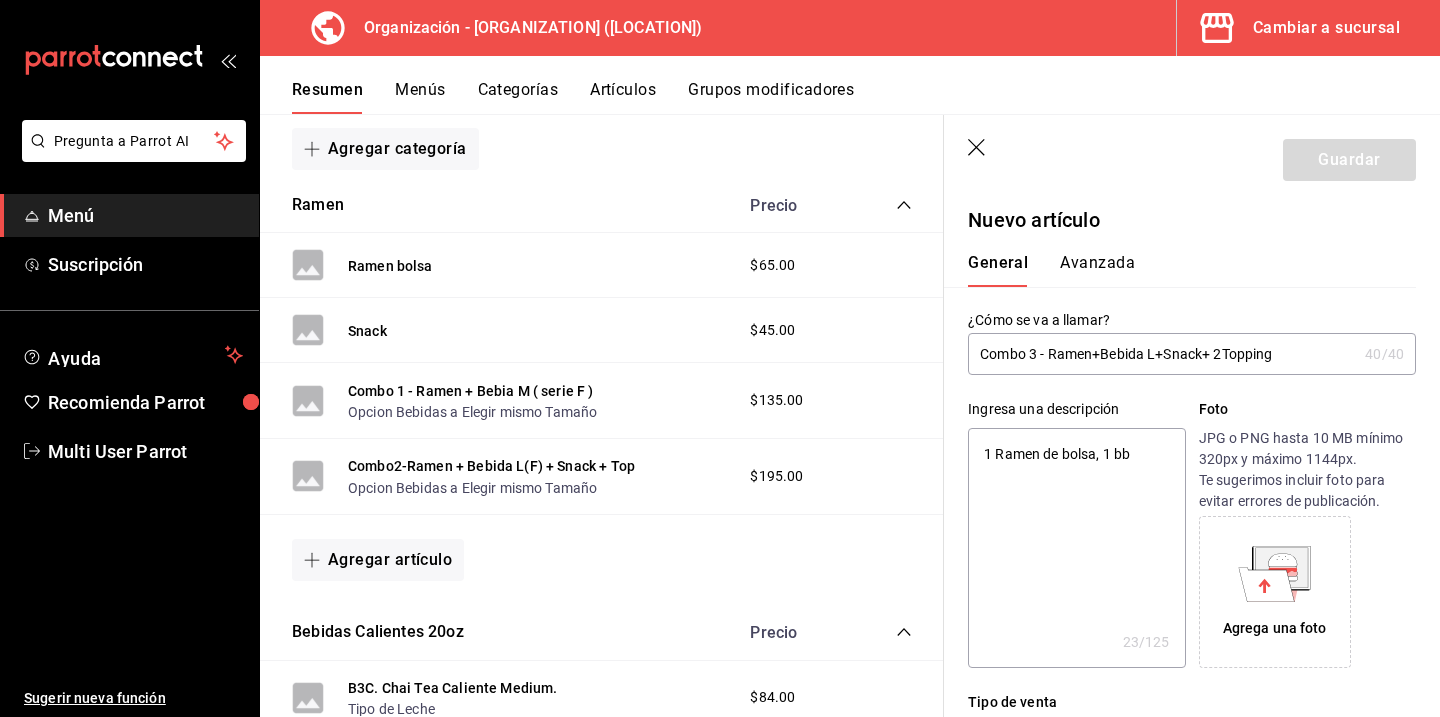 type on "x" 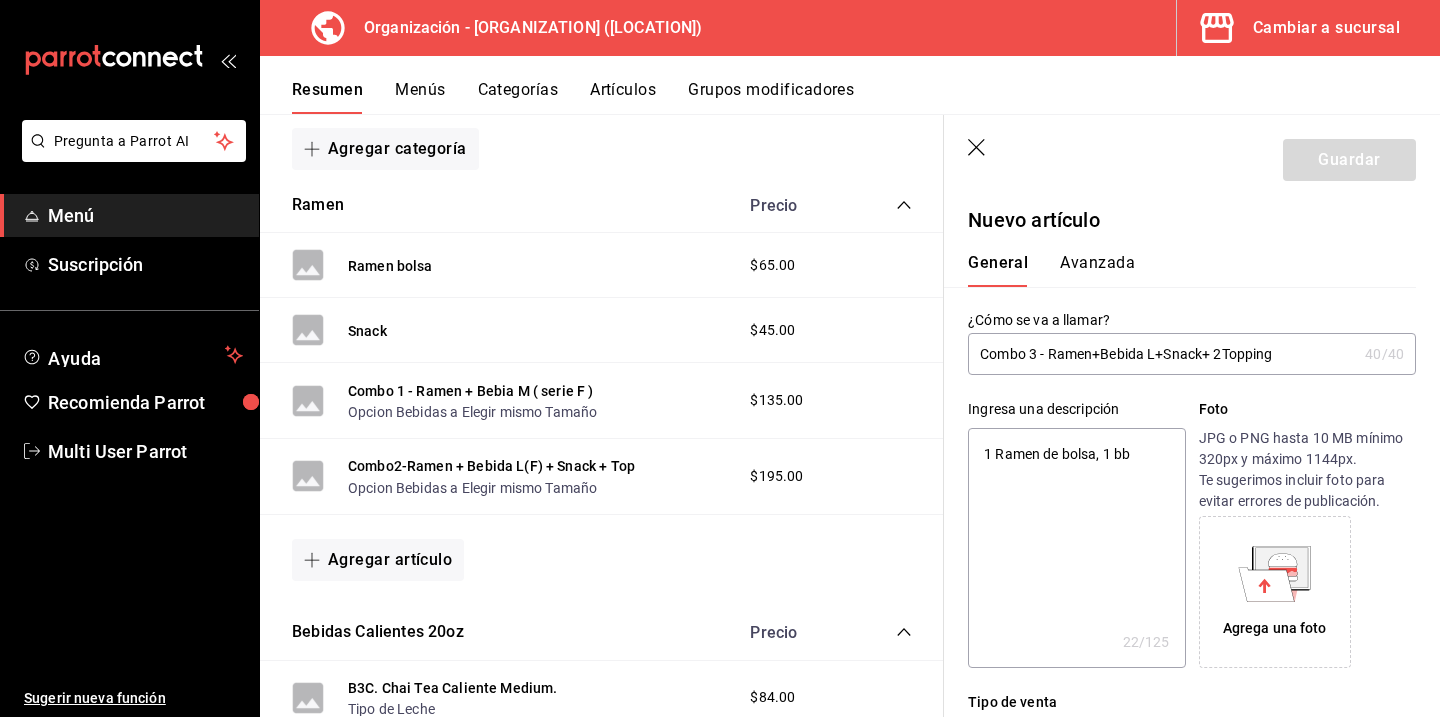 type on "1 Ramen de bolsa, 1 b" 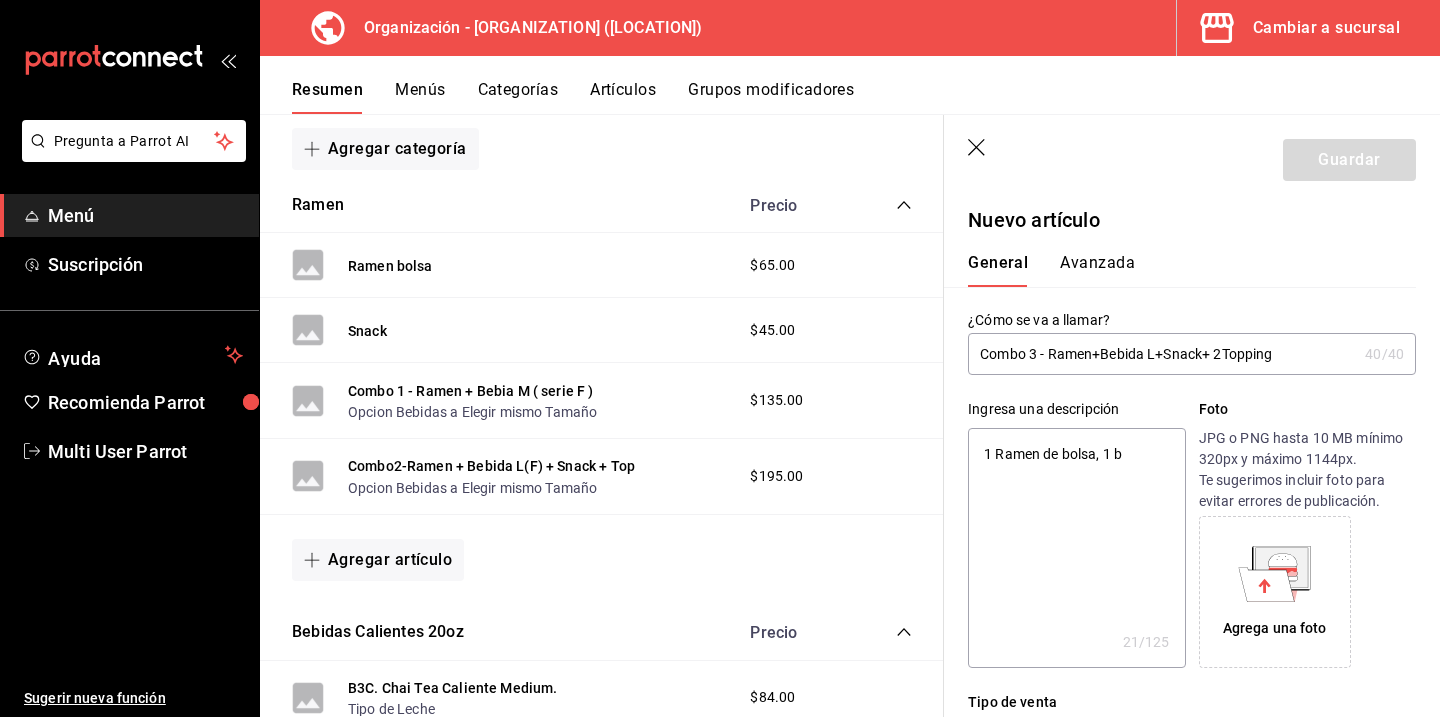 type on "1 Ramen de bolsa, 1 be" 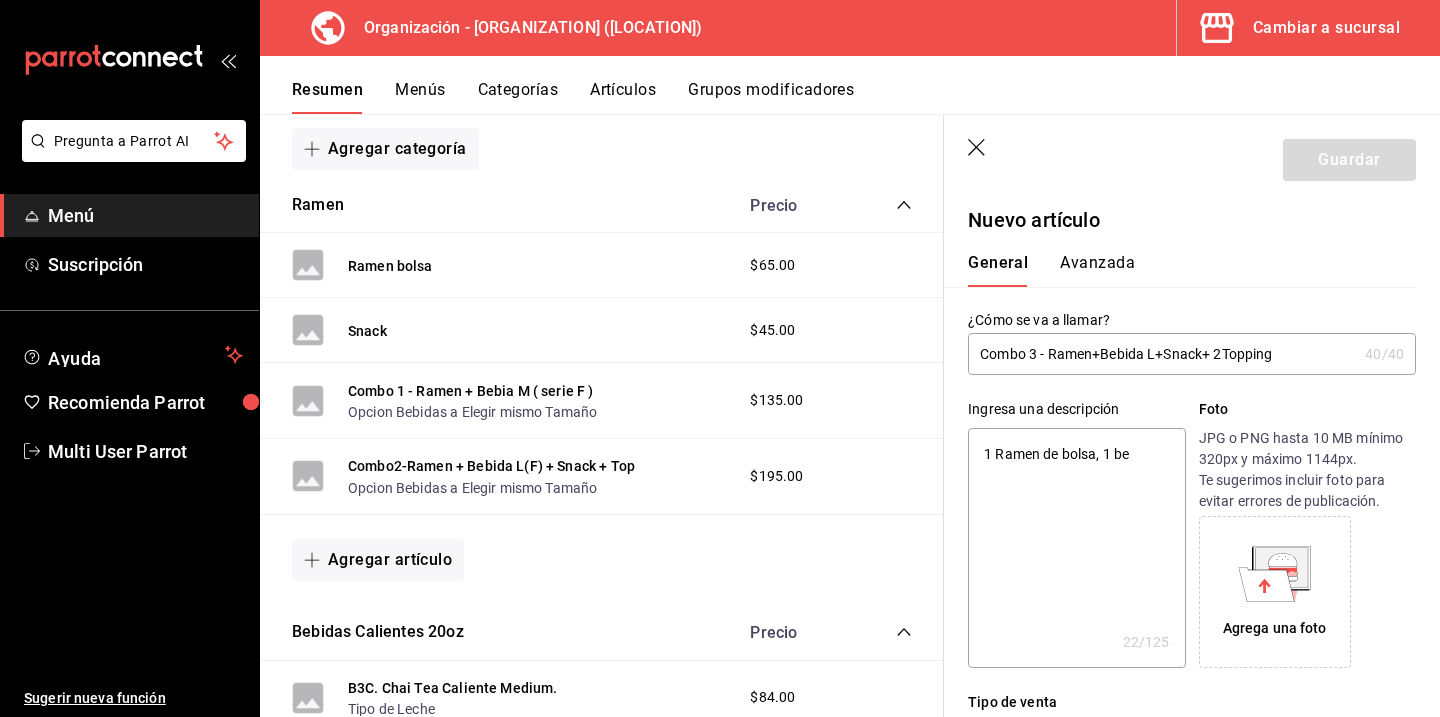 type on "1 Ramen de bolsa, 1 beb" 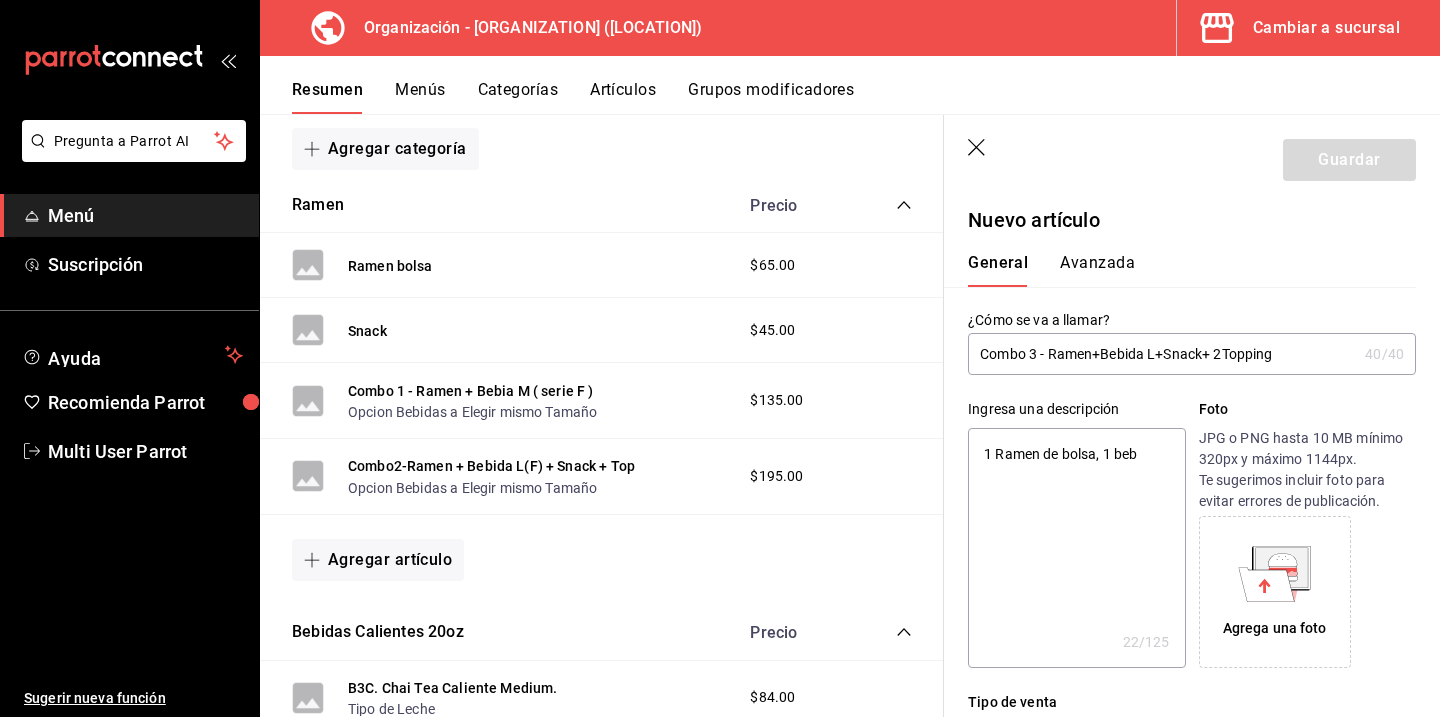 type on "x" 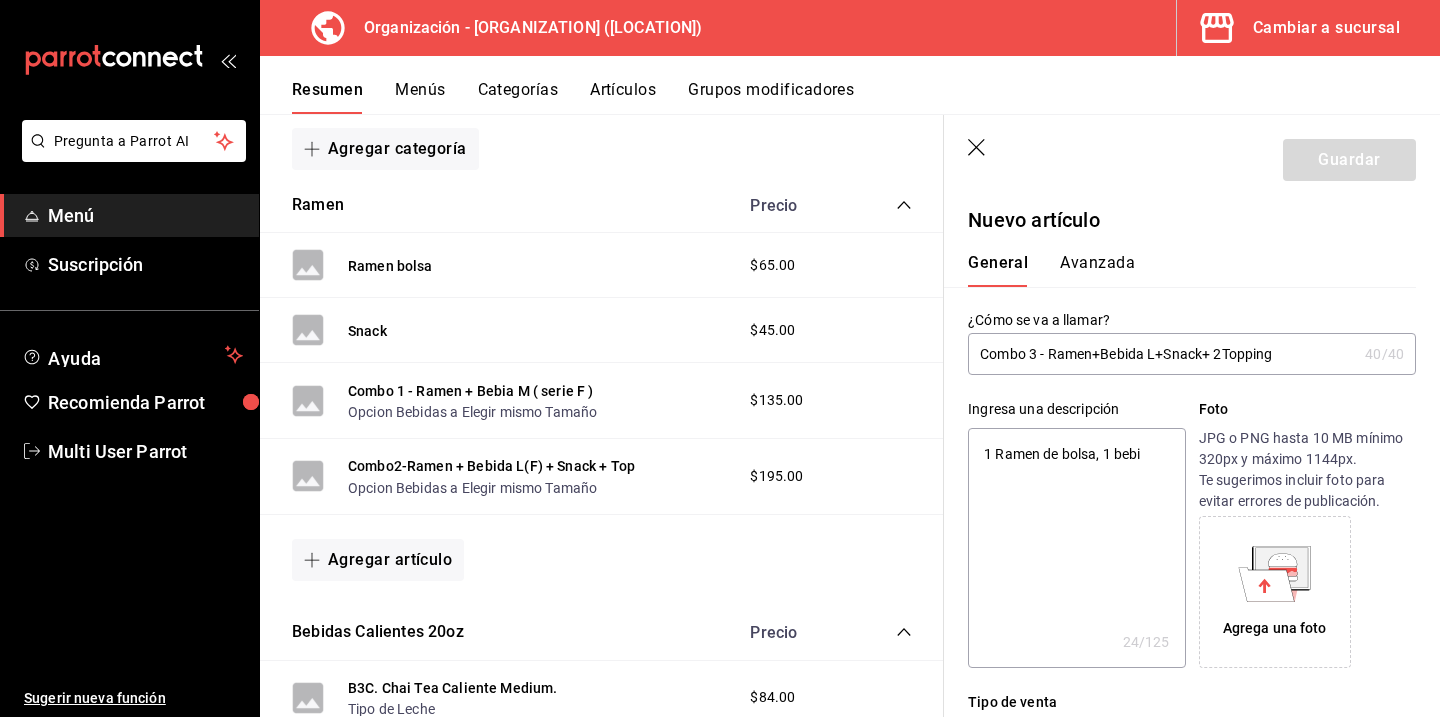 type on "1 Ramen de bolsa, 1 bebid" 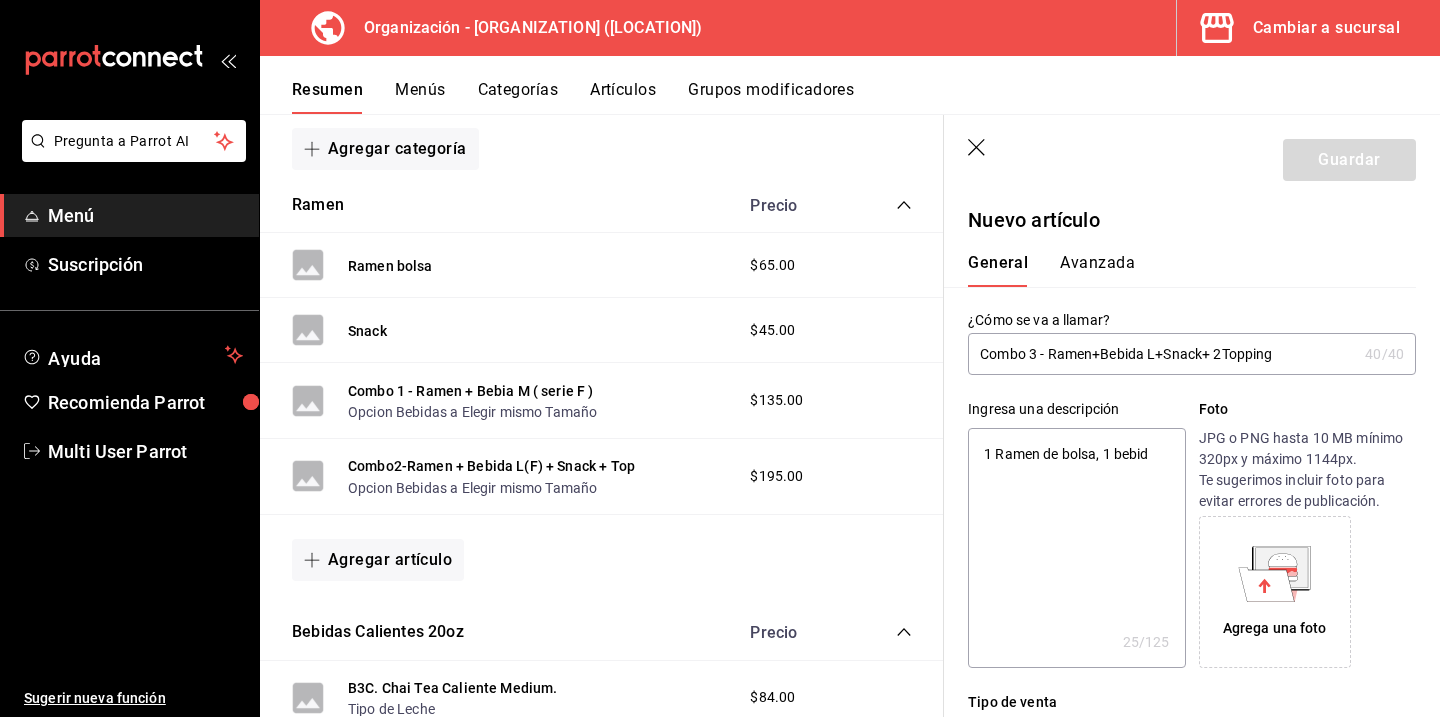 type on "1 Ramen de bolsa, 1 bebida" 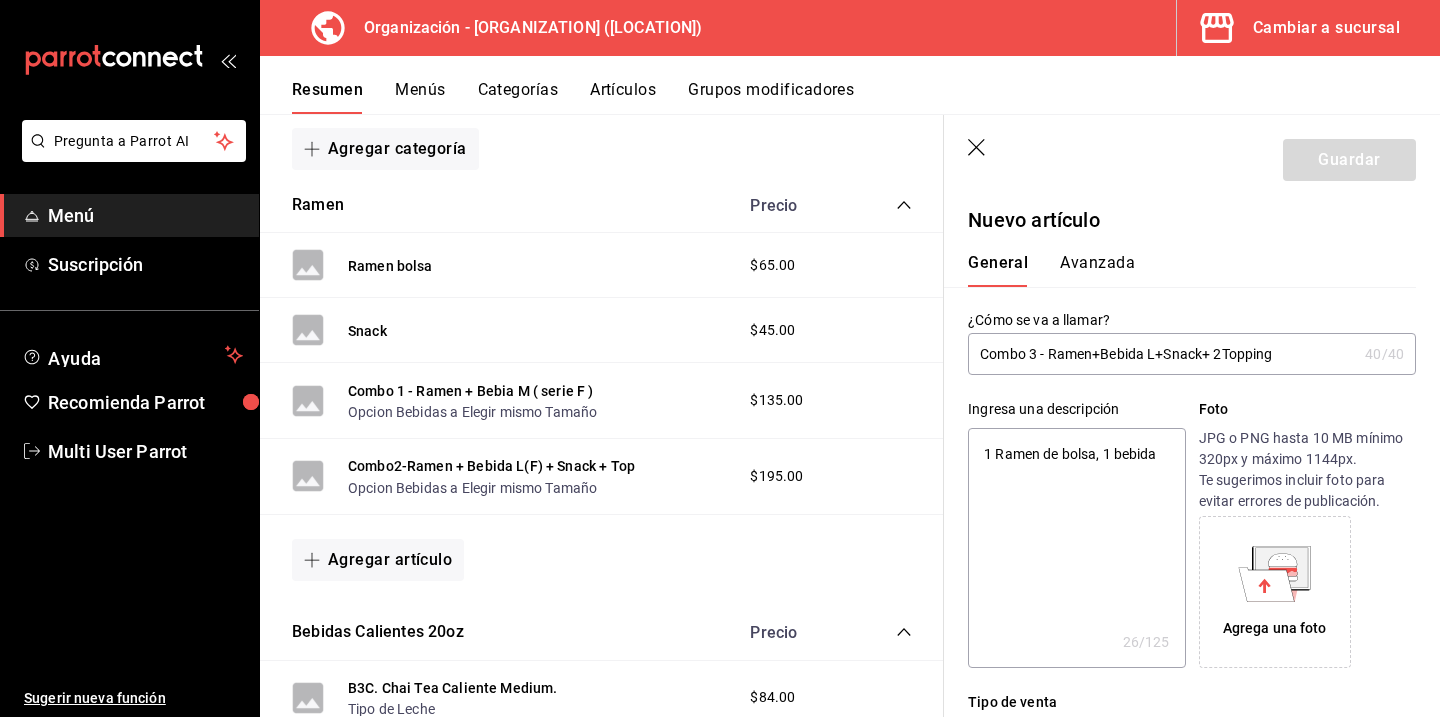 type on "1 Ramen de bolsa, 1 bebida" 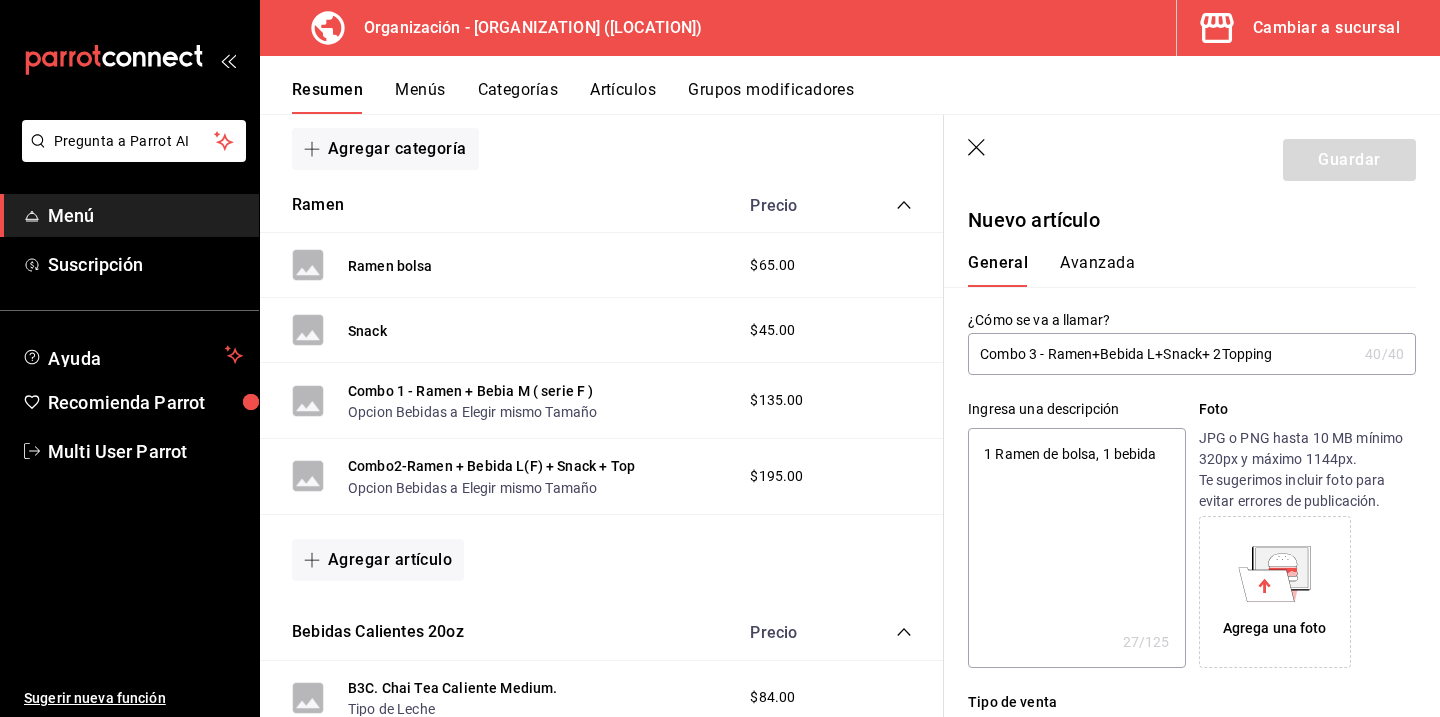 type on "1 Ramen de bolsa, 1 bebida c" 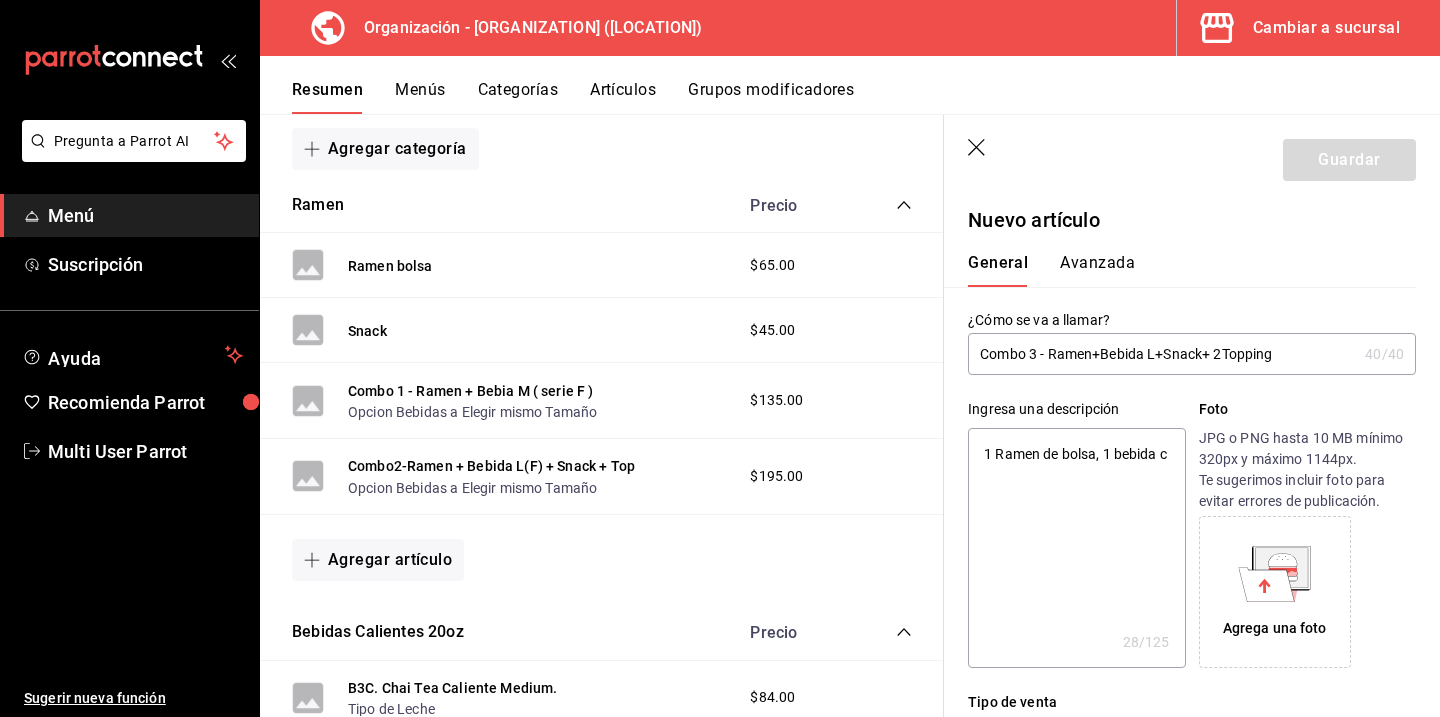 type on "1 Ramen de bolsa, 1 bebida cu" 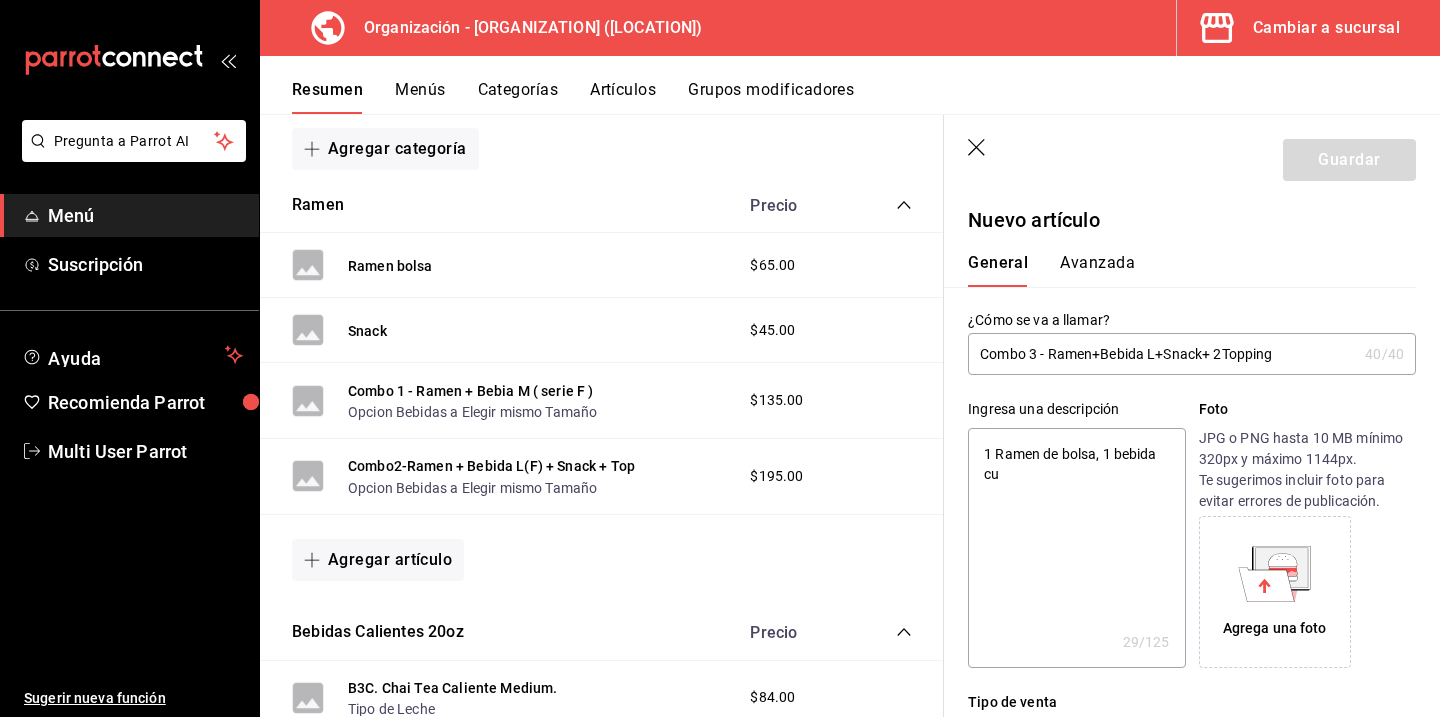 type on "1 Ramen de bolsa, 1 bebida cua" 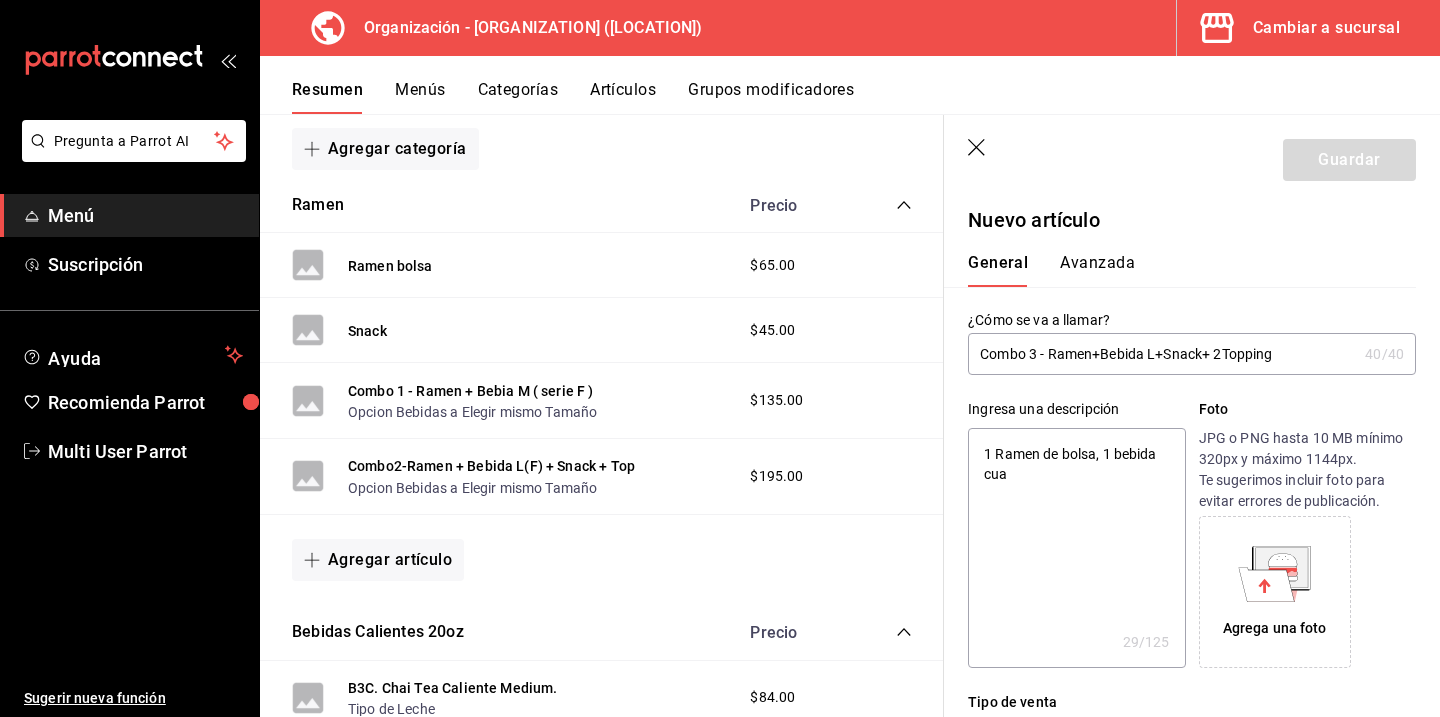 type on "1 Ramen de bolsa, 1 bebida cual" 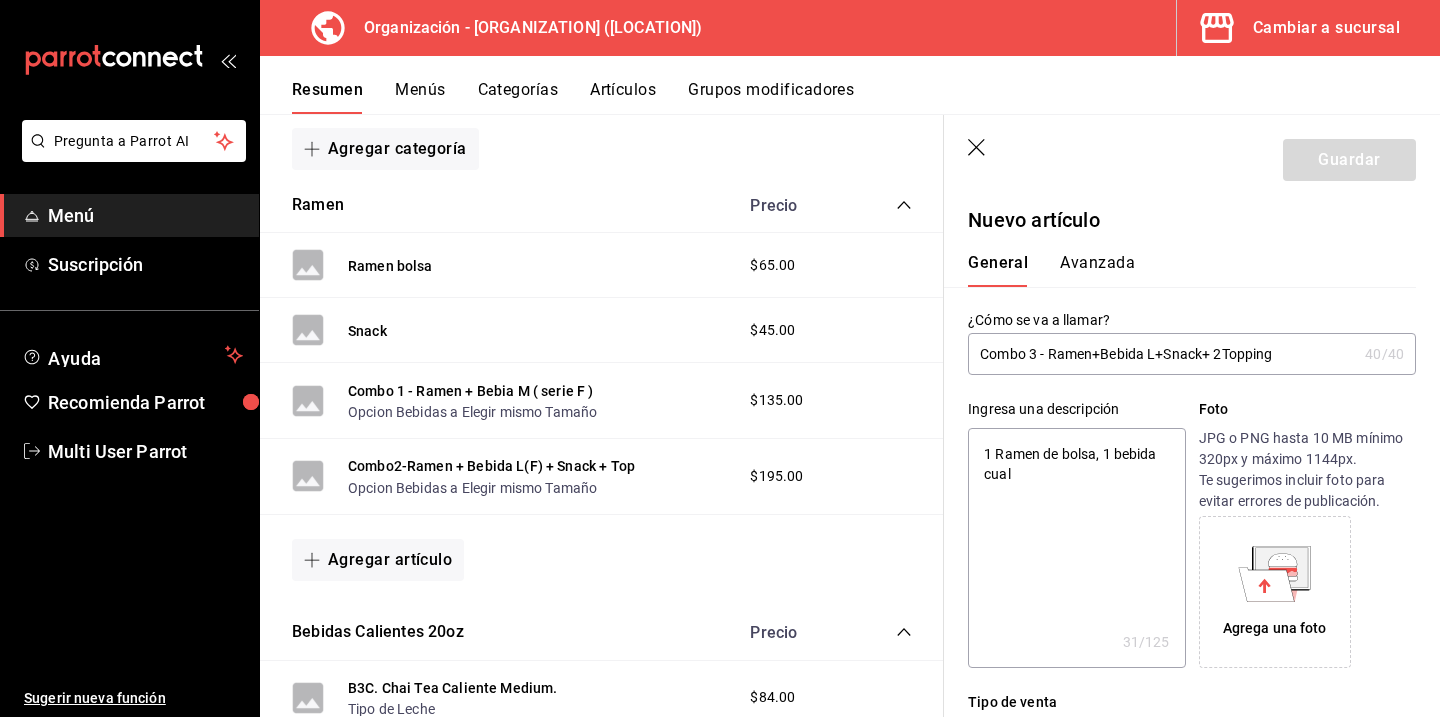 type on "1 Ramen de bolsa, 1 bebida cualq" 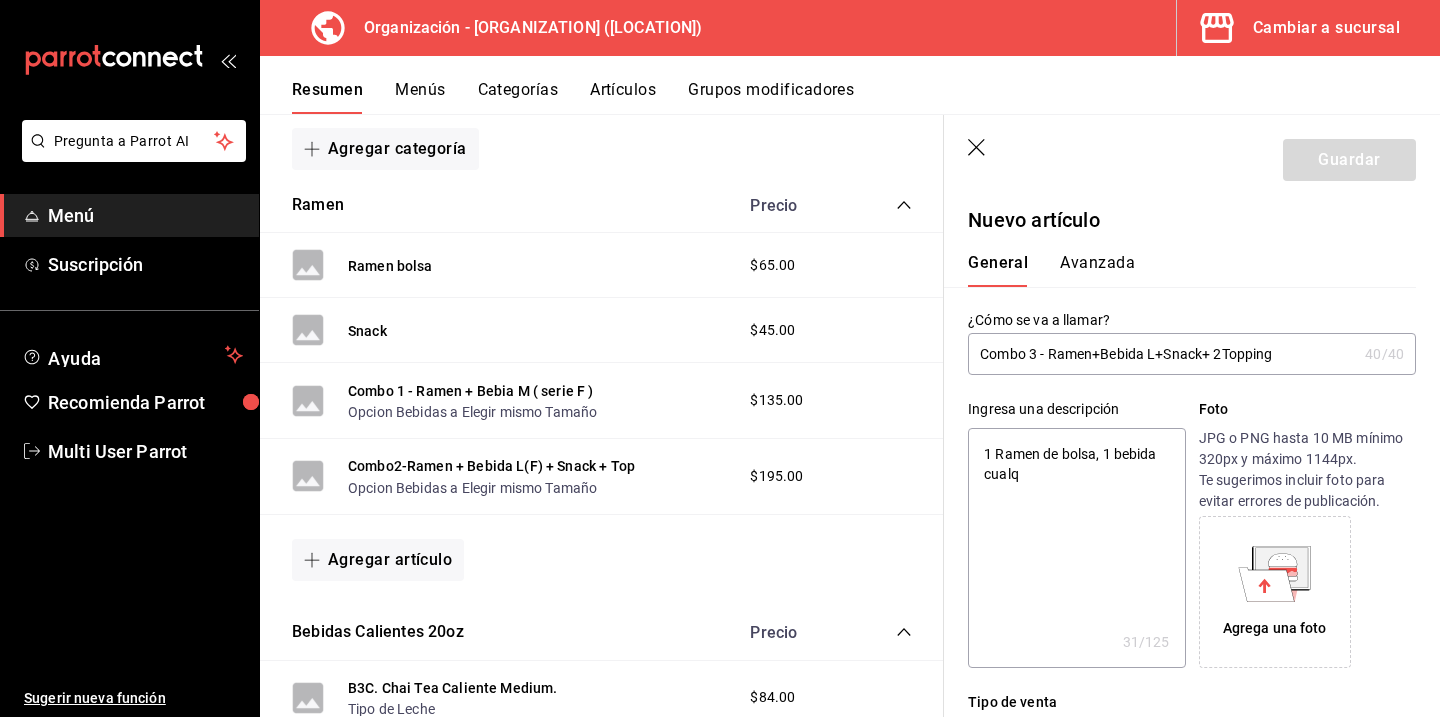 type on "1 Ramen de bolsa, 1 bebida cualqu" 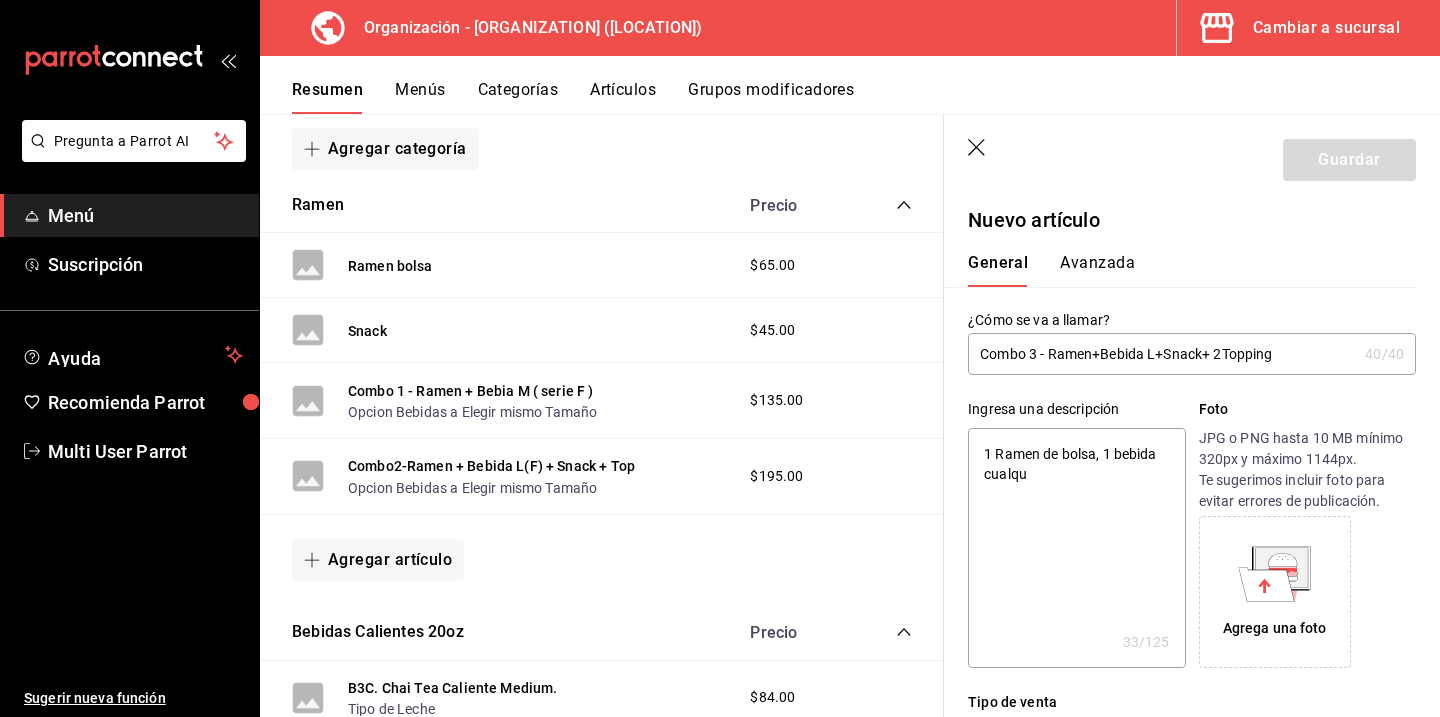 type on "1 Ramen de bolsa, 1 bebida cualqui" 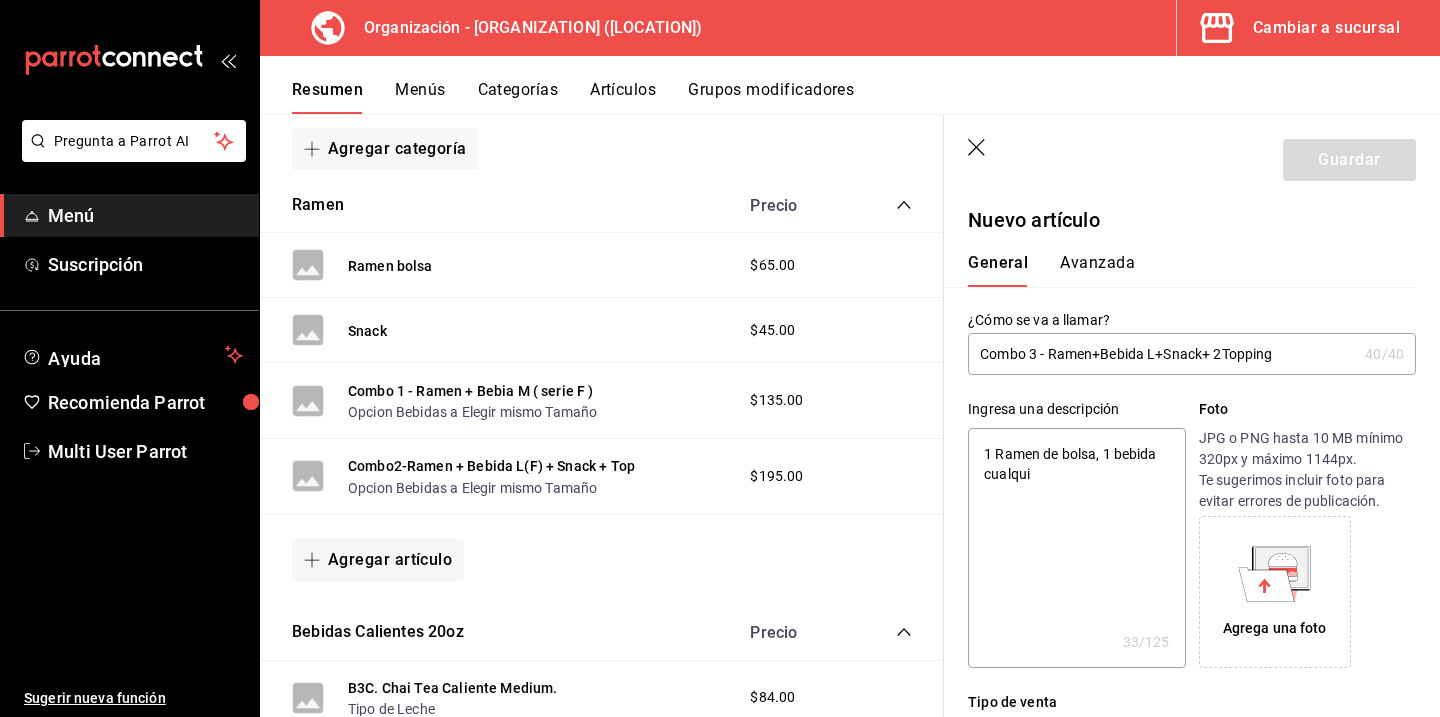 type 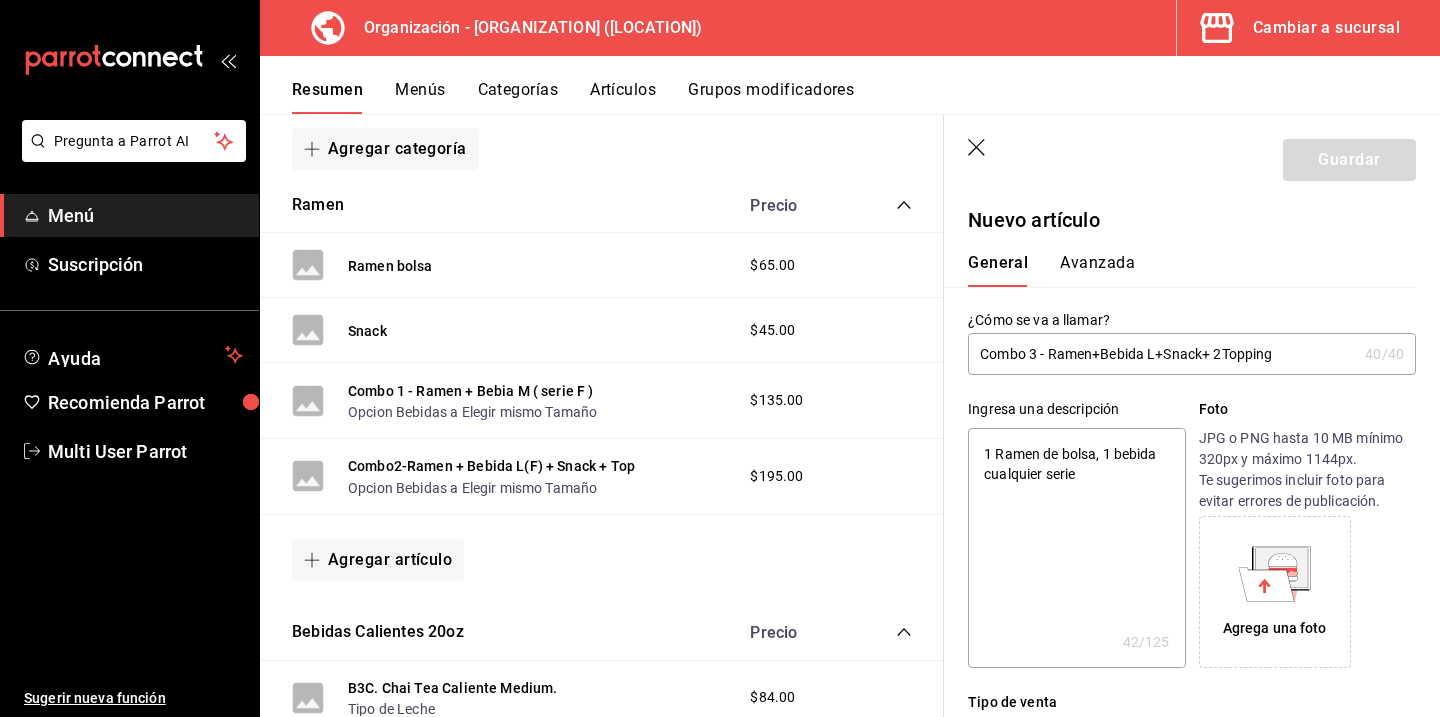 click on "1 Ramen de bolsa, 1 bebida cualquier serie" at bounding box center [1076, 548] 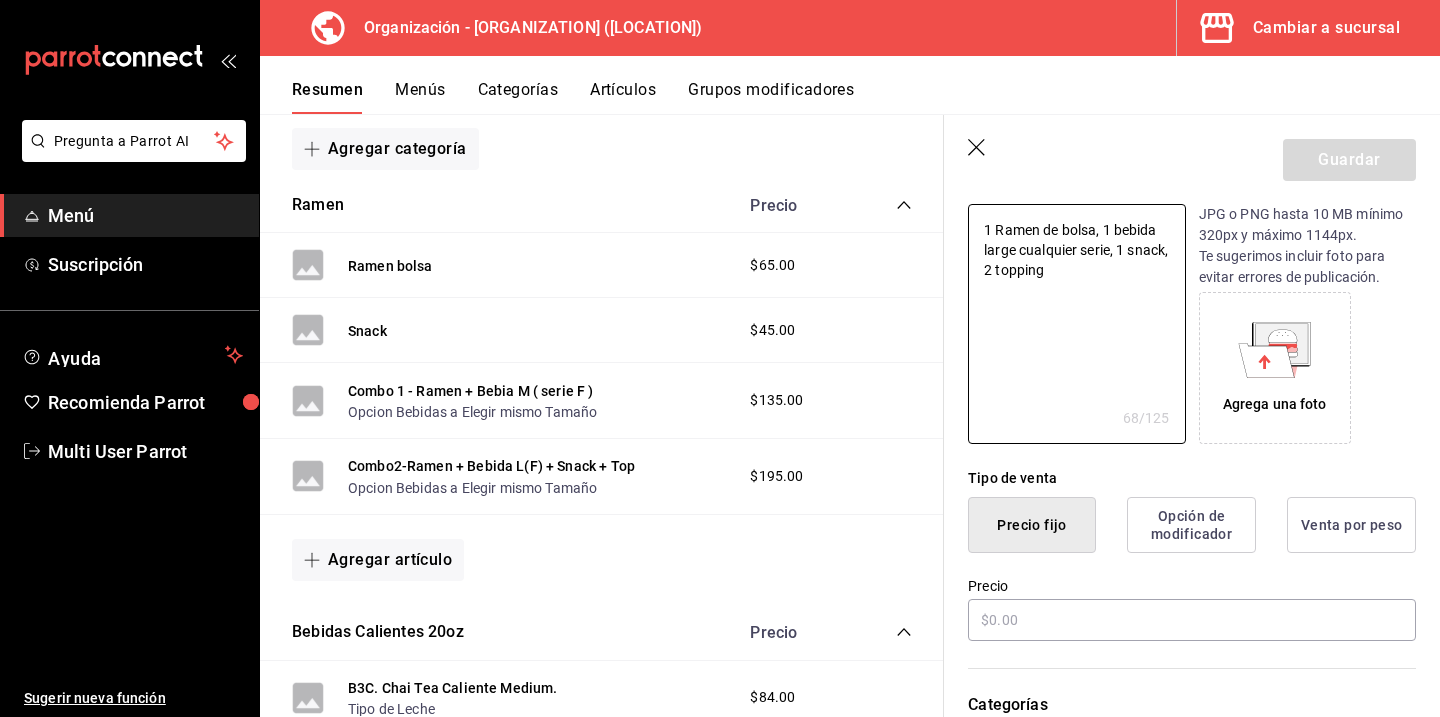 scroll, scrollTop: 255, scrollLeft: 0, axis: vertical 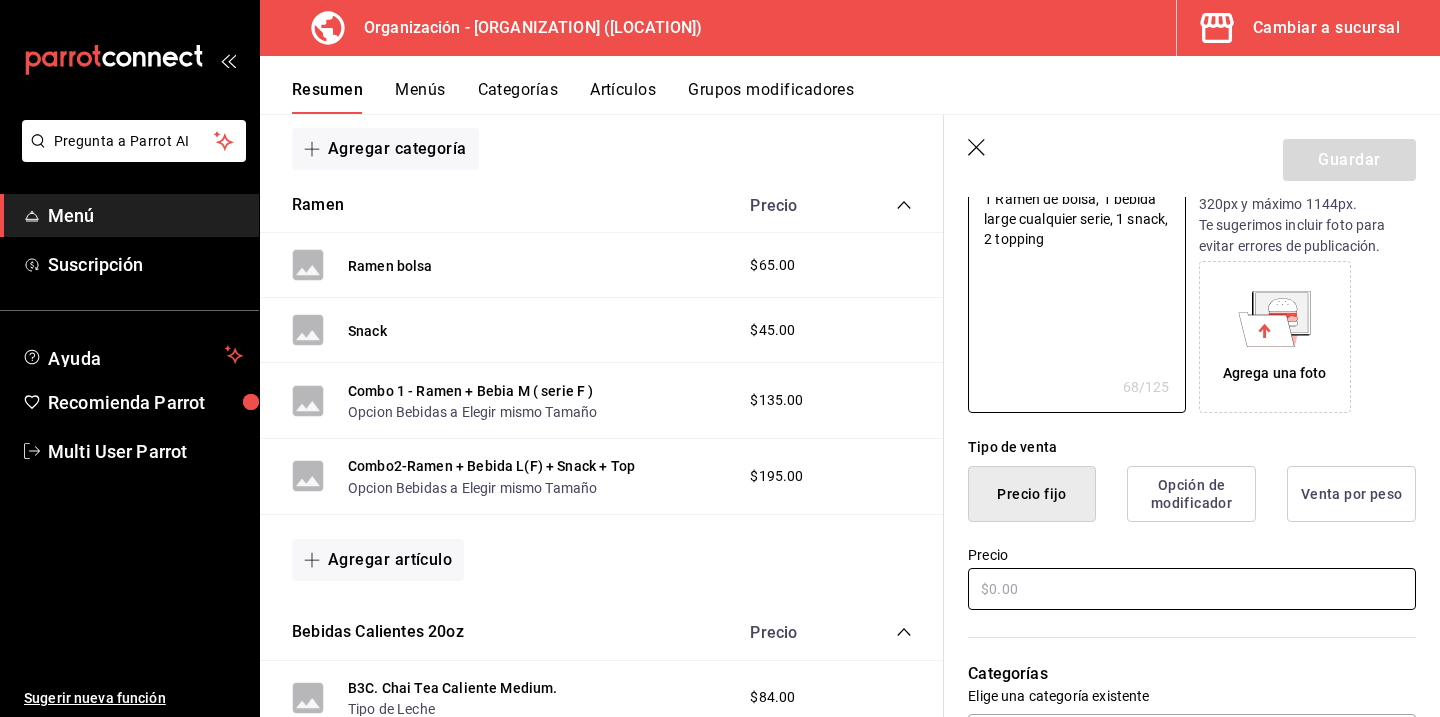 click at bounding box center (1192, 589) 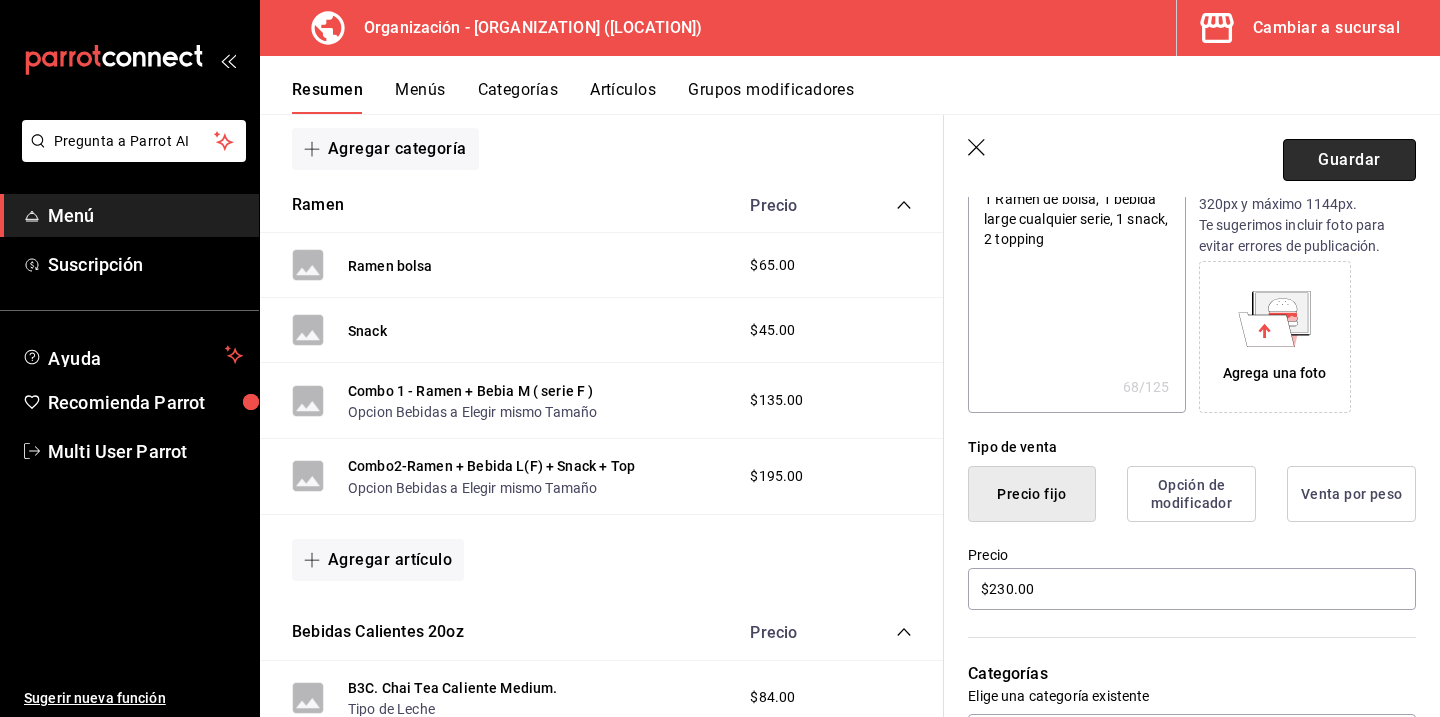 click on "Guardar" at bounding box center (1349, 160) 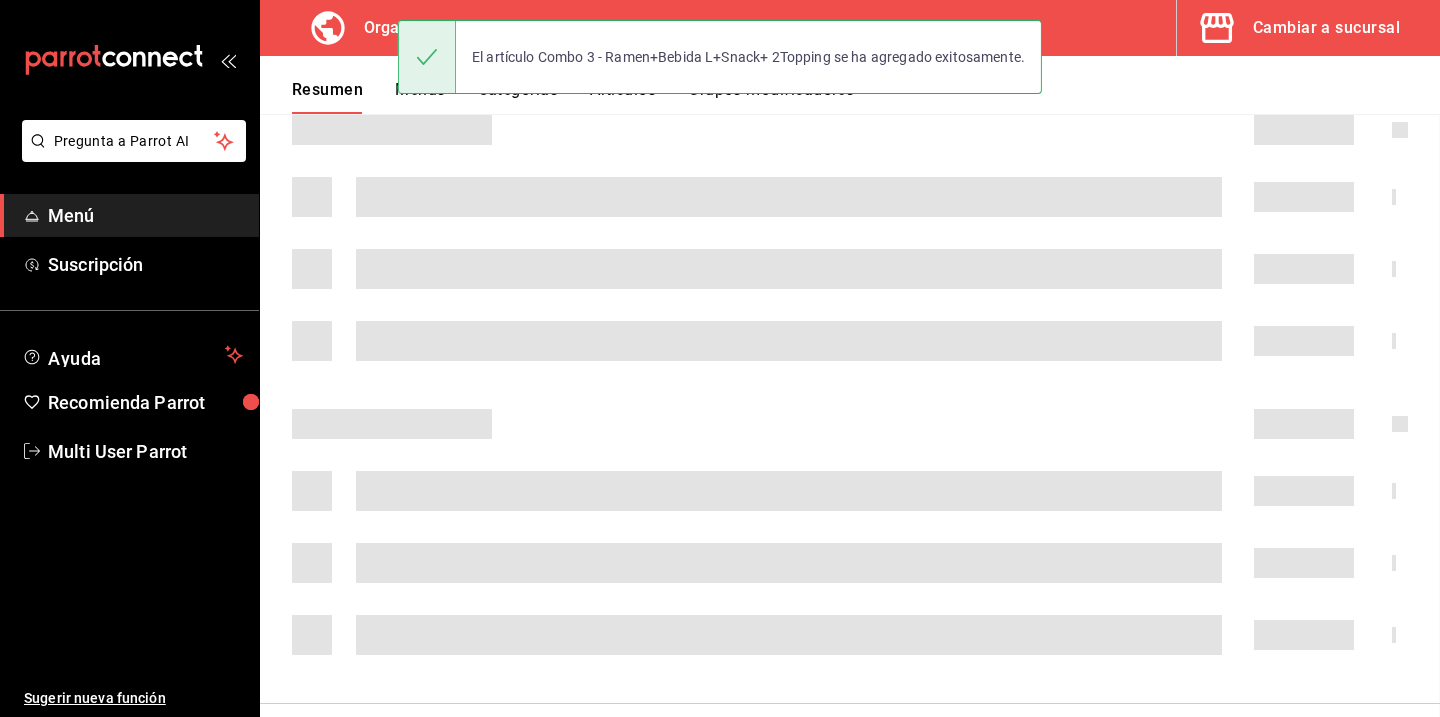 scroll, scrollTop: 0, scrollLeft: 0, axis: both 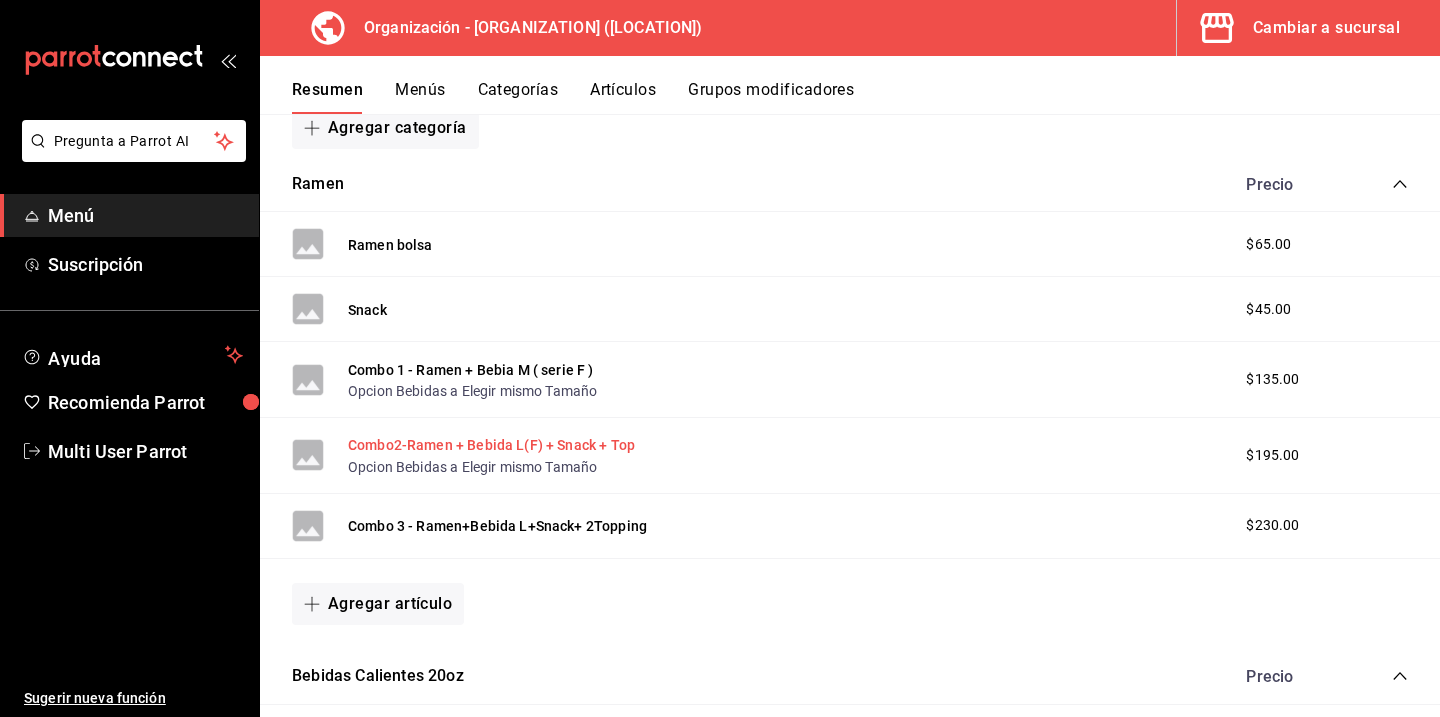 click on "Combo2-Ramen + Bebida L(F) + Snack + Top" at bounding box center (491, 445) 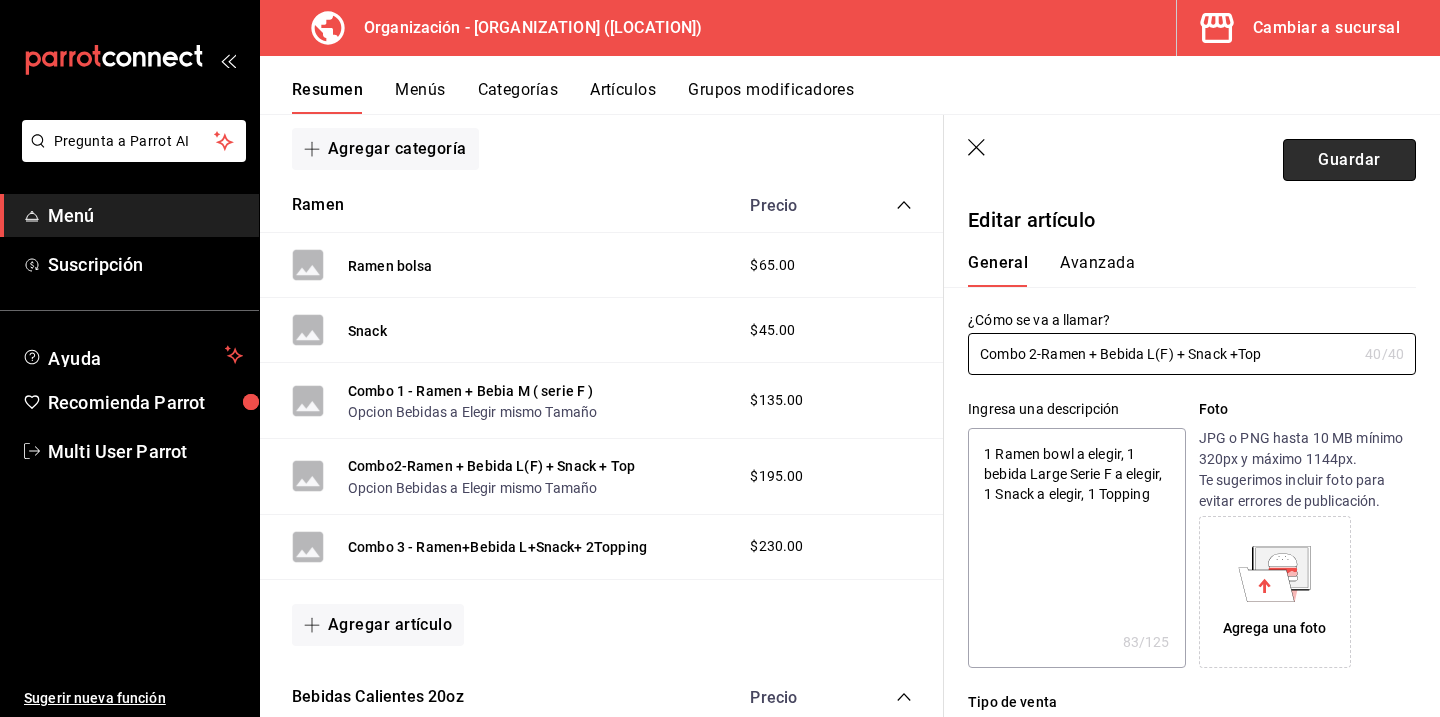 click on "Guardar" at bounding box center (1349, 160) 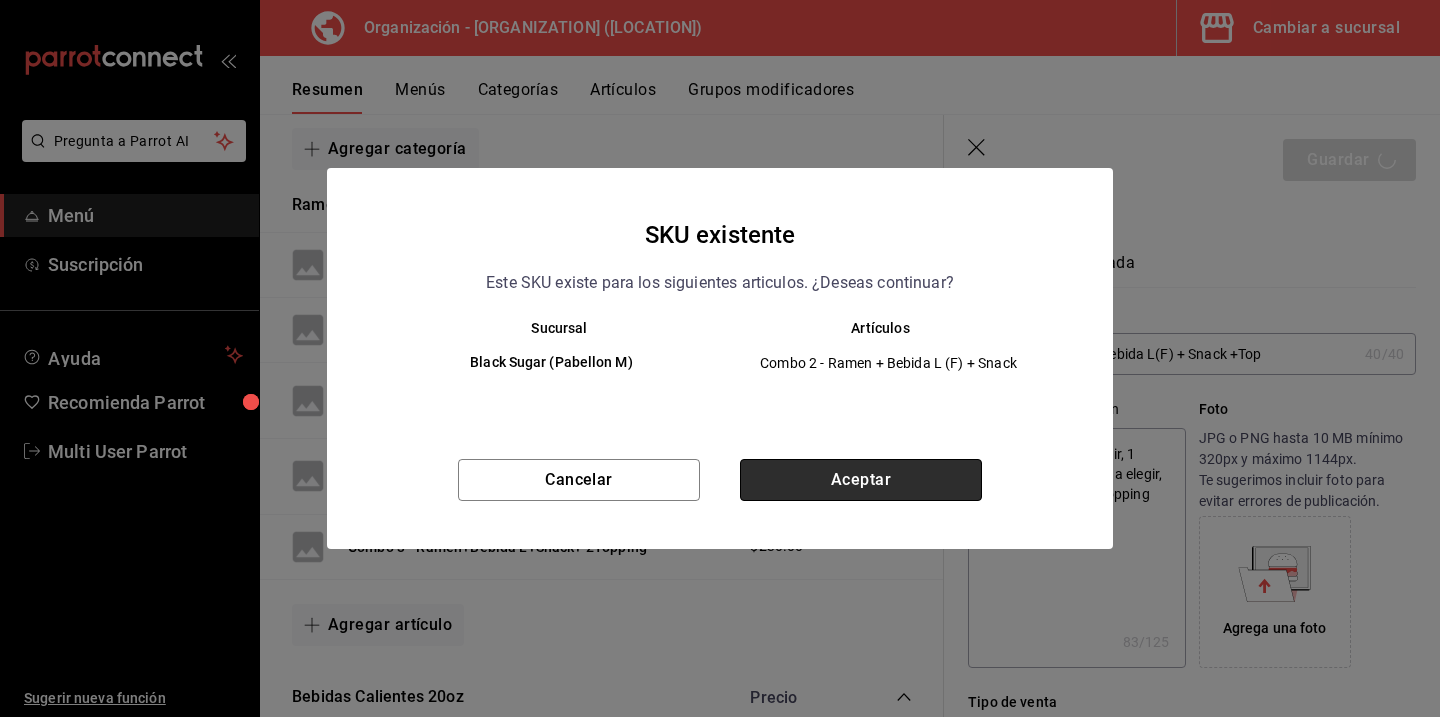 click on "Aceptar" at bounding box center (861, 480) 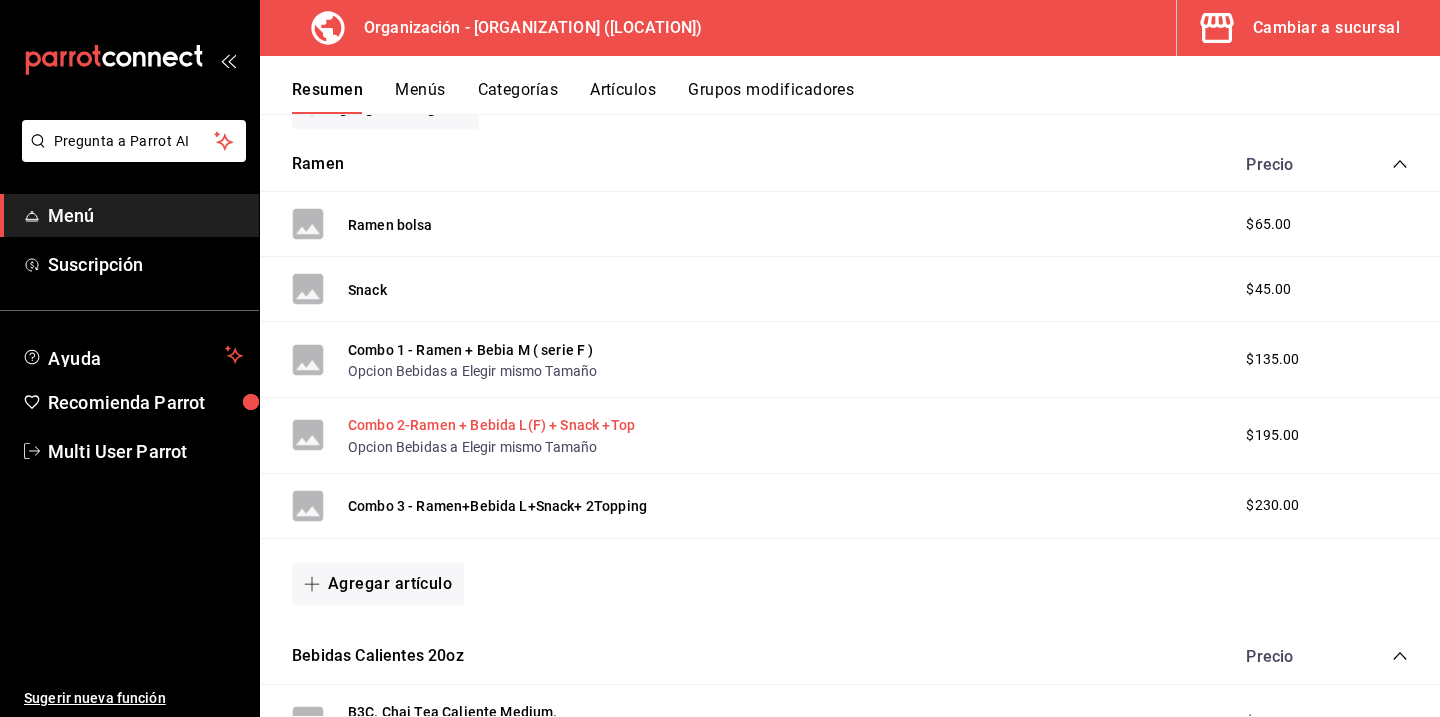 scroll, scrollTop: 318, scrollLeft: 0, axis: vertical 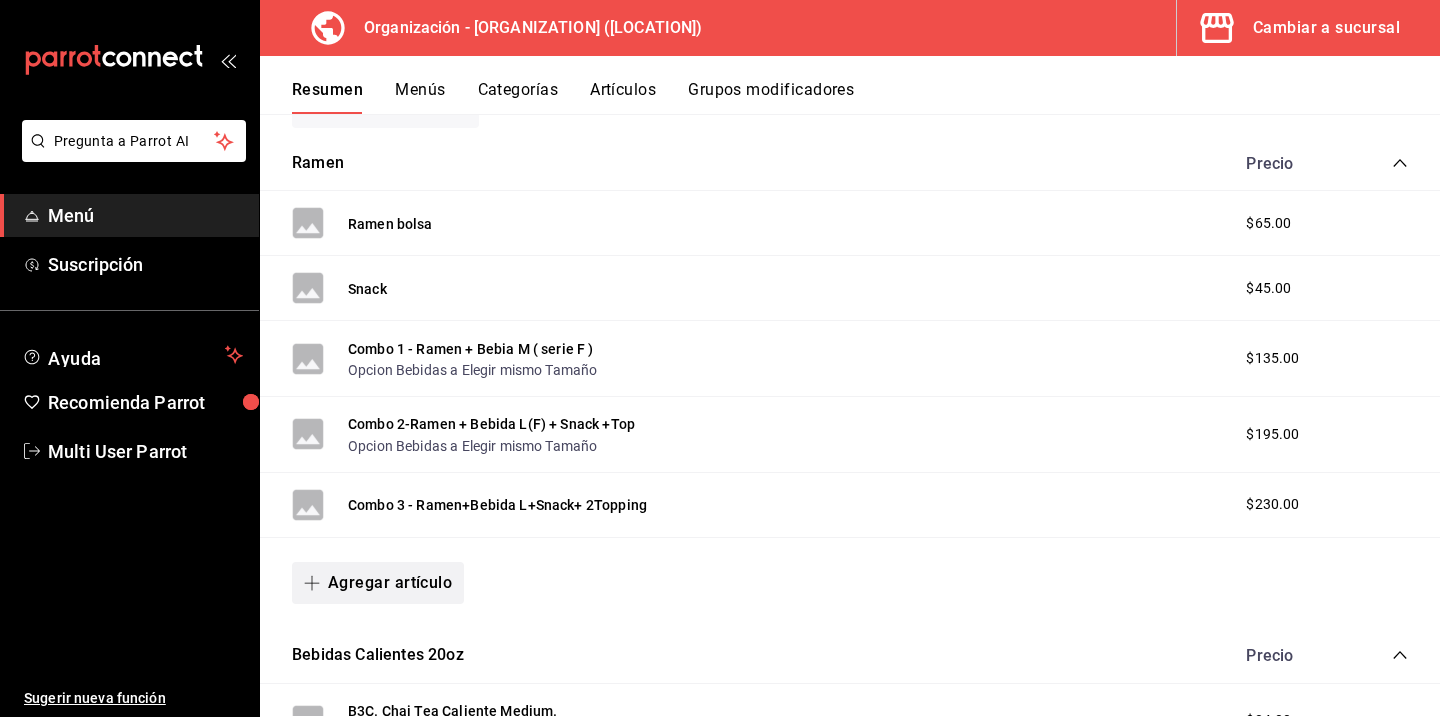 click on "Agregar artículo" at bounding box center (378, 583) 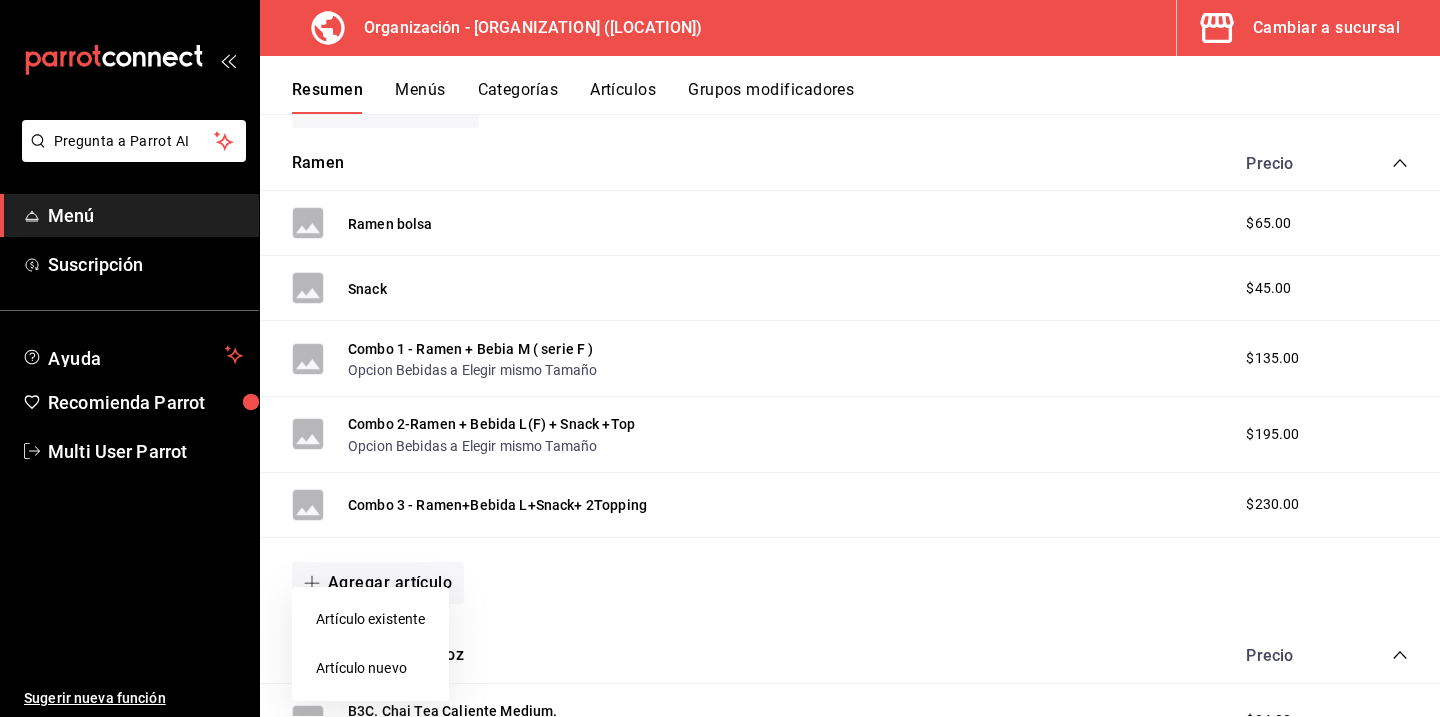 click on "Artículo nuevo" at bounding box center [370, 668] 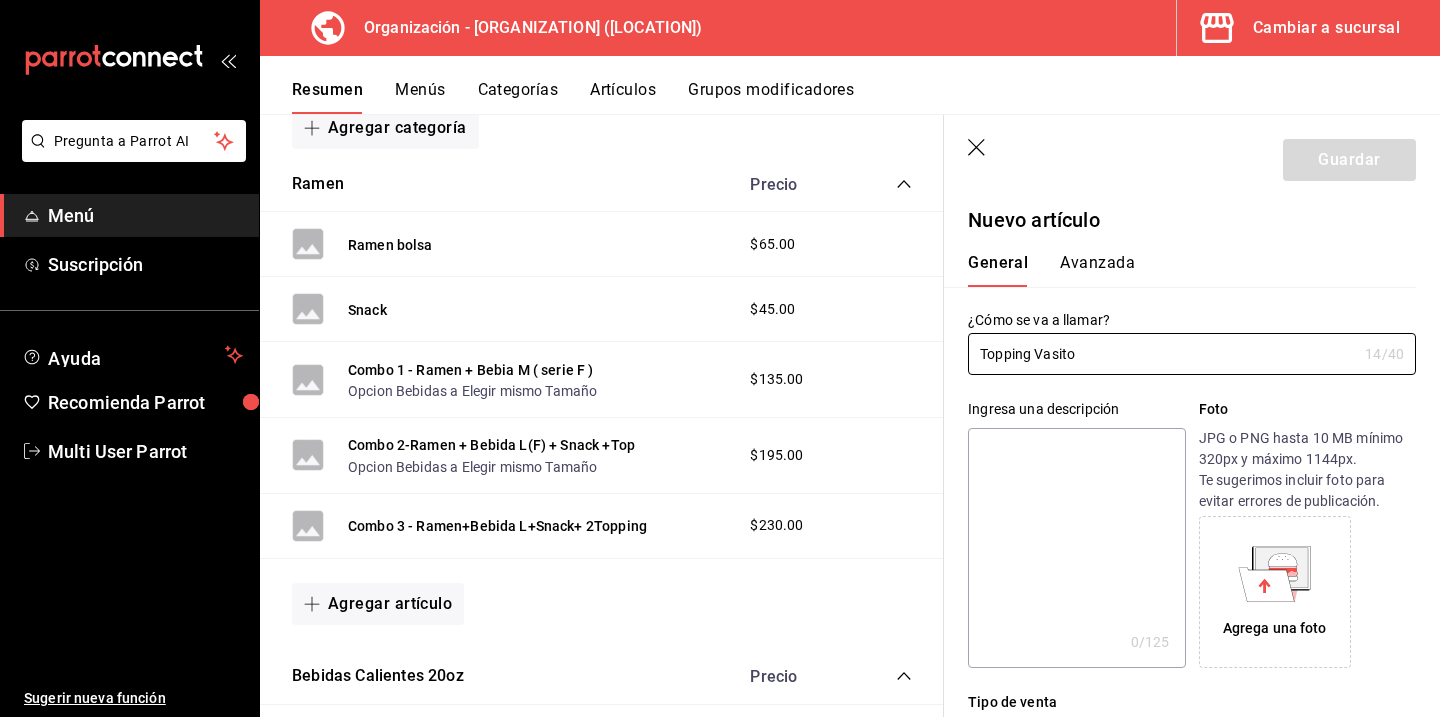 click at bounding box center [1076, 548] 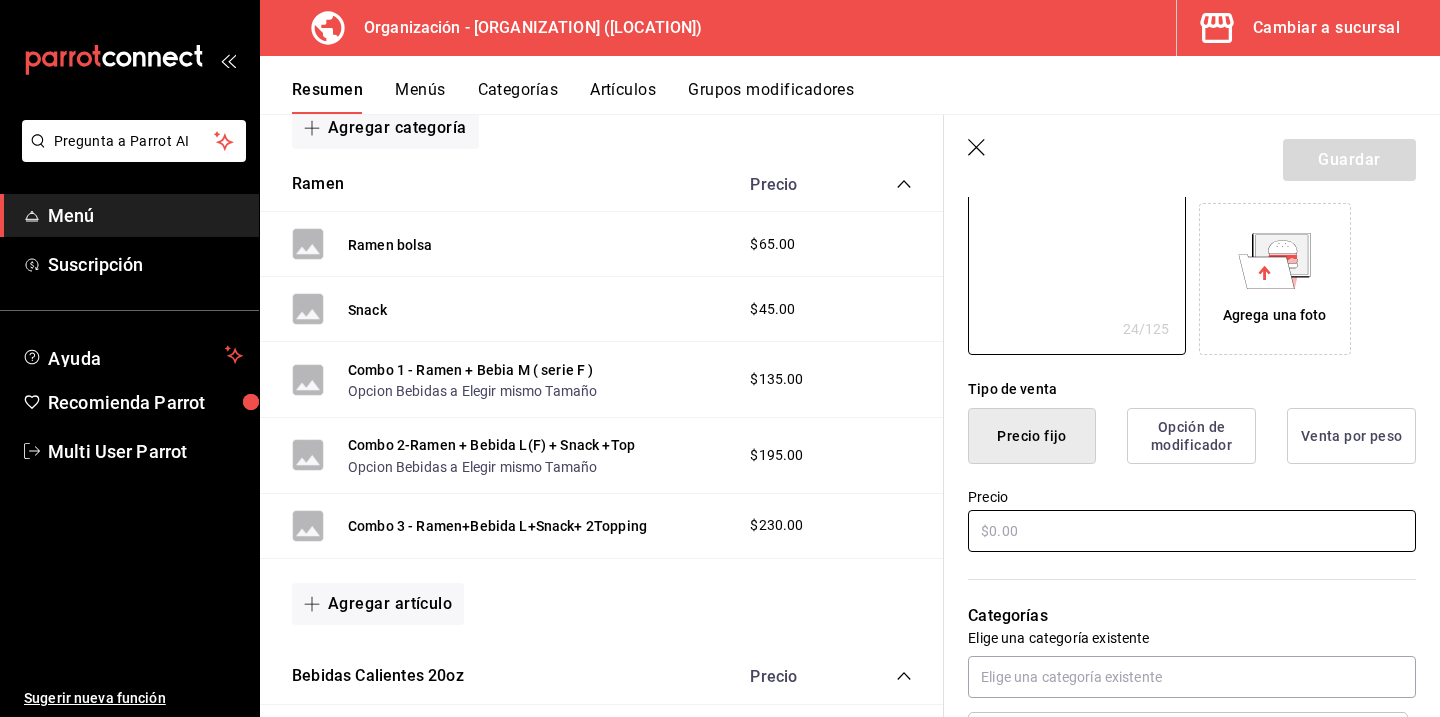 scroll, scrollTop: 314, scrollLeft: 0, axis: vertical 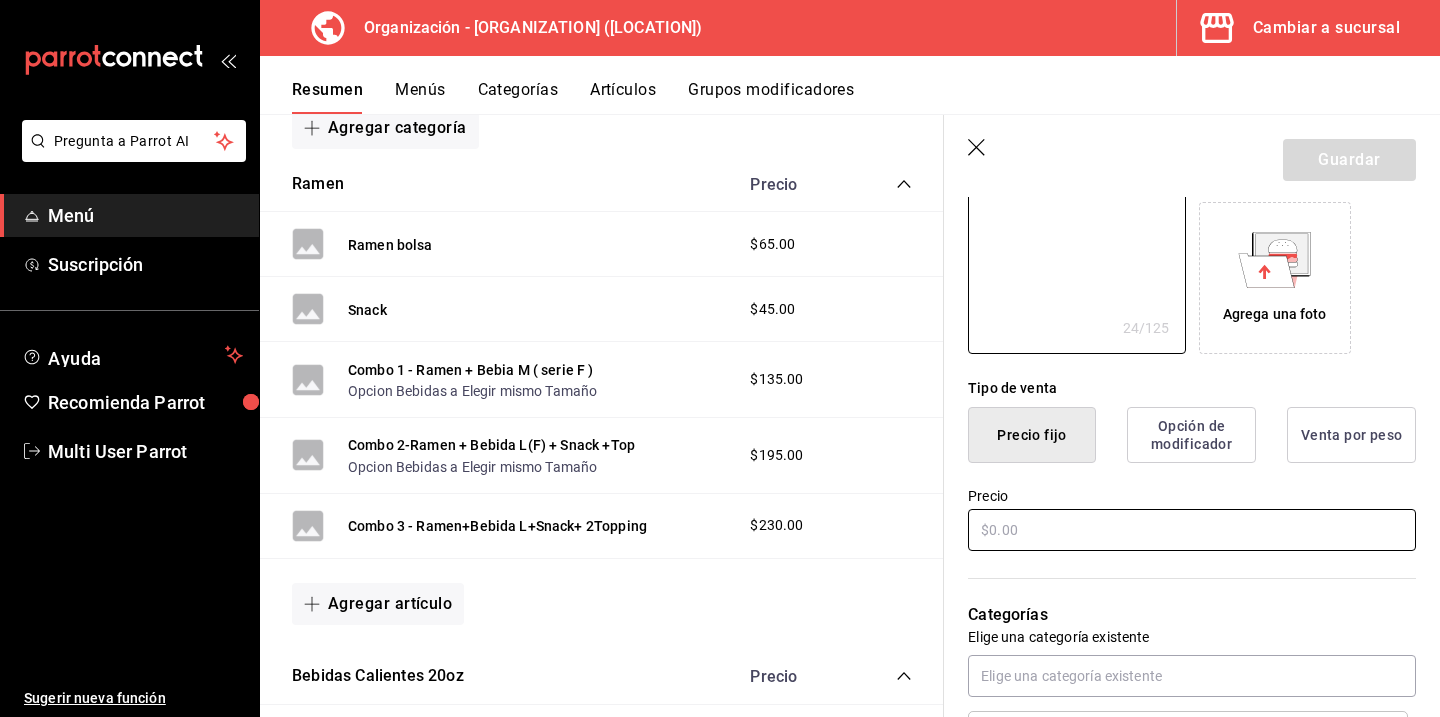 click at bounding box center [1192, 530] 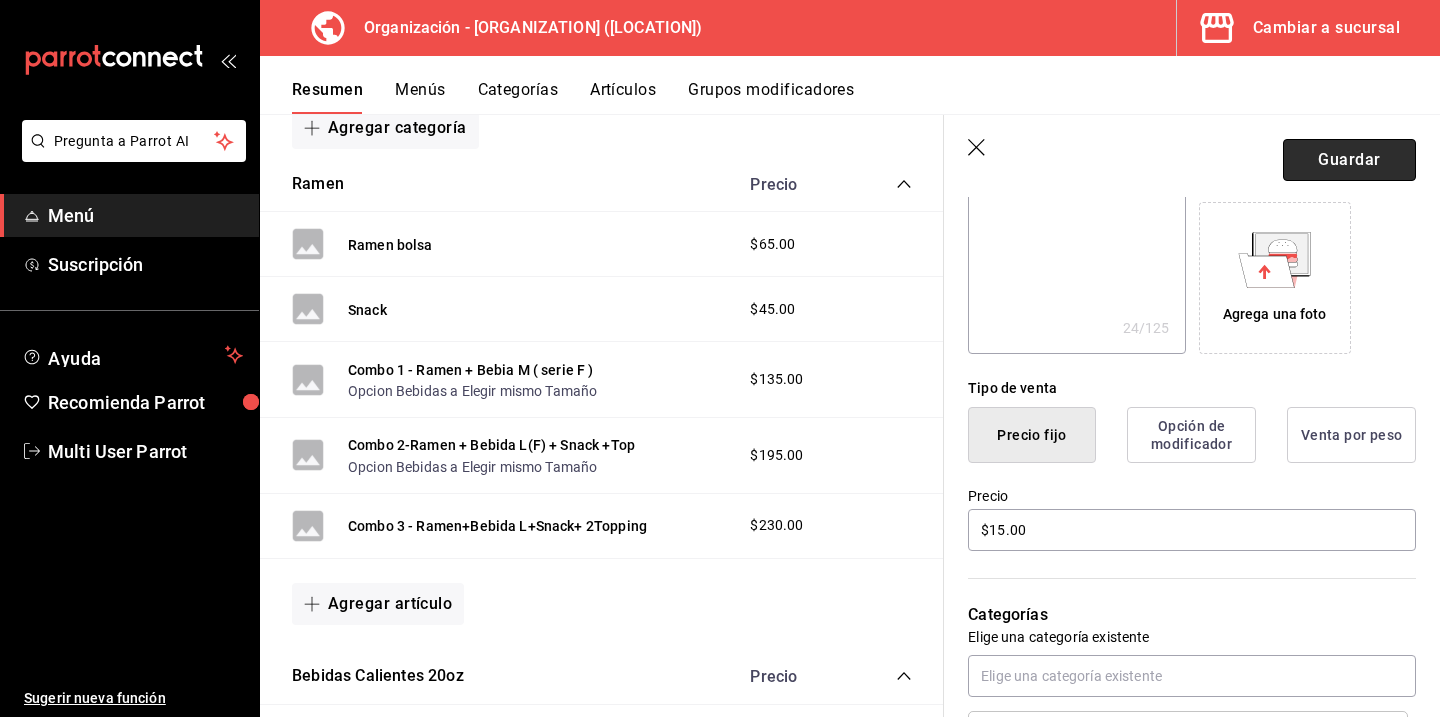 click on "Guardar" at bounding box center (1349, 160) 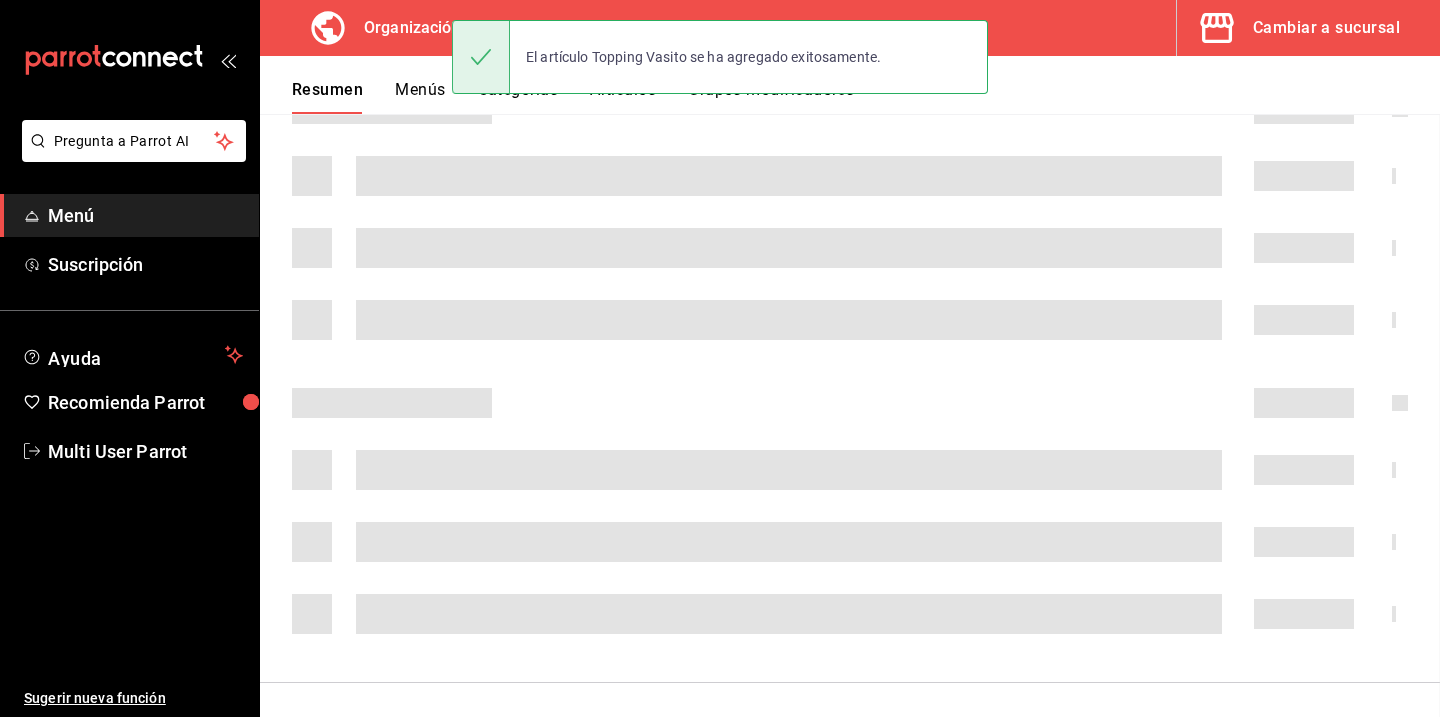 scroll, scrollTop: 0, scrollLeft: 0, axis: both 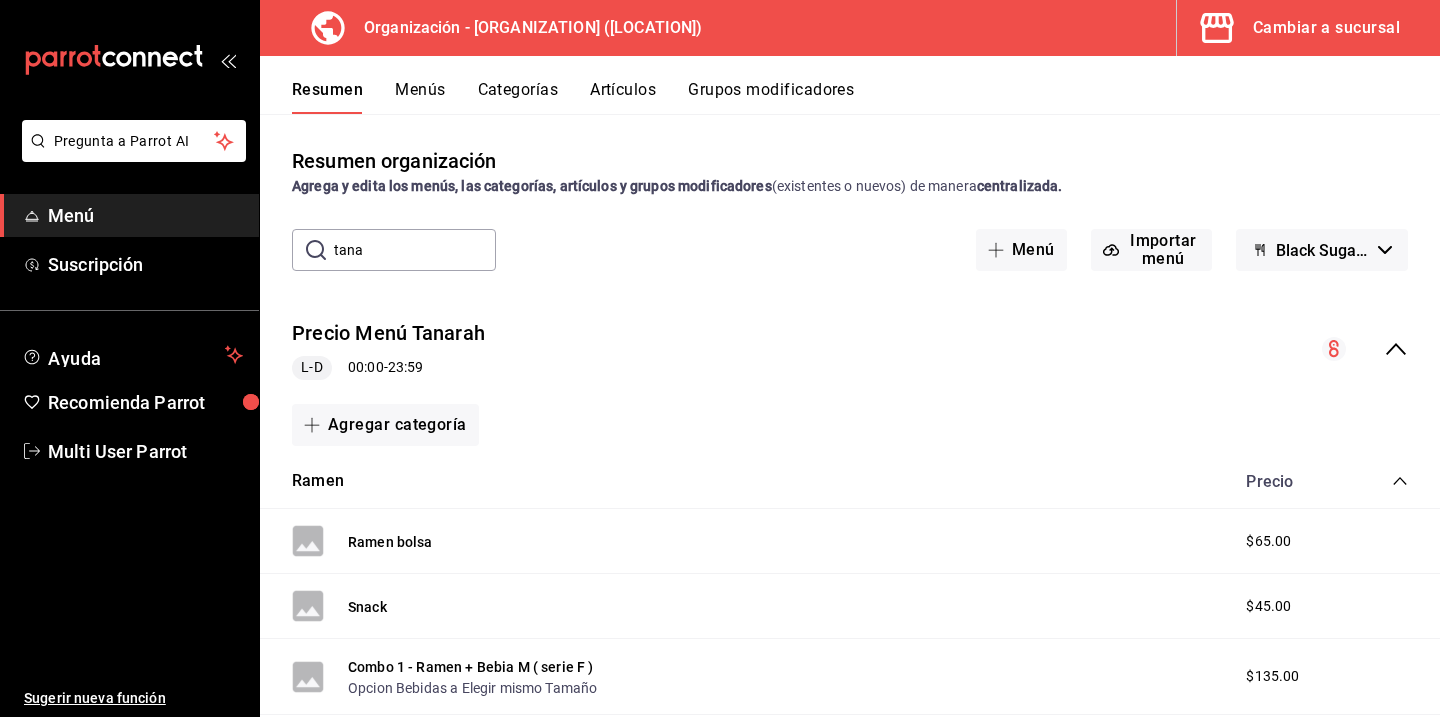 click 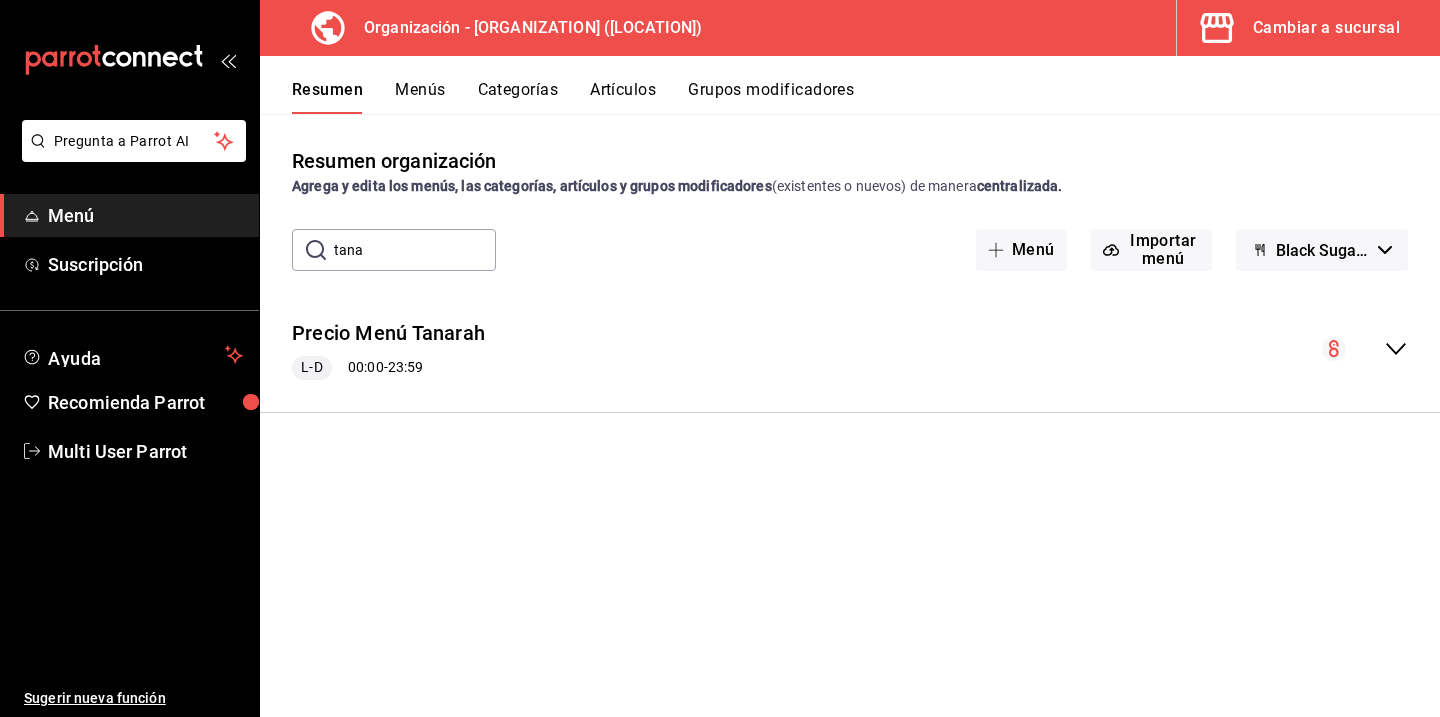 click 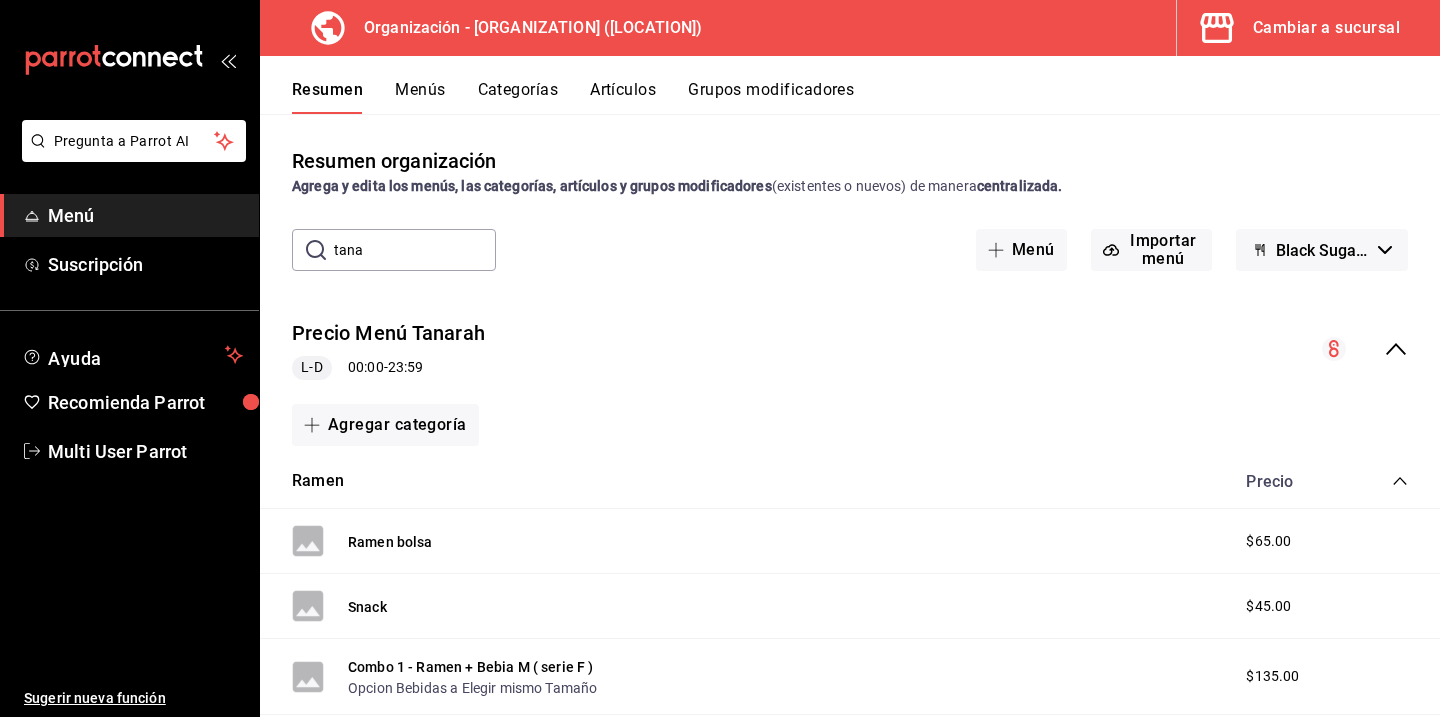 click 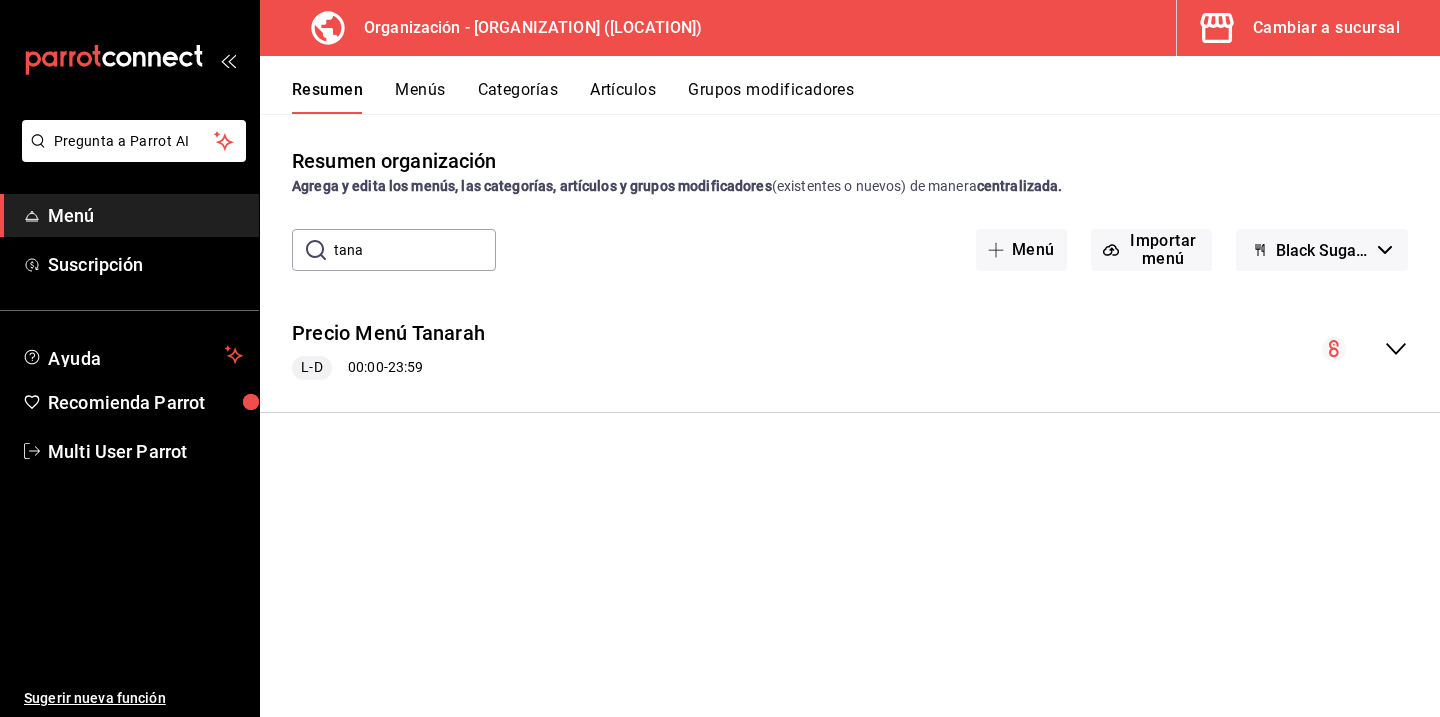 click on "tana" at bounding box center [415, 250] 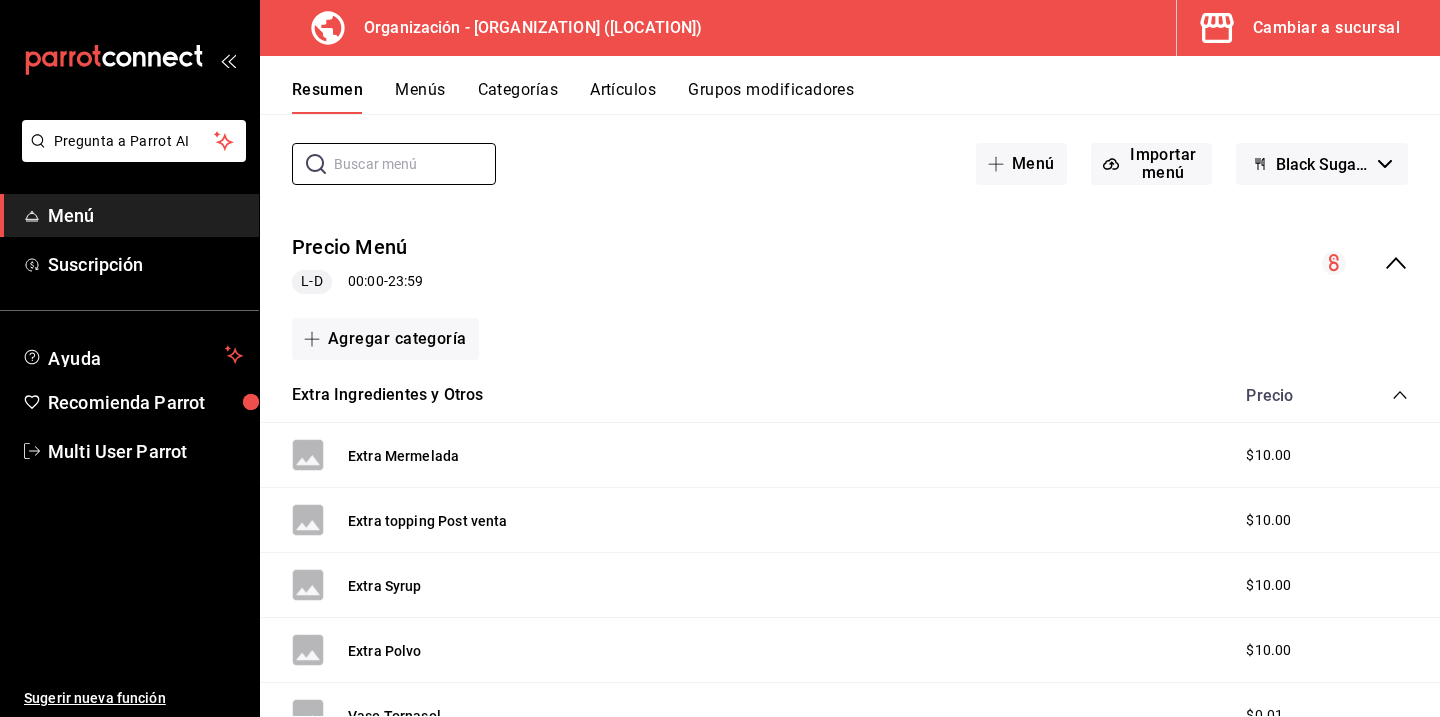 scroll, scrollTop: 0, scrollLeft: 0, axis: both 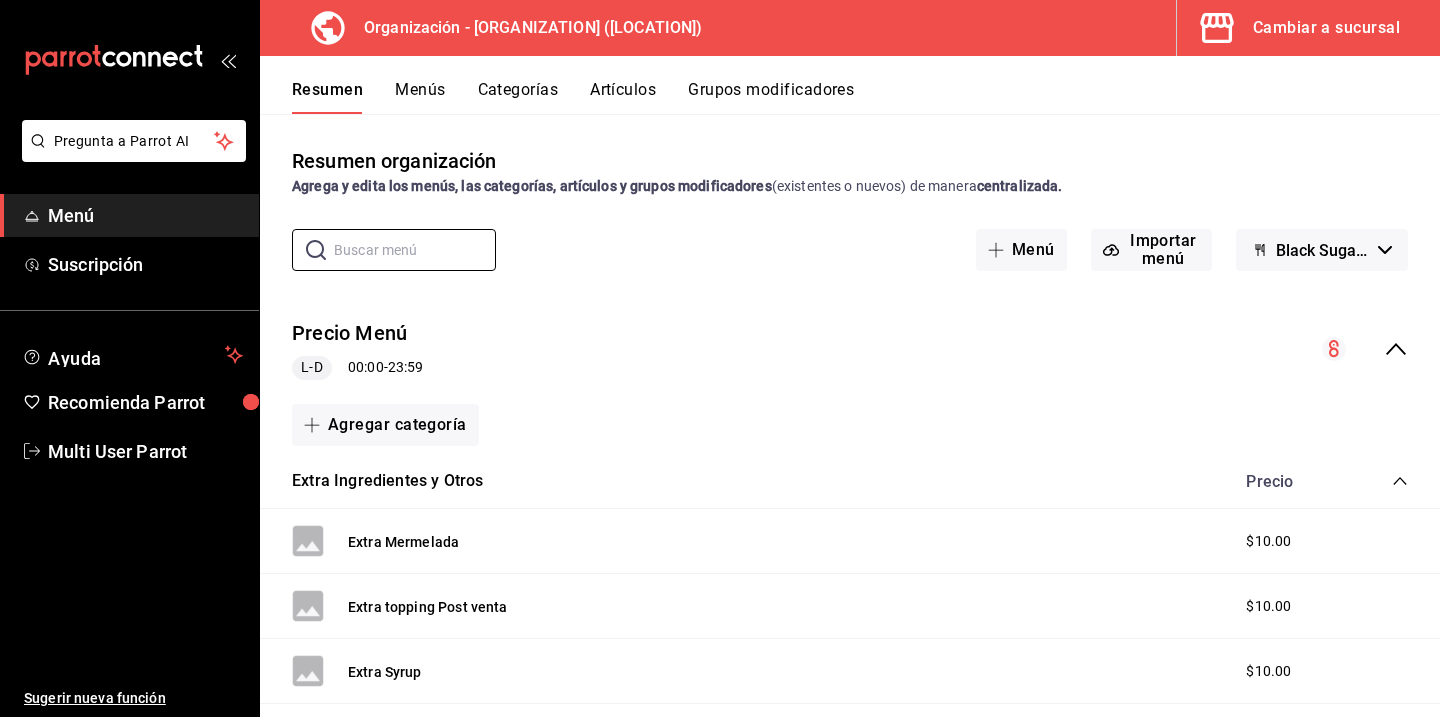 click on "Menús" at bounding box center [420, 97] 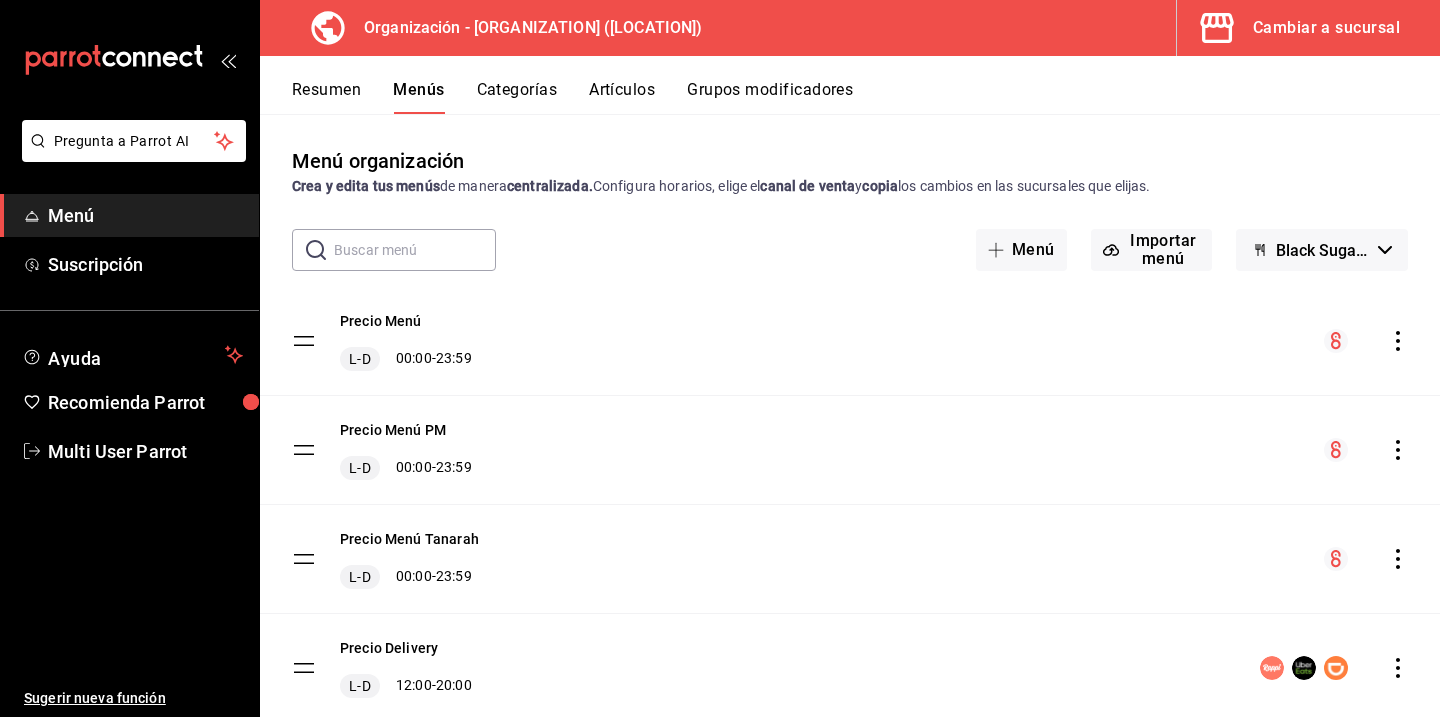 scroll, scrollTop: 63, scrollLeft: 0, axis: vertical 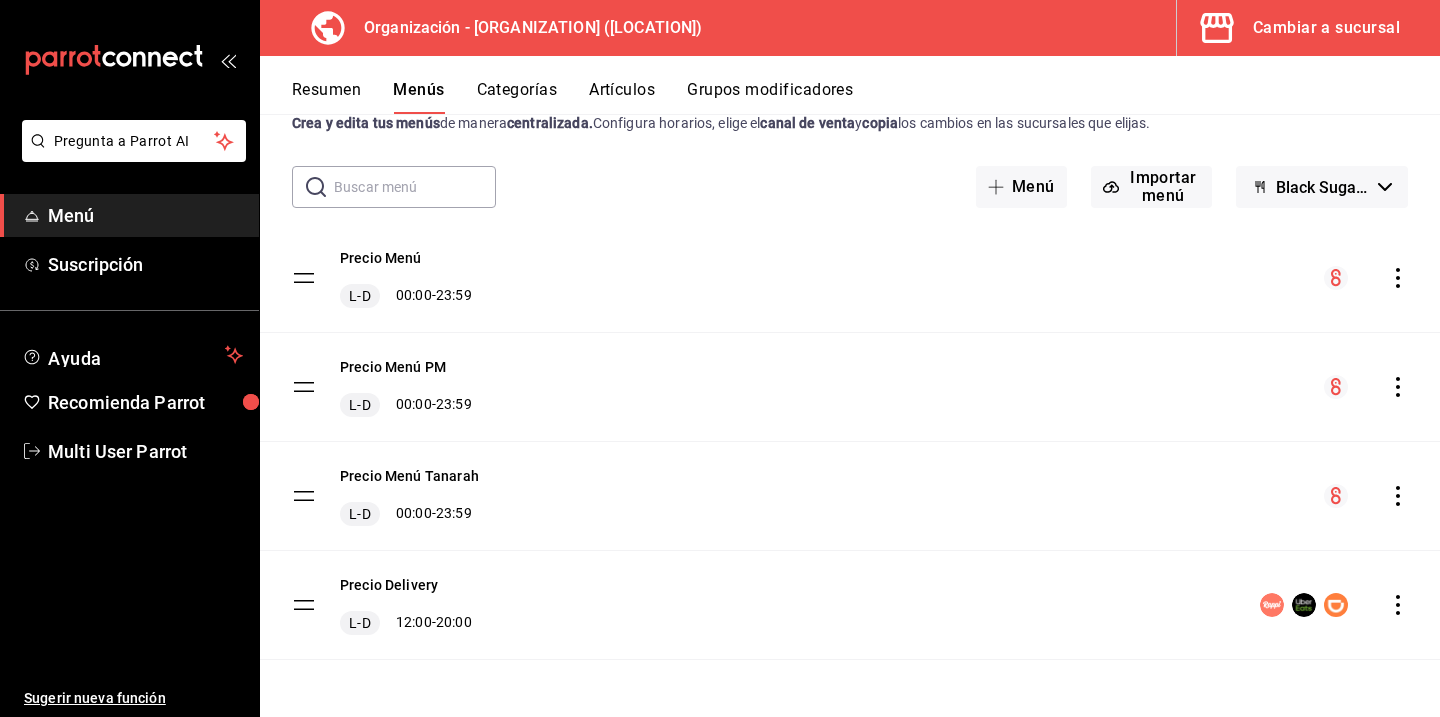 click 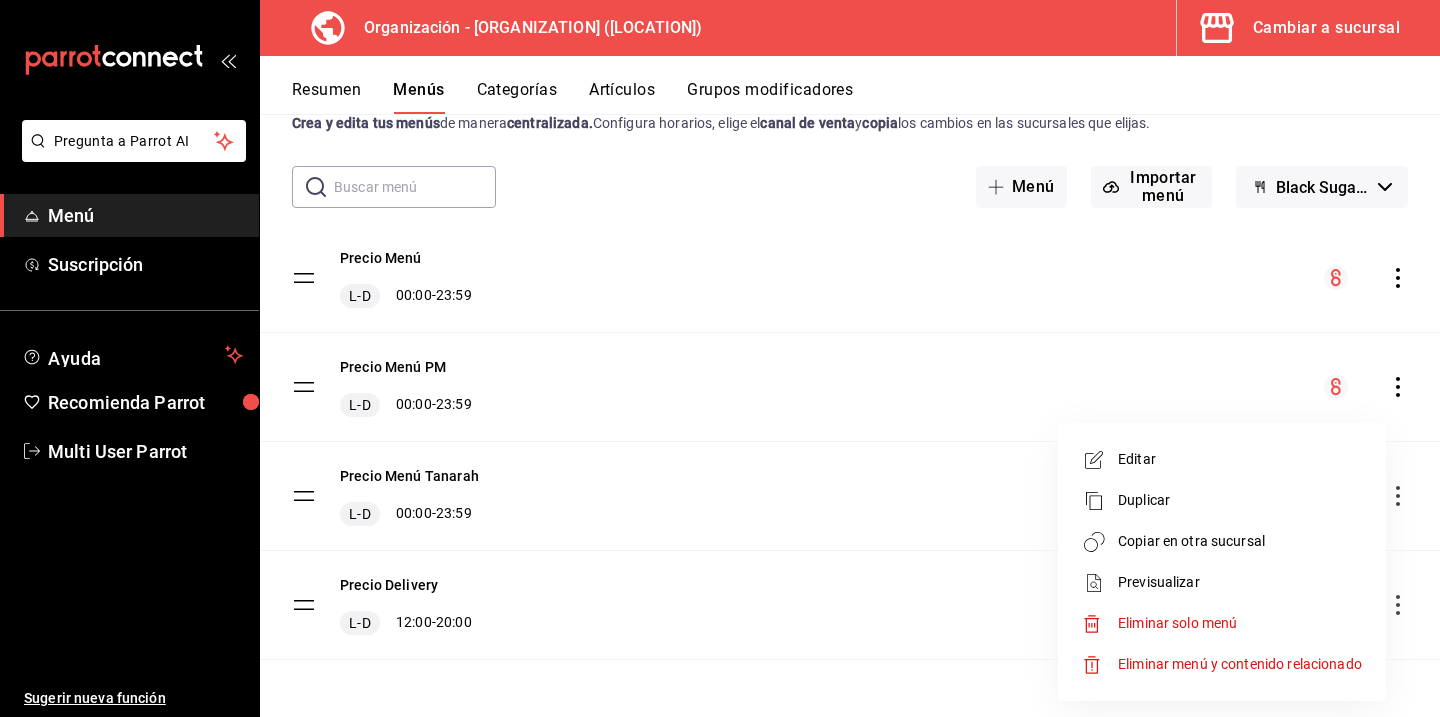 click on "Copiar en otra sucursal" at bounding box center [1240, 541] 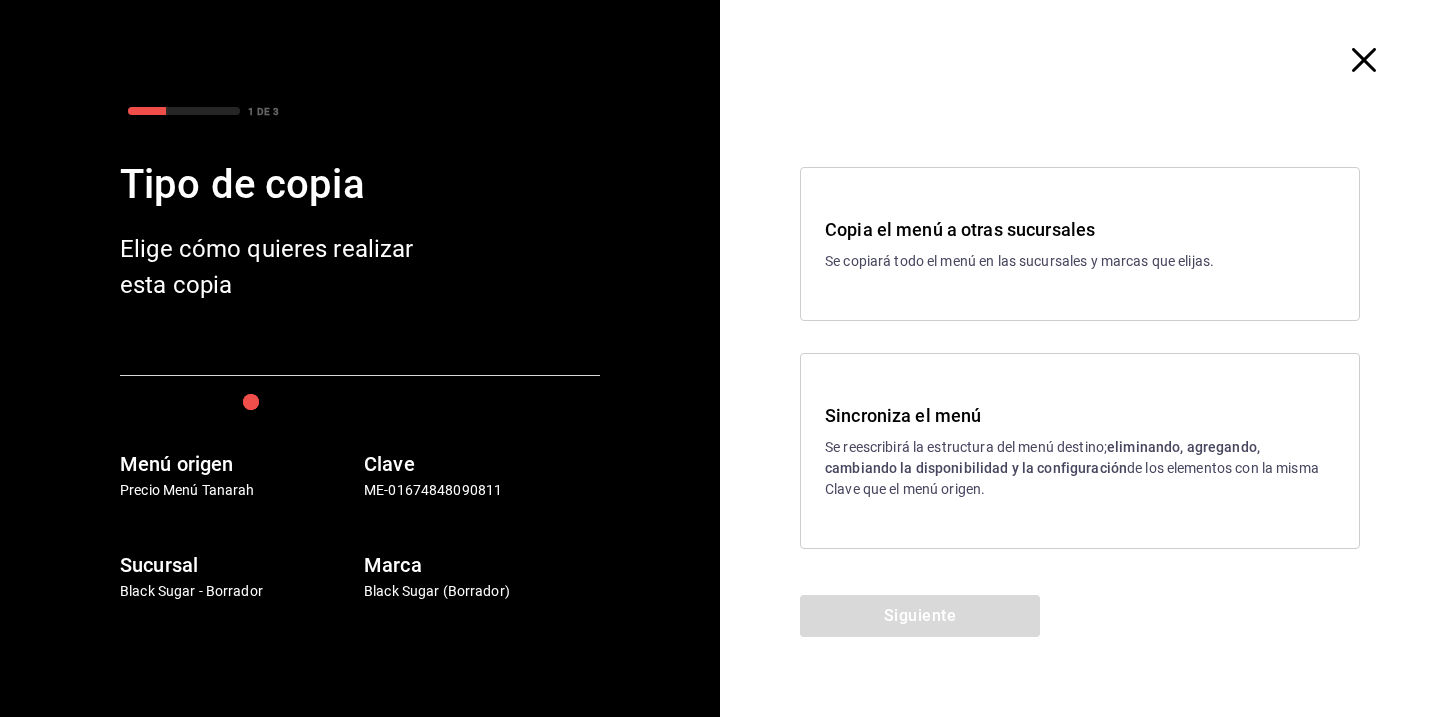 click on "Sincroniza el menú Se reescribirá la estructura del menú destino;  eliminando, agregando, cambiando la disponibilidad y la configuración  de los elementos con la misma Clave que el menú origen." at bounding box center (1080, 451) 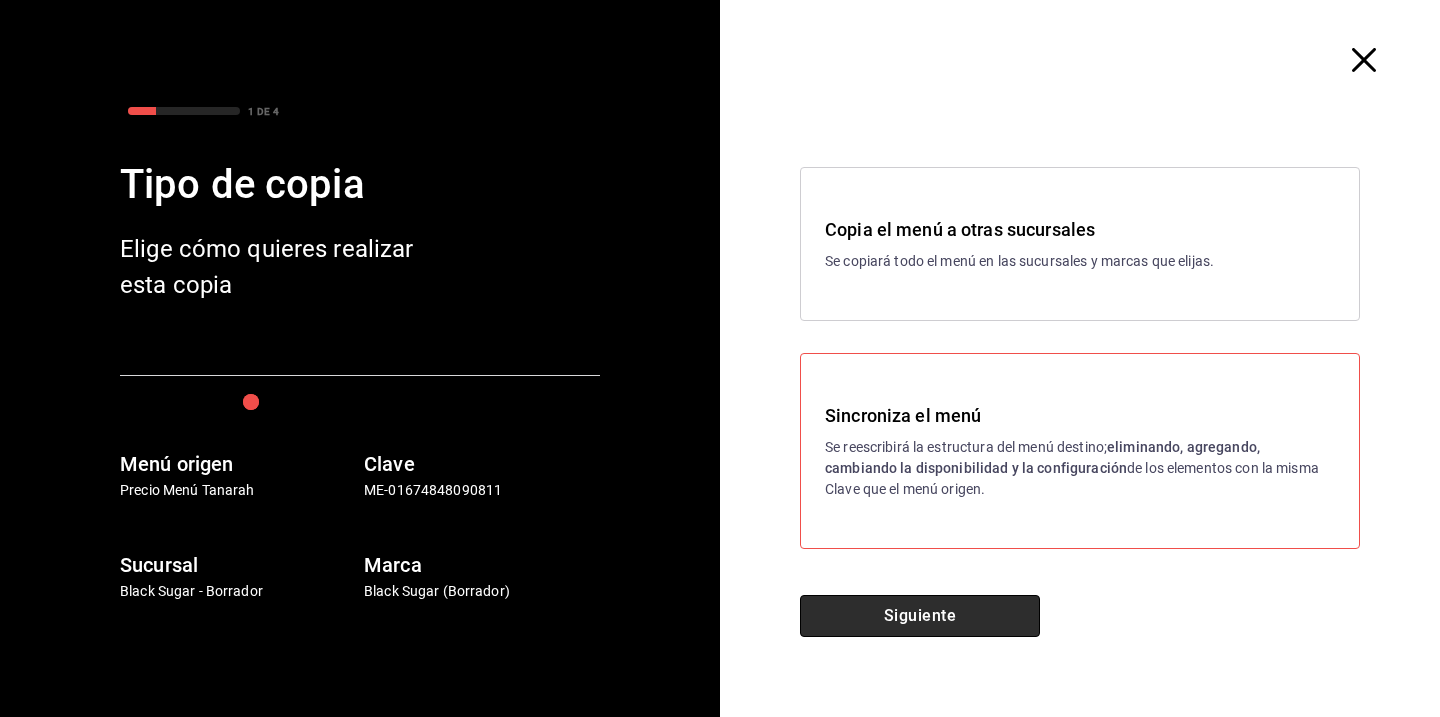 click on "Siguiente" at bounding box center (920, 616) 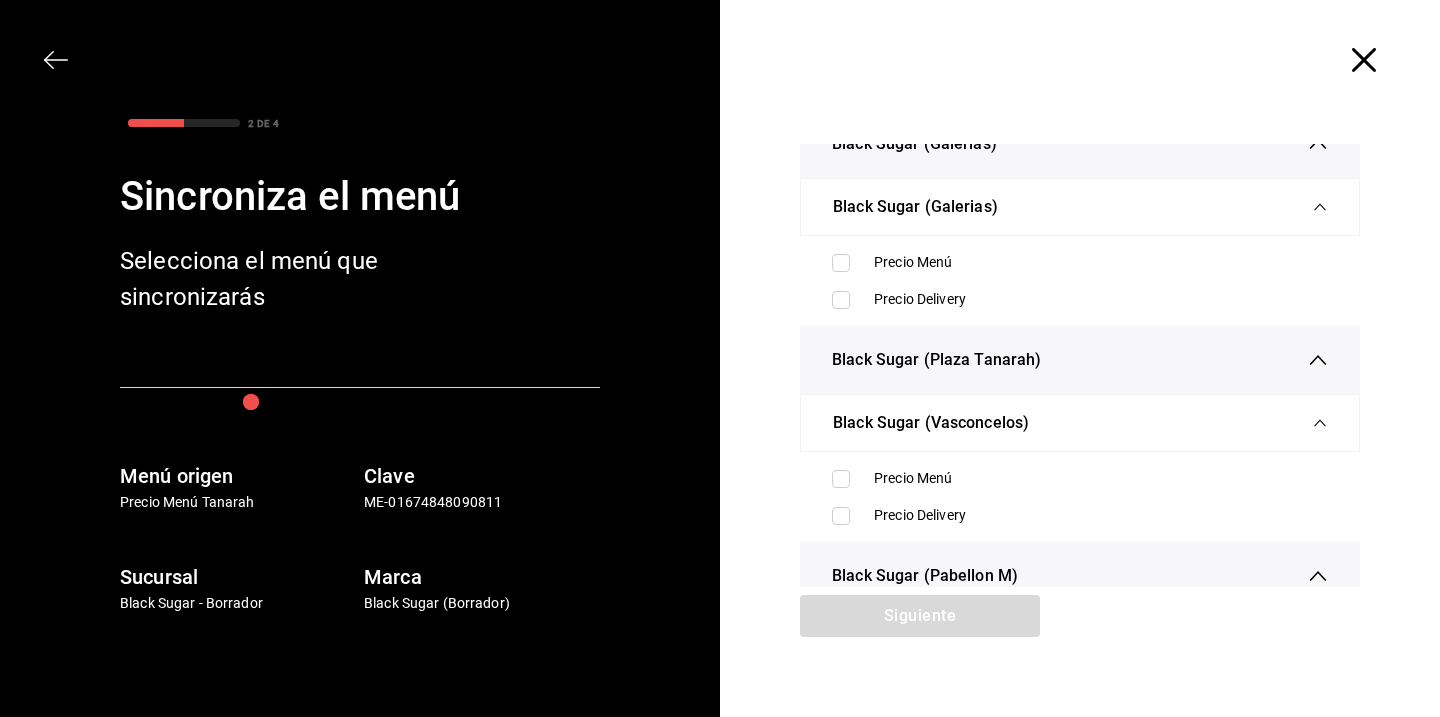 scroll, scrollTop: 290, scrollLeft: 0, axis: vertical 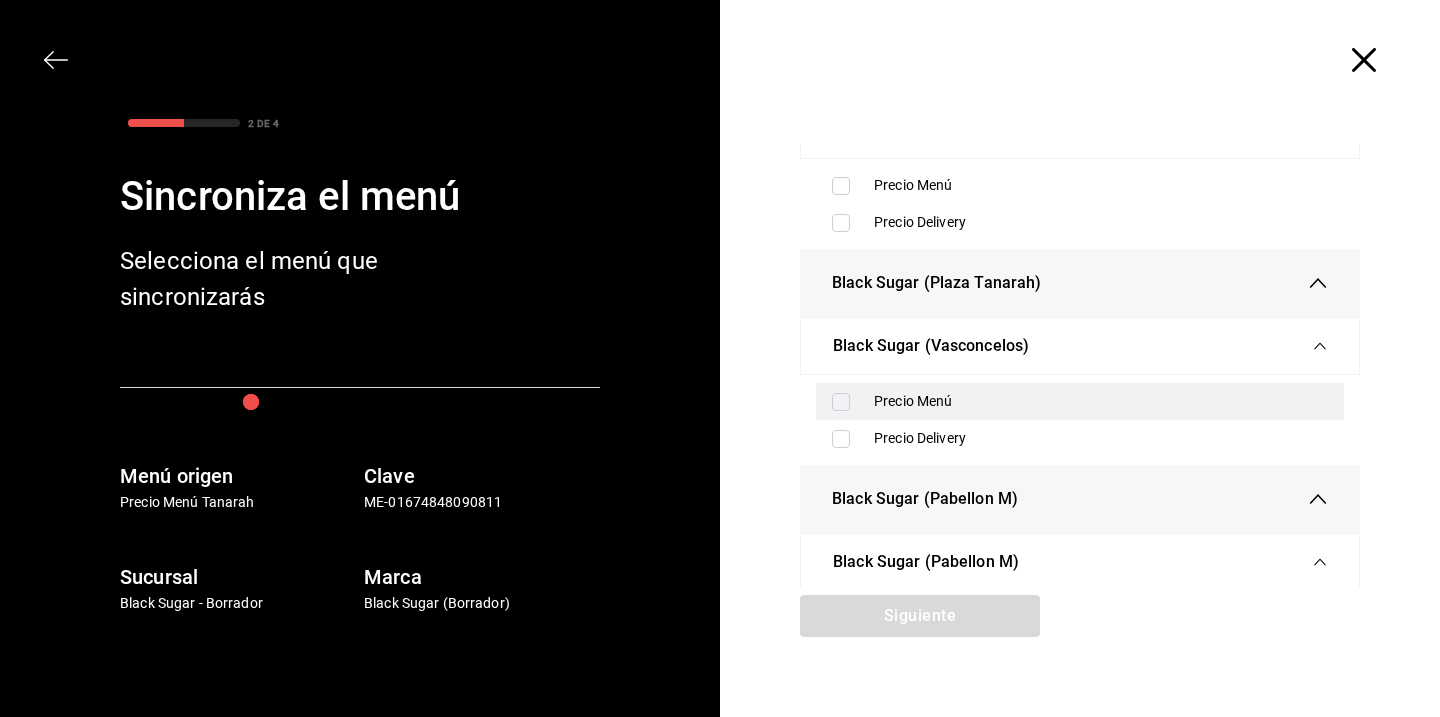 click at bounding box center [841, 402] 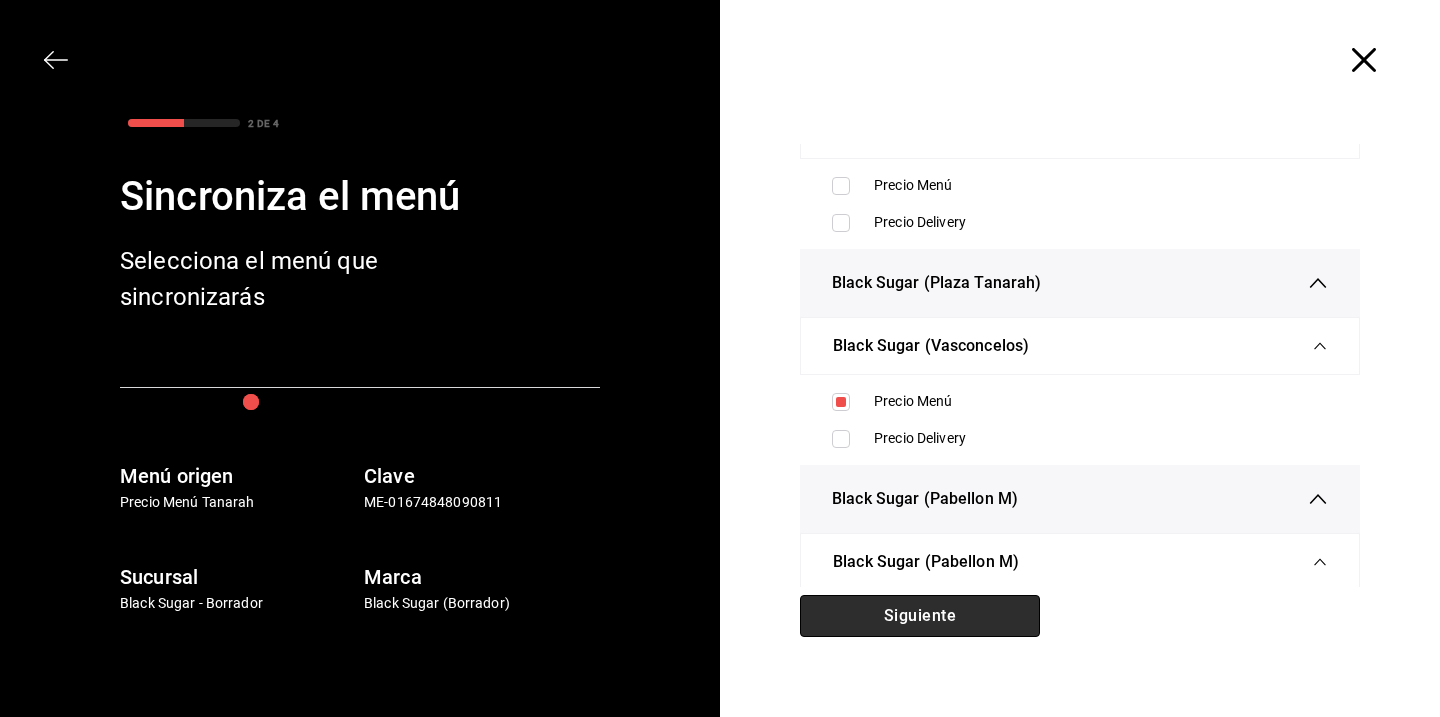 click on "Siguiente" at bounding box center (920, 616) 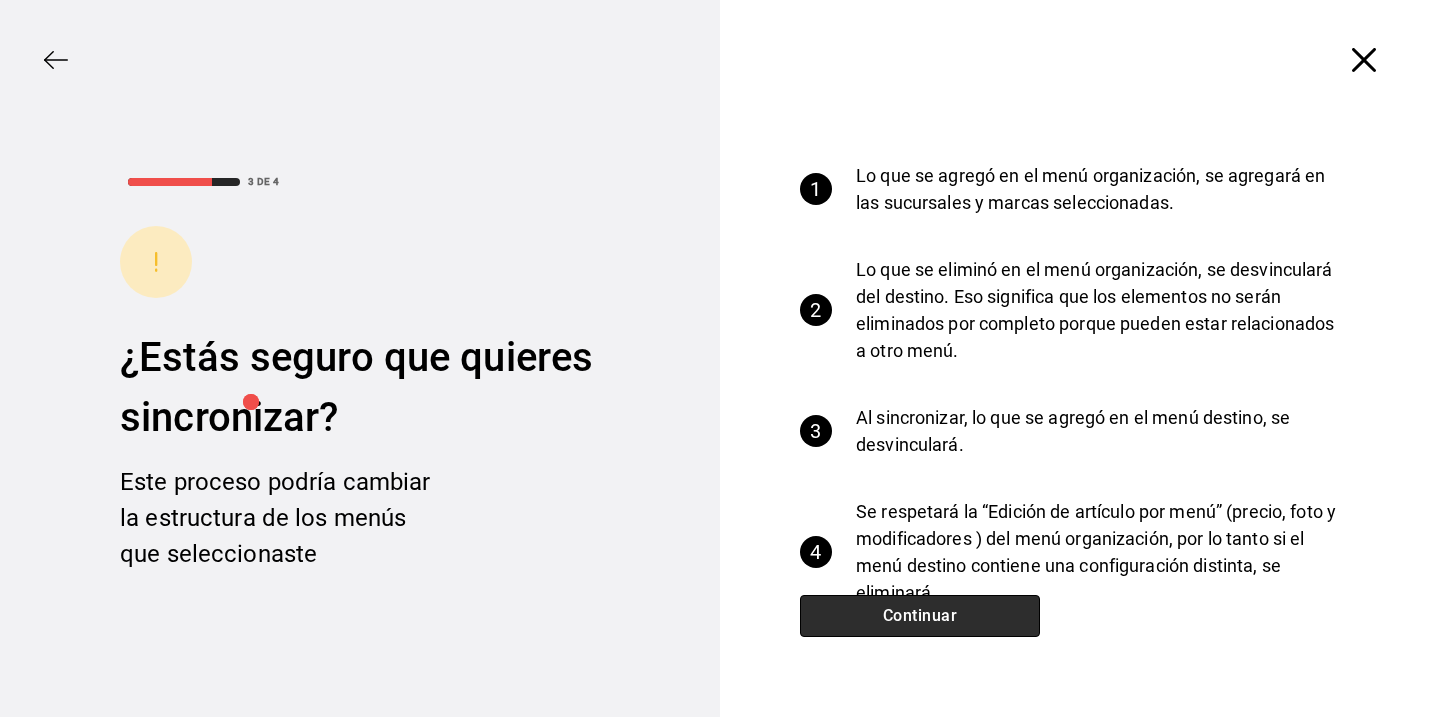 click on "Continuar" at bounding box center (920, 616) 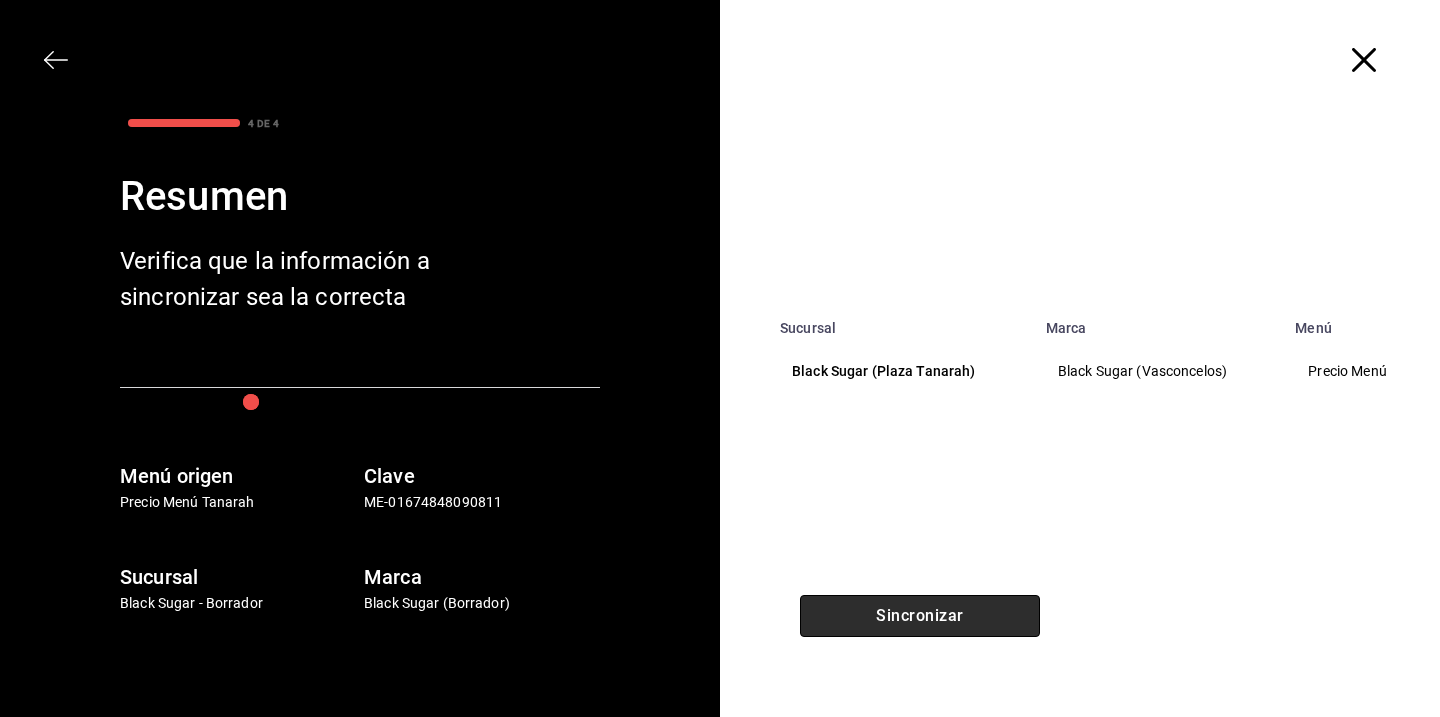 click on "Sincronizar" at bounding box center (920, 616) 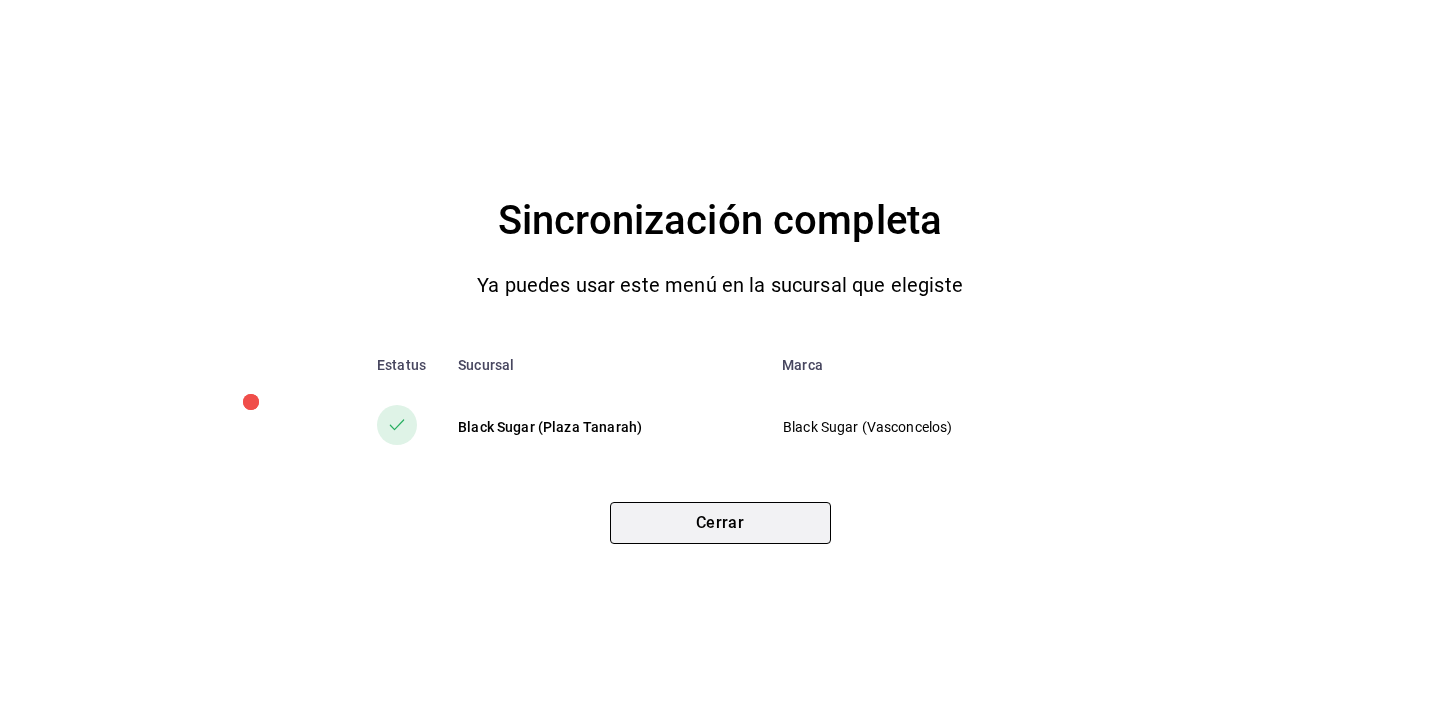 click on "Cerrar" at bounding box center [720, 523] 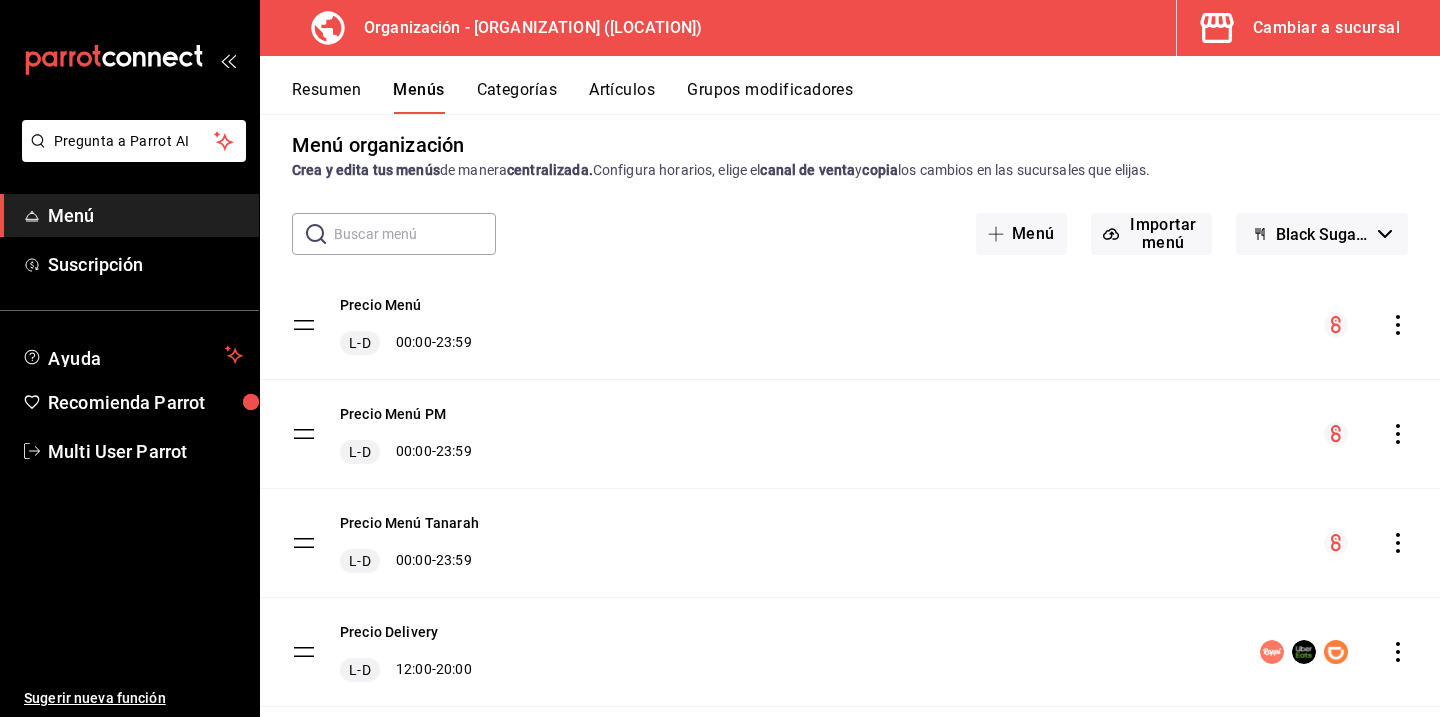 scroll, scrollTop: 0, scrollLeft: 0, axis: both 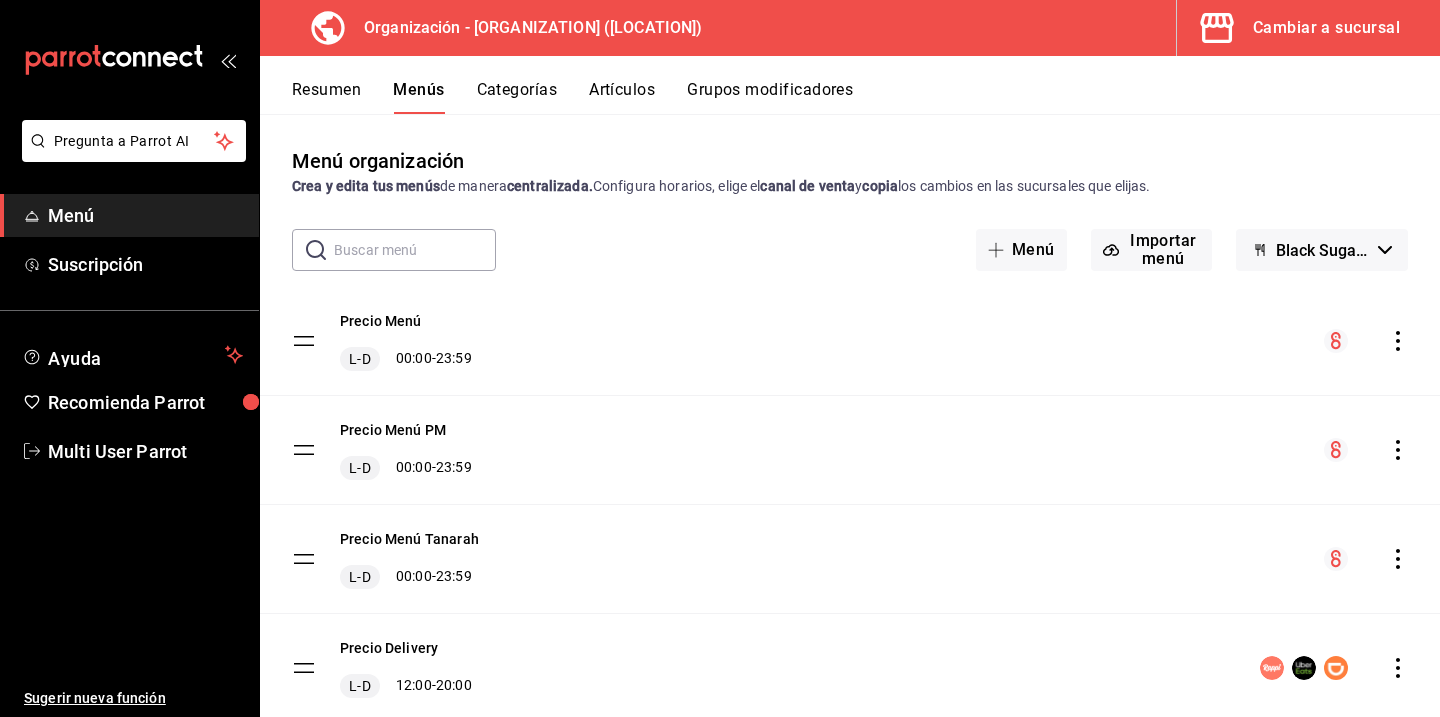click on "Categorías" at bounding box center (517, 97) 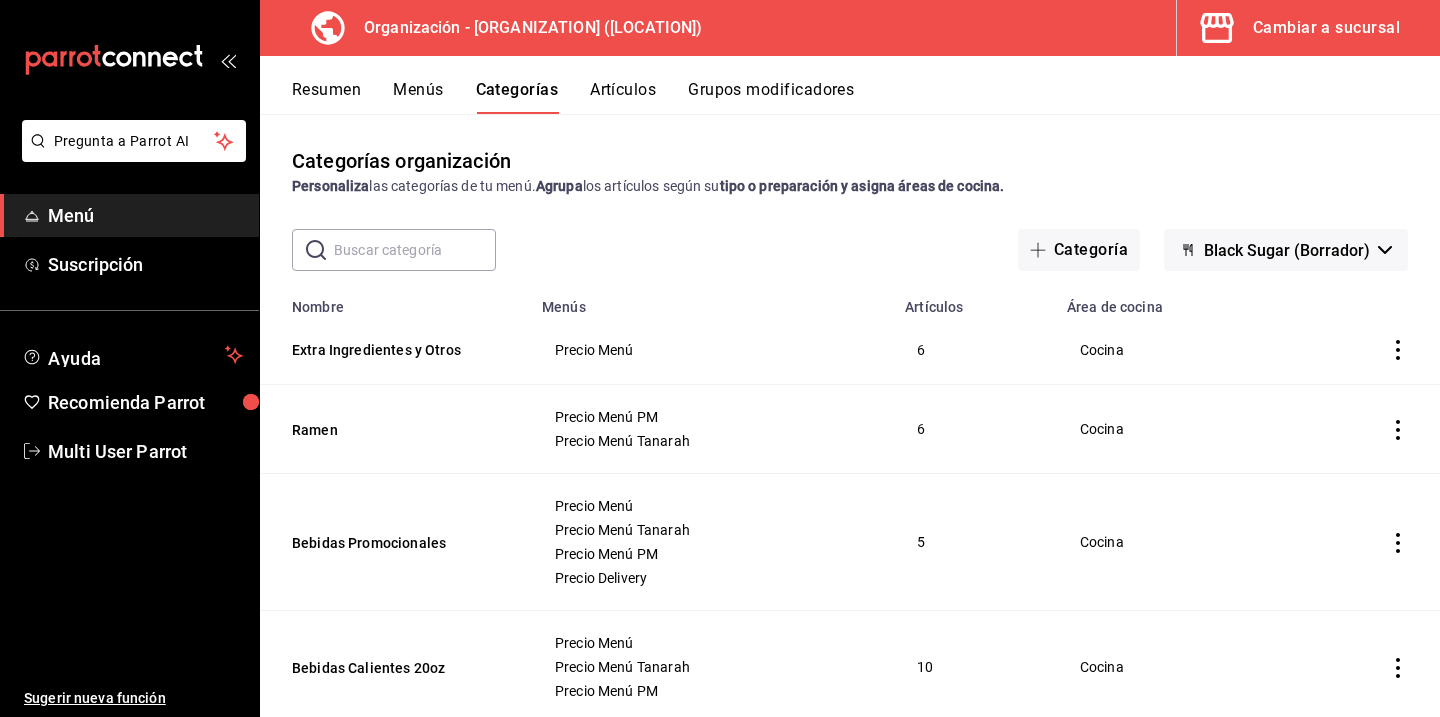 click on "Resumen" at bounding box center [326, 97] 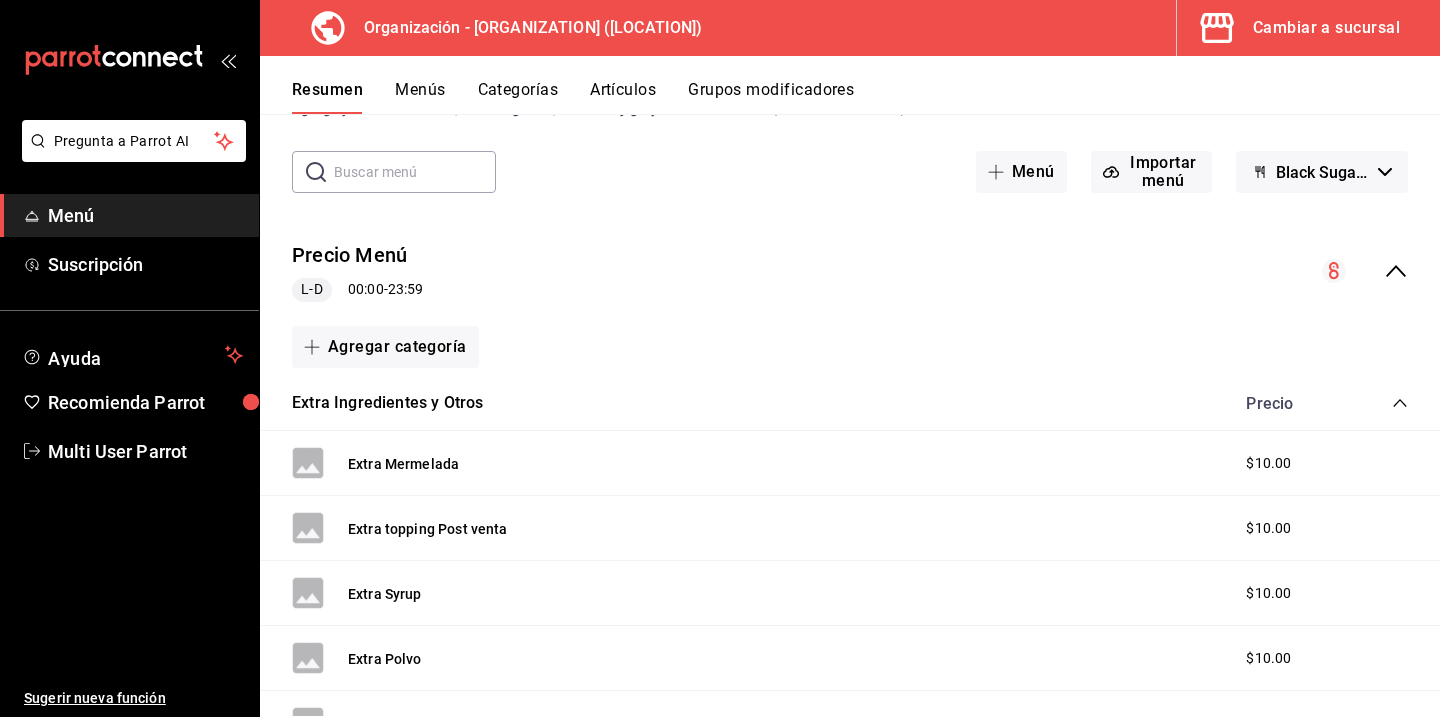 scroll, scrollTop: 0, scrollLeft: 0, axis: both 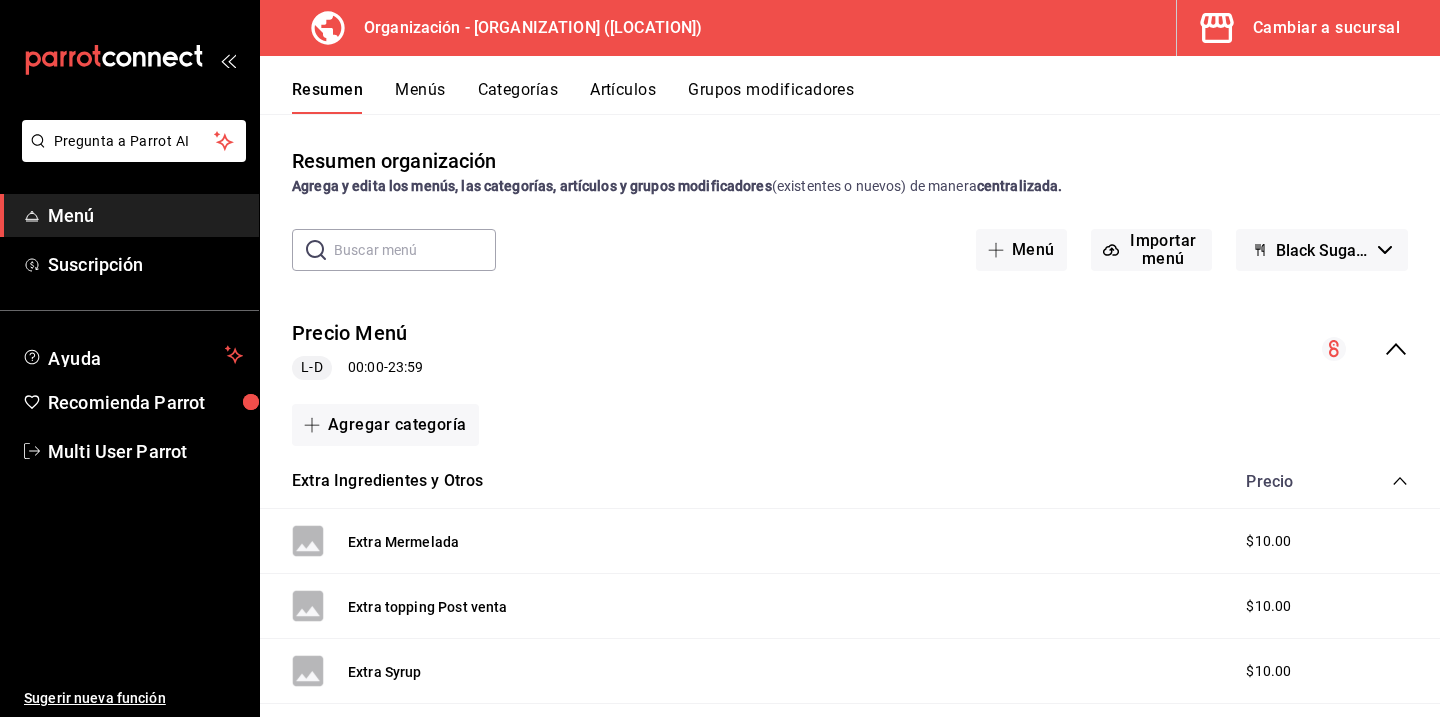 click 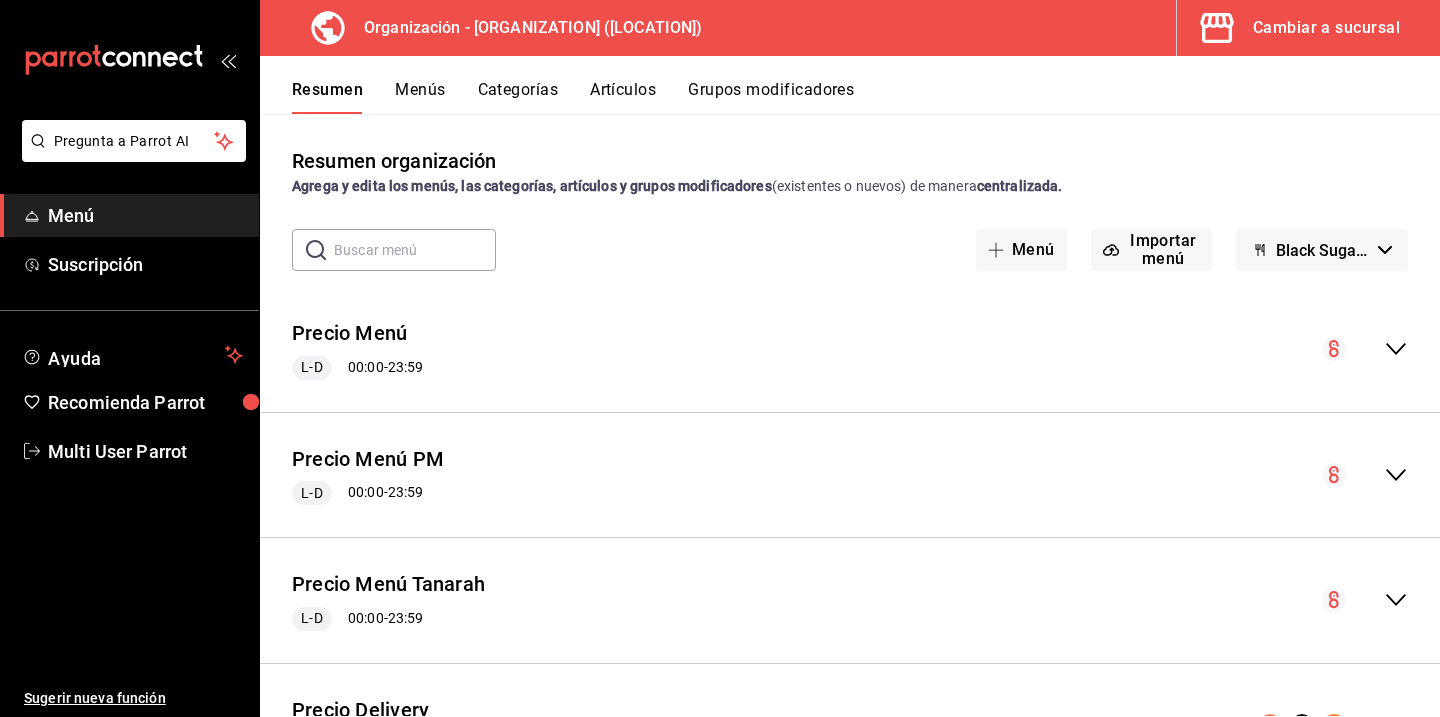 scroll, scrollTop: 113, scrollLeft: 0, axis: vertical 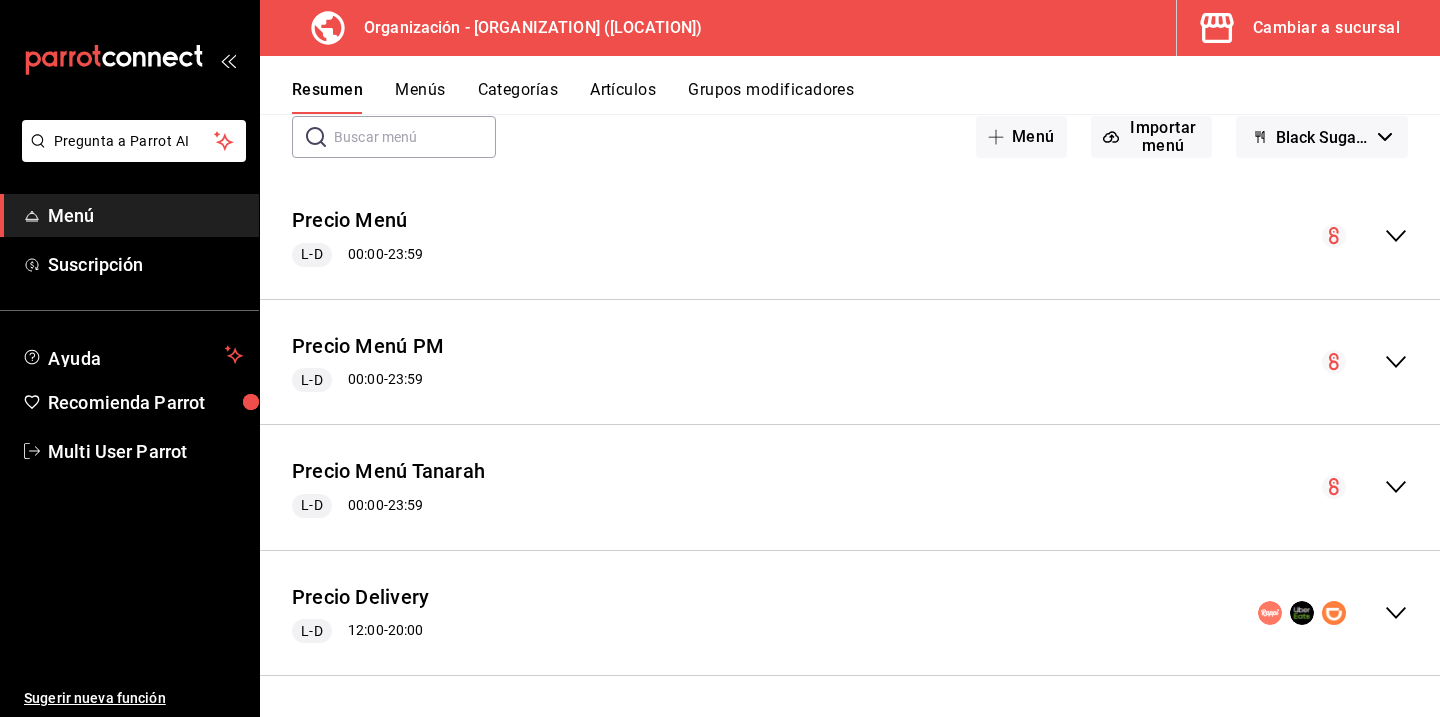 click 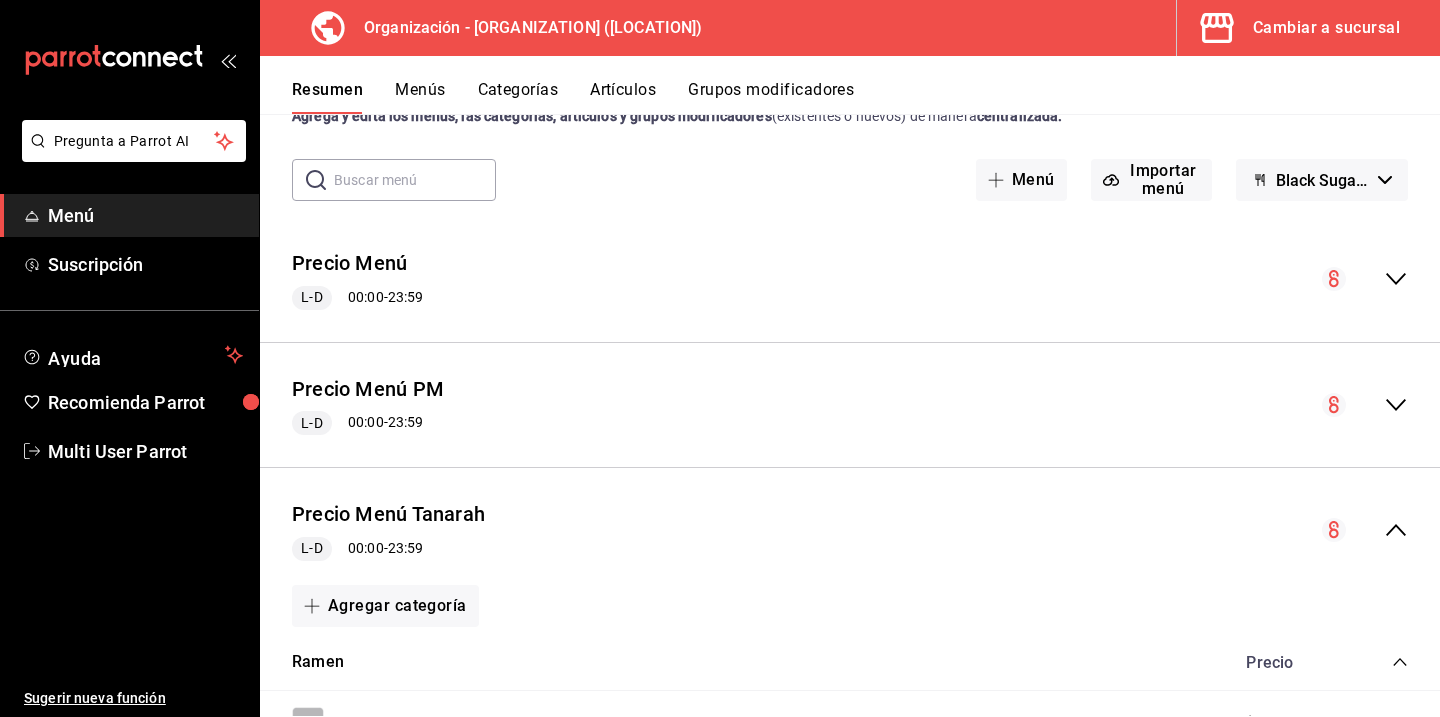 scroll, scrollTop: 58, scrollLeft: 0, axis: vertical 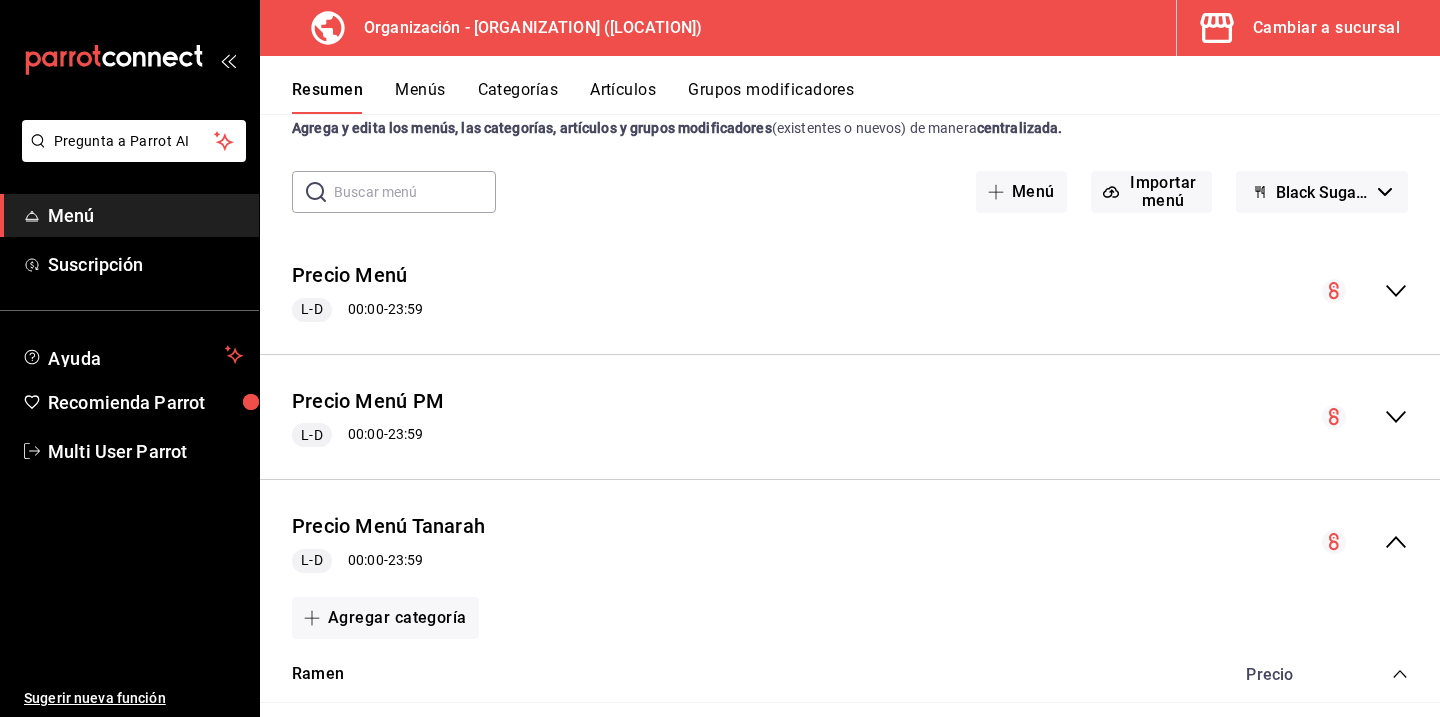 click on "Menús" at bounding box center [420, 97] 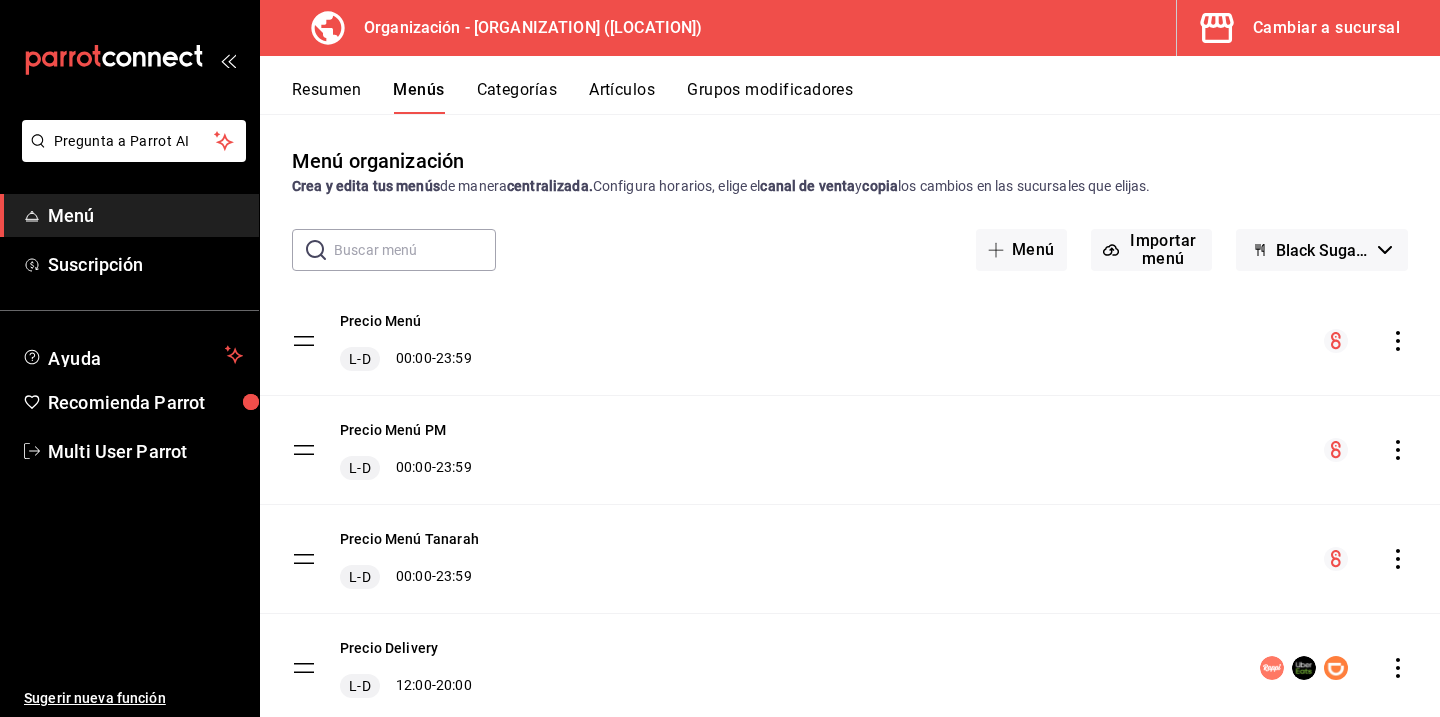 click on "Categorías" at bounding box center (517, 97) 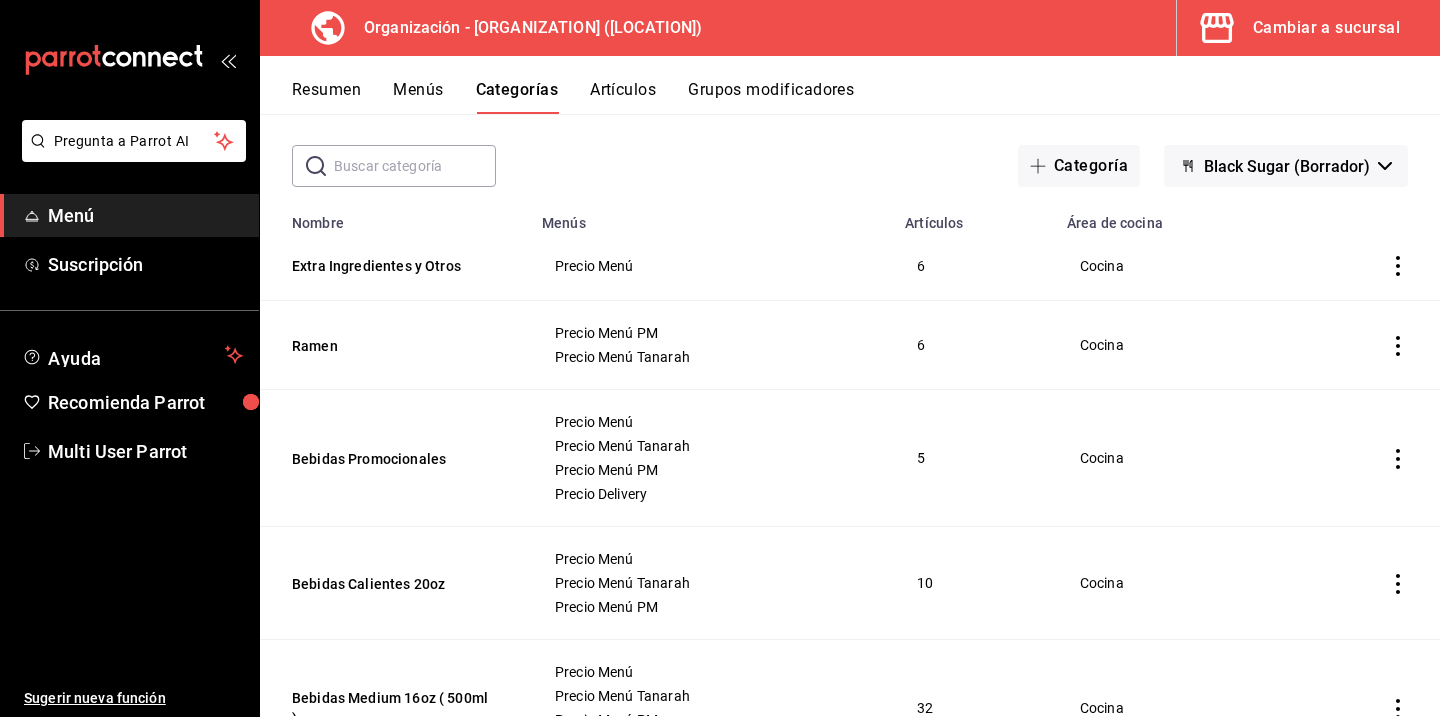 scroll, scrollTop: 78, scrollLeft: 0, axis: vertical 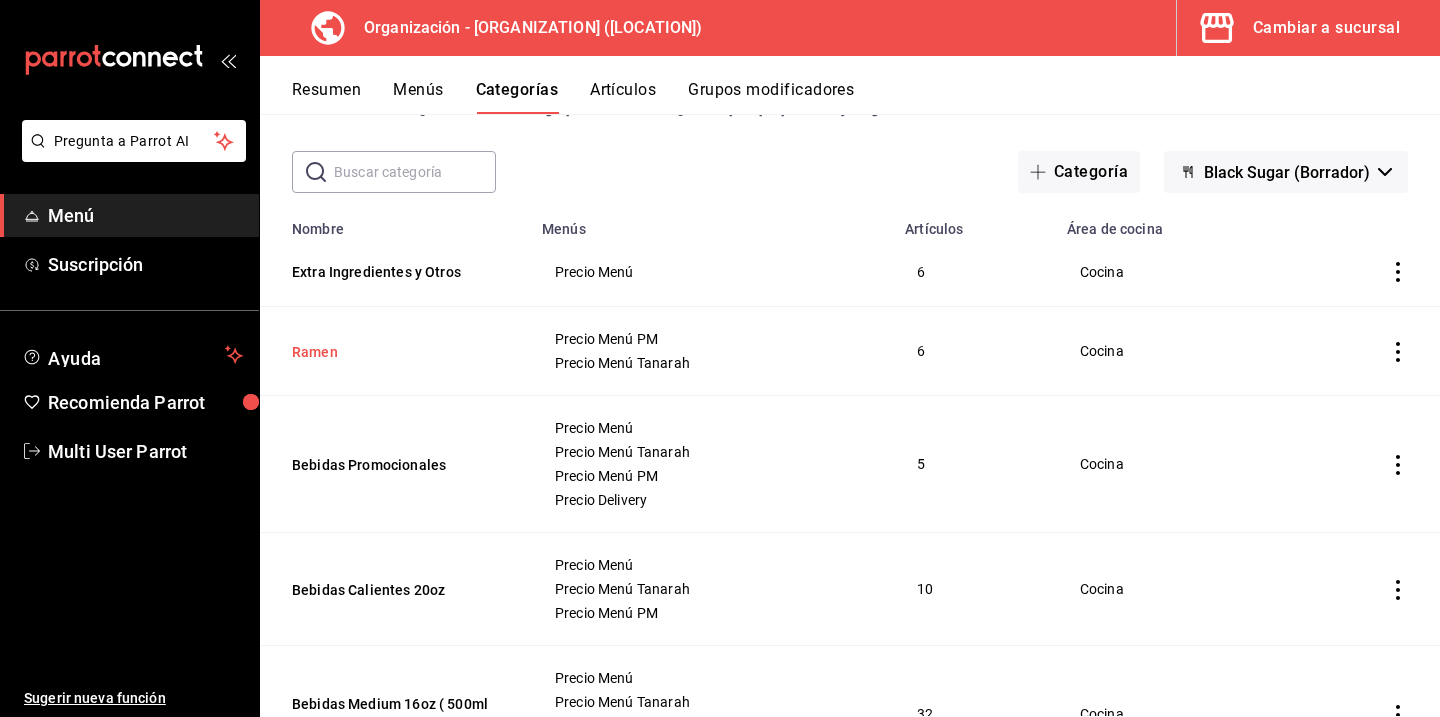 click on "Ramen" at bounding box center [392, 352] 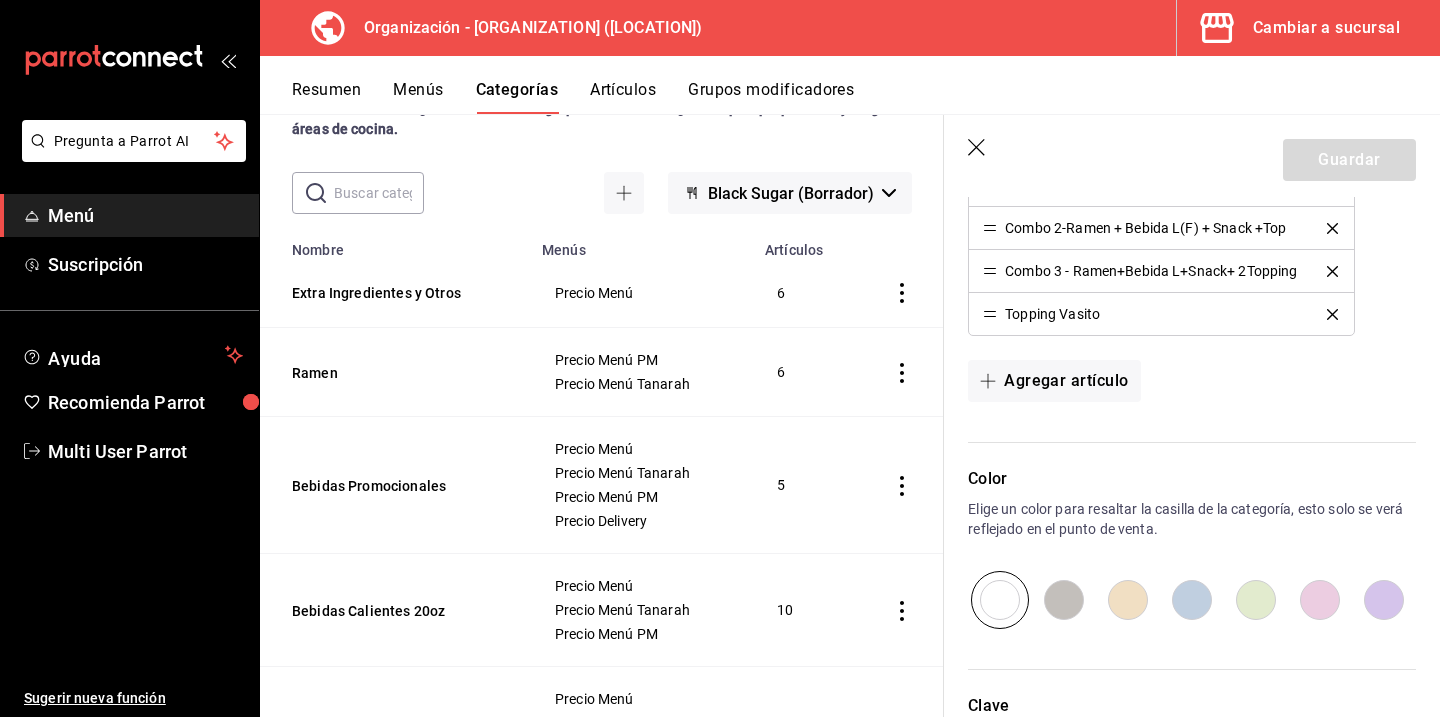 scroll, scrollTop: 945, scrollLeft: 0, axis: vertical 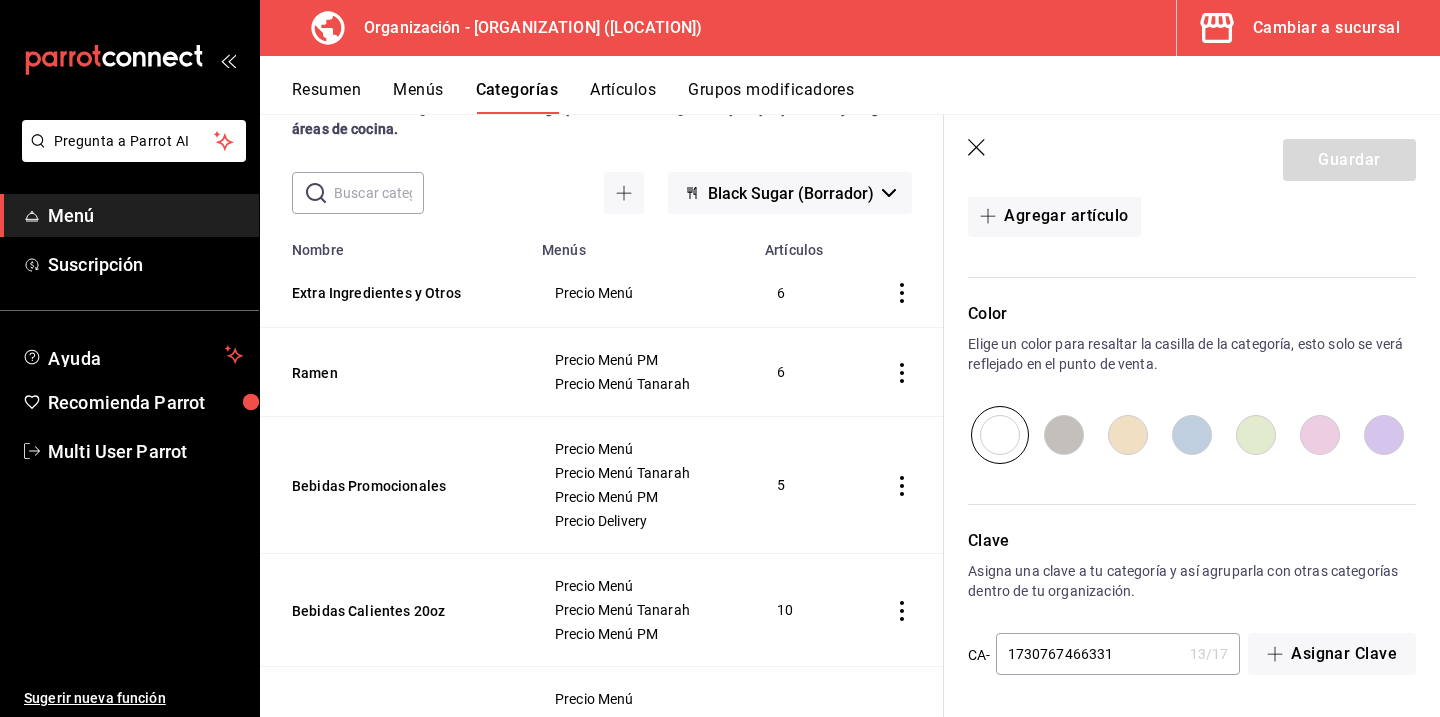 click at bounding box center (1064, 435) 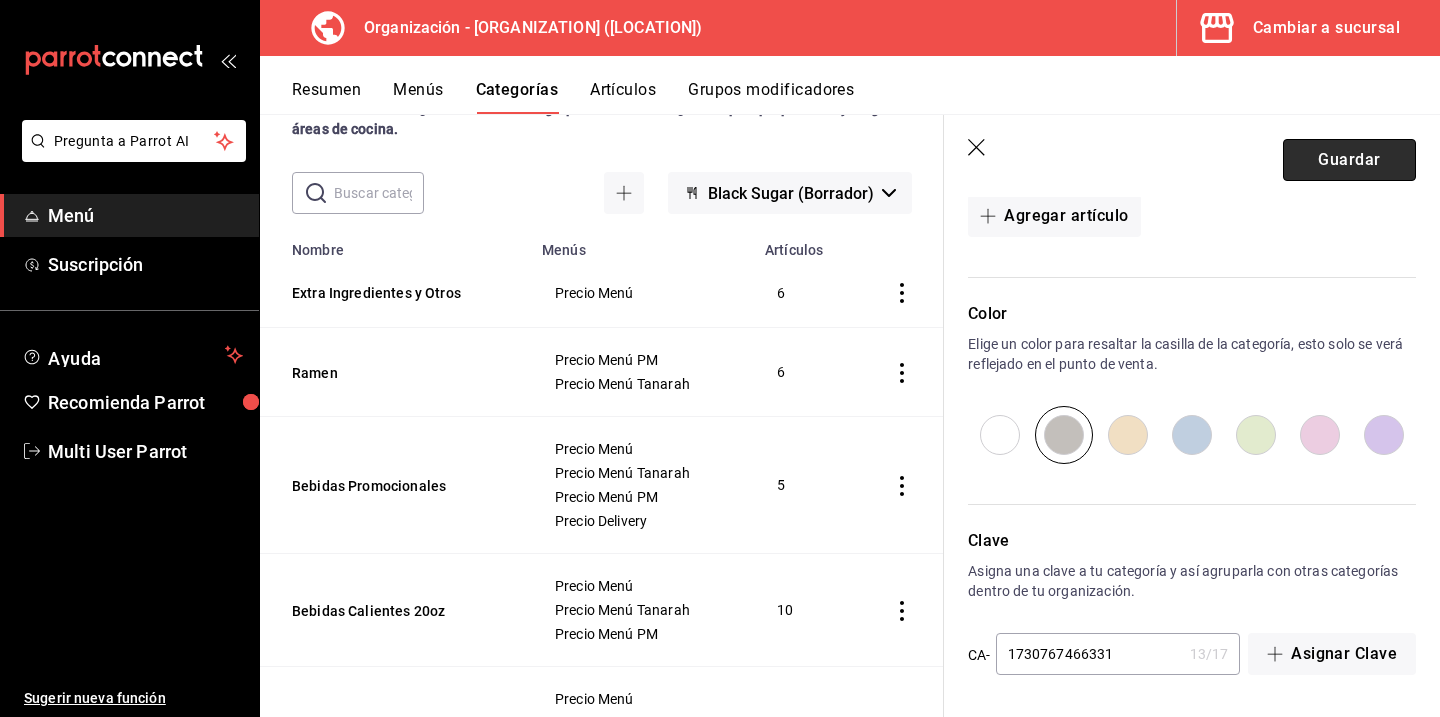 click on "Guardar" at bounding box center [1349, 160] 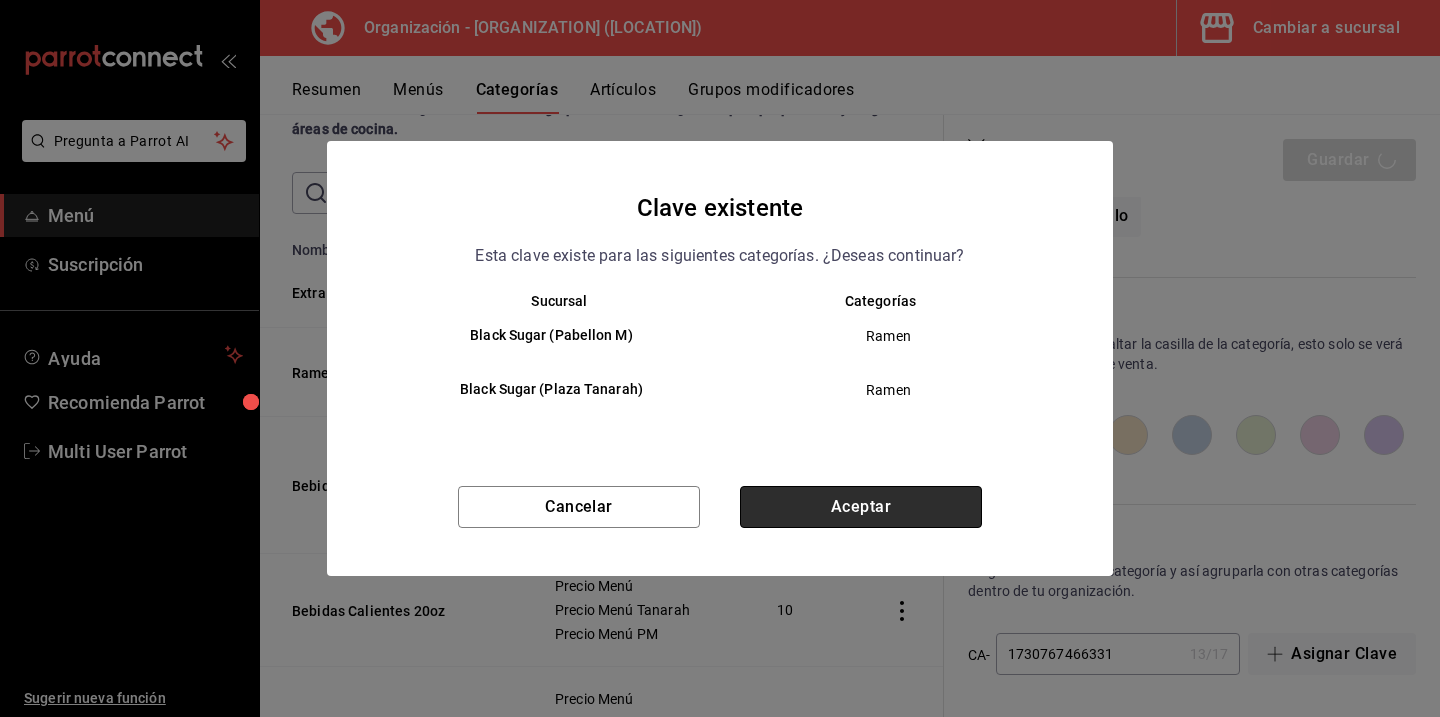 click on "Aceptar" at bounding box center (861, 507) 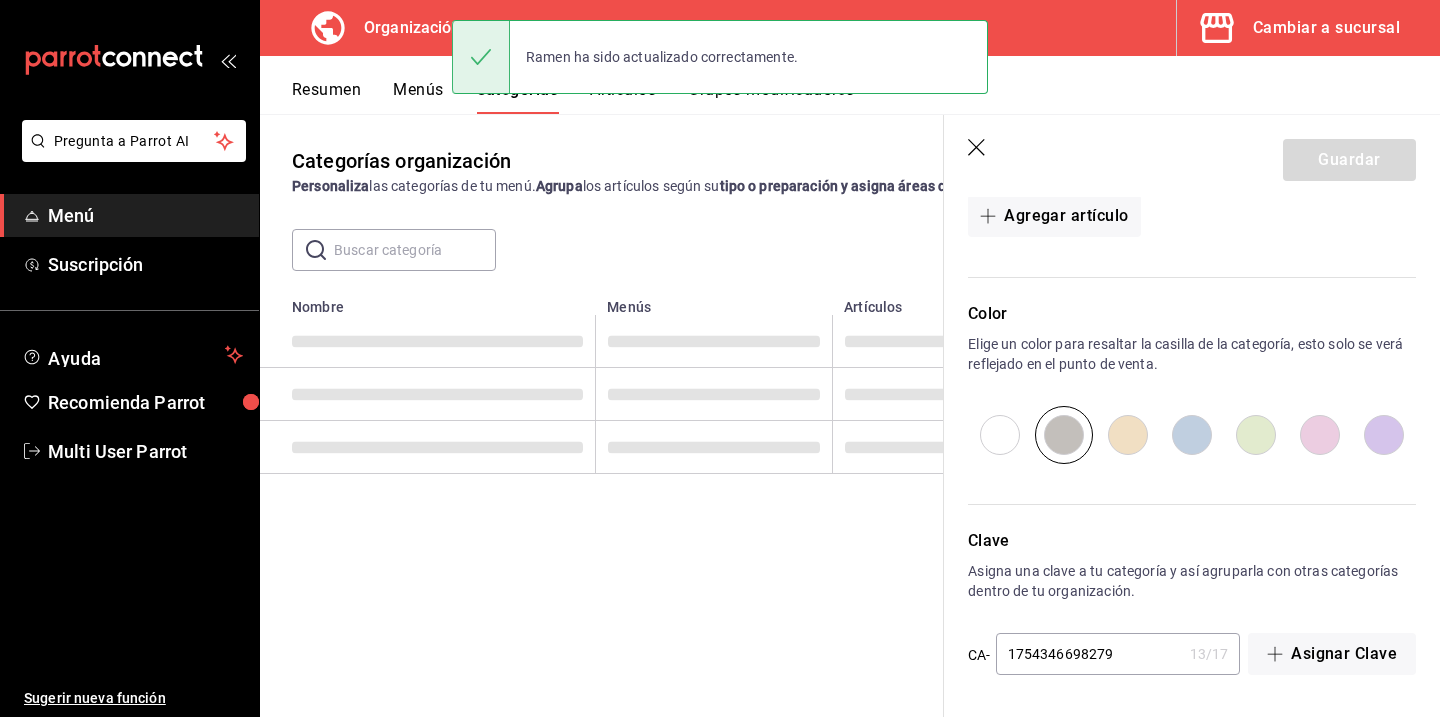 scroll, scrollTop: 0, scrollLeft: 0, axis: both 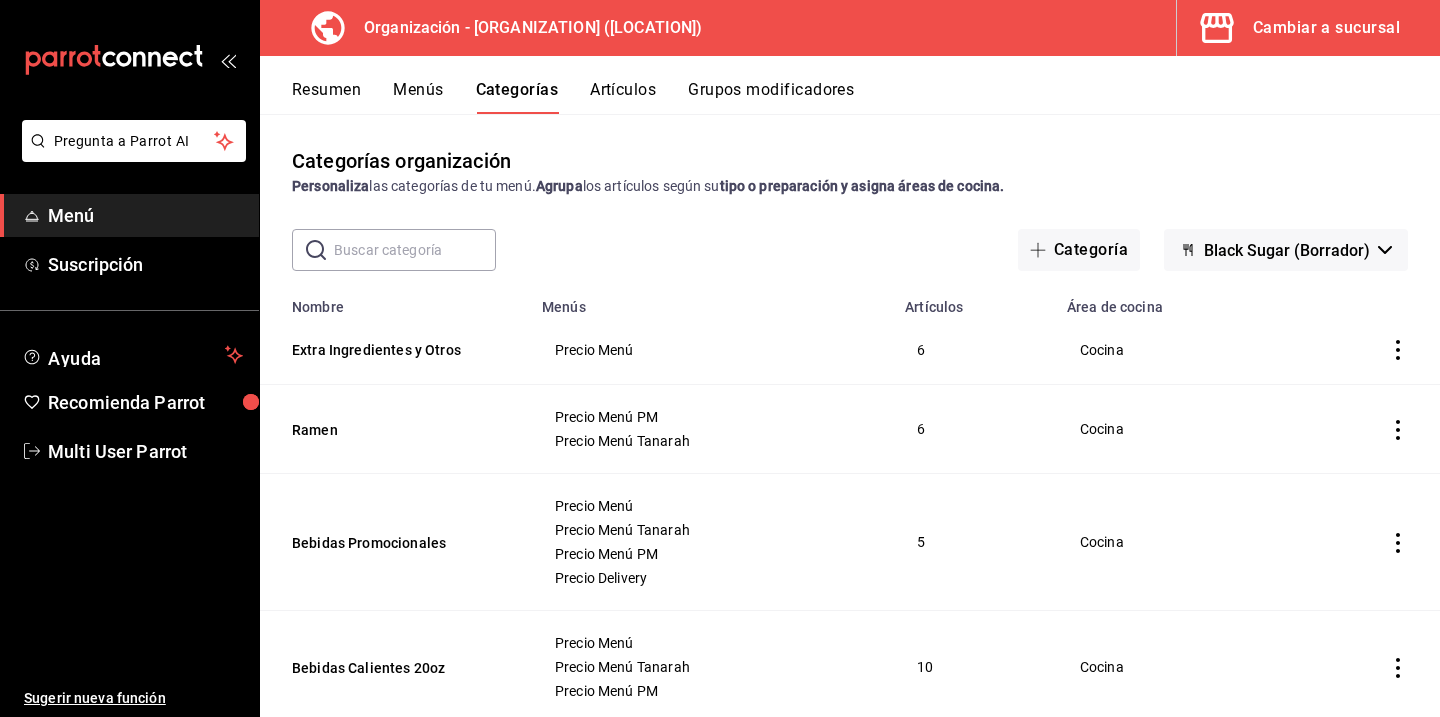 click on "Artículos" at bounding box center (623, 97) 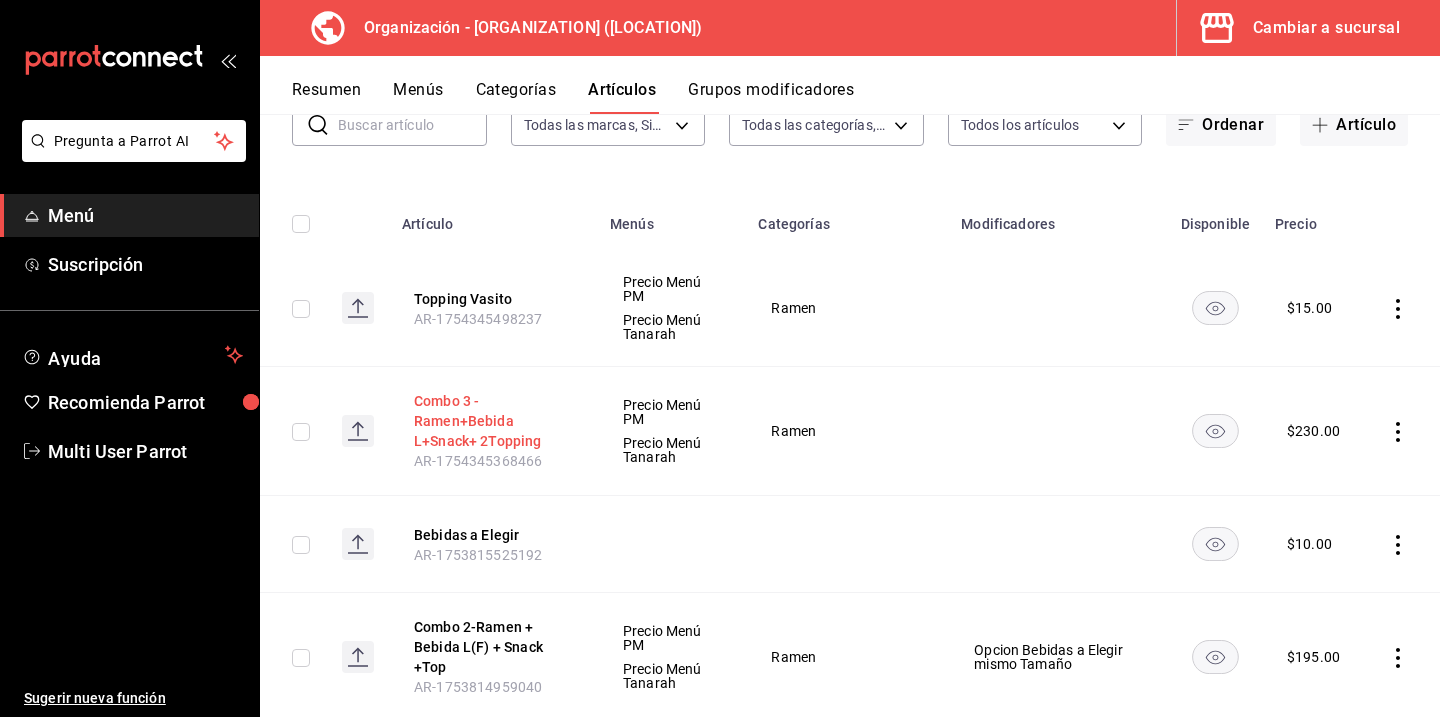 scroll, scrollTop: 143, scrollLeft: 0, axis: vertical 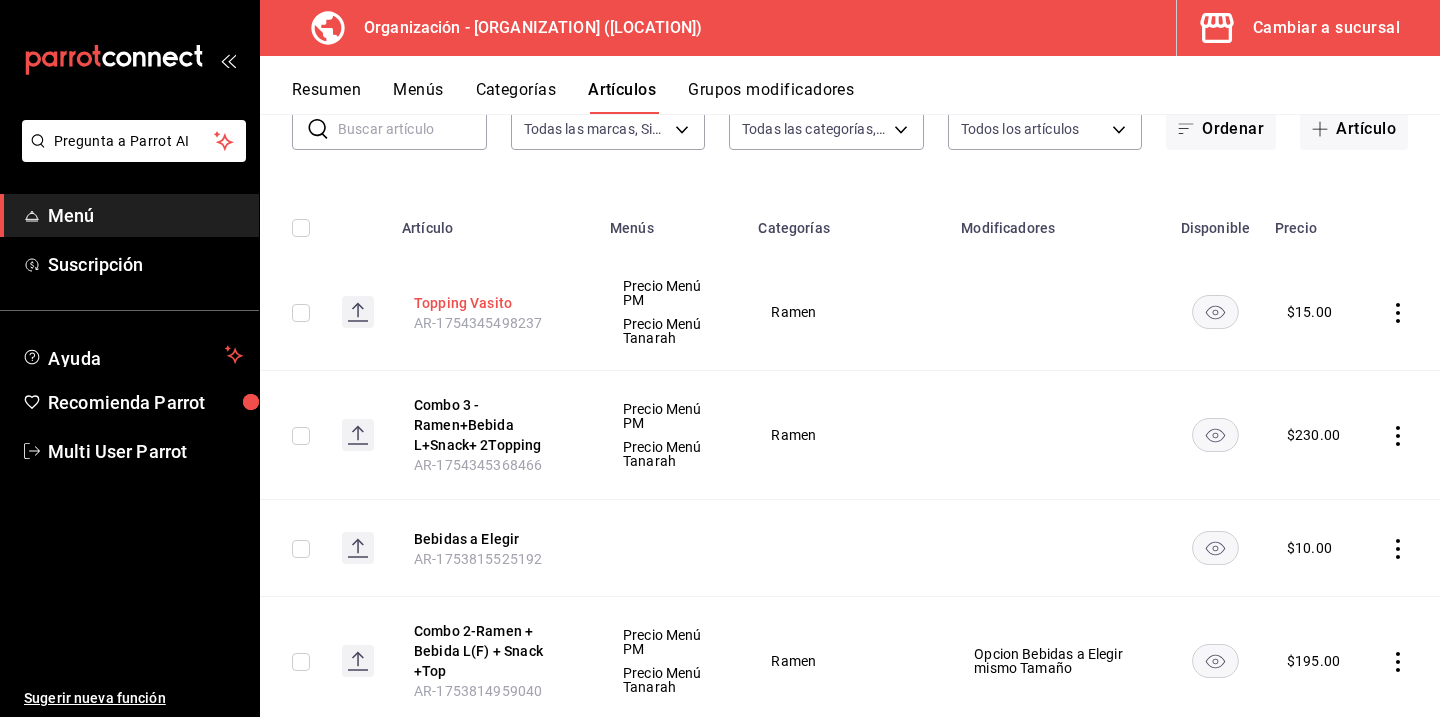 click on "Topping Vasito" at bounding box center [494, 303] 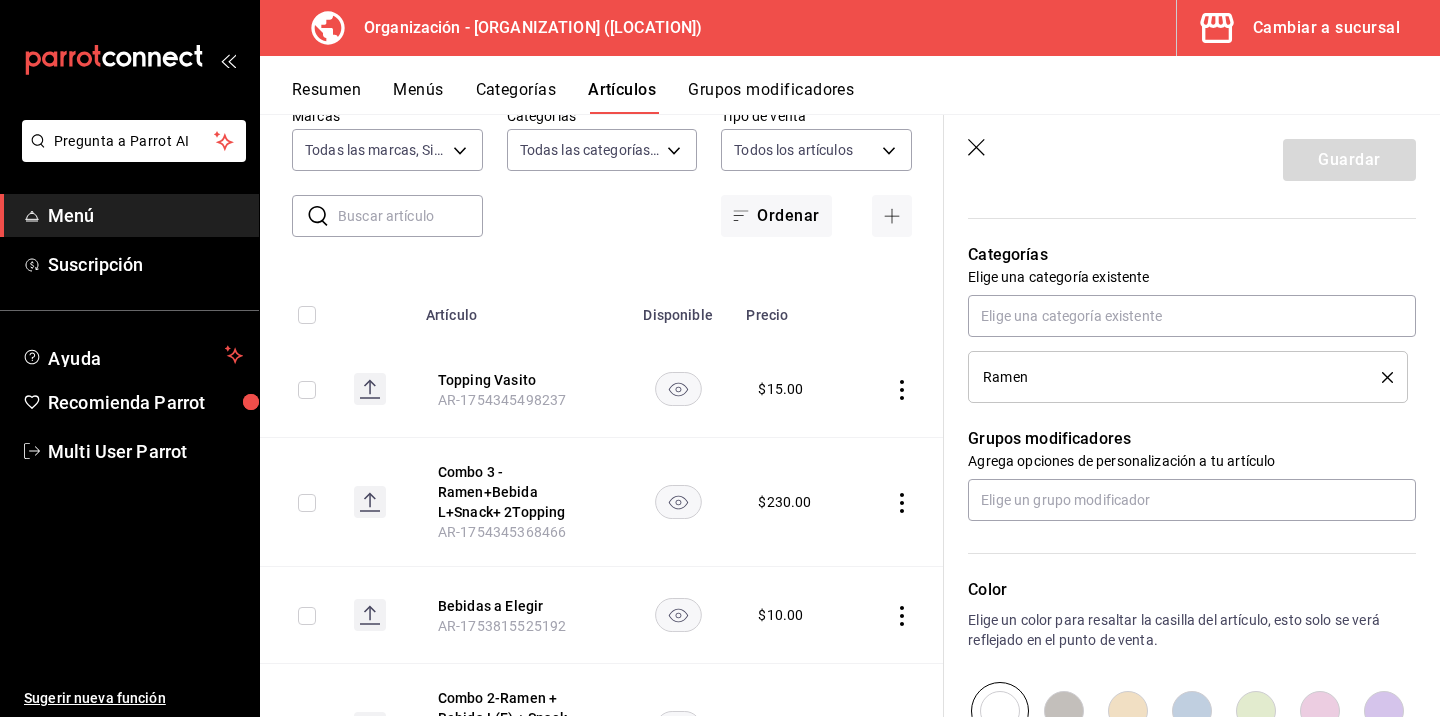 scroll, scrollTop: 864, scrollLeft: 0, axis: vertical 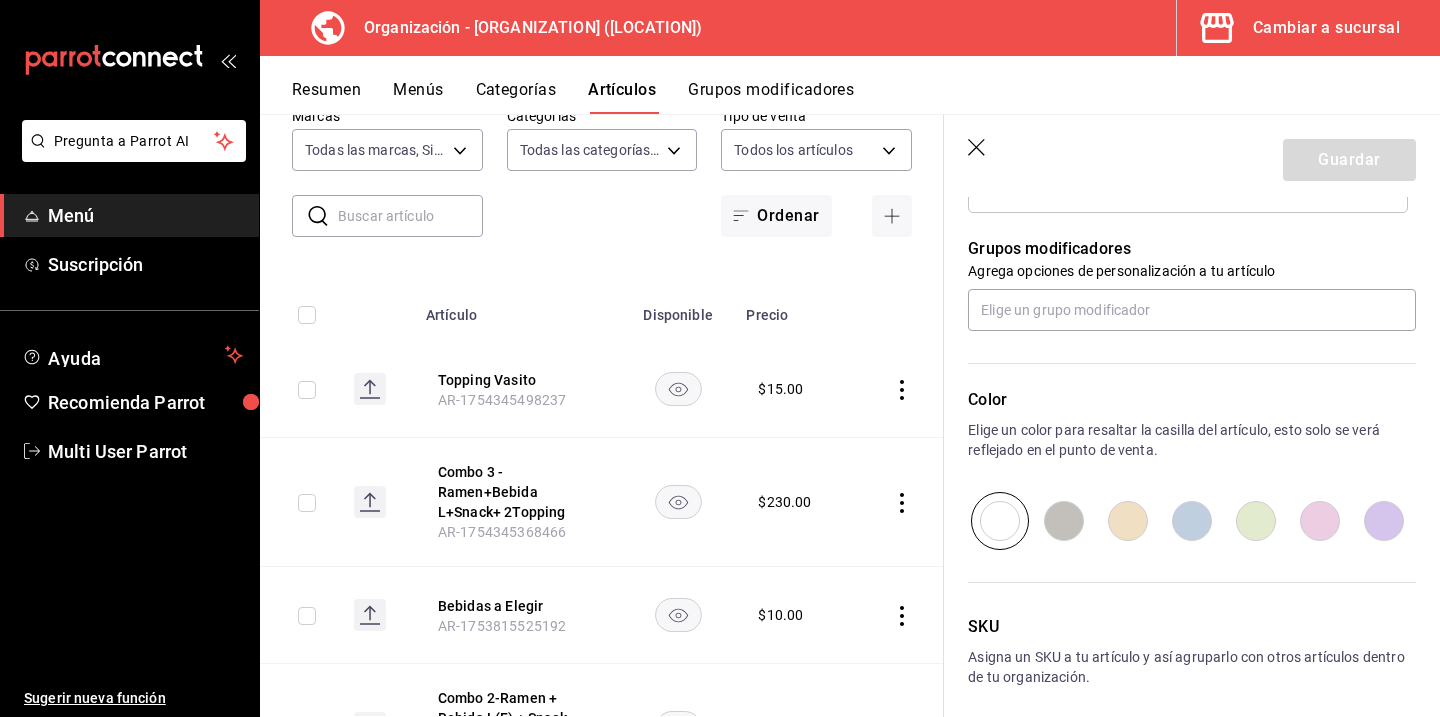 click at bounding box center (1064, 521) 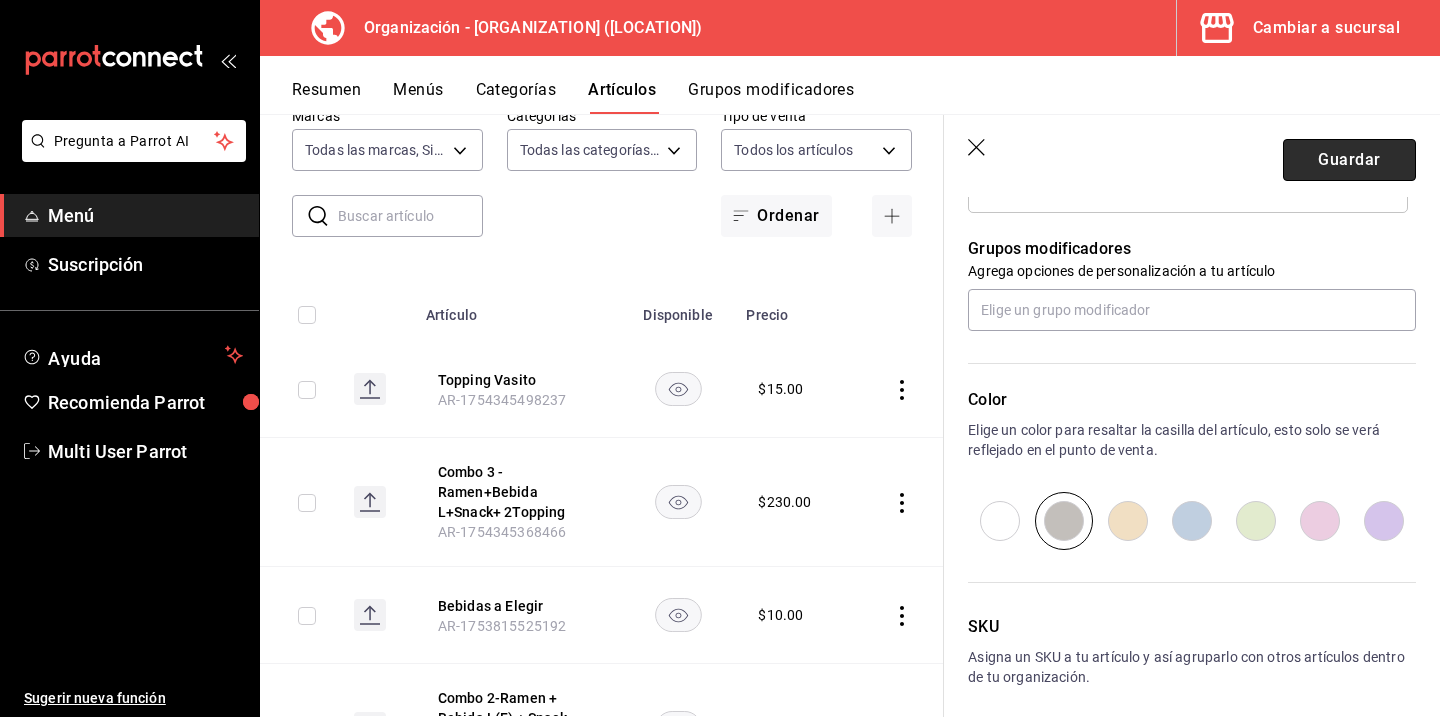 click on "Guardar" at bounding box center [1349, 160] 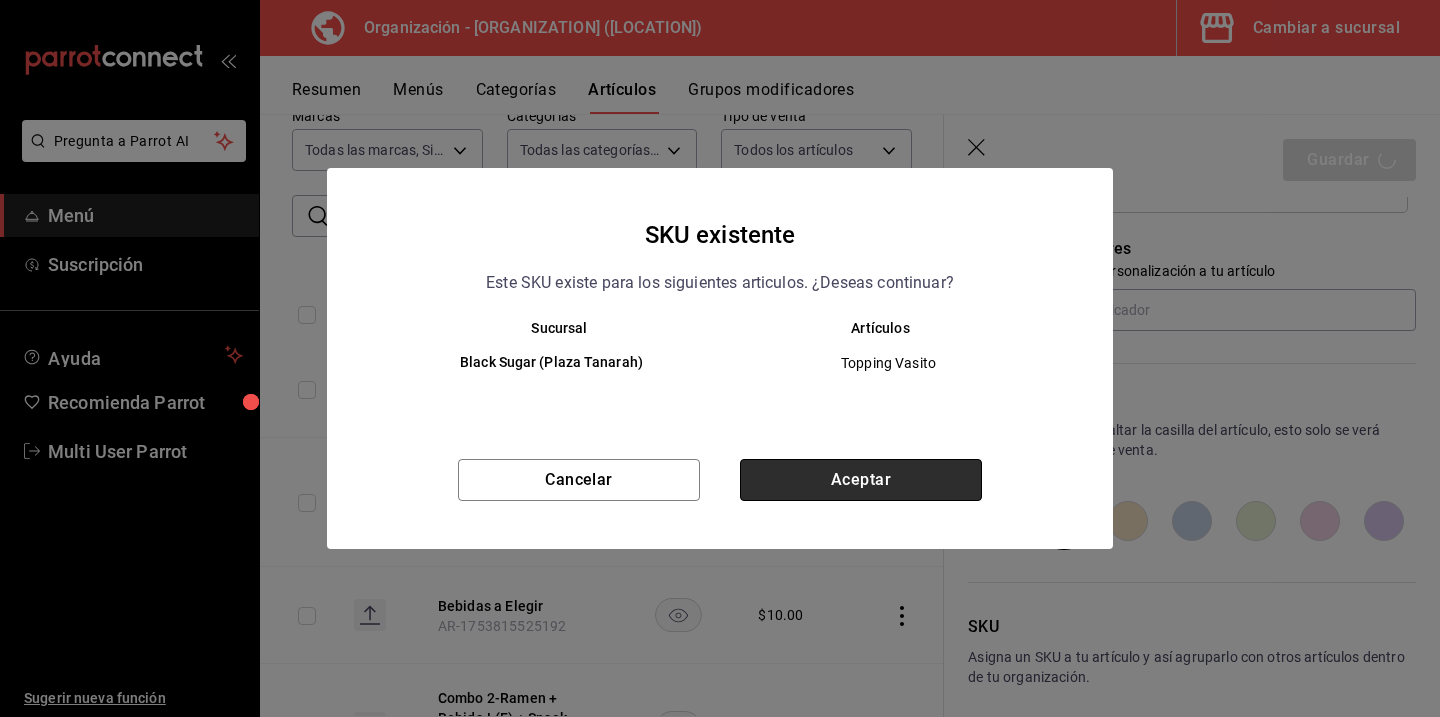 click on "Aceptar" at bounding box center (861, 480) 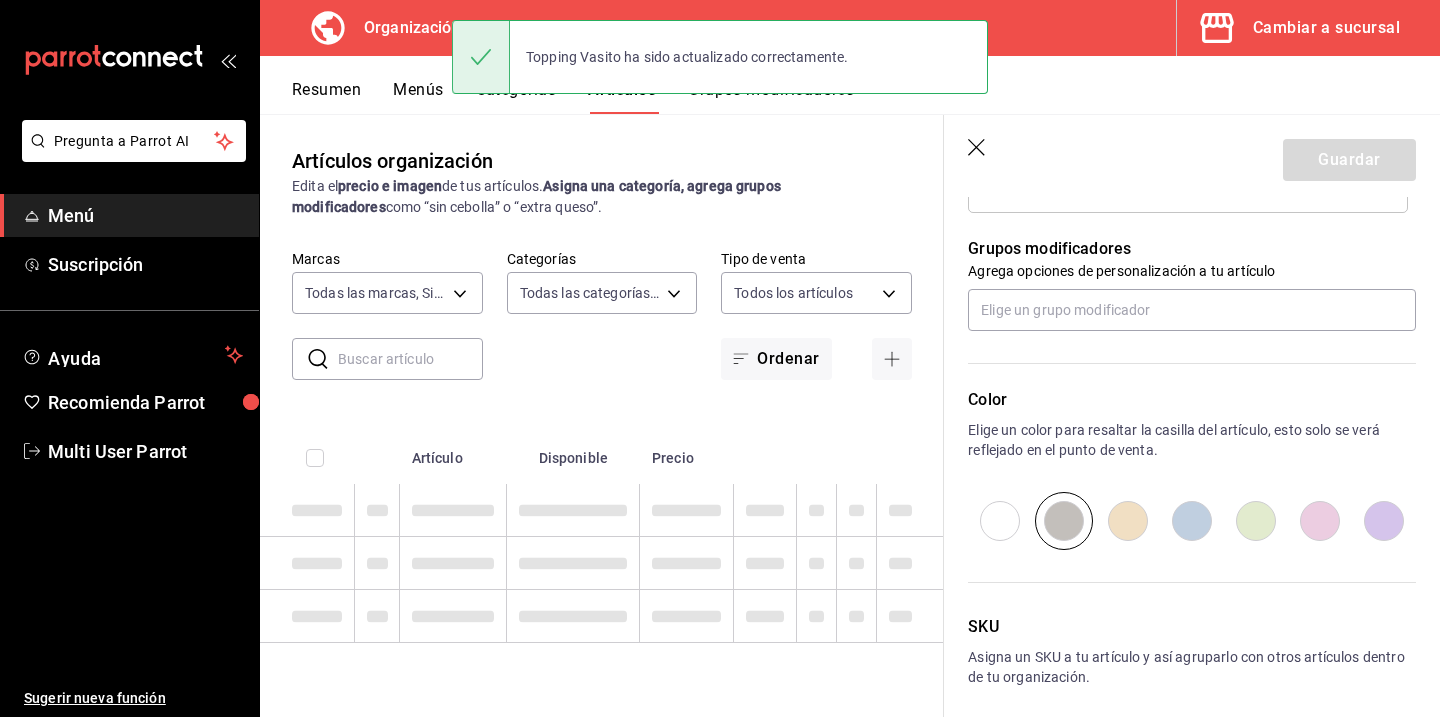 scroll, scrollTop: 0, scrollLeft: 0, axis: both 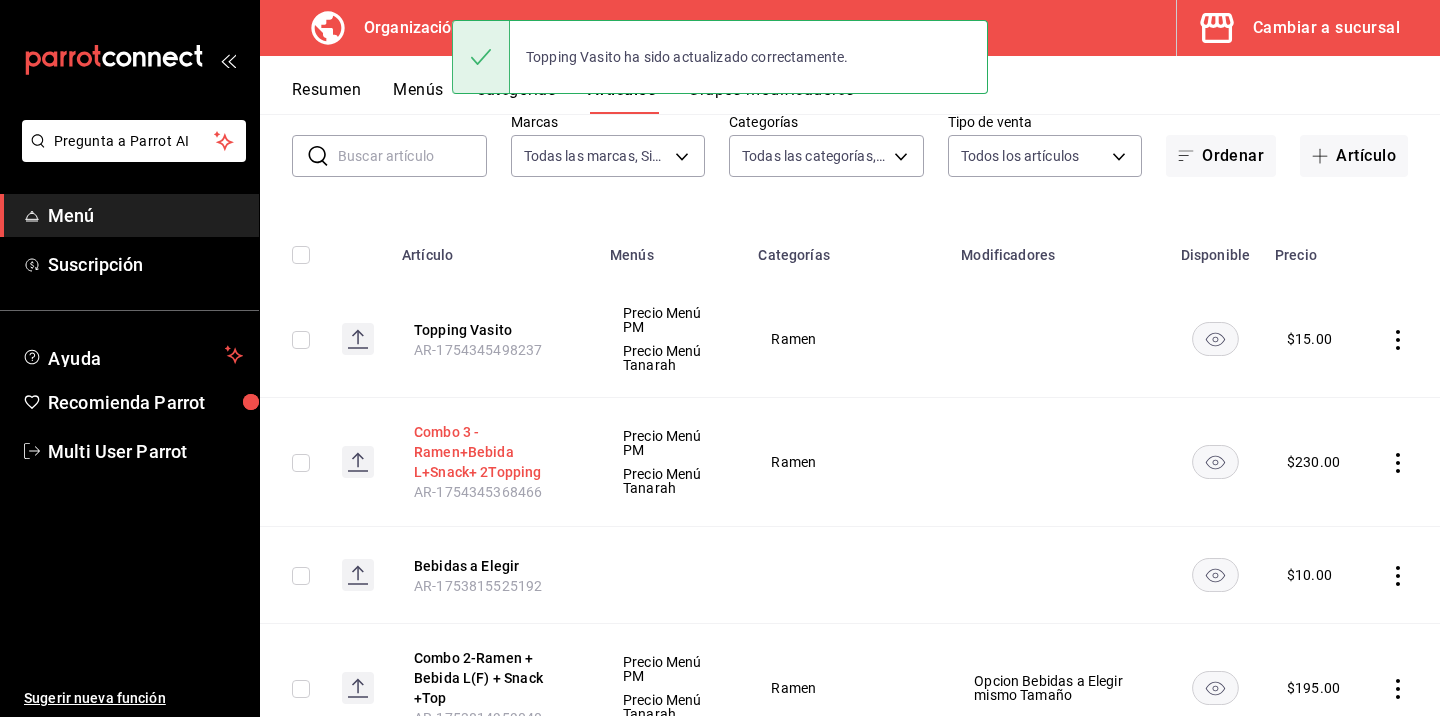 click on "Combo 3 - Ramen+Bebida L+Snack+ 2Topping" at bounding box center [494, 452] 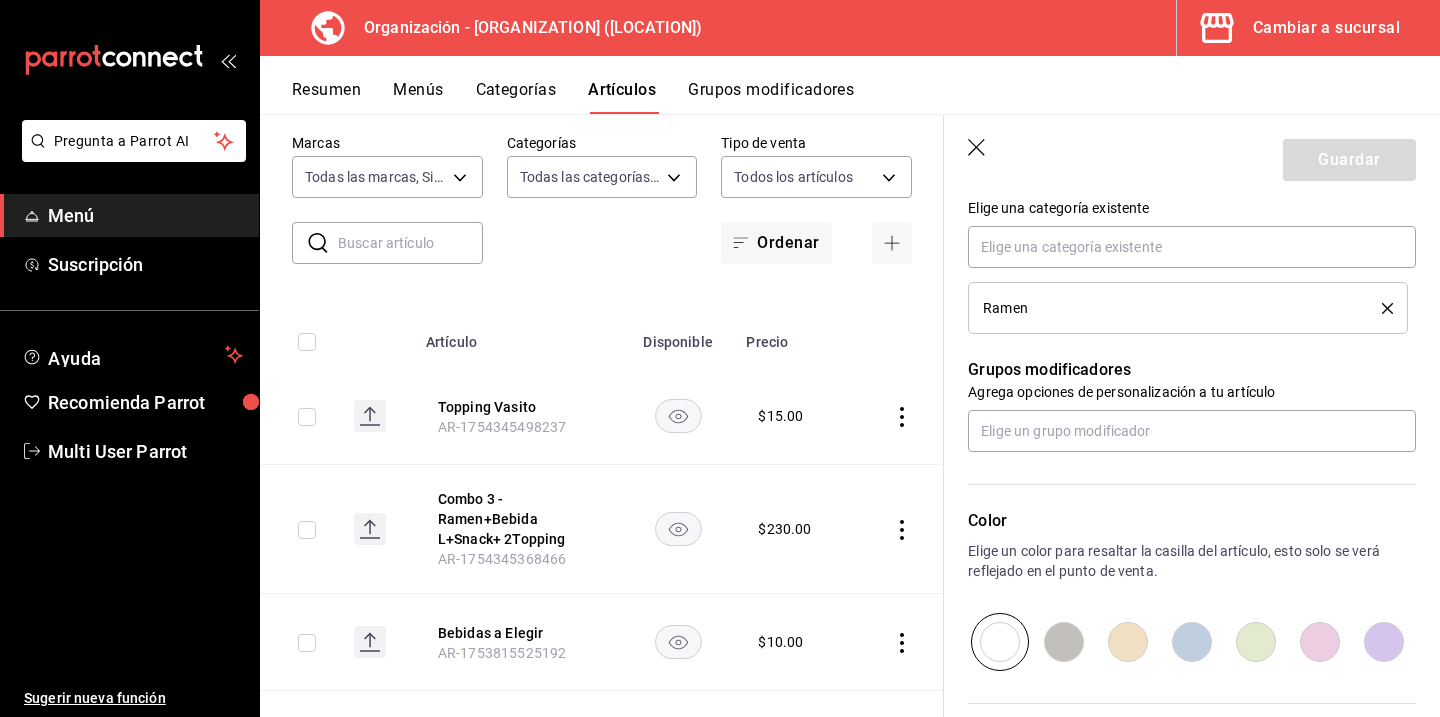 scroll, scrollTop: 822, scrollLeft: 0, axis: vertical 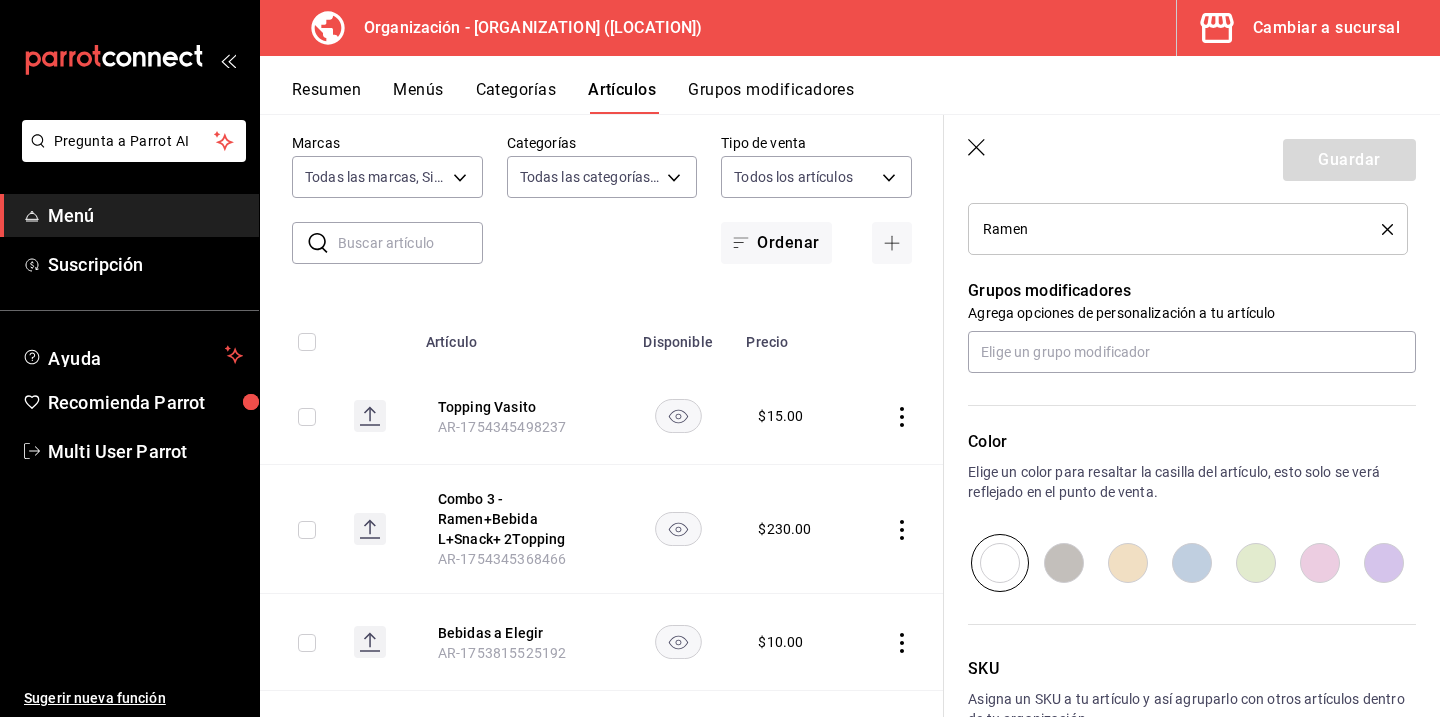 click at bounding box center (1064, 563) 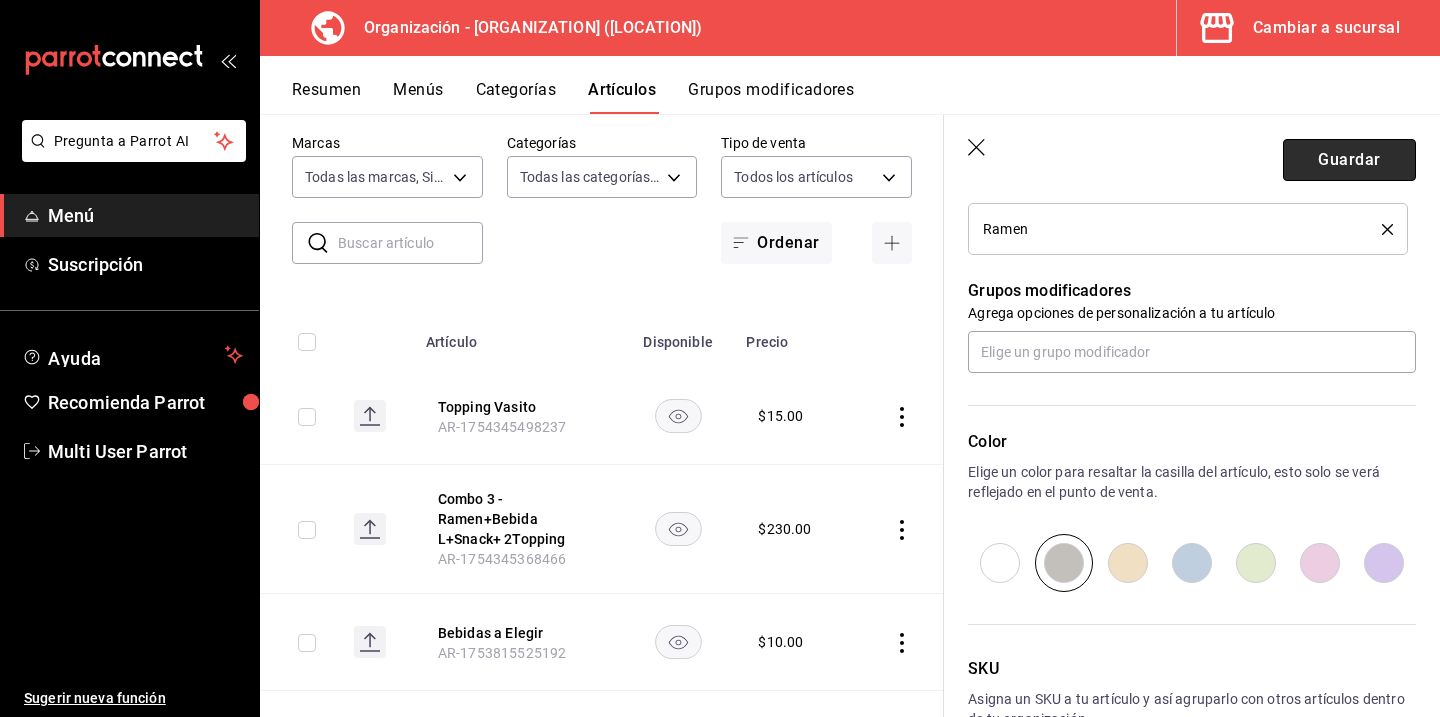 click on "Guardar" at bounding box center (1349, 160) 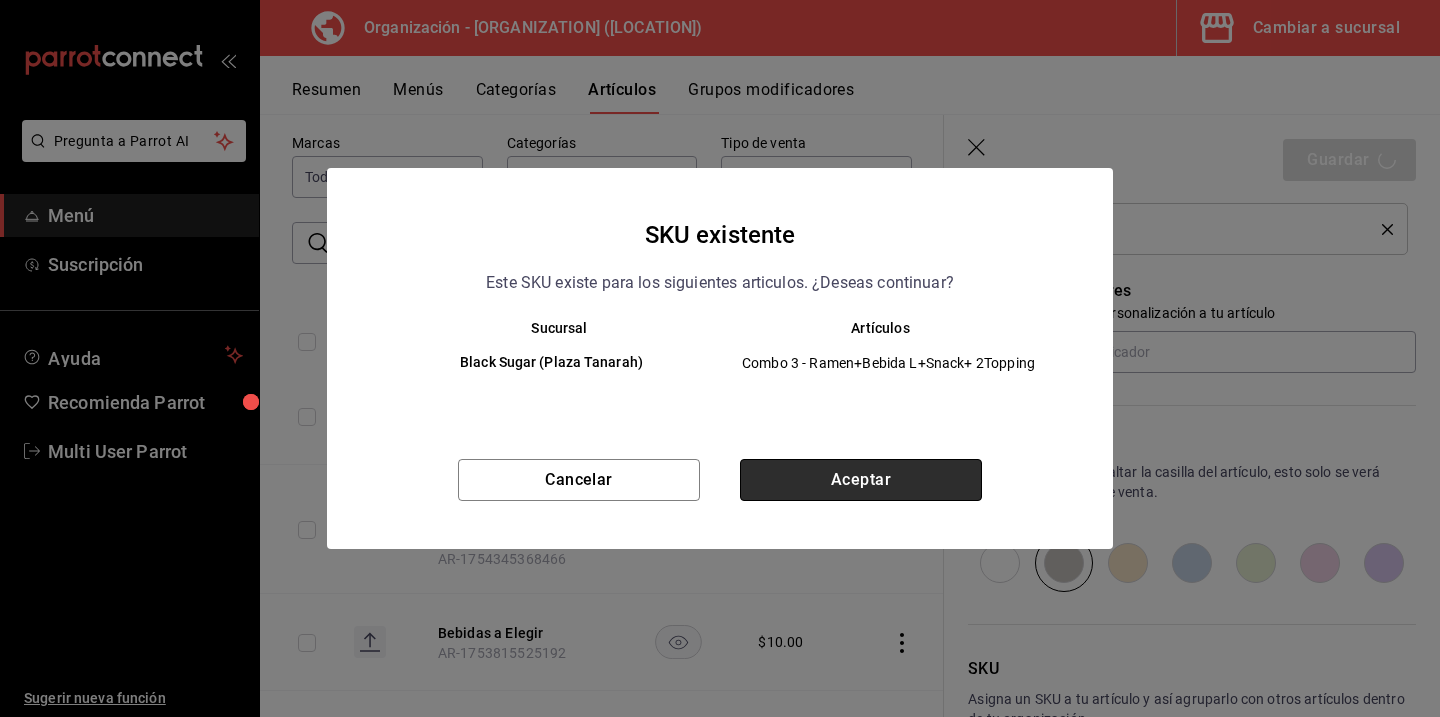 click on "Aceptar" at bounding box center (861, 480) 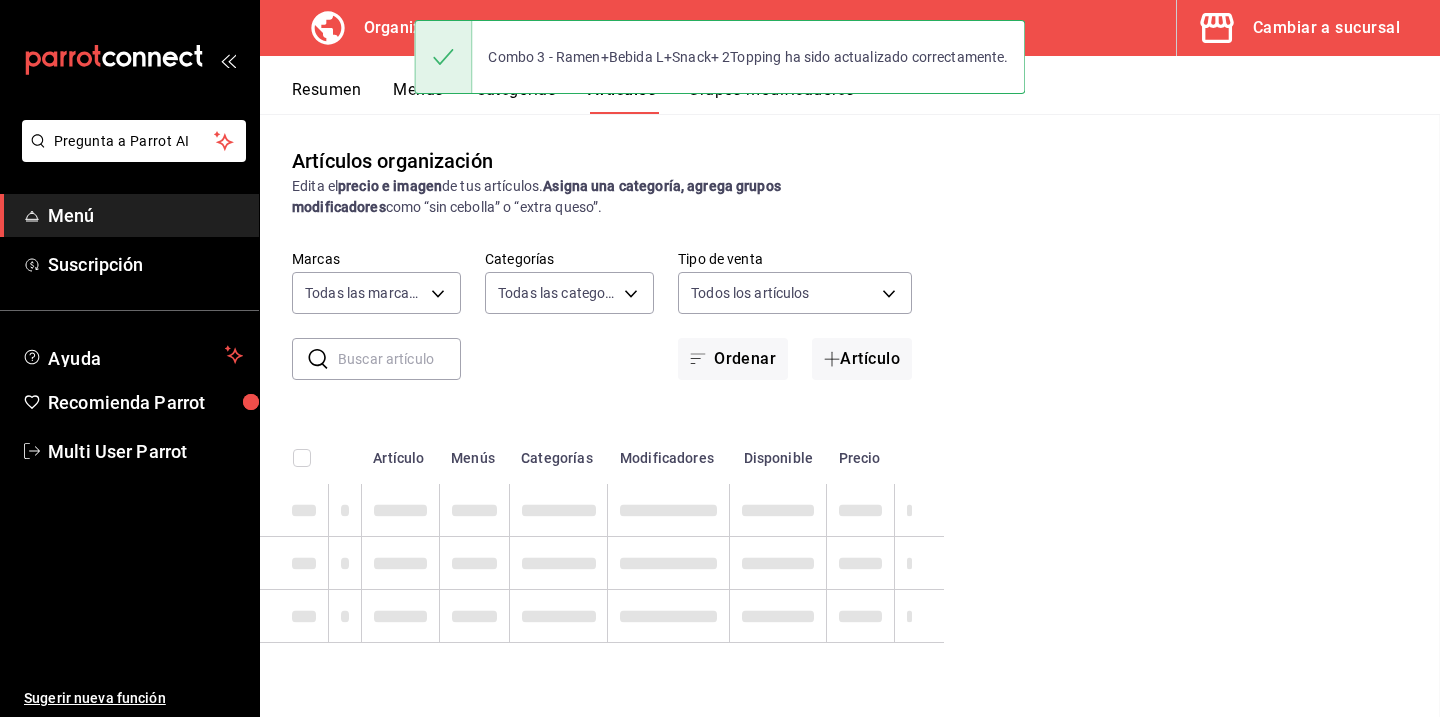 scroll, scrollTop: 0, scrollLeft: 0, axis: both 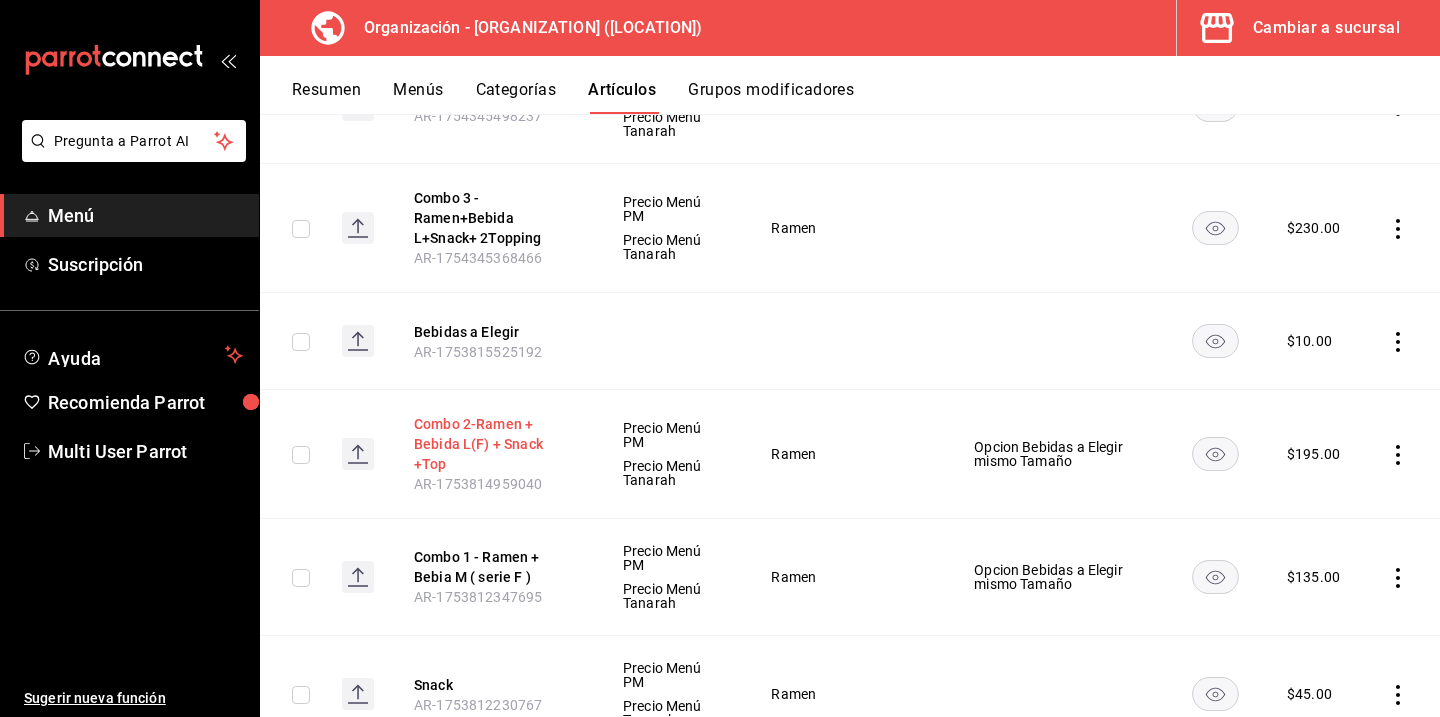 click on "Combo 2-Ramen + Bebida L(F) + Snack +Top" at bounding box center (494, 444) 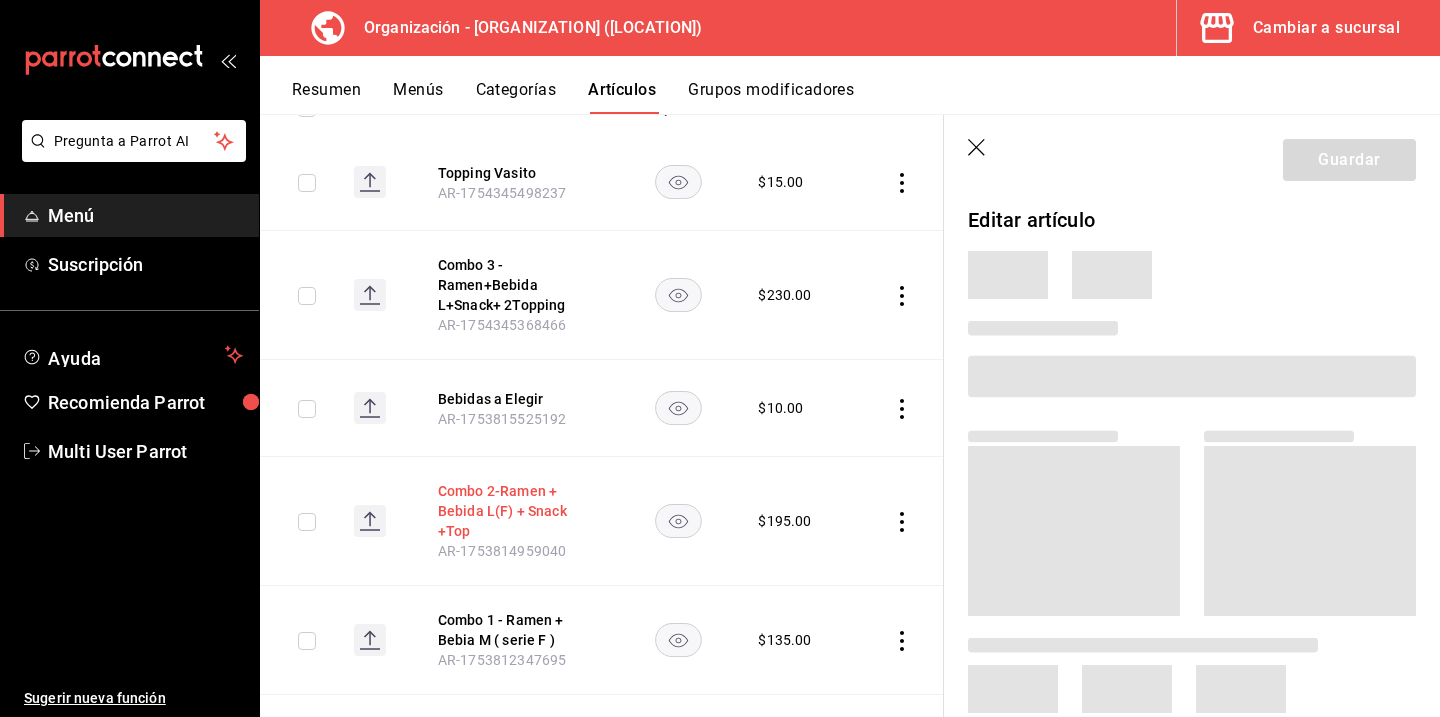 scroll, scrollTop: 340, scrollLeft: 0, axis: vertical 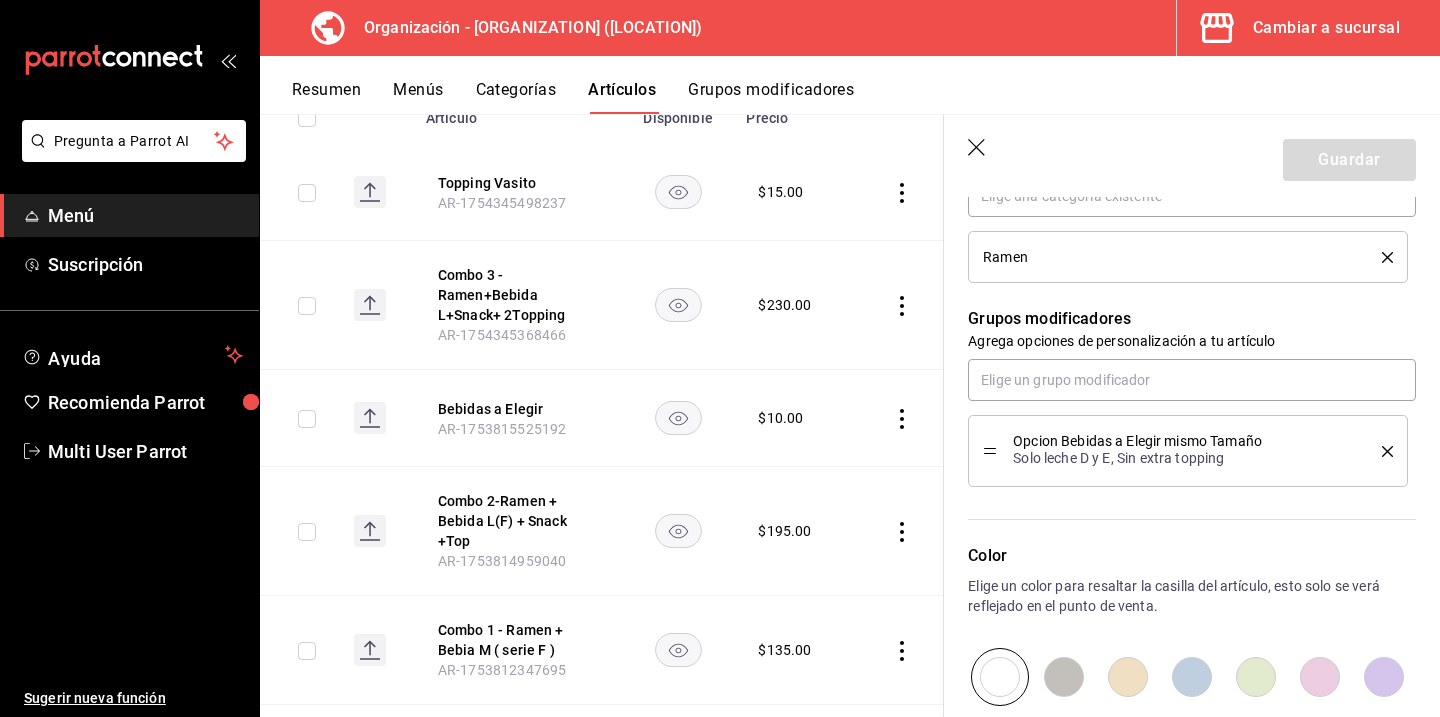 click at bounding box center [1064, 677] 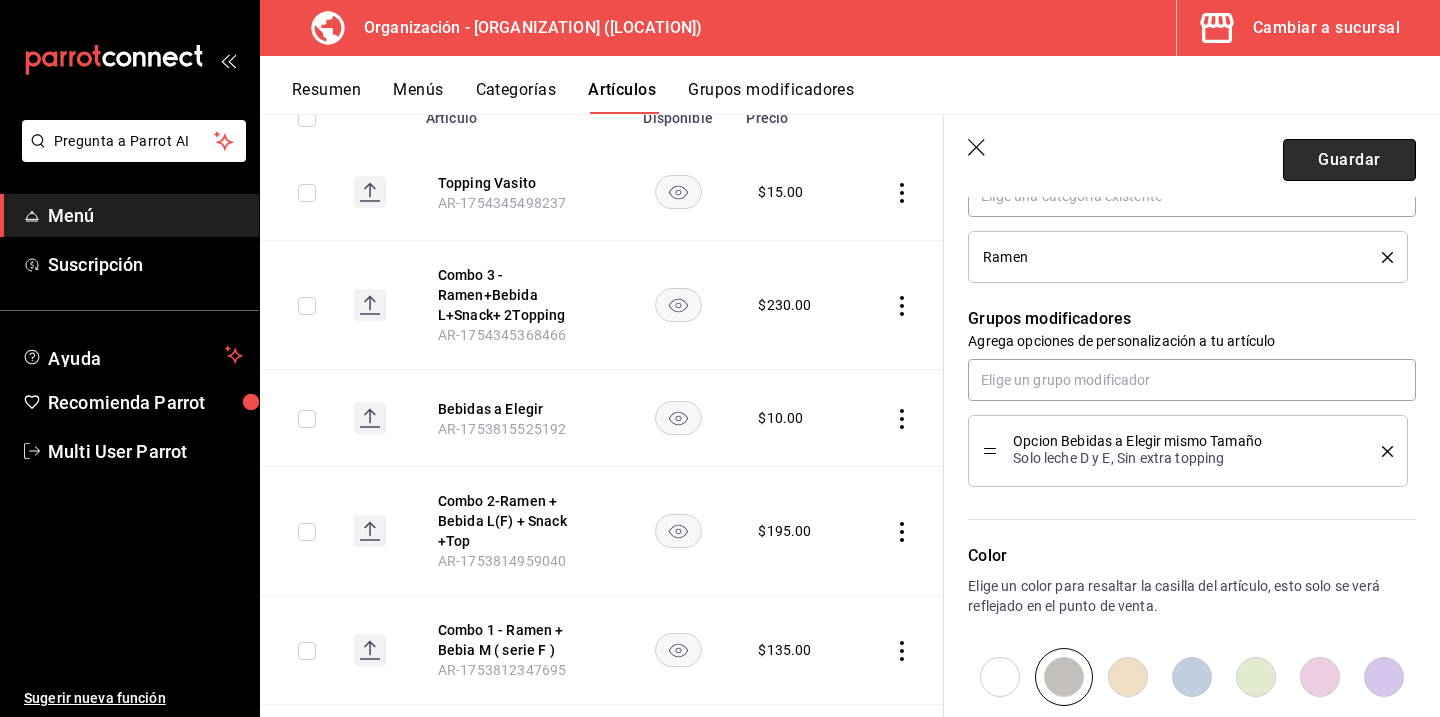 click on "Guardar" at bounding box center (1349, 160) 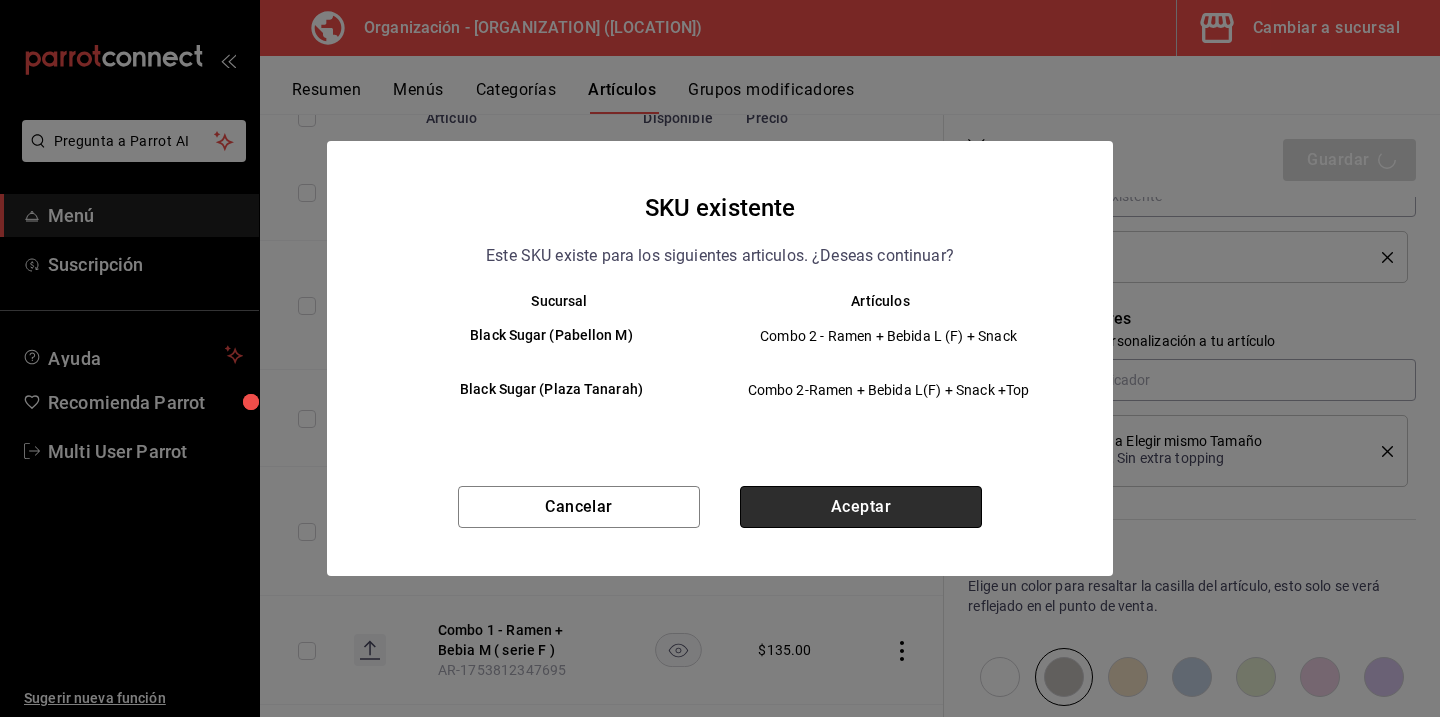 click on "Aceptar" at bounding box center [861, 507] 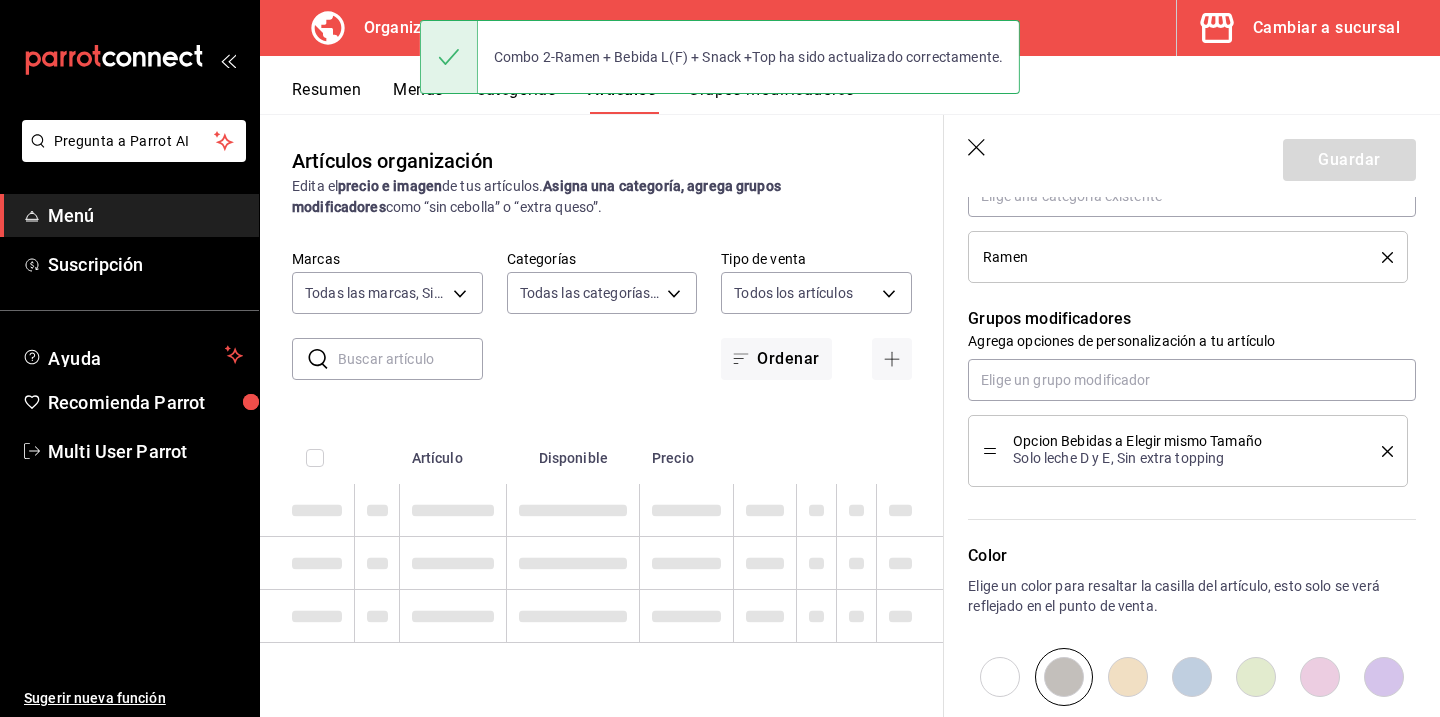 scroll, scrollTop: 0, scrollLeft: 0, axis: both 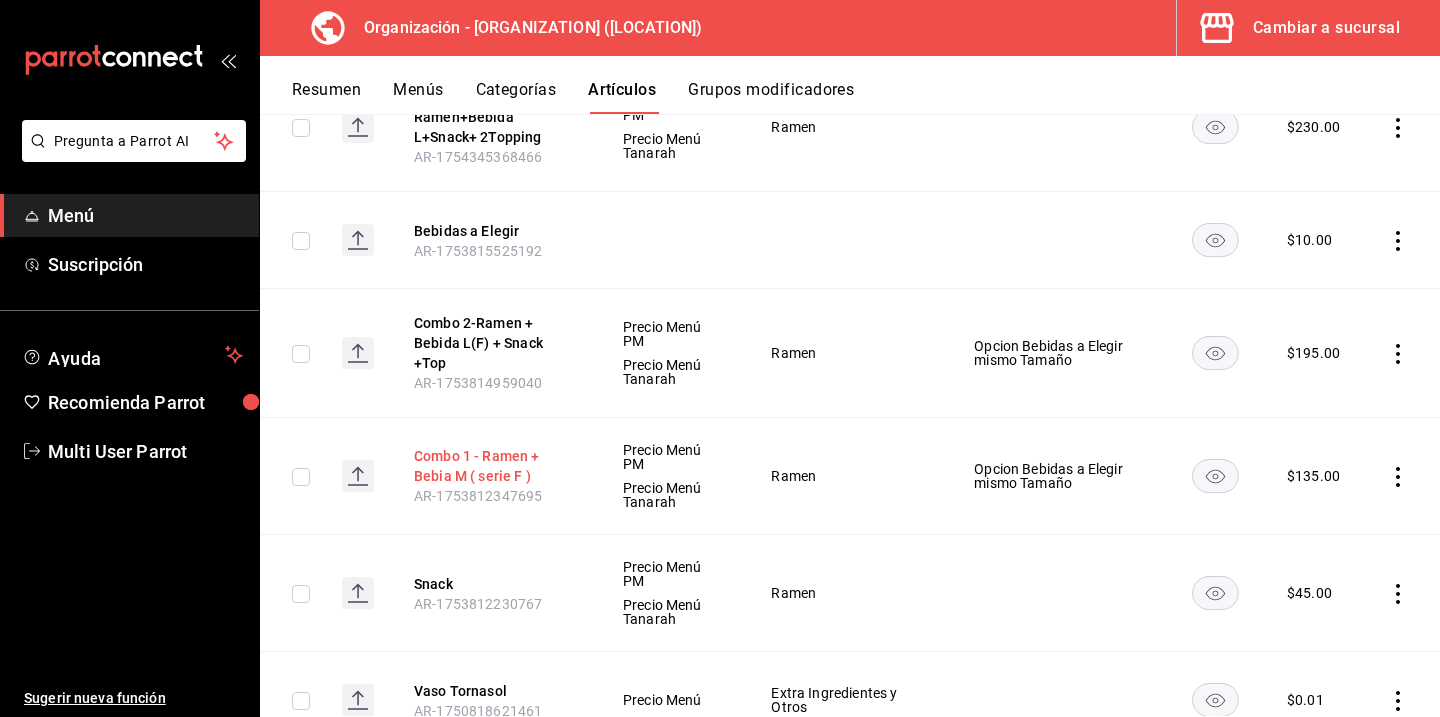 click on "Combo 1 - Ramen + Bebia M ( serie F )" at bounding box center (494, 466) 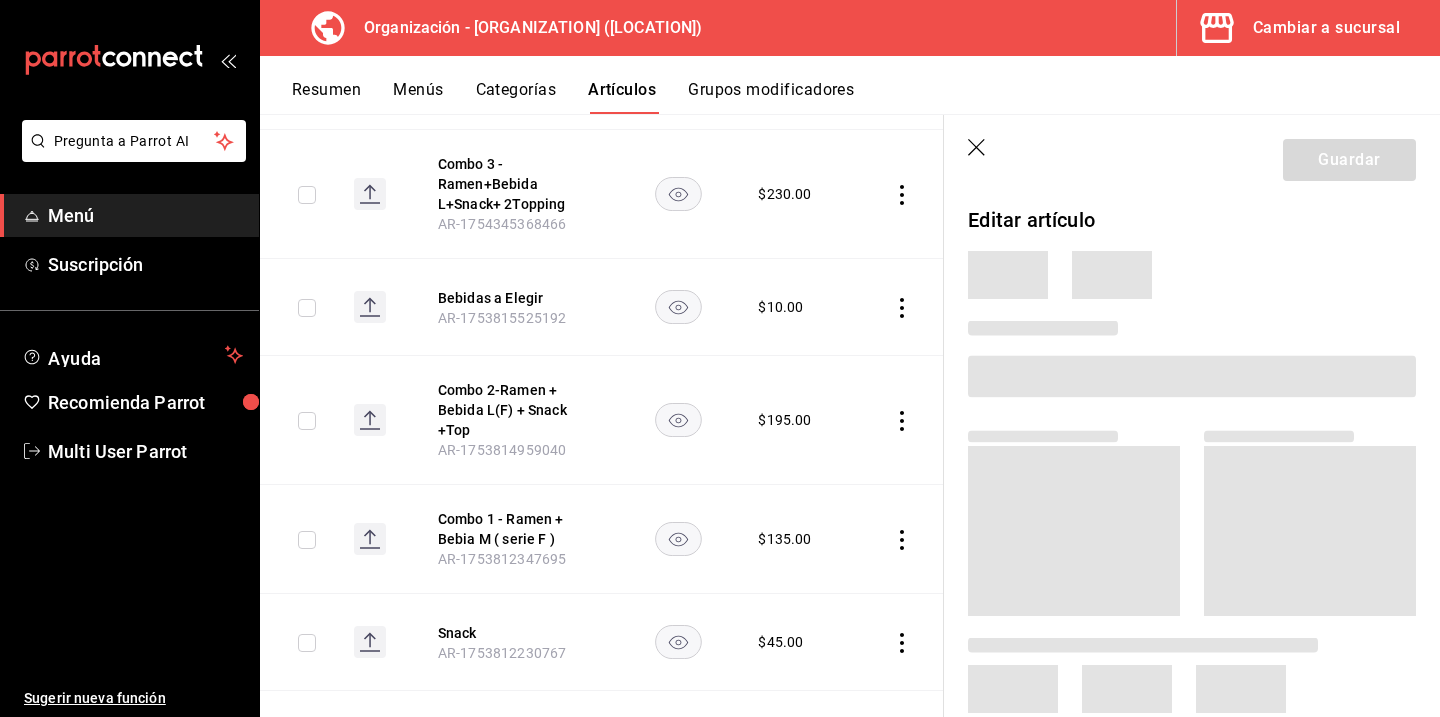 scroll, scrollTop: 431, scrollLeft: 0, axis: vertical 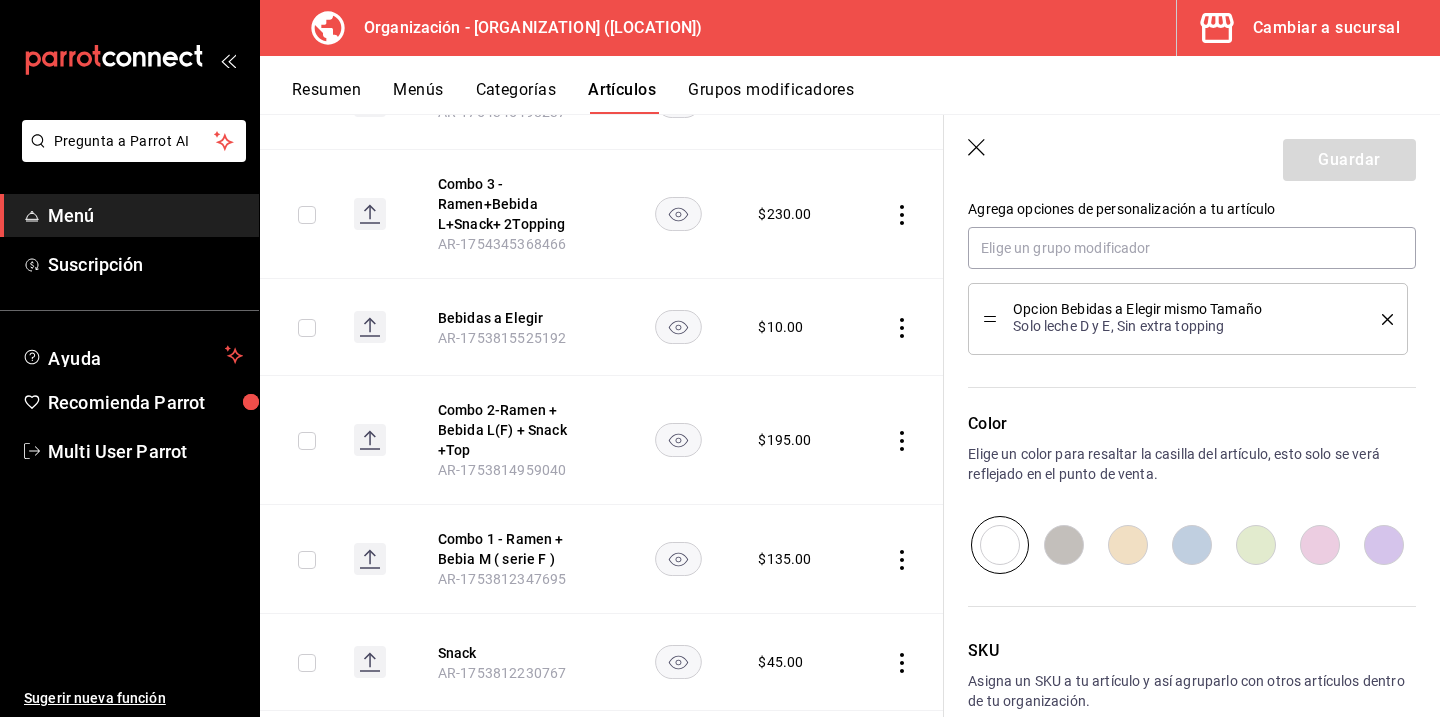 click at bounding box center [1064, 545] 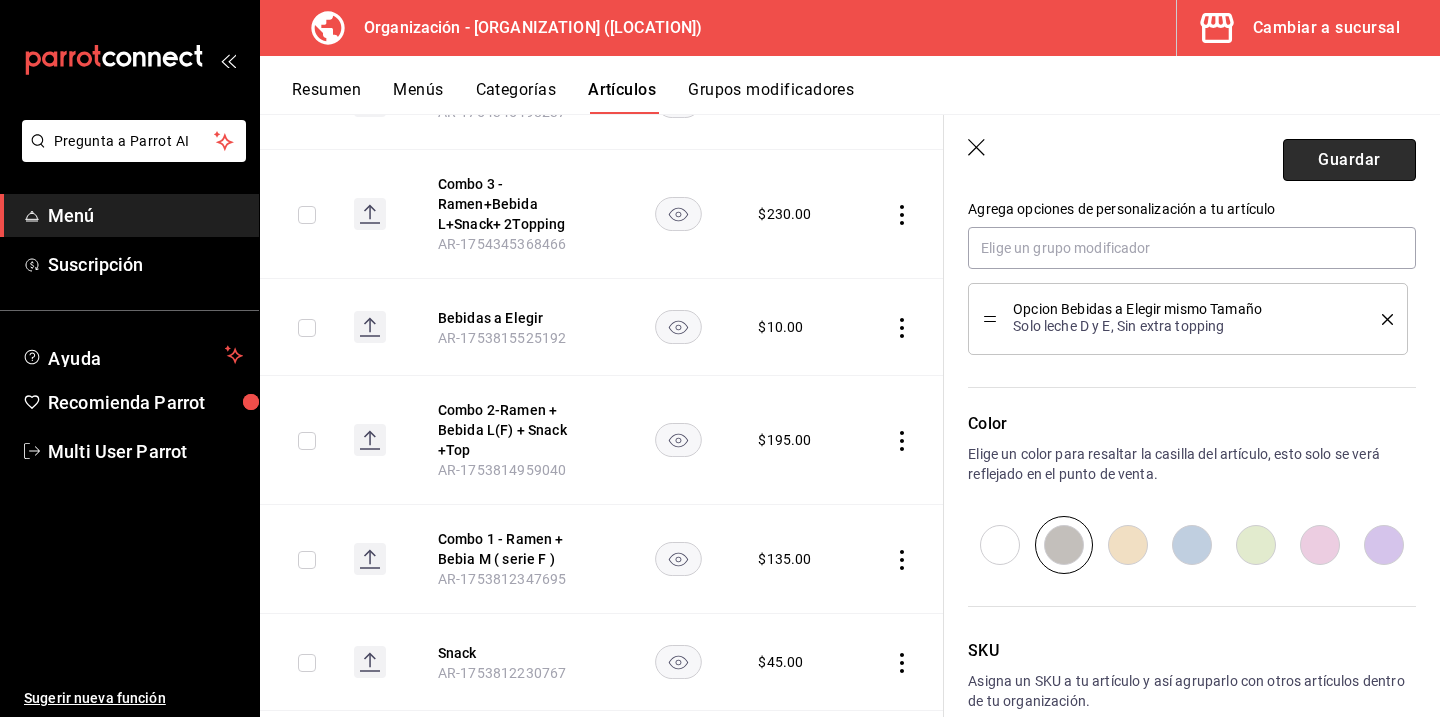 click on "Guardar" at bounding box center [1349, 160] 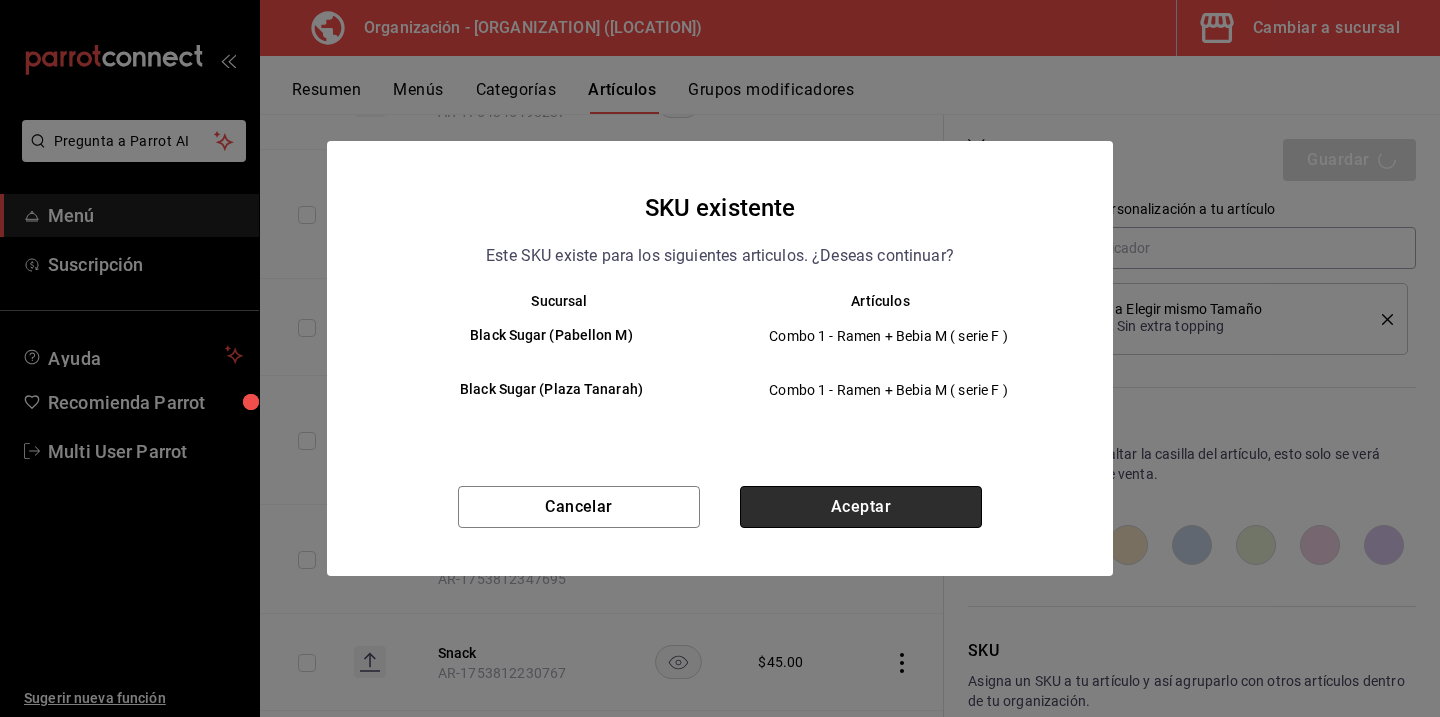 click on "Aceptar" at bounding box center (861, 507) 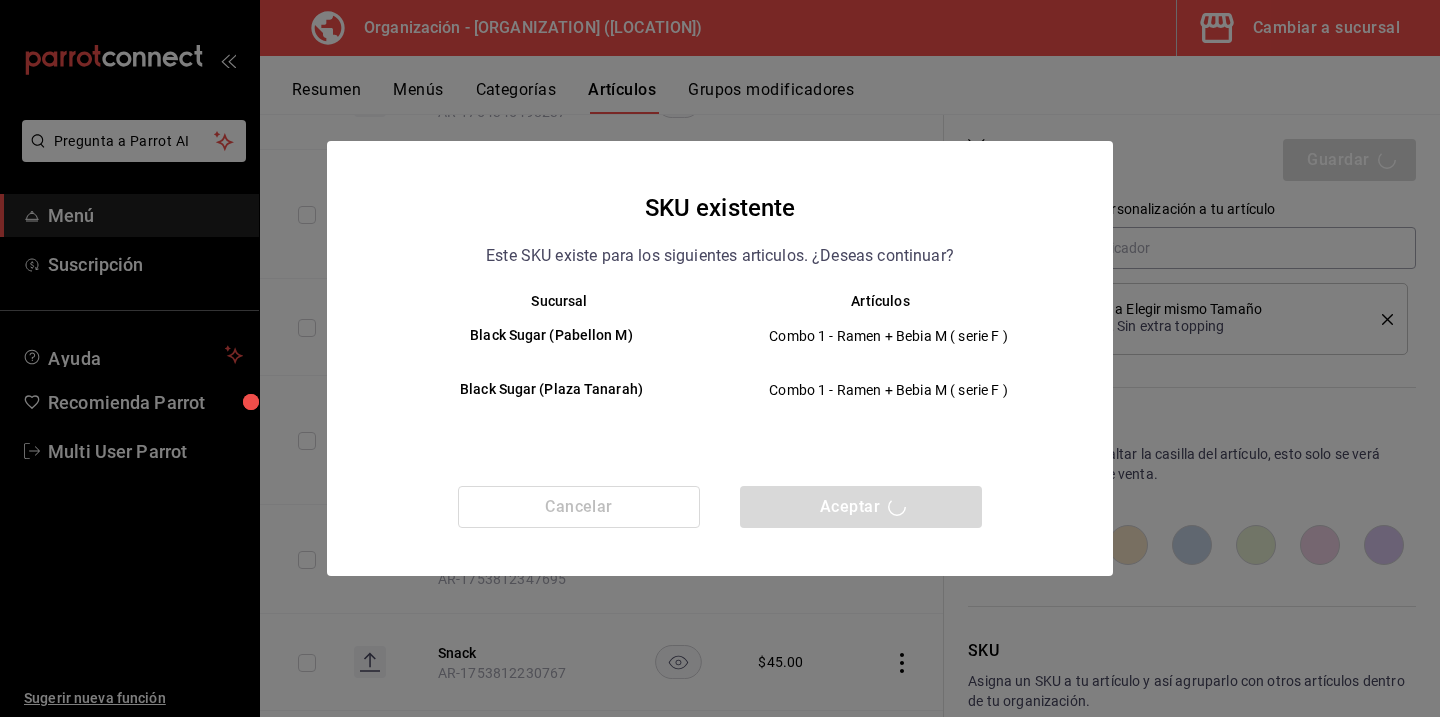 scroll, scrollTop: 0, scrollLeft: 0, axis: both 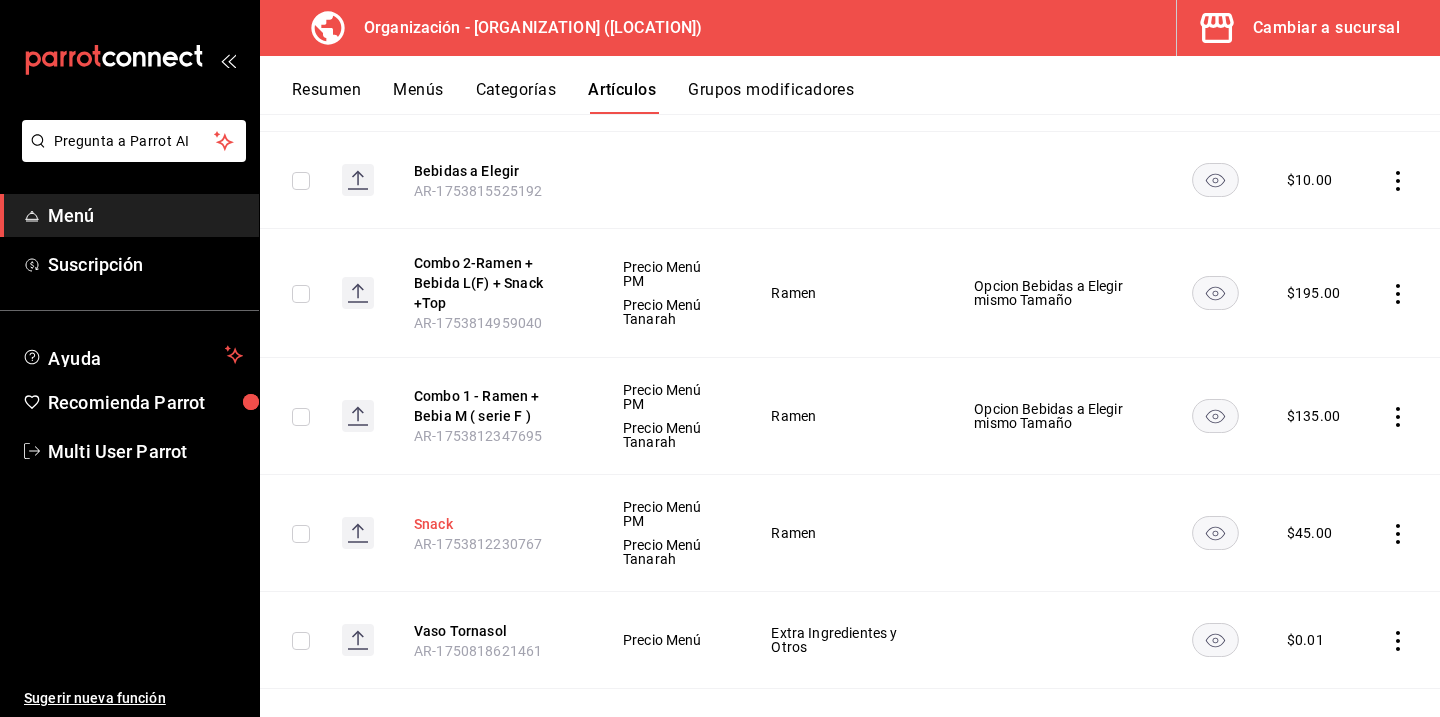 click on "Snack" at bounding box center [494, 524] 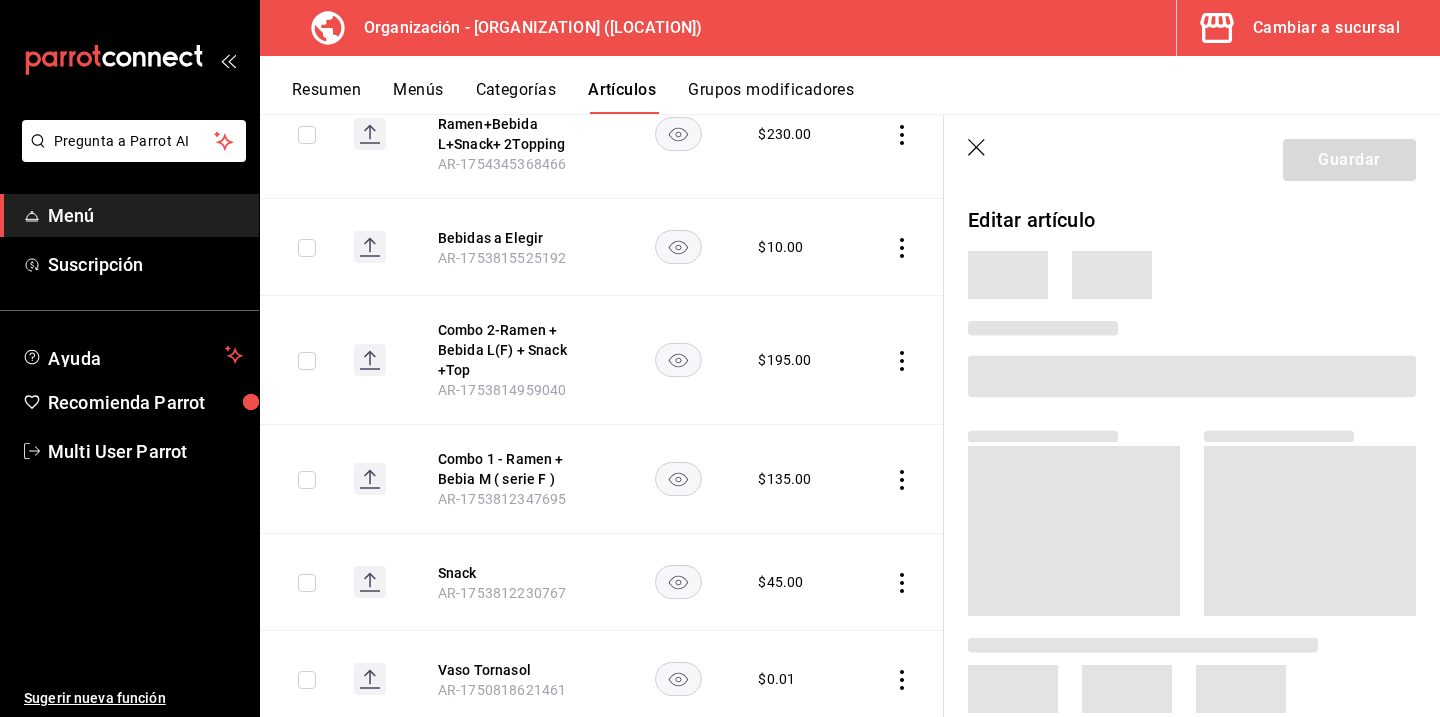 scroll, scrollTop: 491, scrollLeft: 0, axis: vertical 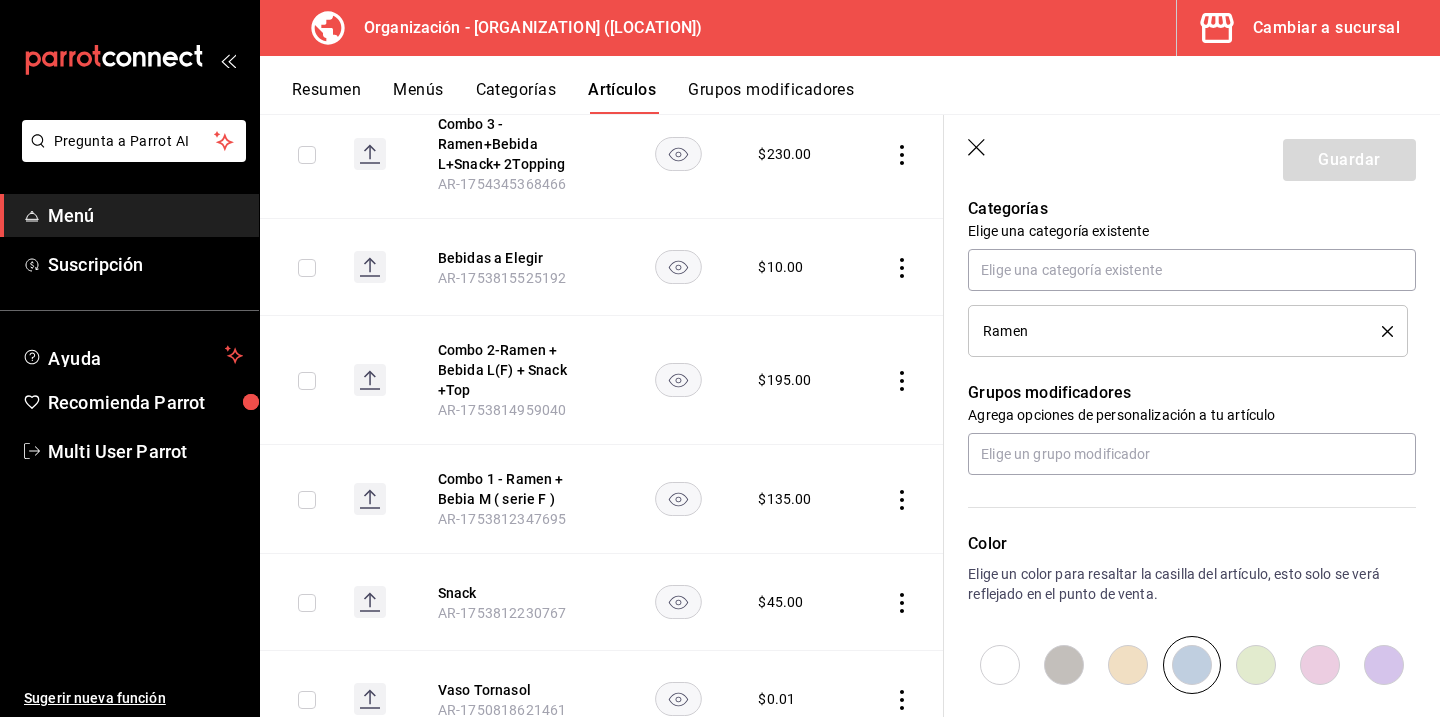 click at bounding box center [1064, 665] 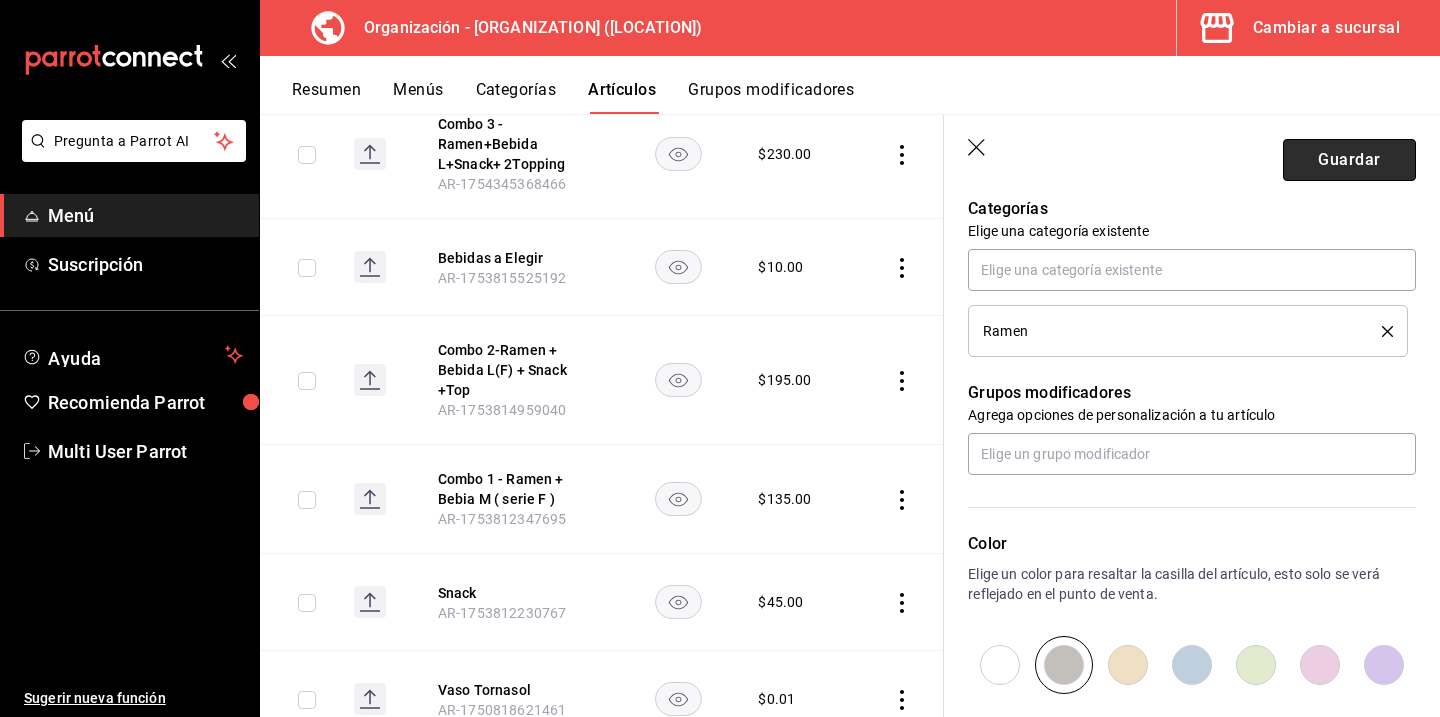 click on "Guardar" at bounding box center (1349, 160) 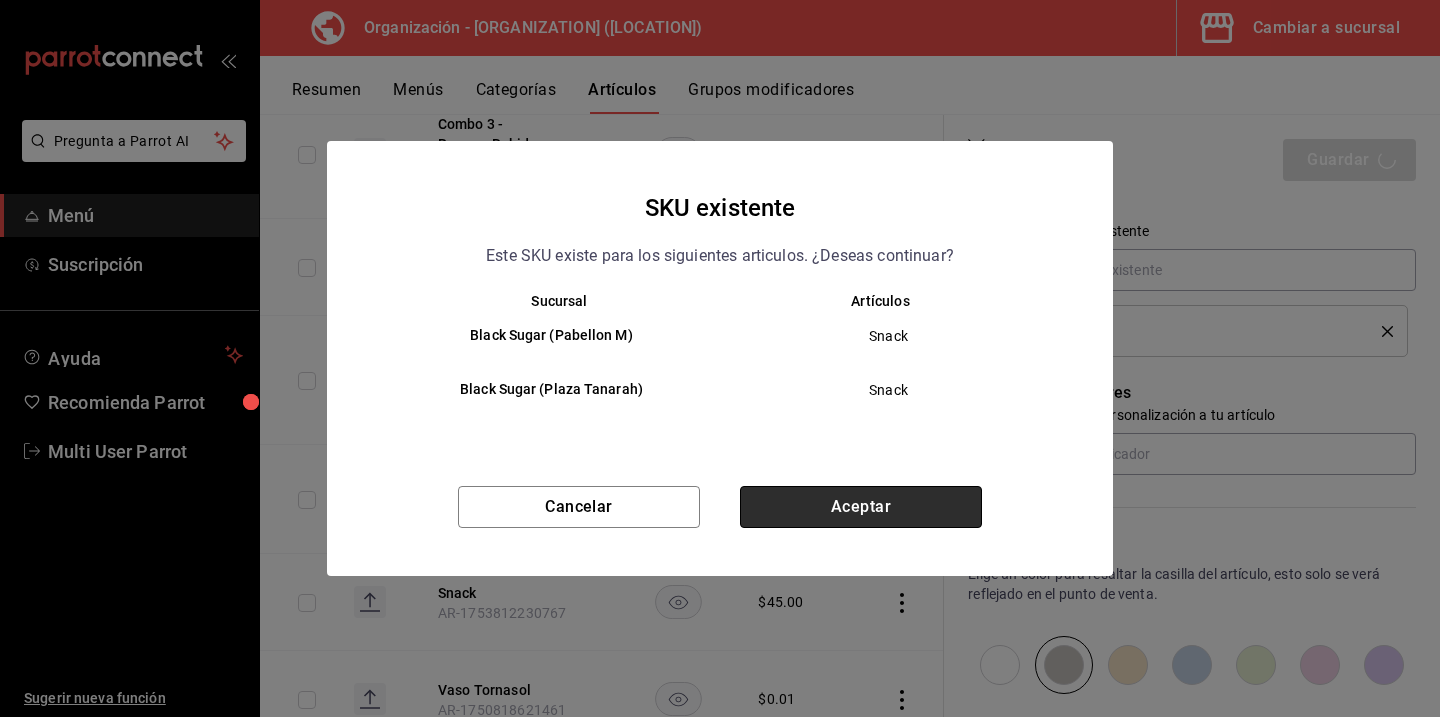 click on "Aceptar" at bounding box center [861, 507] 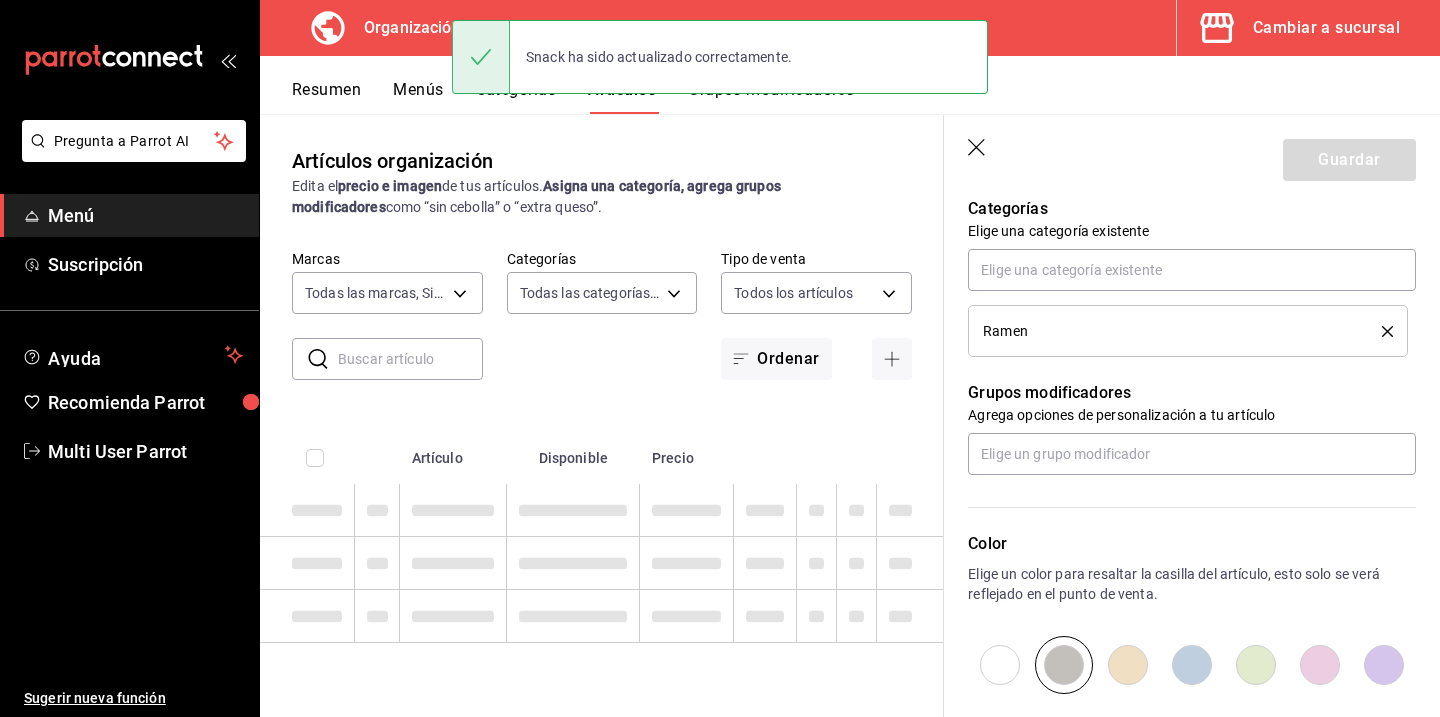 scroll, scrollTop: 0, scrollLeft: 0, axis: both 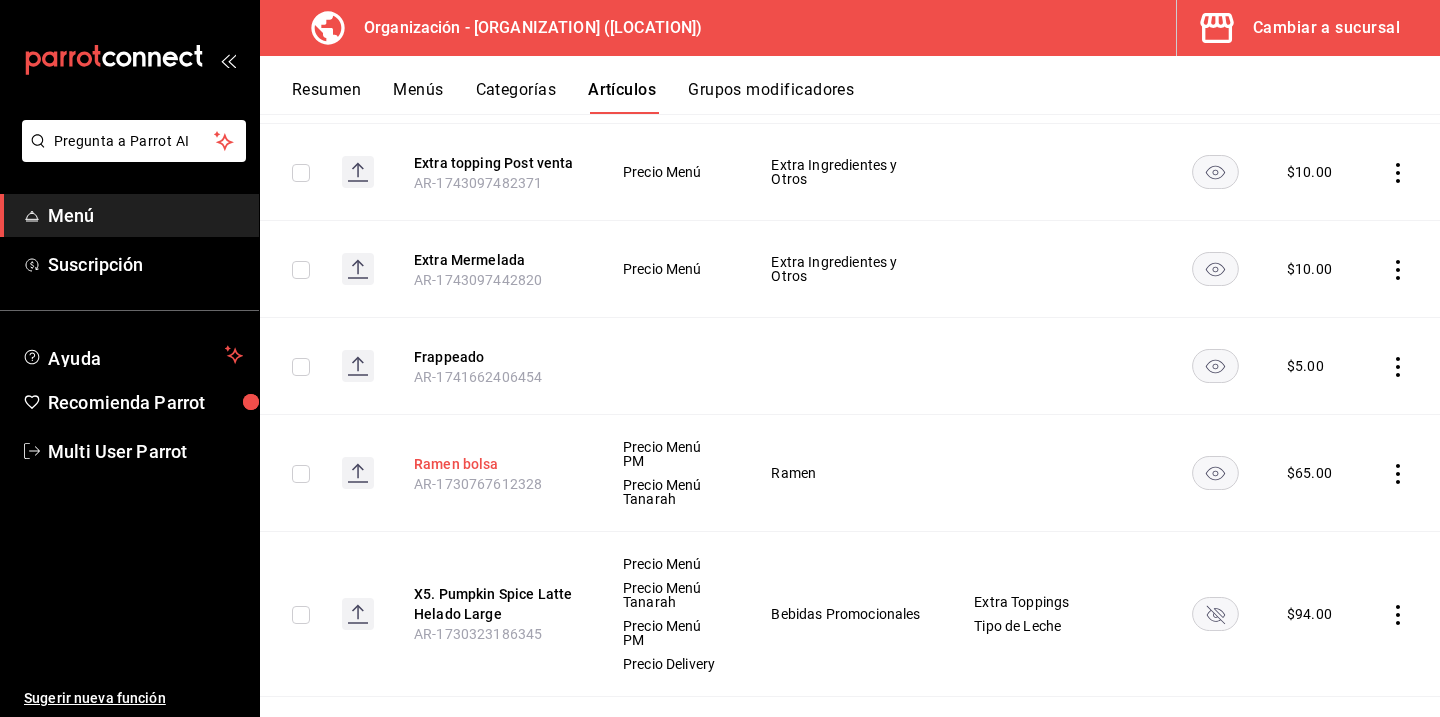 click on "Ramen bolsa" at bounding box center (494, 464) 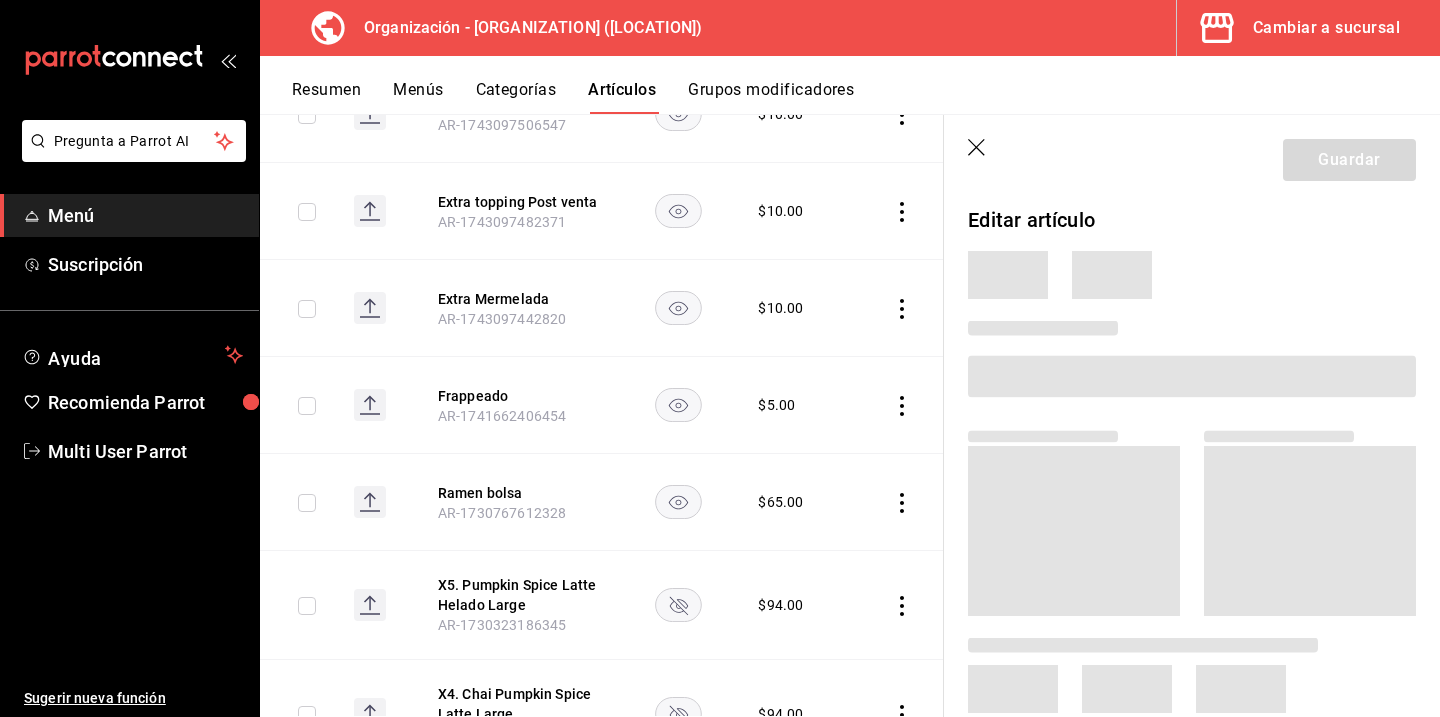 scroll, scrollTop: 1319, scrollLeft: 0, axis: vertical 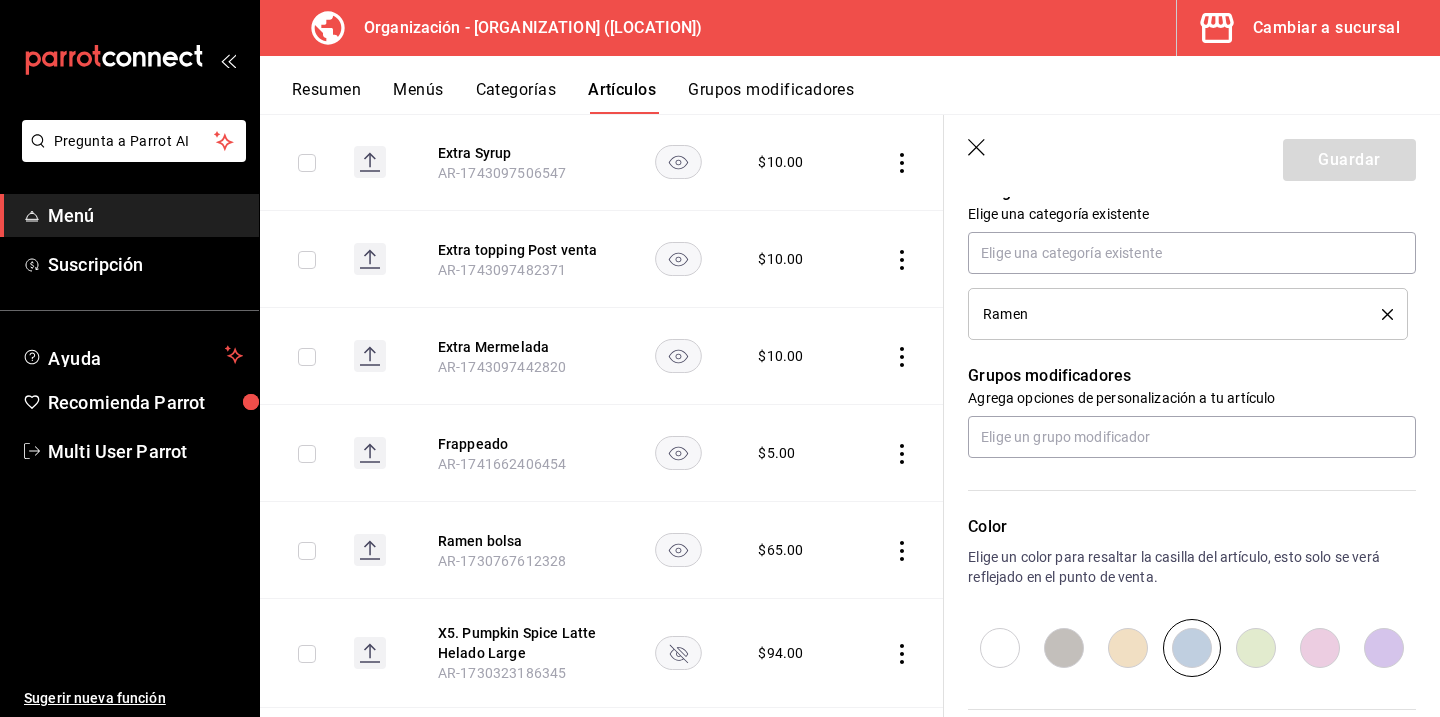 click at bounding box center [1064, 648] 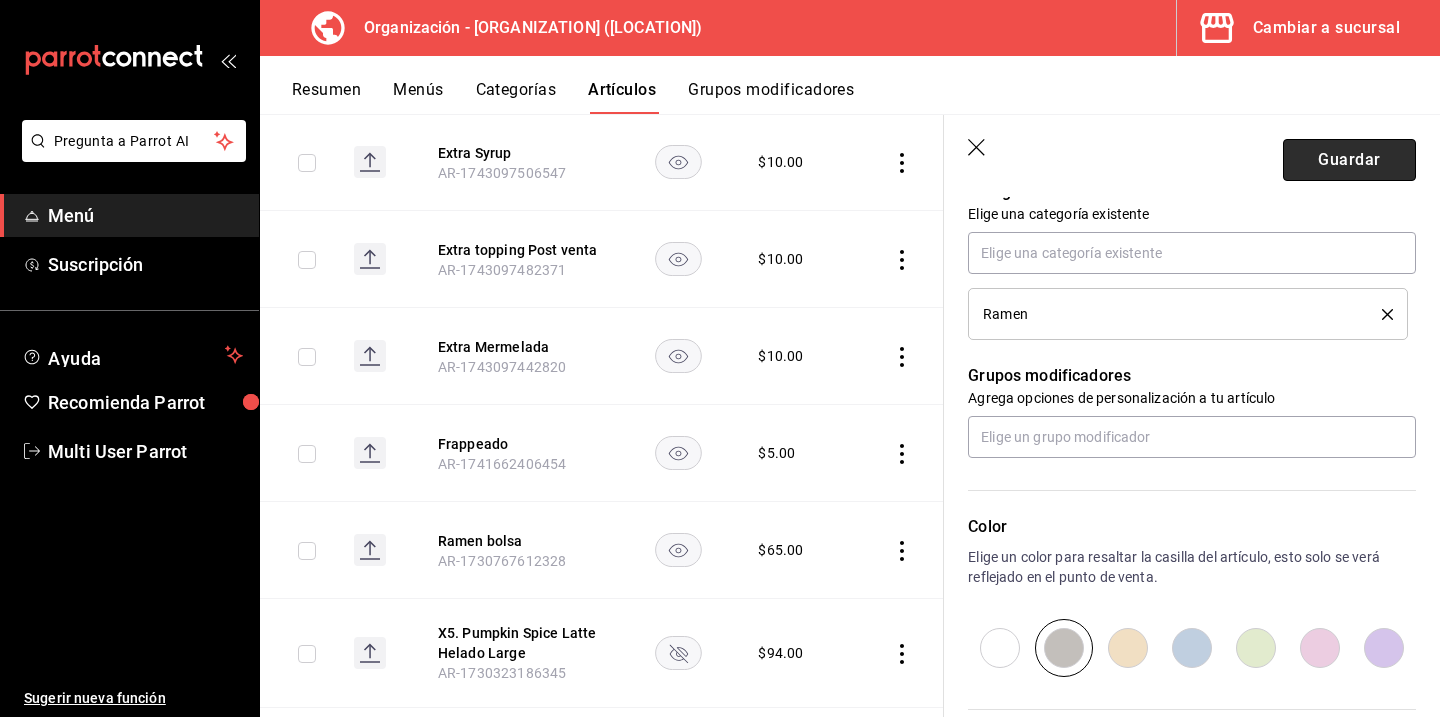 click on "Guardar" at bounding box center (1349, 160) 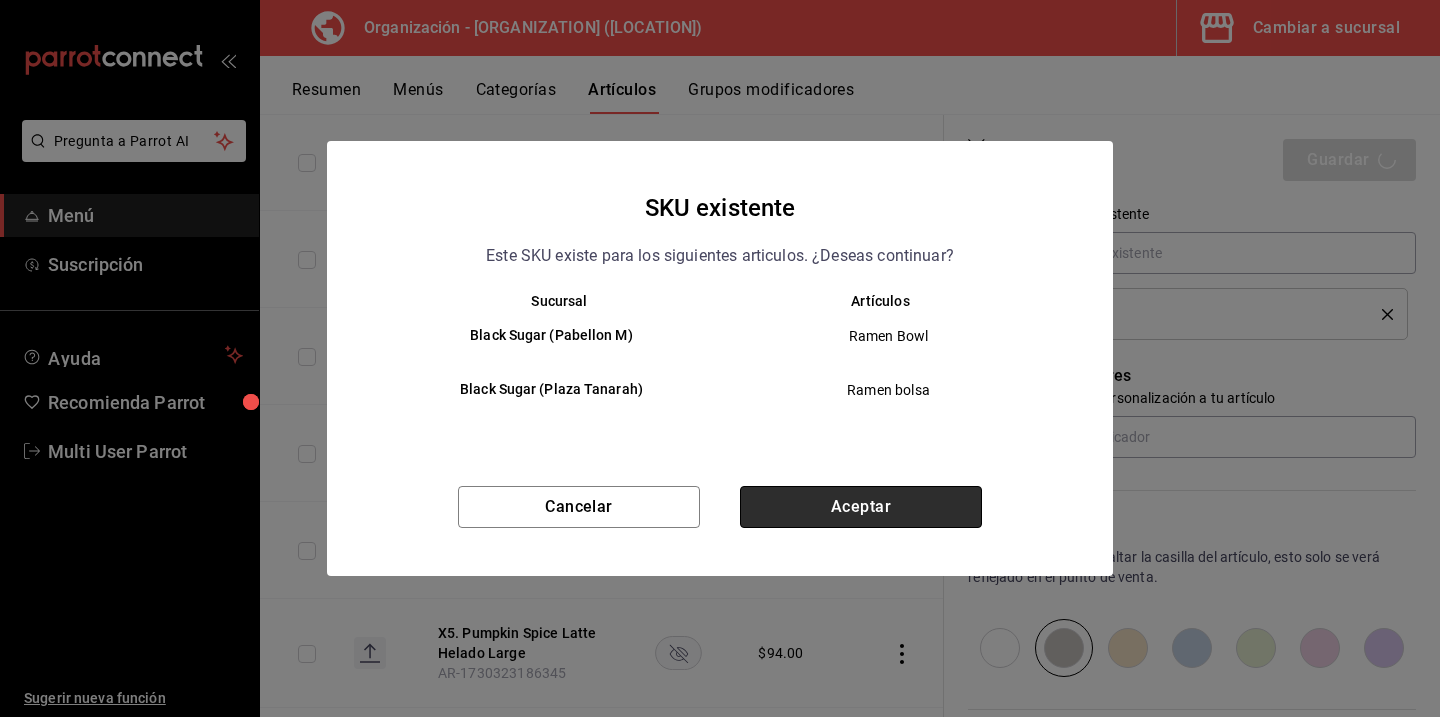 click on "Aceptar" at bounding box center (861, 507) 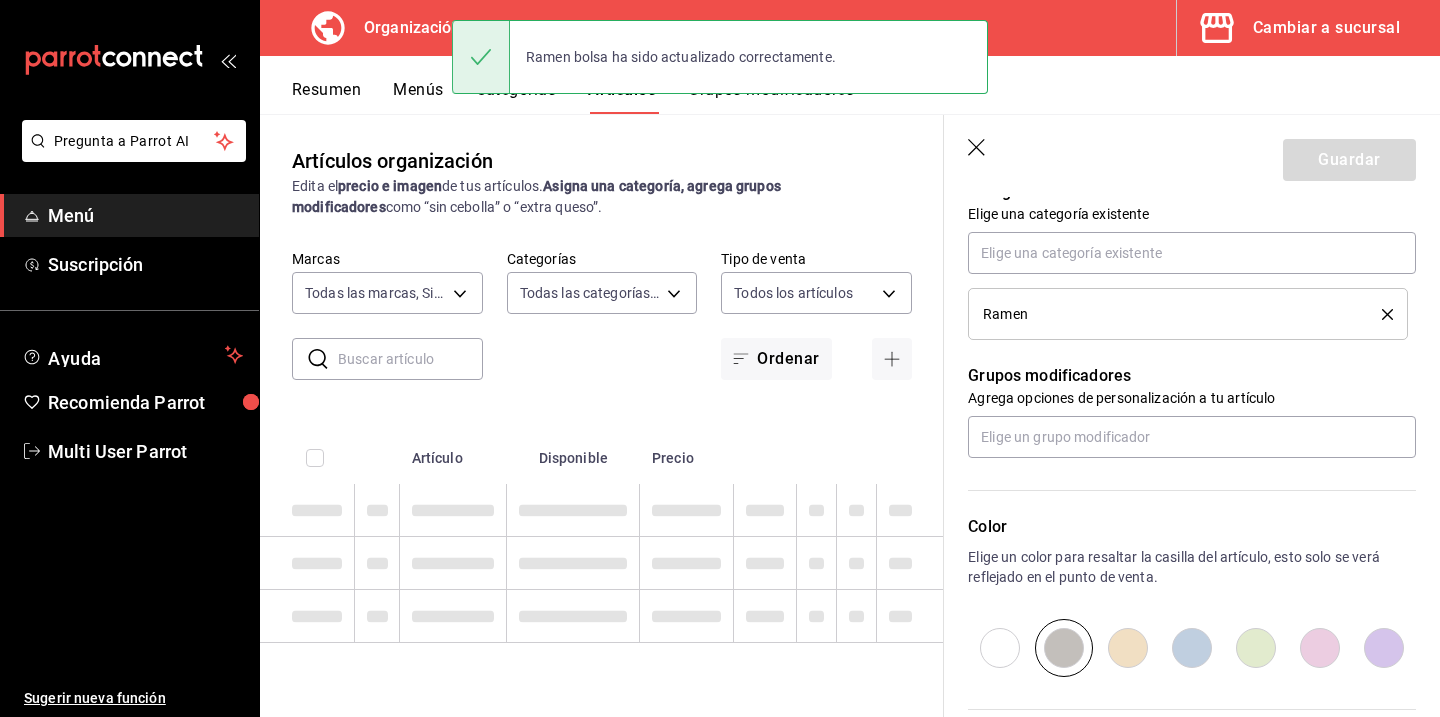 scroll, scrollTop: 0, scrollLeft: 0, axis: both 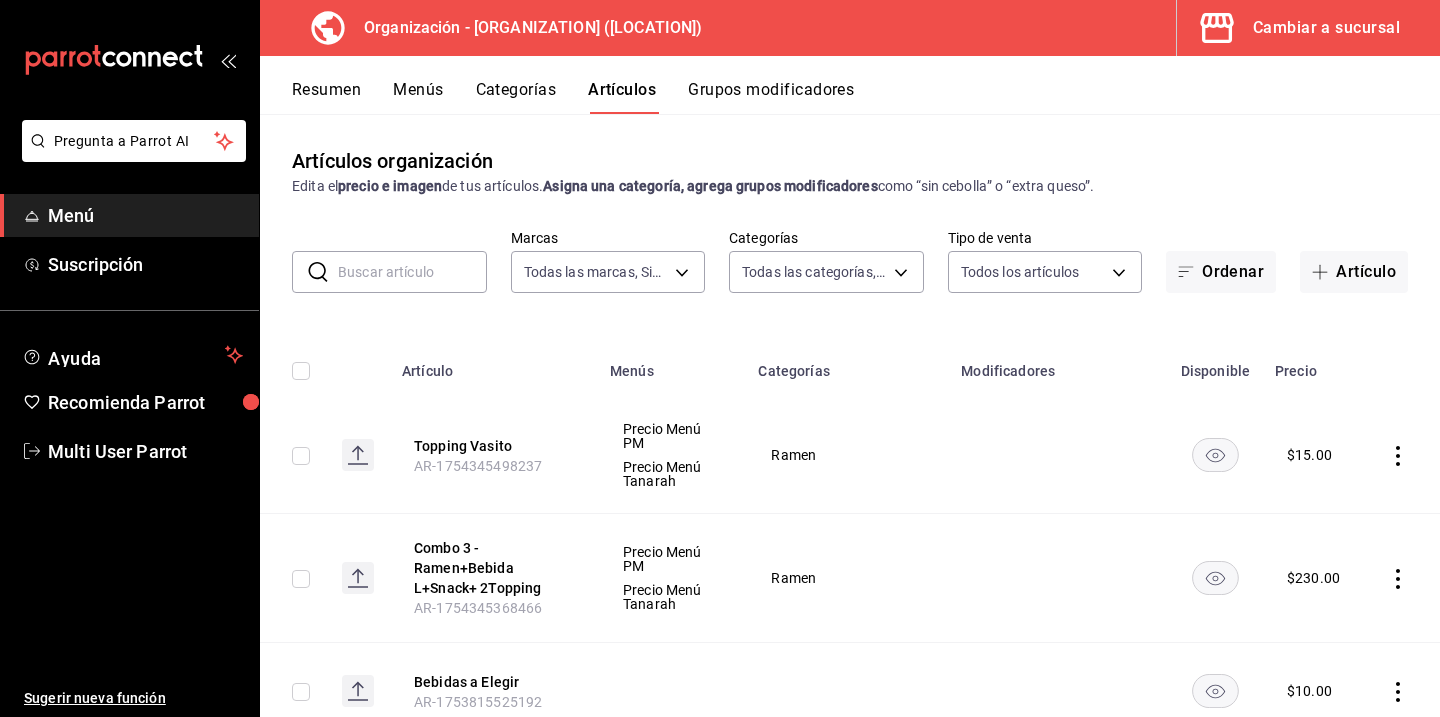 click on "Categorías" at bounding box center [516, 97] 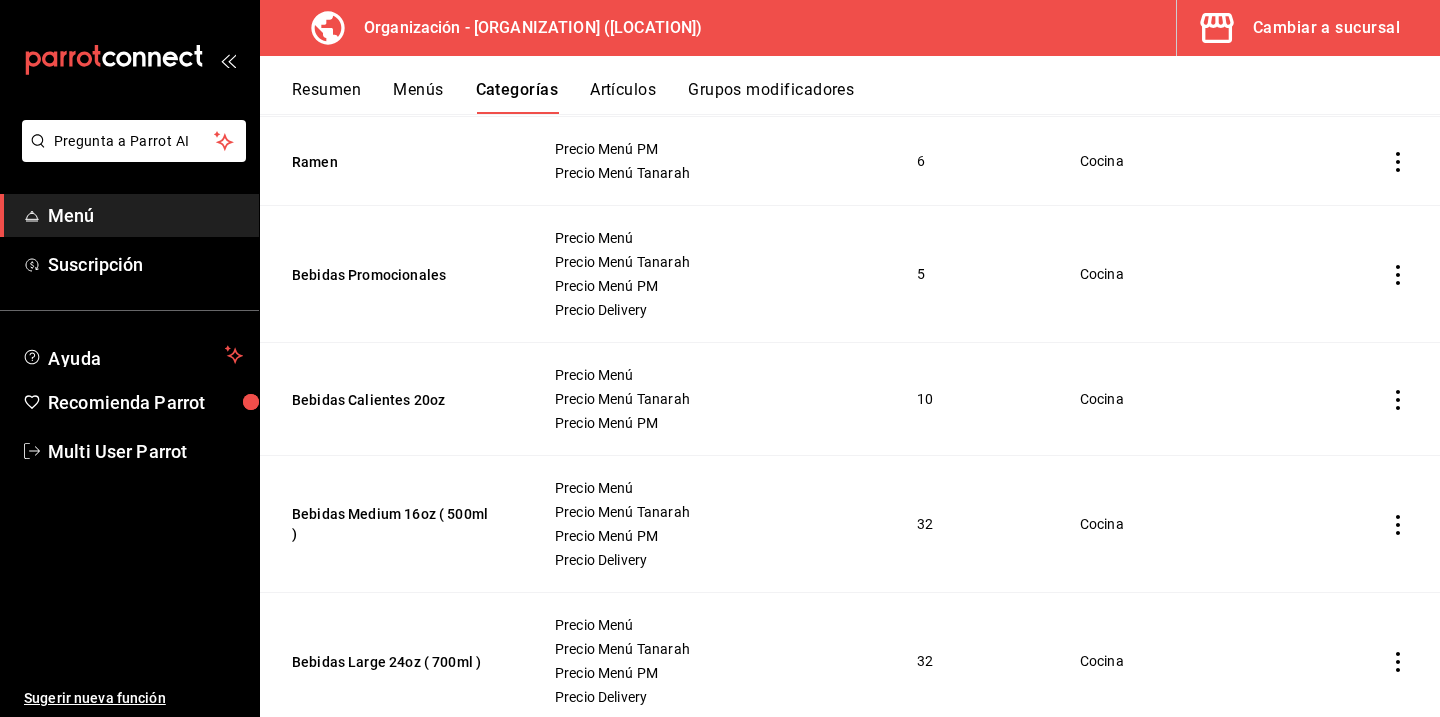 scroll, scrollTop: 329, scrollLeft: 0, axis: vertical 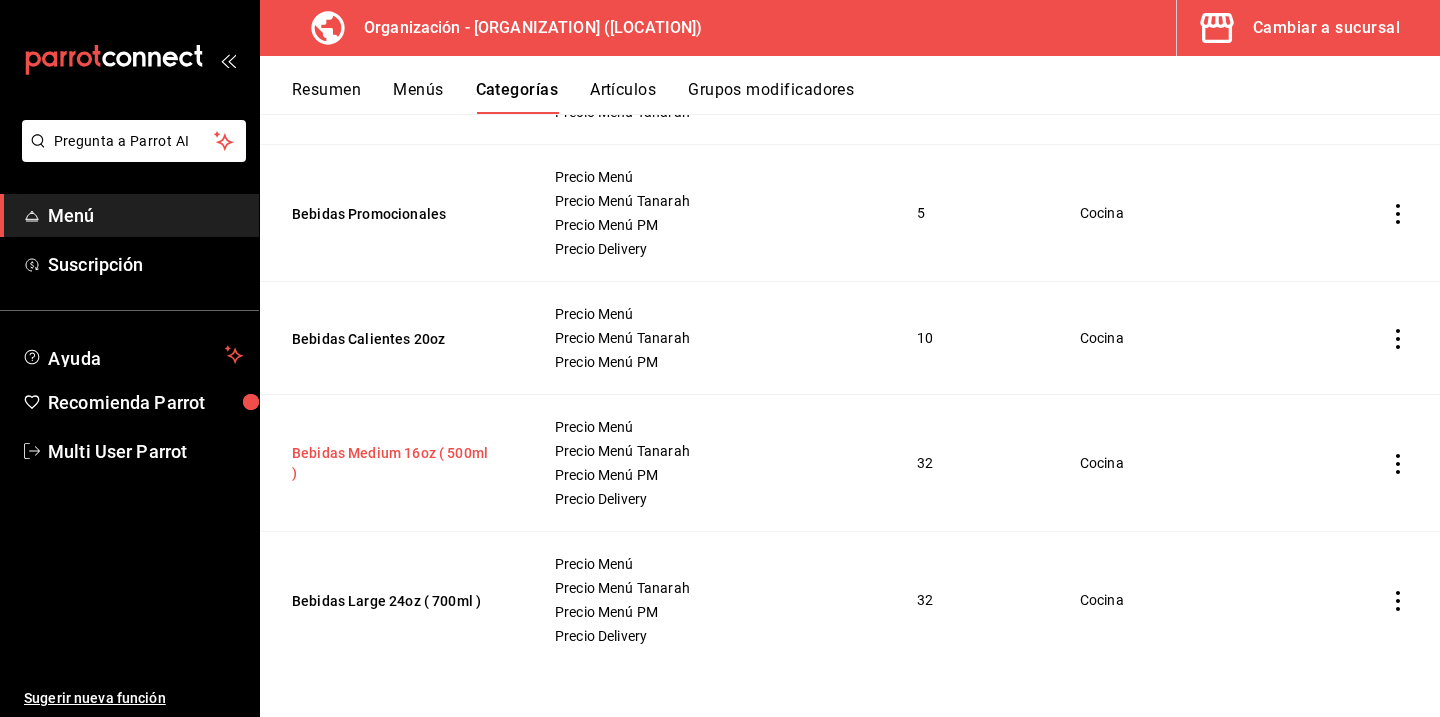 click on "Bebidas Medium 16oz ( 500ml )" at bounding box center (392, 463) 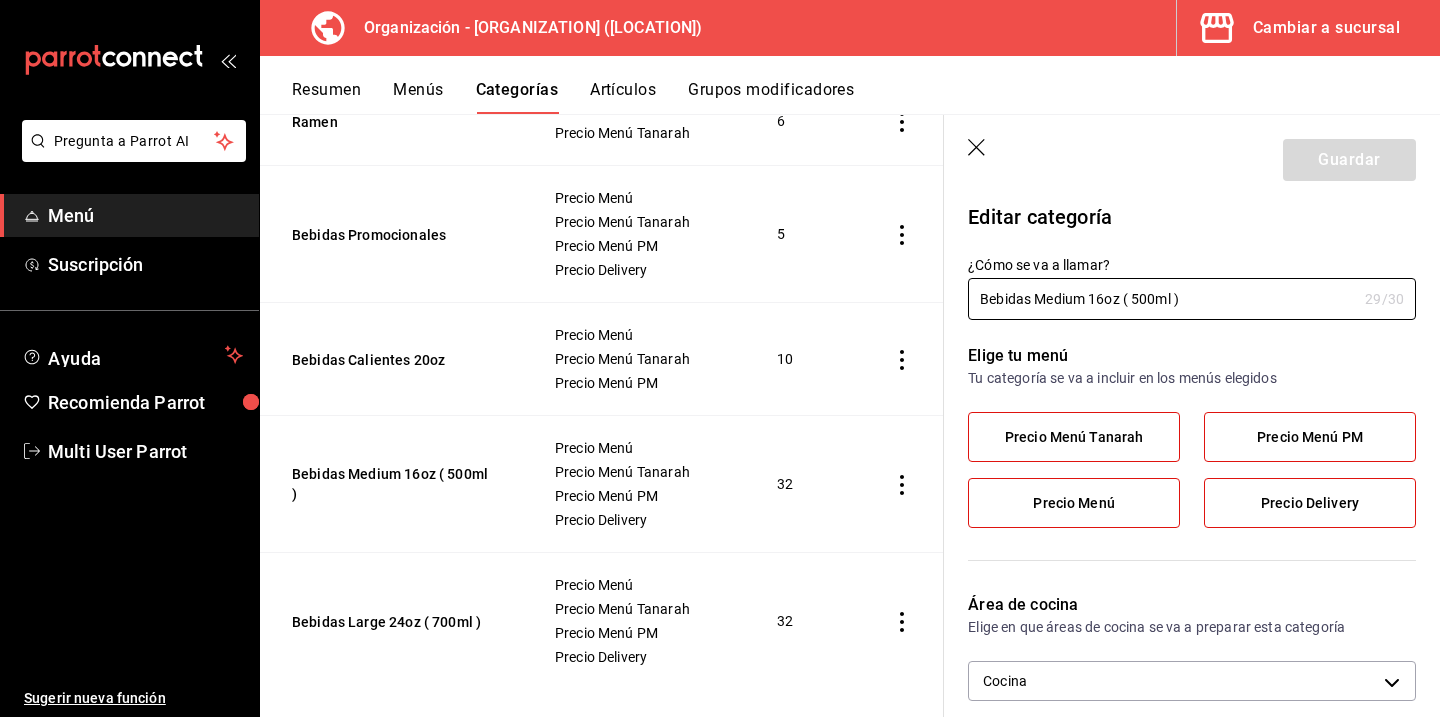 scroll, scrollTop: 0, scrollLeft: 0, axis: both 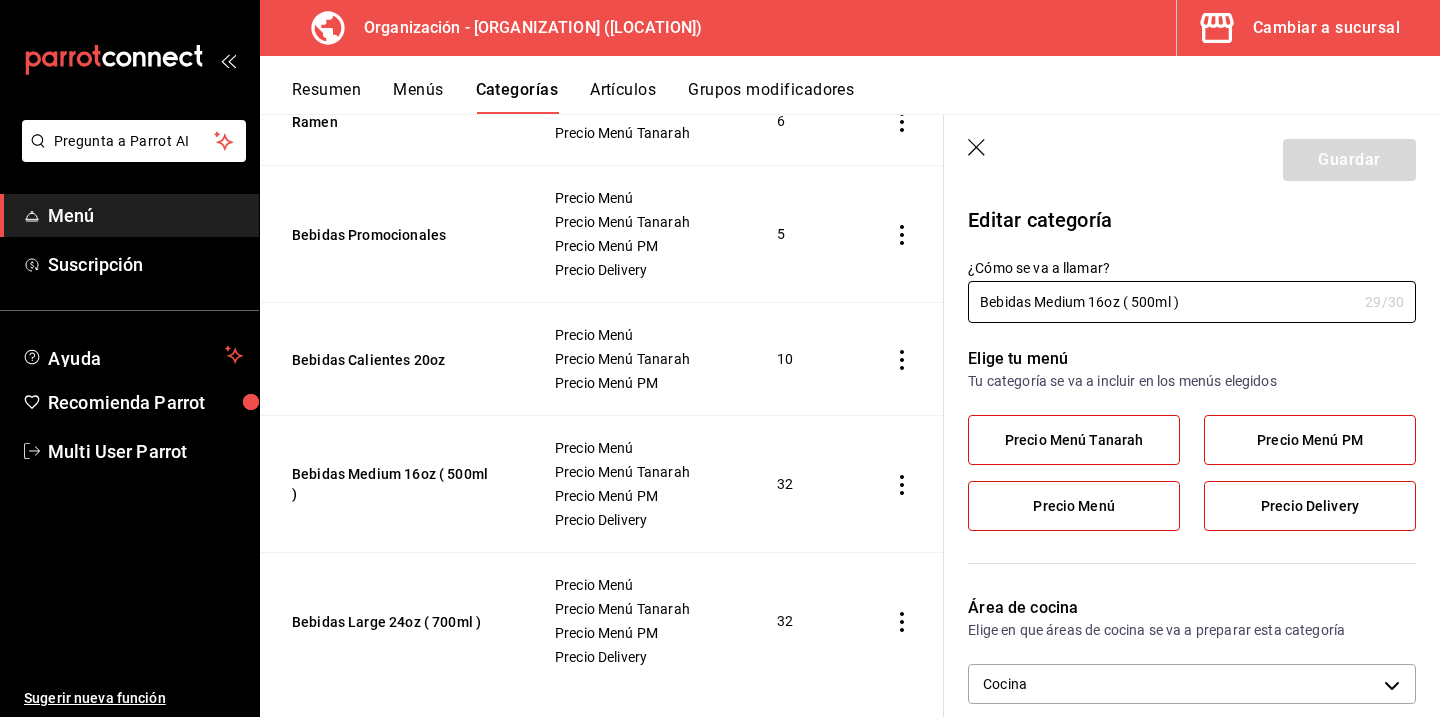 click 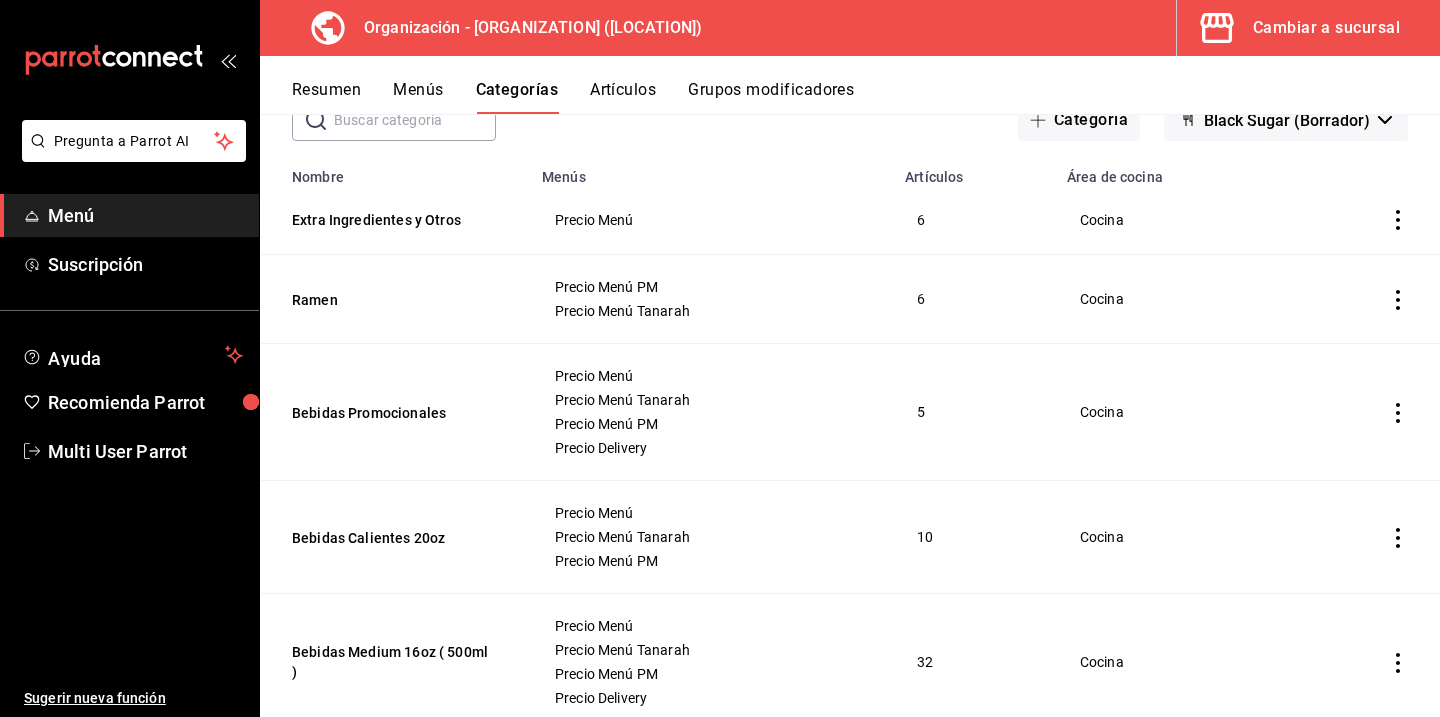 scroll, scrollTop: 329, scrollLeft: 0, axis: vertical 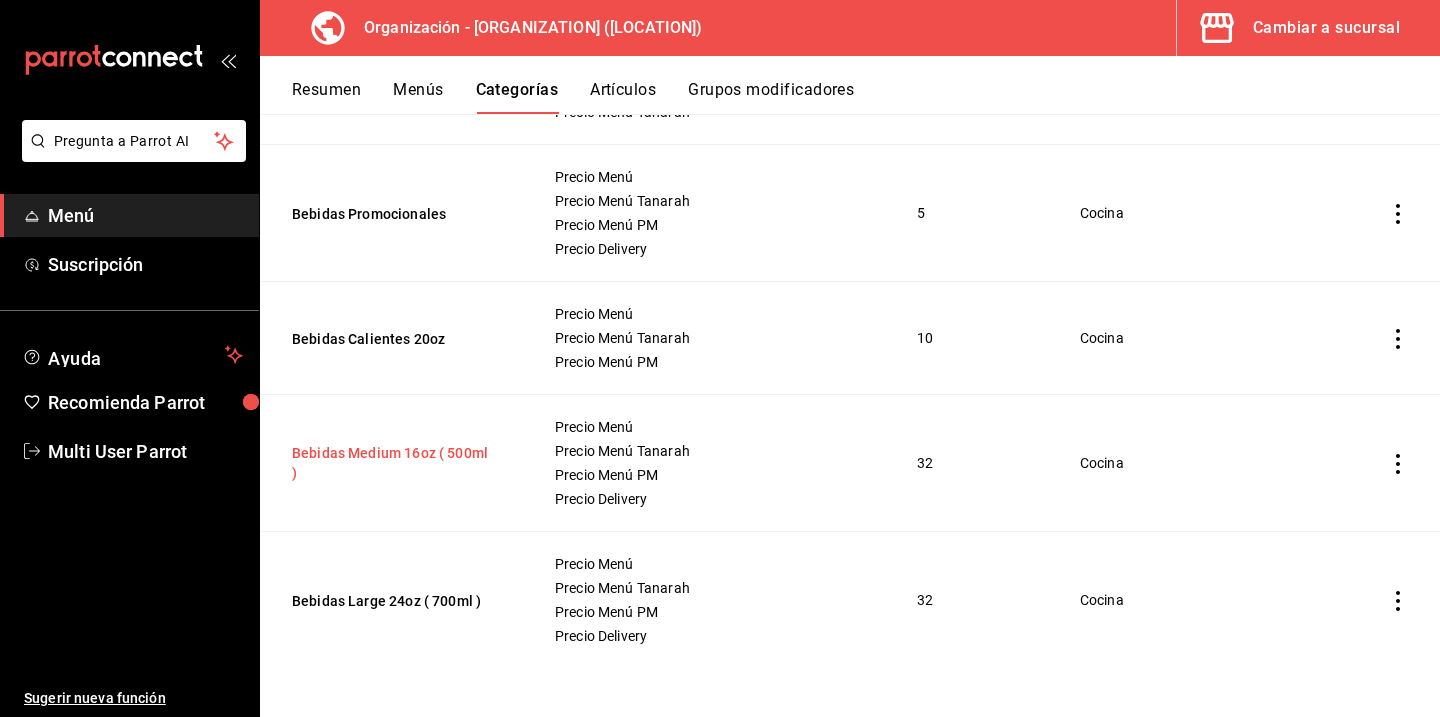 click on "Bebidas Medium 16oz ( 500ml )" at bounding box center [392, 463] 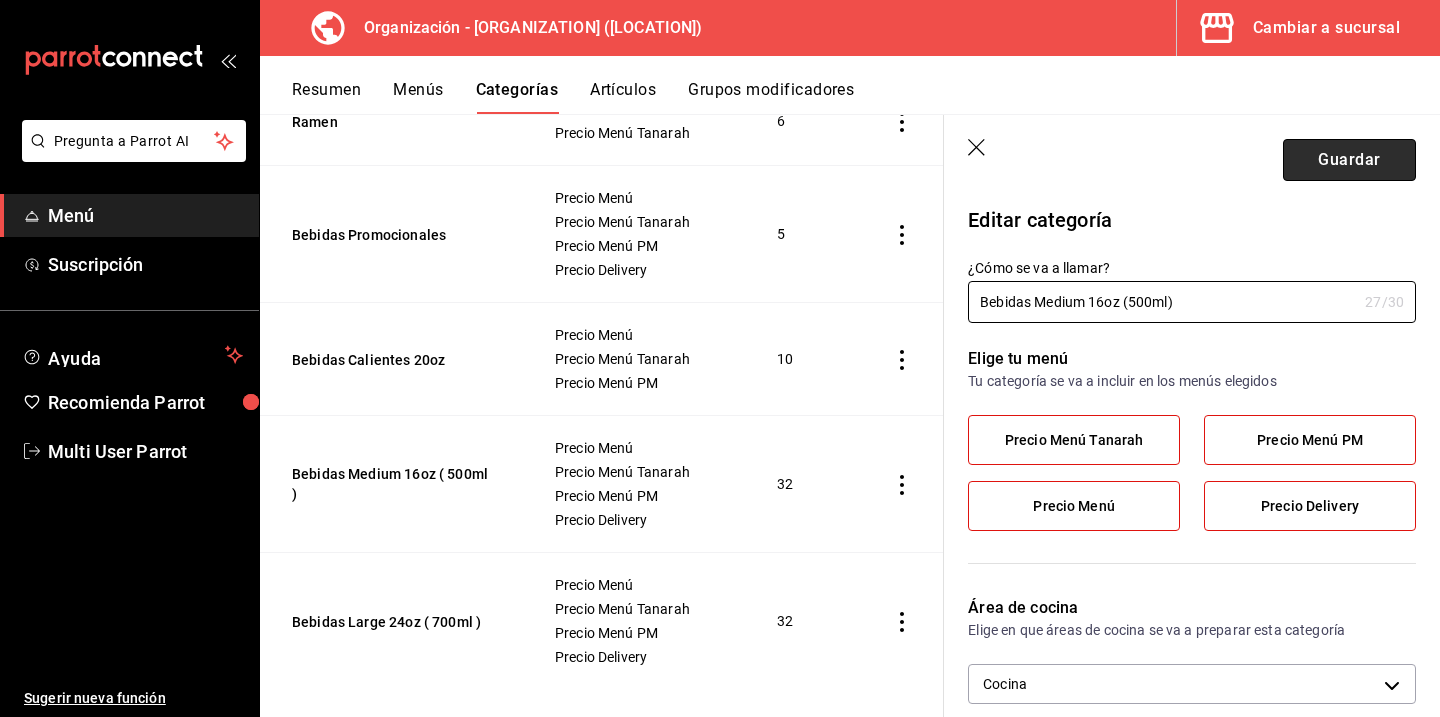 click on "Guardar" at bounding box center [1349, 160] 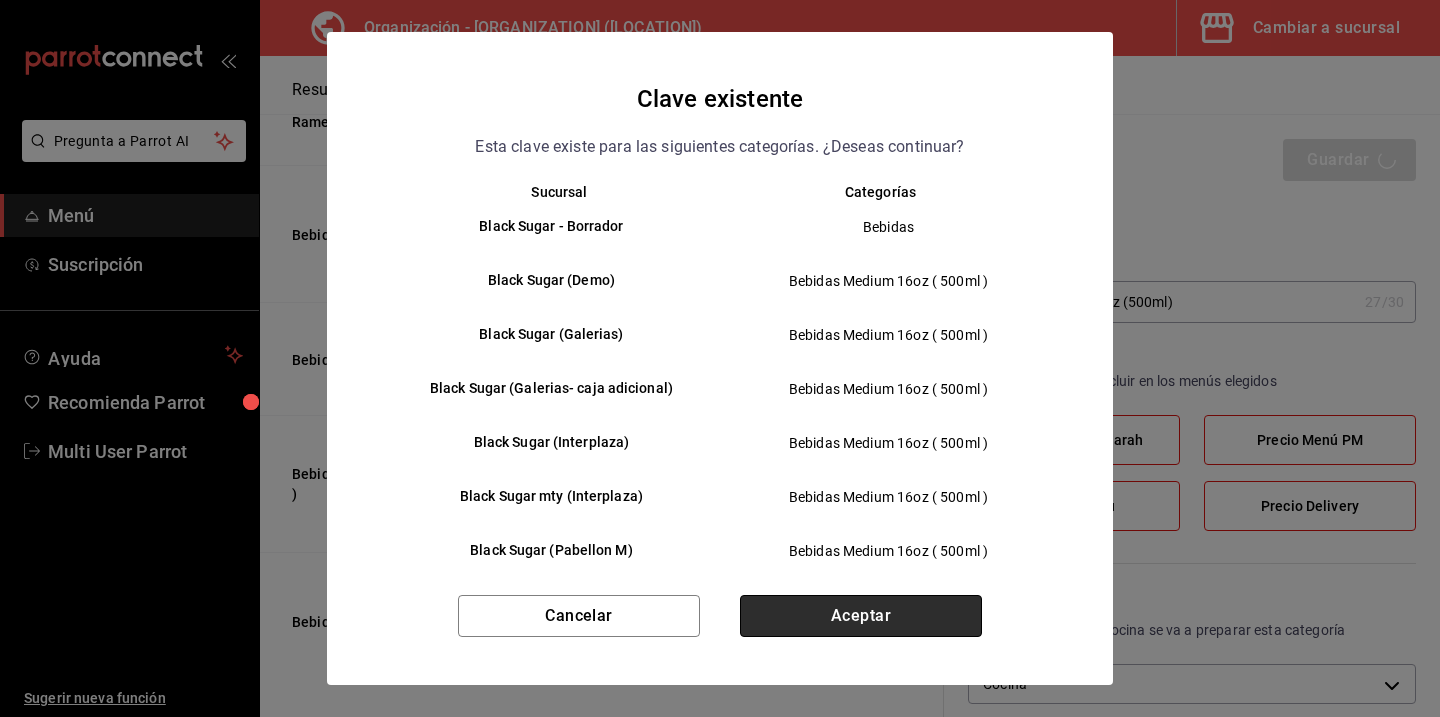 click on "Aceptar" at bounding box center [861, 616] 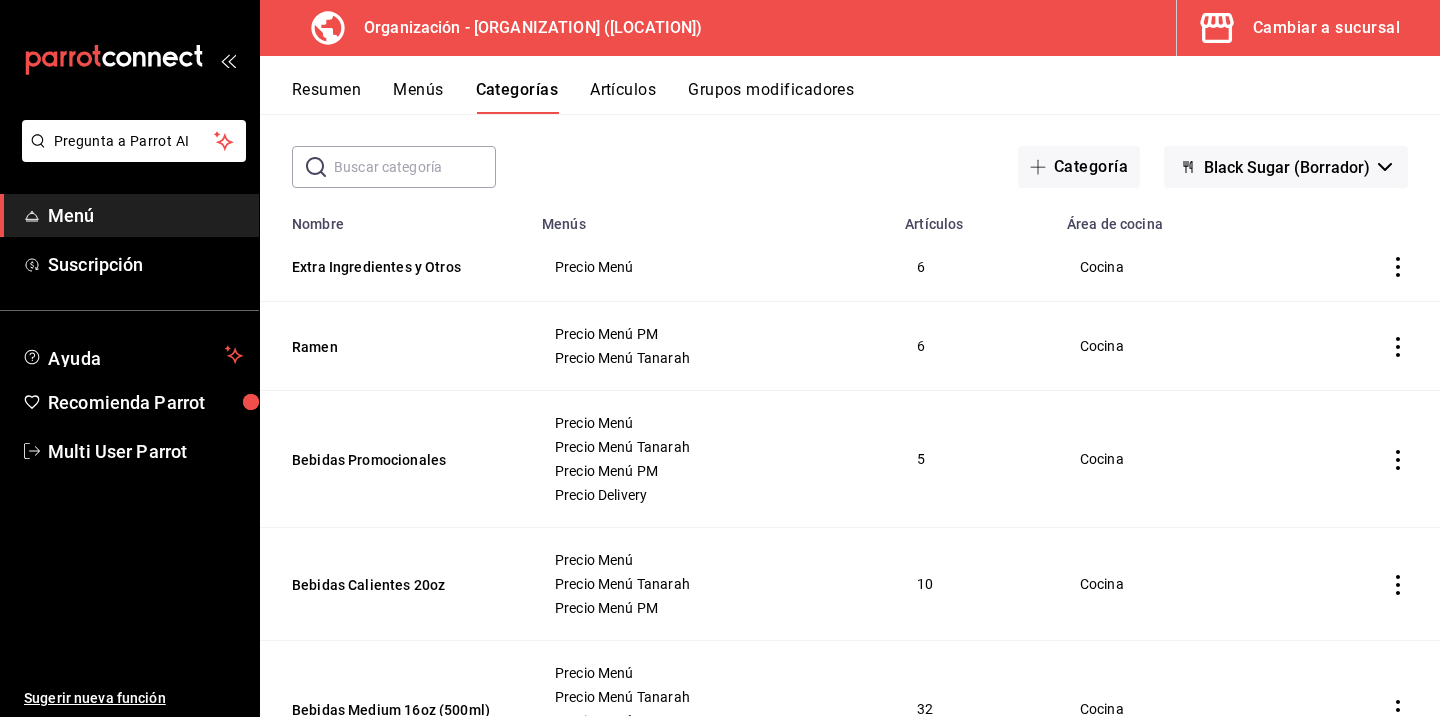 scroll, scrollTop: 0, scrollLeft: 0, axis: both 